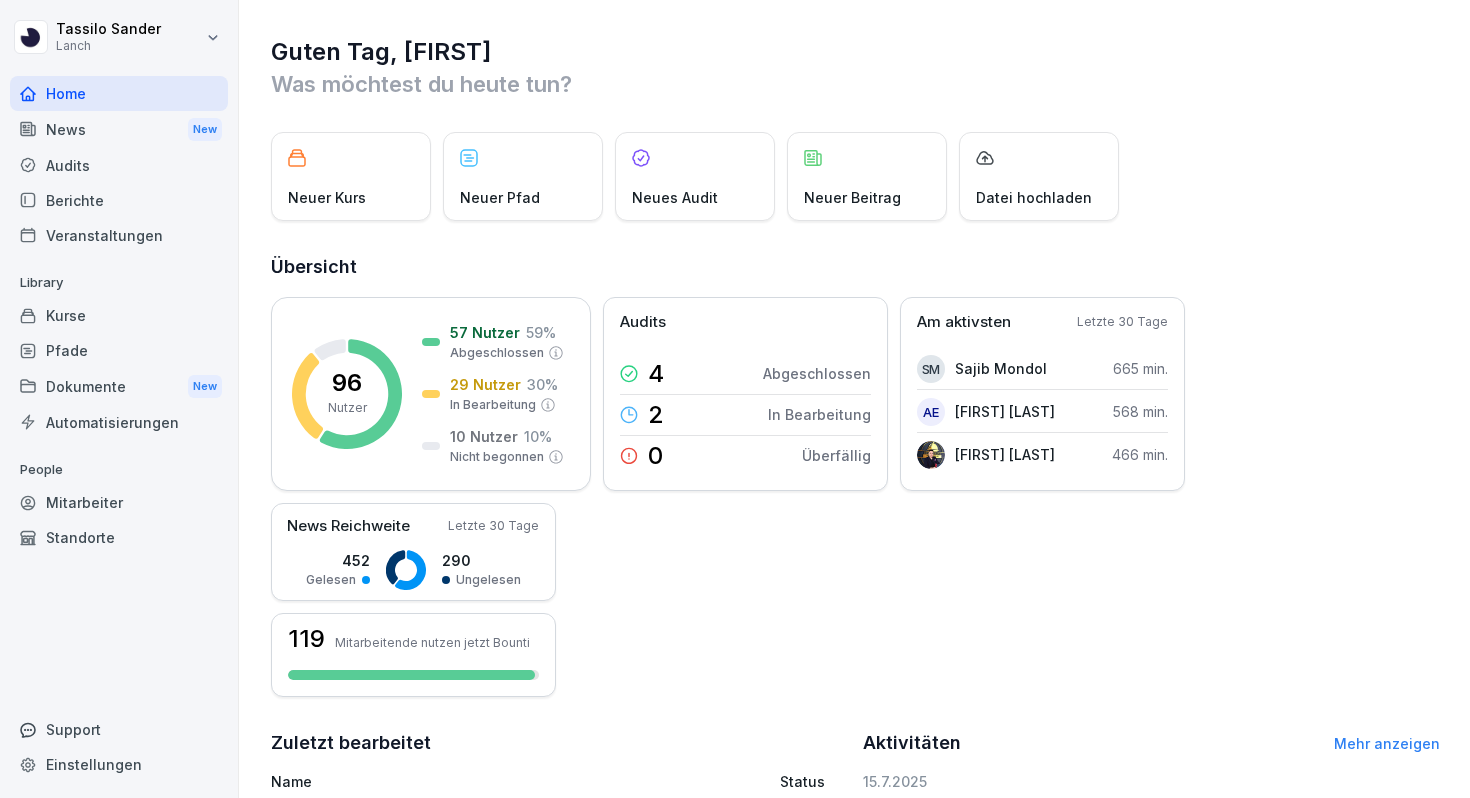 scroll, scrollTop: 0, scrollLeft: 0, axis: both 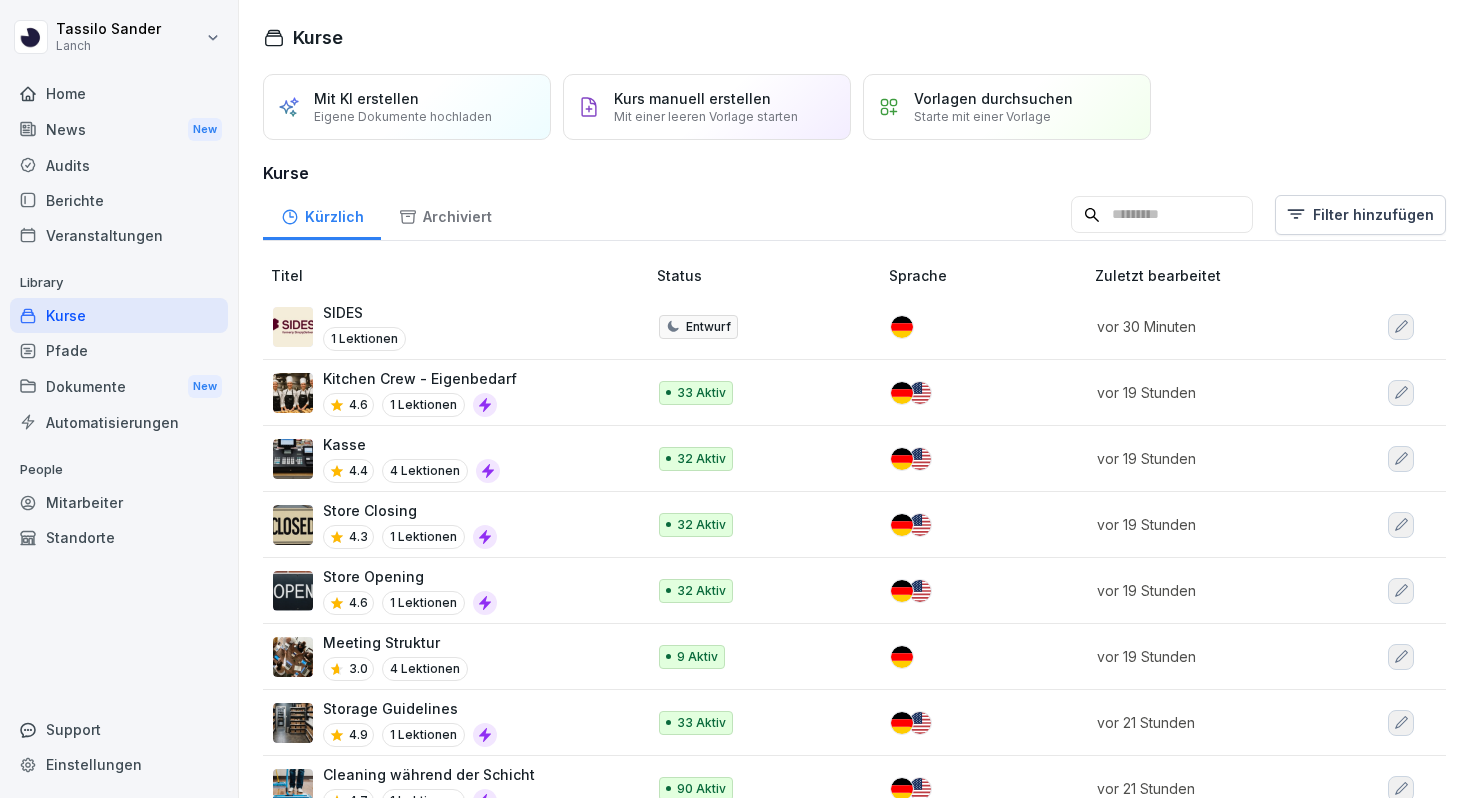 click on "SIDES 1 Lektionen" at bounding box center [449, 326] 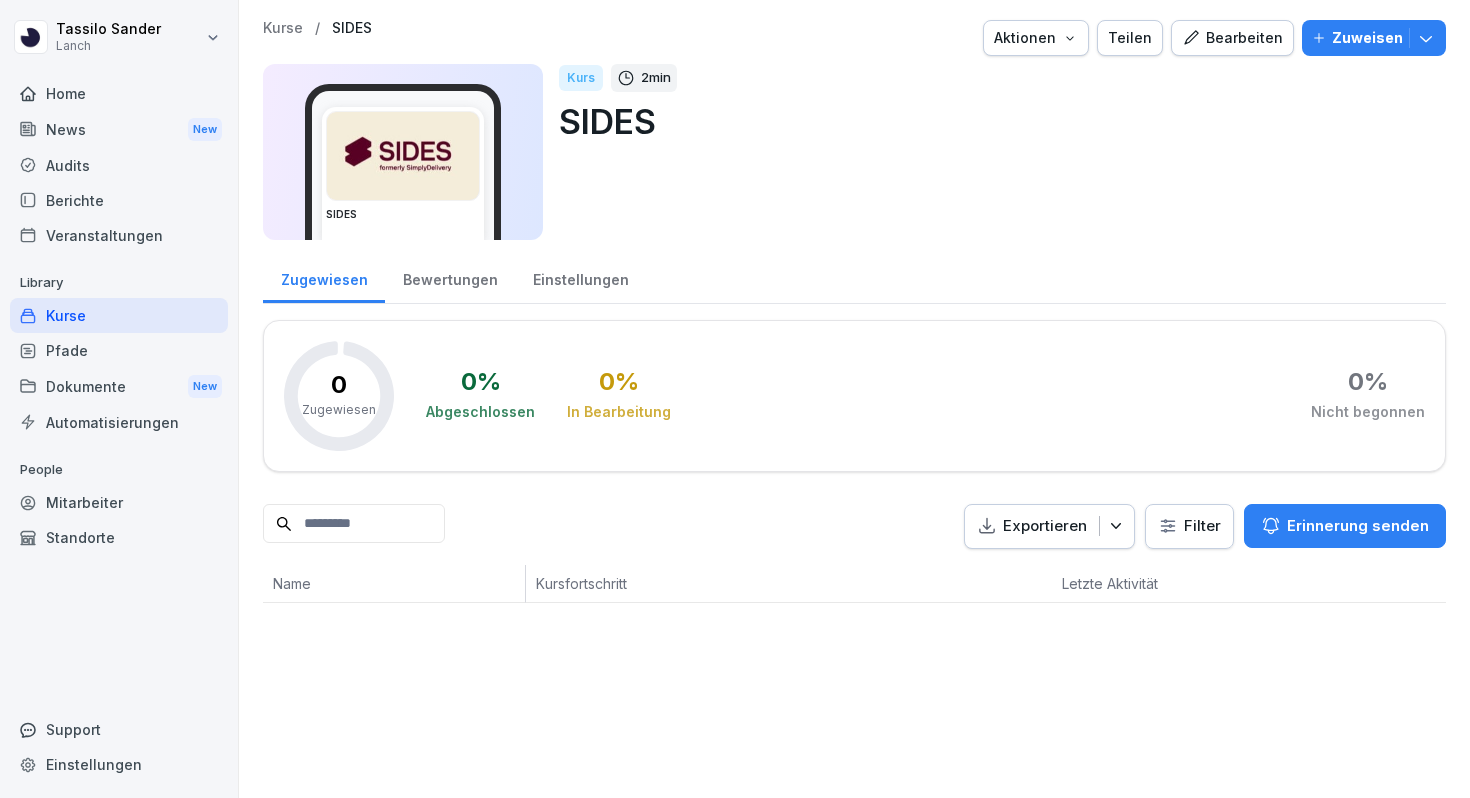 scroll, scrollTop: 0, scrollLeft: 0, axis: both 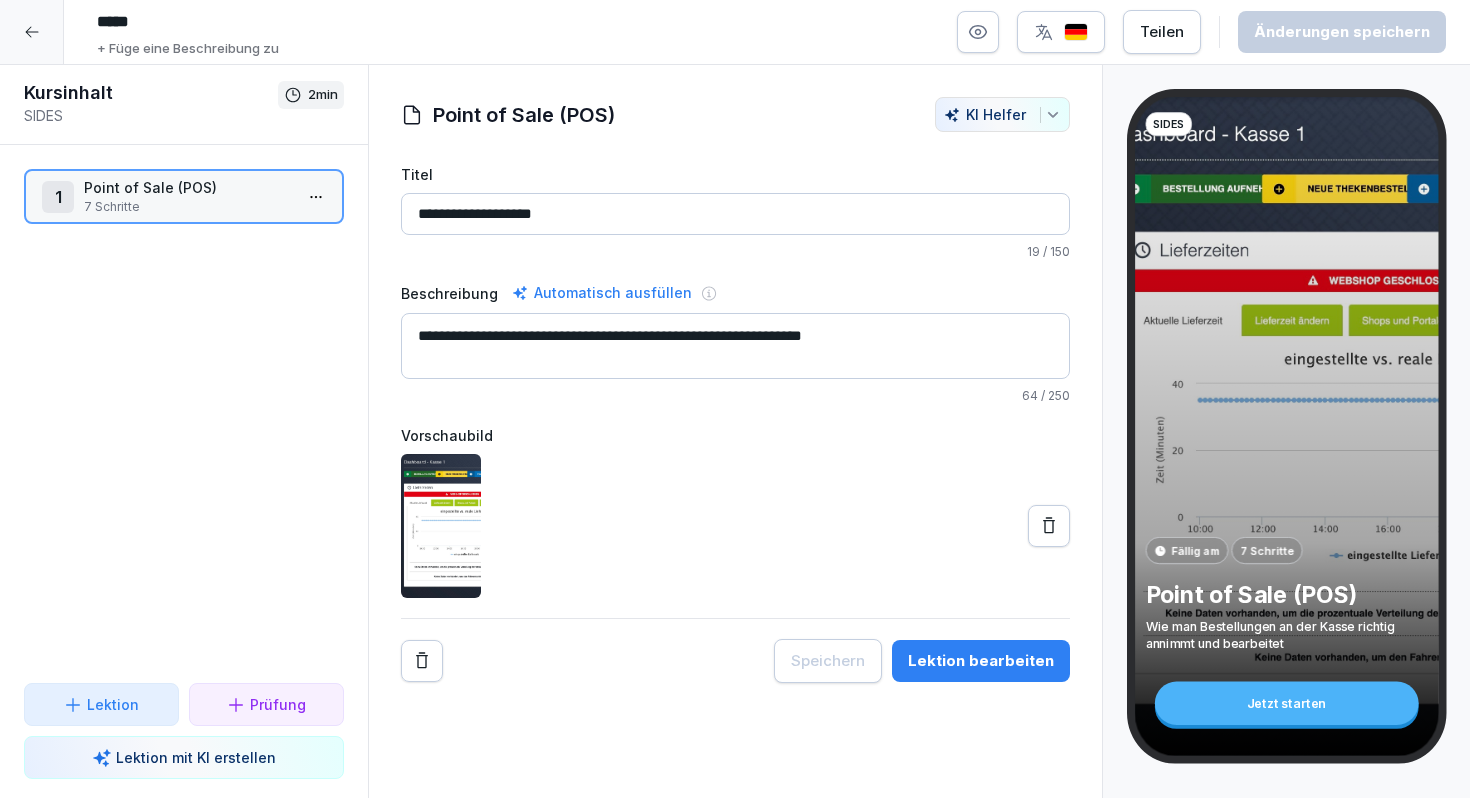 click on "7 Schritte" at bounding box center [188, 207] 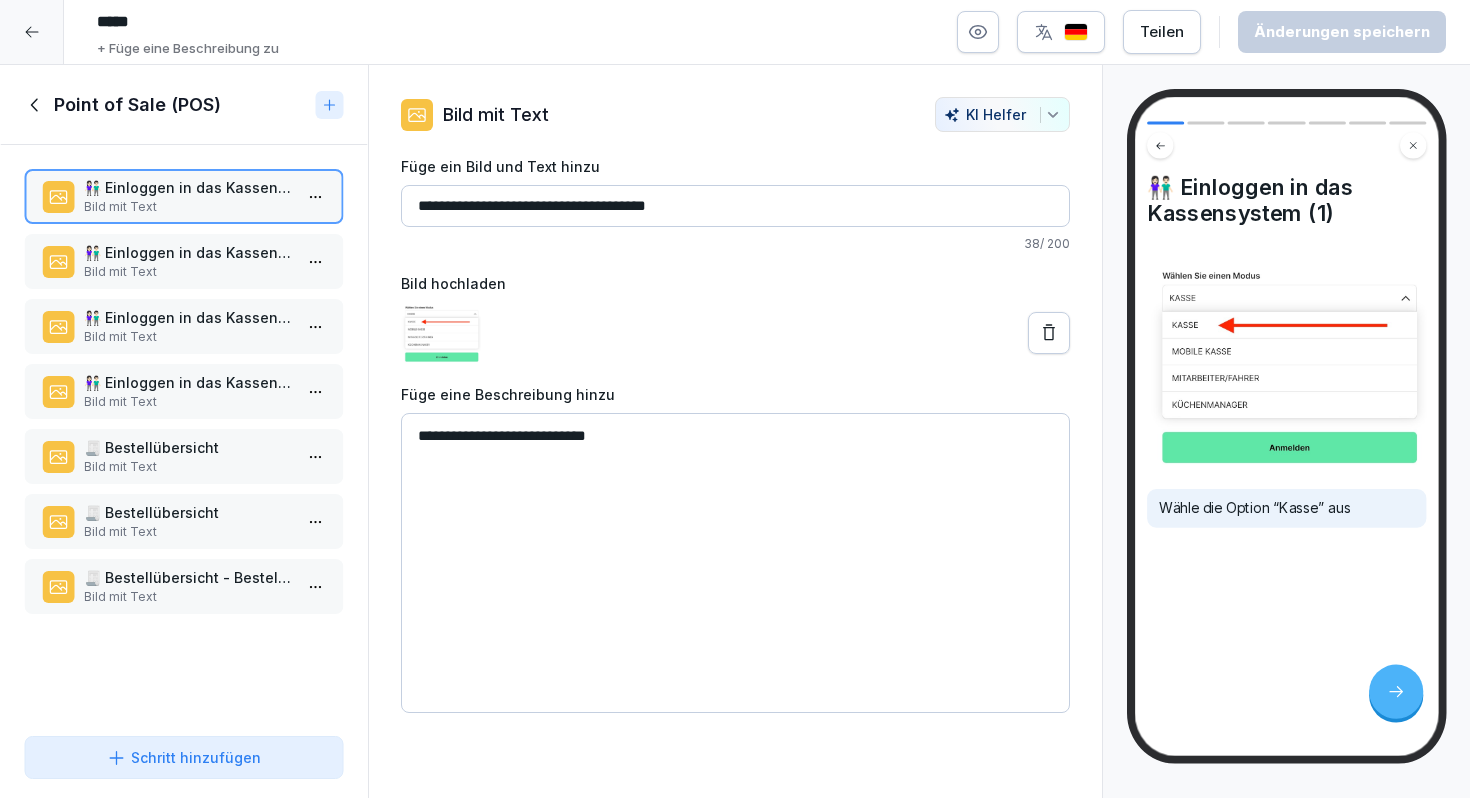 click on "👫🏻 Einloggen in das Kassensystem (2)" at bounding box center (188, 252) 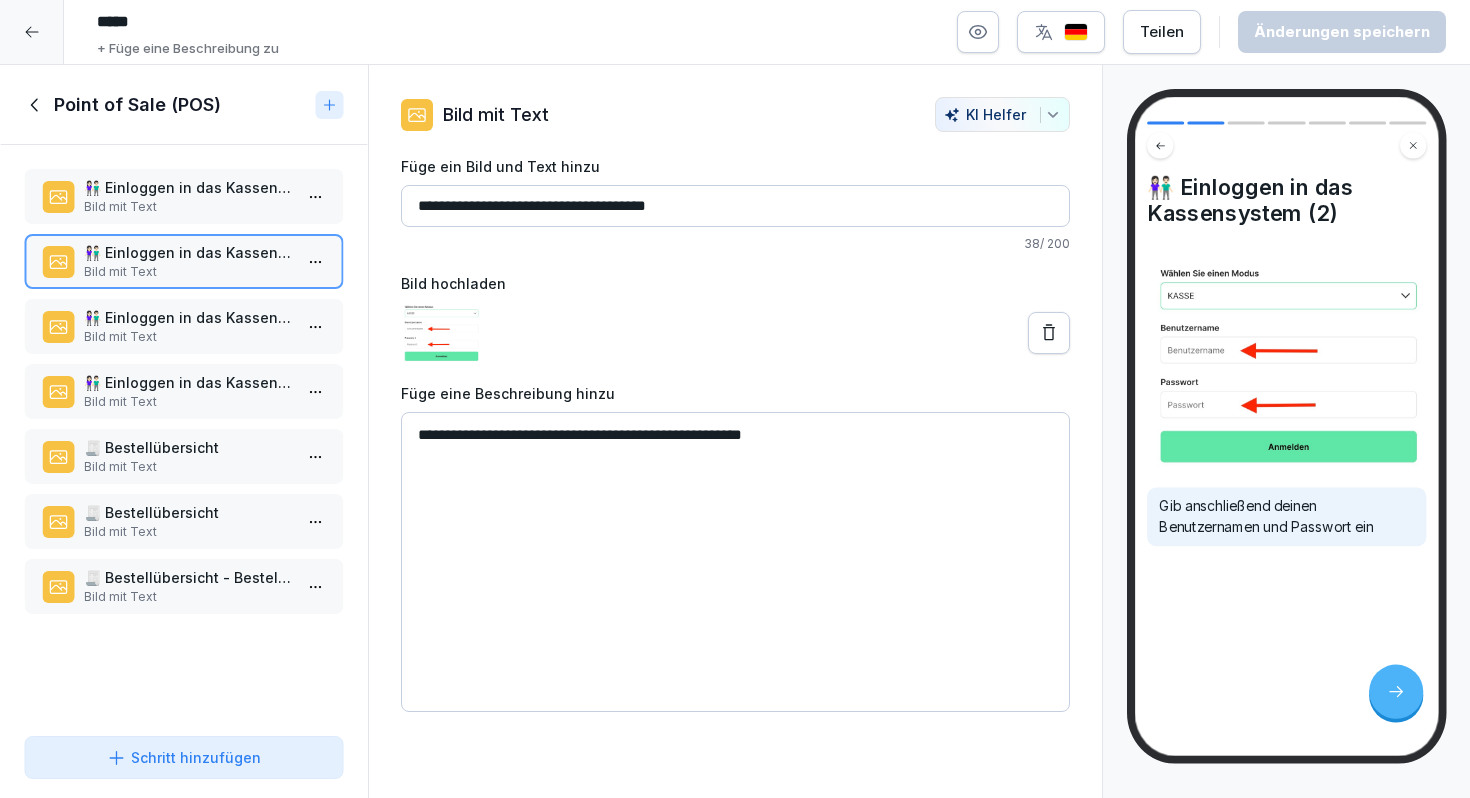 click on "👫🏻 Einloggen in das Kassensystem (3) Bild mit Text" at bounding box center [184, 326] 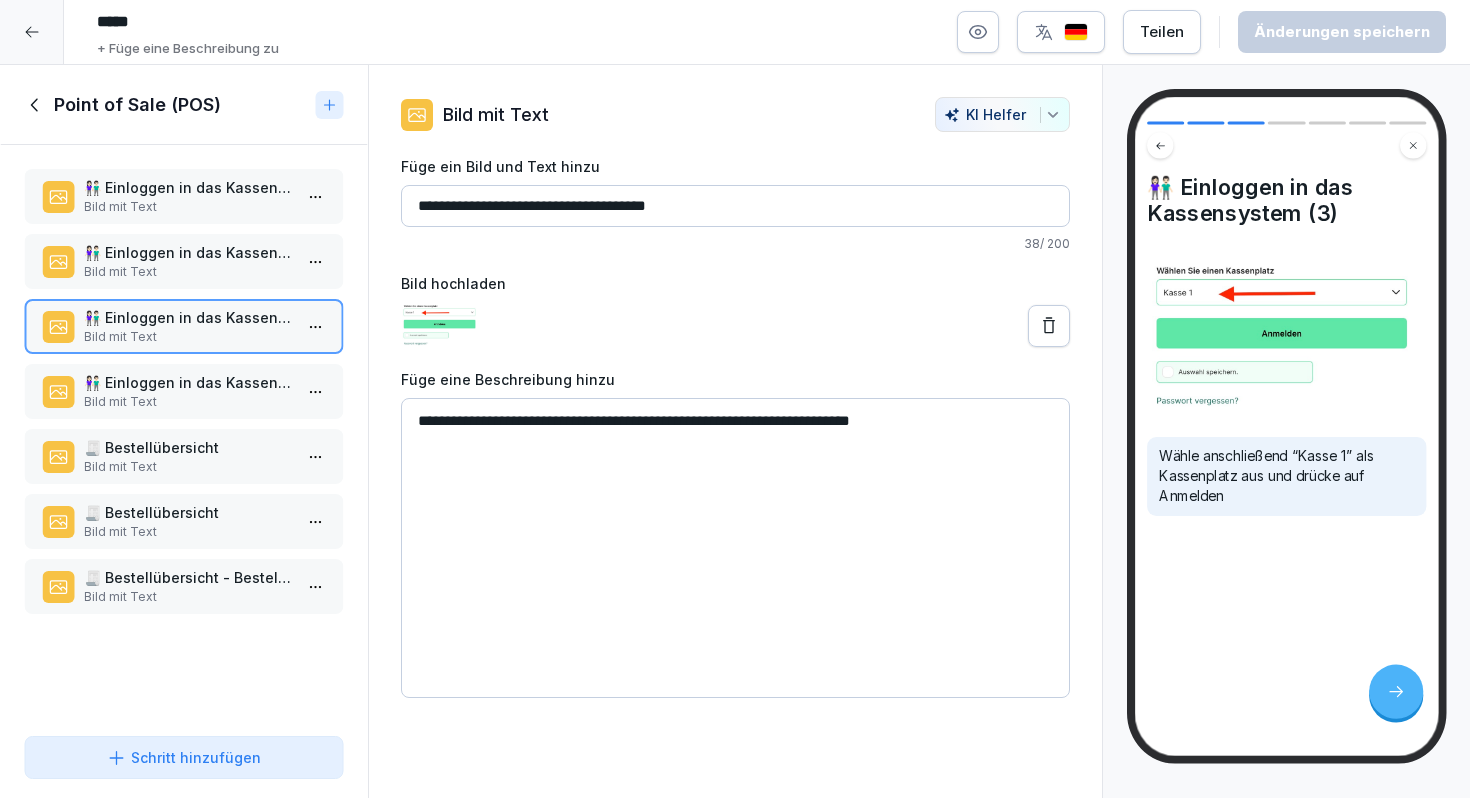 click on "👫🏻 Einloggen in das Kassensystem (4)" at bounding box center (188, 382) 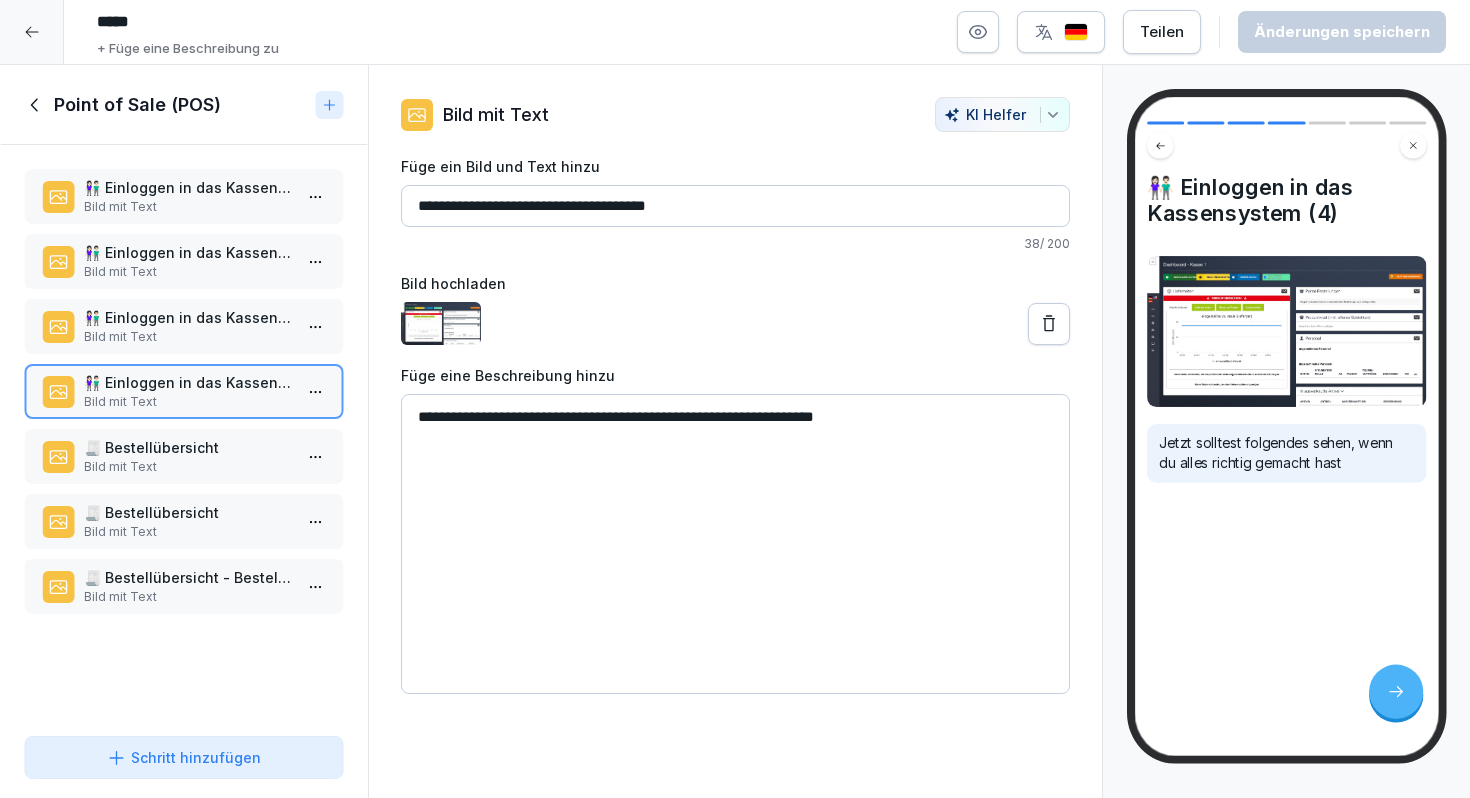 click on "**********" at bounding box center [735, 544] 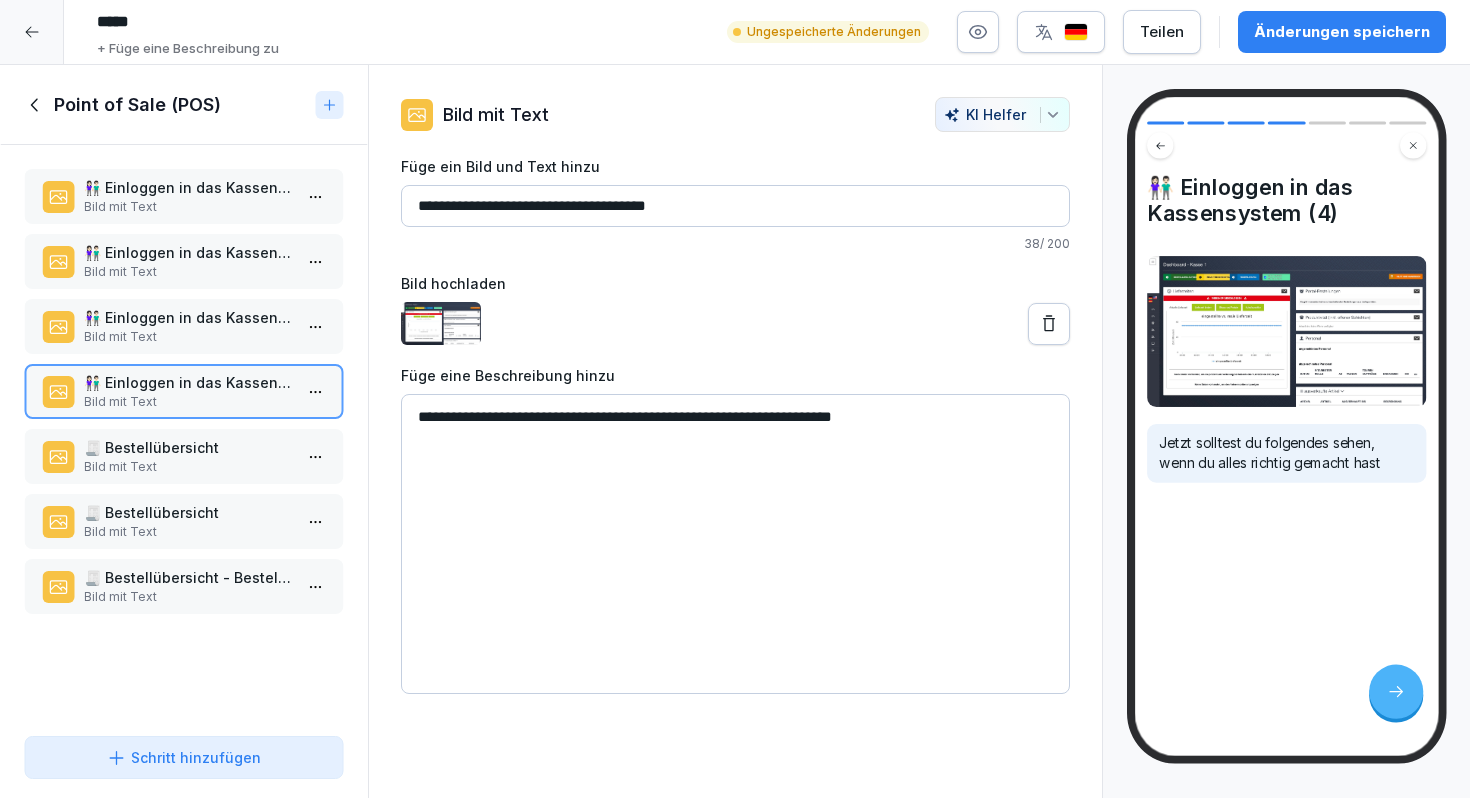 type on "**********" 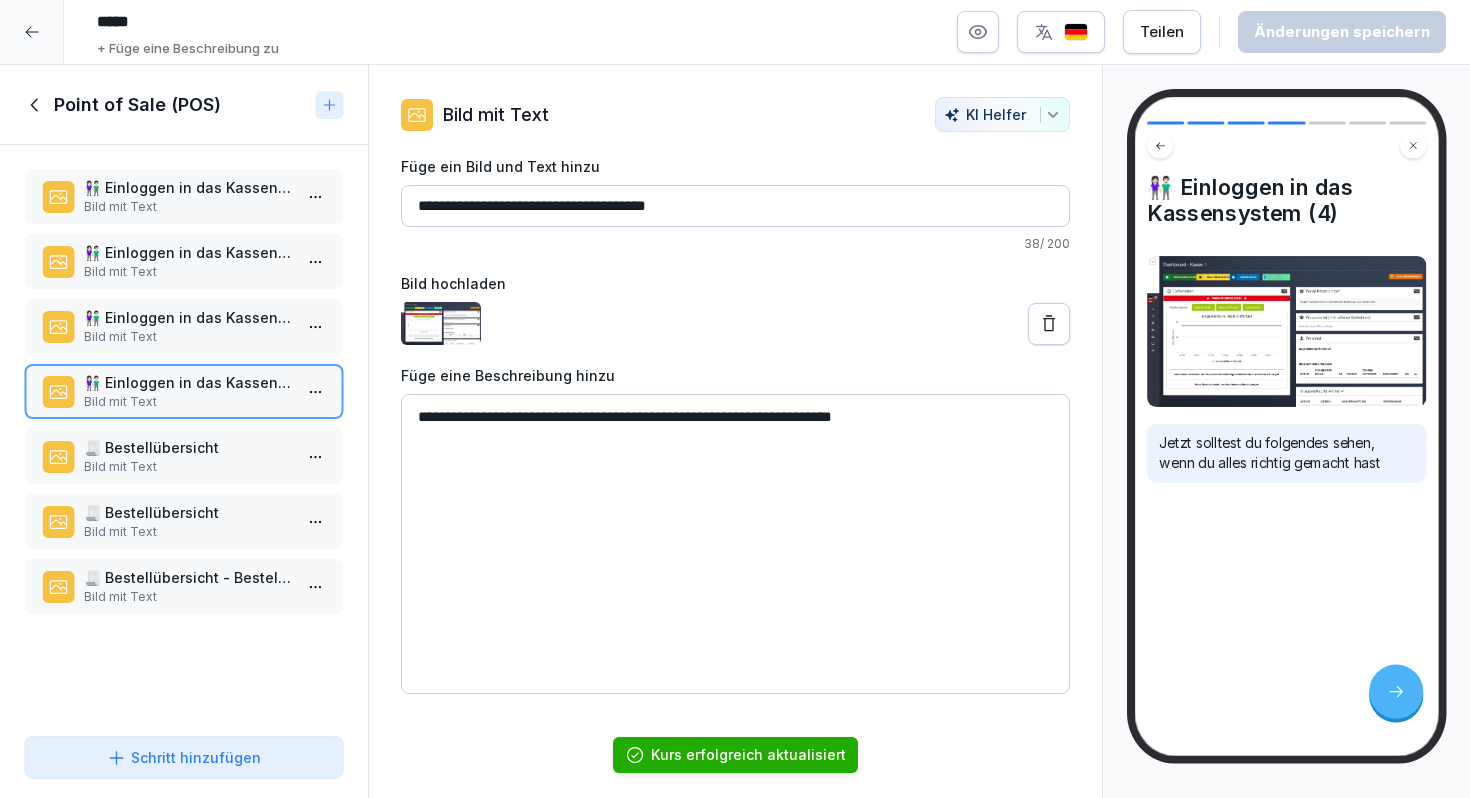 click on "**********" at bounding box center [735, 544] 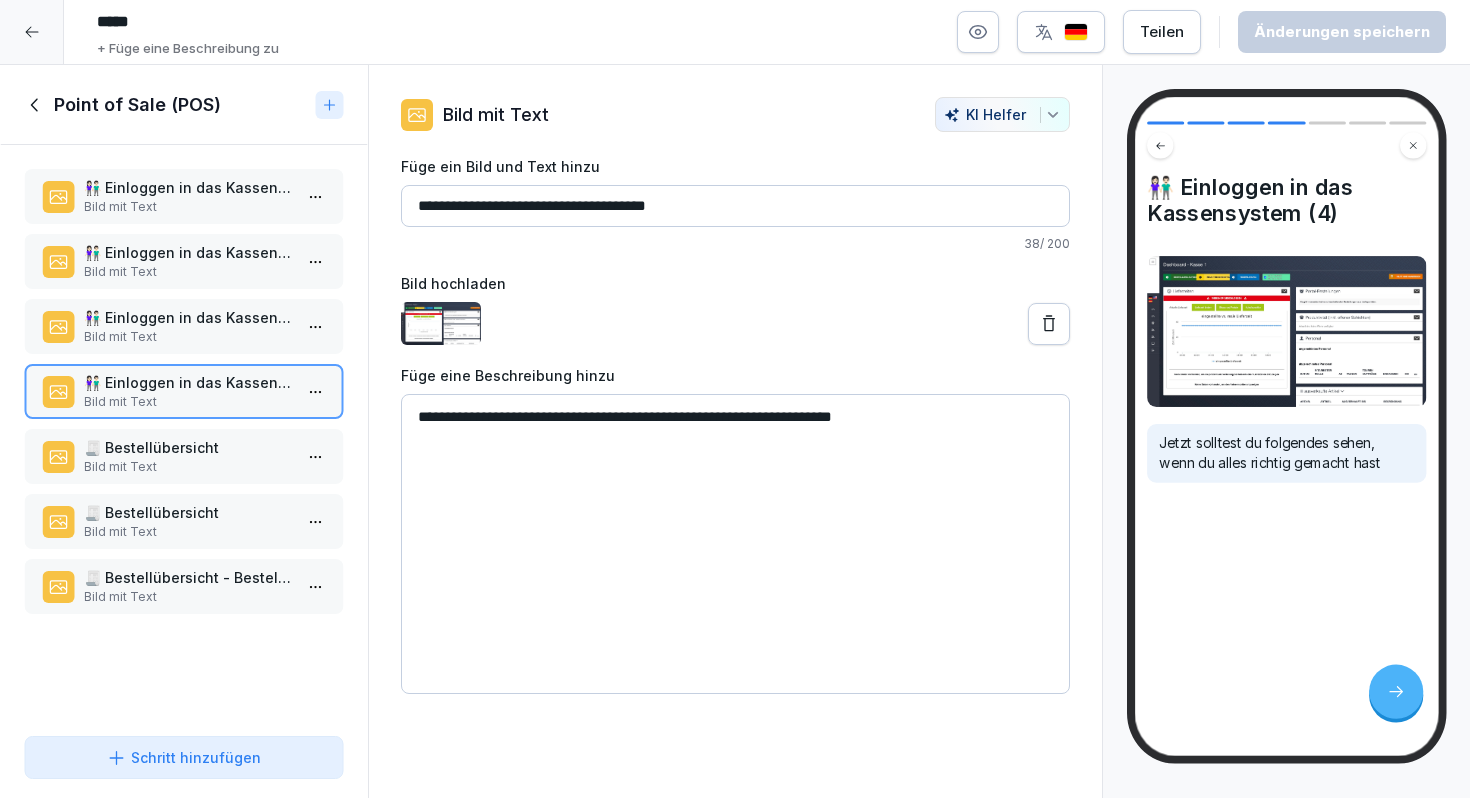 click on "**********" at bounding box center (735, 544) 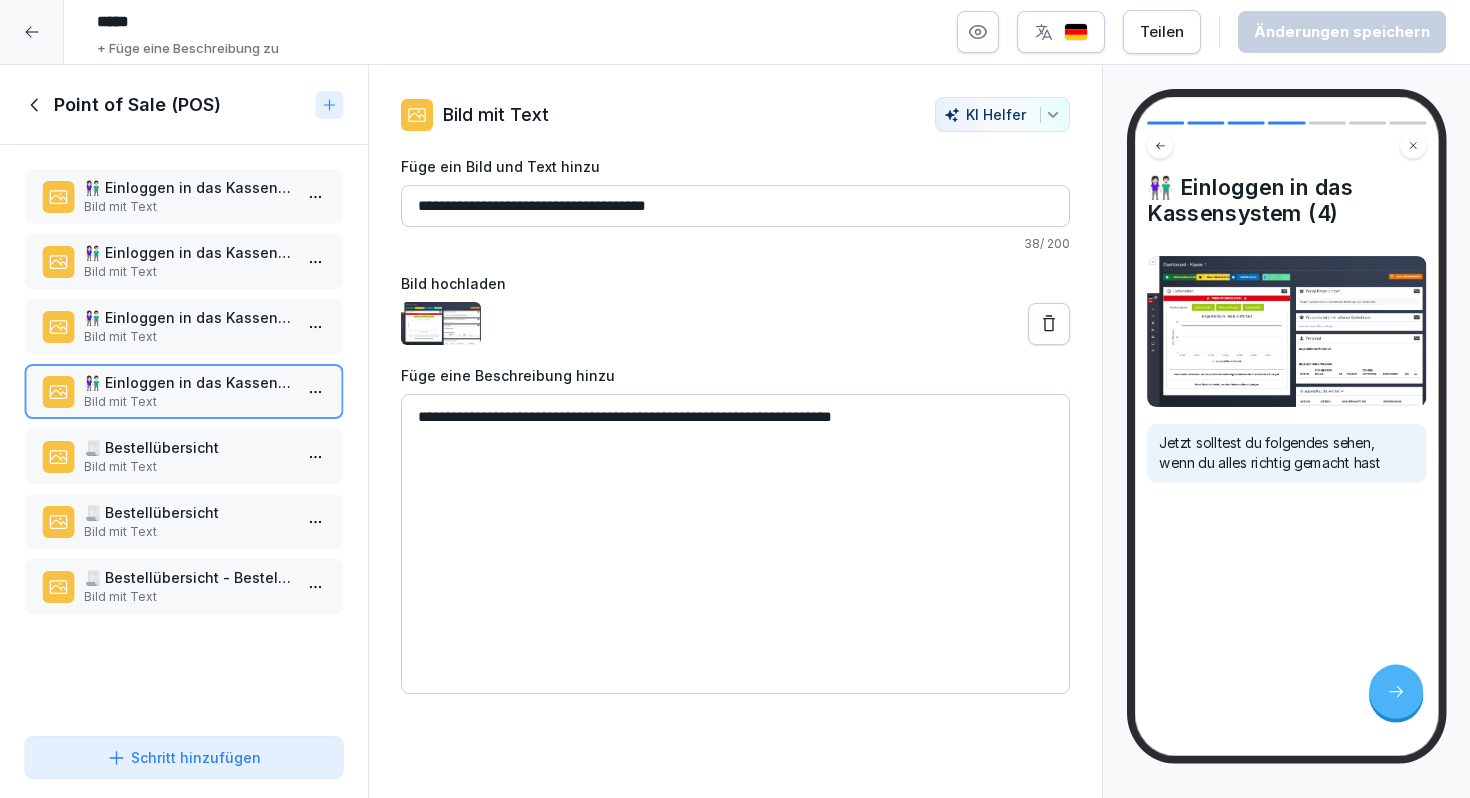 click on "Bild mit Text" at bounding box center (188, 467) 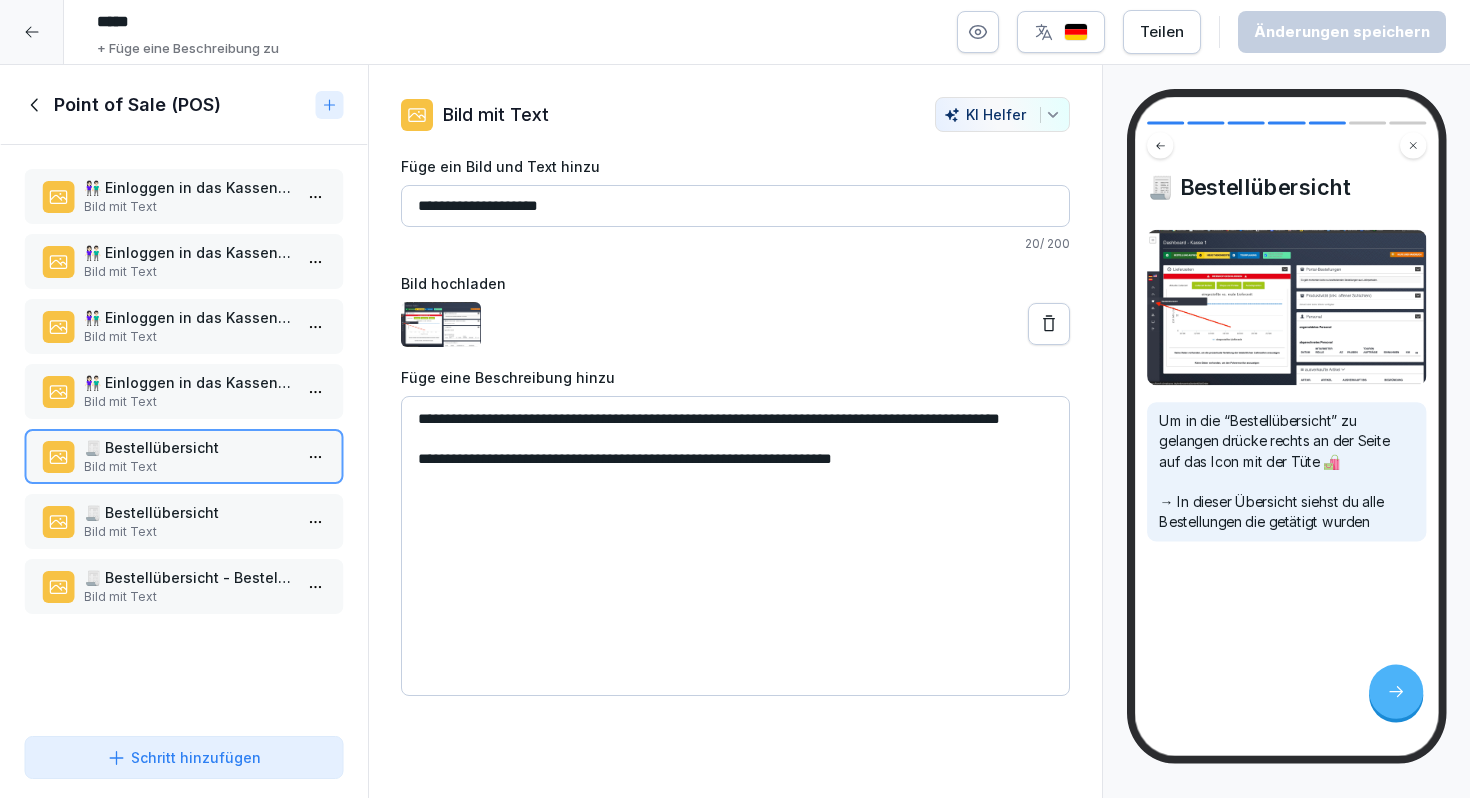 click on "🧾 Bestellübersicht  Bild mit Text" at bounding box center [184, 521] 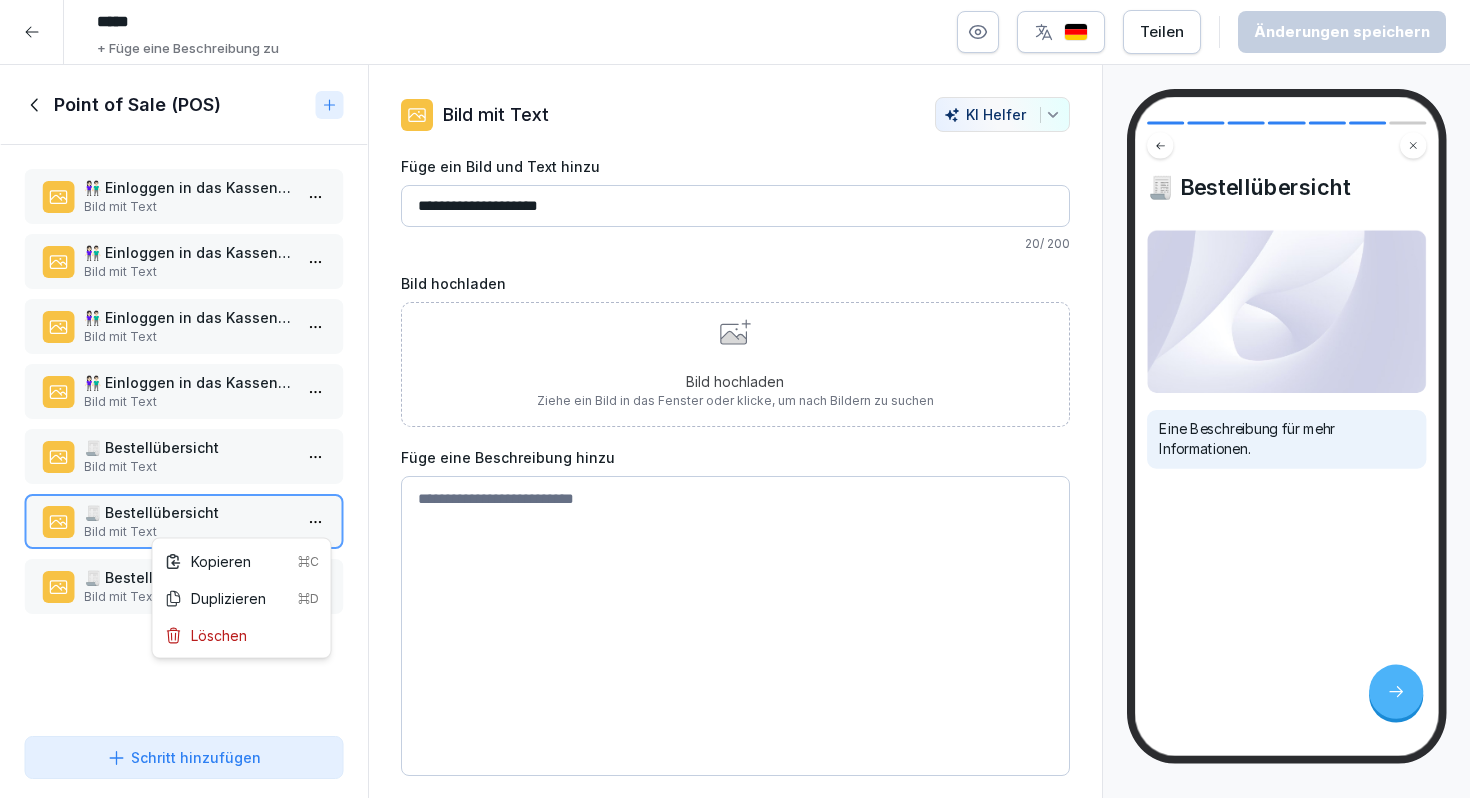 click on "***** + Füge eine Beschreibung zu Teilen Änderungen speichern Kursinhalt SIDES 2  min 1 Point of Sale (POS) 7 Schritte
To pick up a draggable item, press the space bar.
While dragging, use the arrow keys to move the item.
Press space again to drop the item in its new position, or press escape to cancel.
Draggable item [ID] was dropped over droppable area [ID] Lektion Prüfung Lektion mit KI erstellen Point of Sale (POS) 👫🏻 Einloggen in das Kassensystem (1) Bild mit Text 👫🏻 Einloggen in das Kassensystem (2) Bild mit Text 👫🏻 Einloggen in das Kassensystem (3) Bild mit Text 👫🏻 Einloggen in das Kassensystem (4) Bild mit Text 🧾 Bestellübersicht  Bild mit Text 🧾 Bestellübersicht  Bild mit Text 🧾 Bestellübersicht - Bestellungen filtern (1) Bild mit Text Draggable item [ID] was dropped over droppable area [ID] Schritt hinzufügen Bild mit Text KI Helfer Füge ein Bild und Text hinzu" at bounding box center (735, 399) 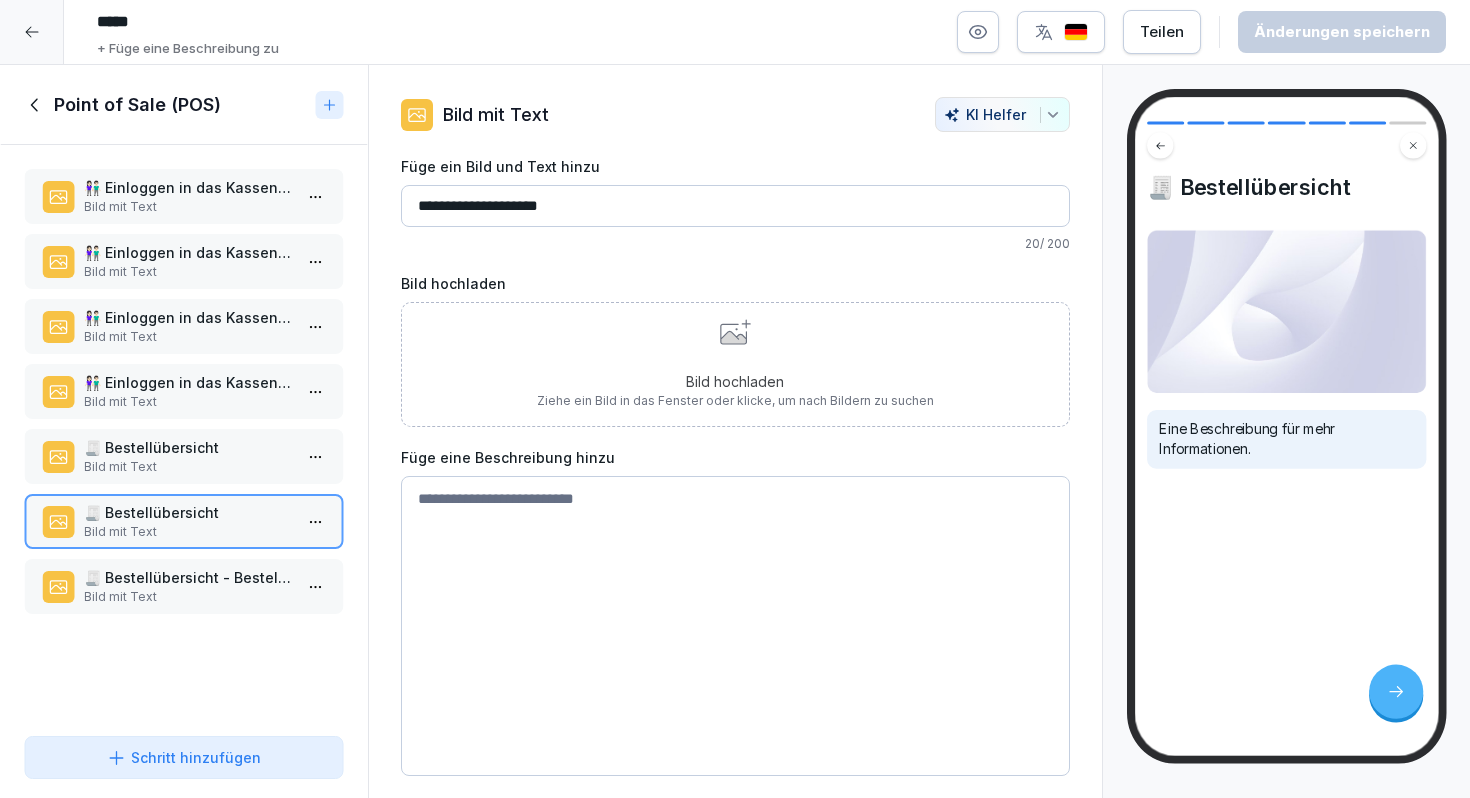 click on "***** + Füge eine Beschreibung zu Teilen Änderungen speichern Kursinhalt SIDES 2  min 1 Point of Sale (POS) 7 Schritte
To pick up a draggable item, press the space bar.
While dragging, use the arrow keys to move the item.
Press space again to drop the item in its new position, or press escape to cancel.
Draggable item [ID] was dropped over droppable area [ID] Lektion Prüfung Lektion mit KI erstellen Point of Sale (POS) 👫🏻 Einloggen in das Kassensystem (1) Bild mit Text 👫🏻 Einloggen in das Kassensystem (2) Bild mit Text 👫🏻 Einloggen in das Kassensystem (3) Bild mit Text 👫🏻 Einloggen in das Kassensystem (4) Bild mit Text 🧾 Bestellübersicht  Bild mit Text 🧾 Bestellübersicht  Bild mit Text 🧾 Bestellübersicht - Bestellungen filtern (1) Bild mit Text Draggable item [ID] was dropped over droppable area [ID] Schritt hinzufügen Bild mit Text KI Helfer Füge ein Bild und Text hinzu" at bounding box center (735, 399) 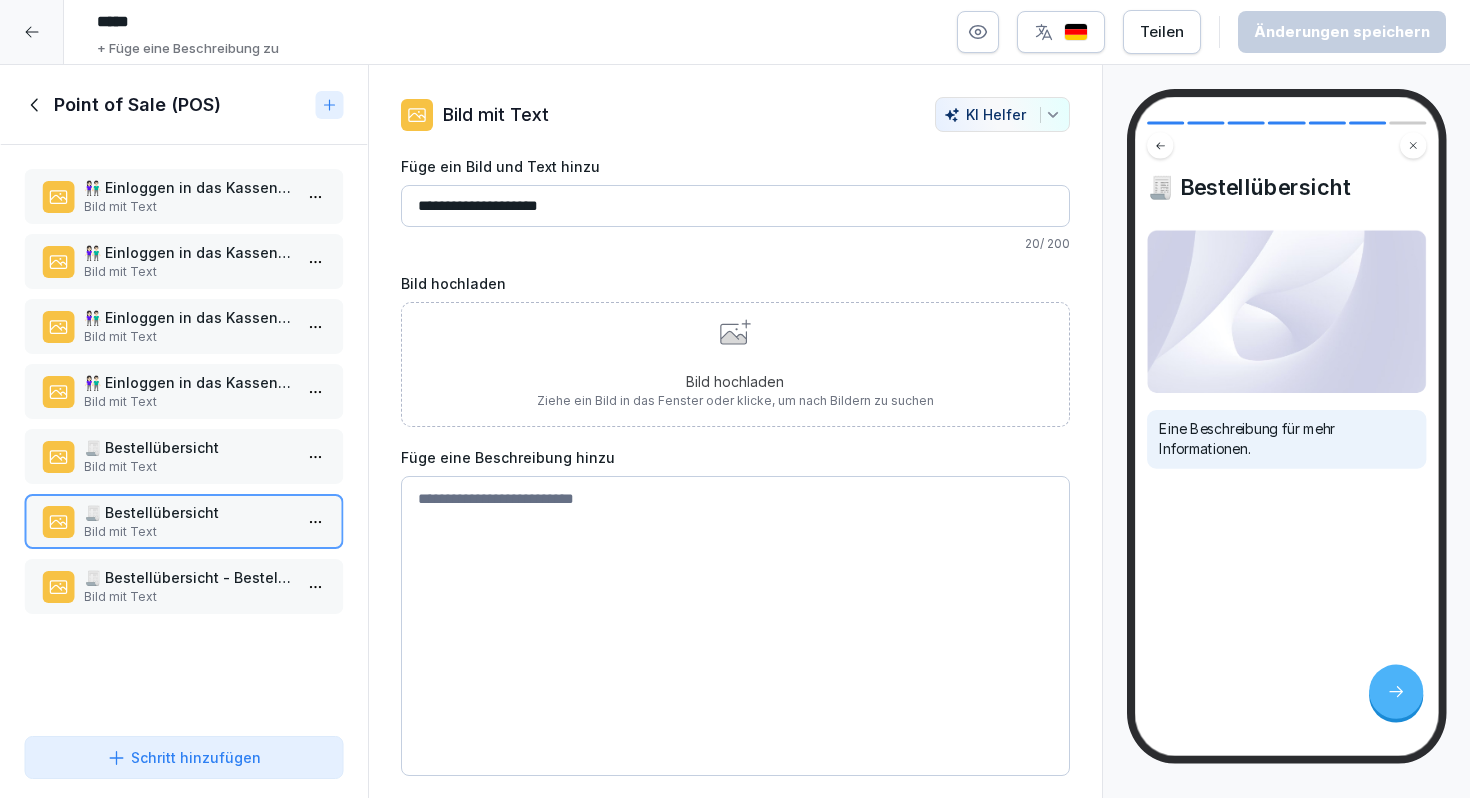 click on "👫🏻 Einloggen in das Kassensystem (4)" at bounding box center [188, 382] 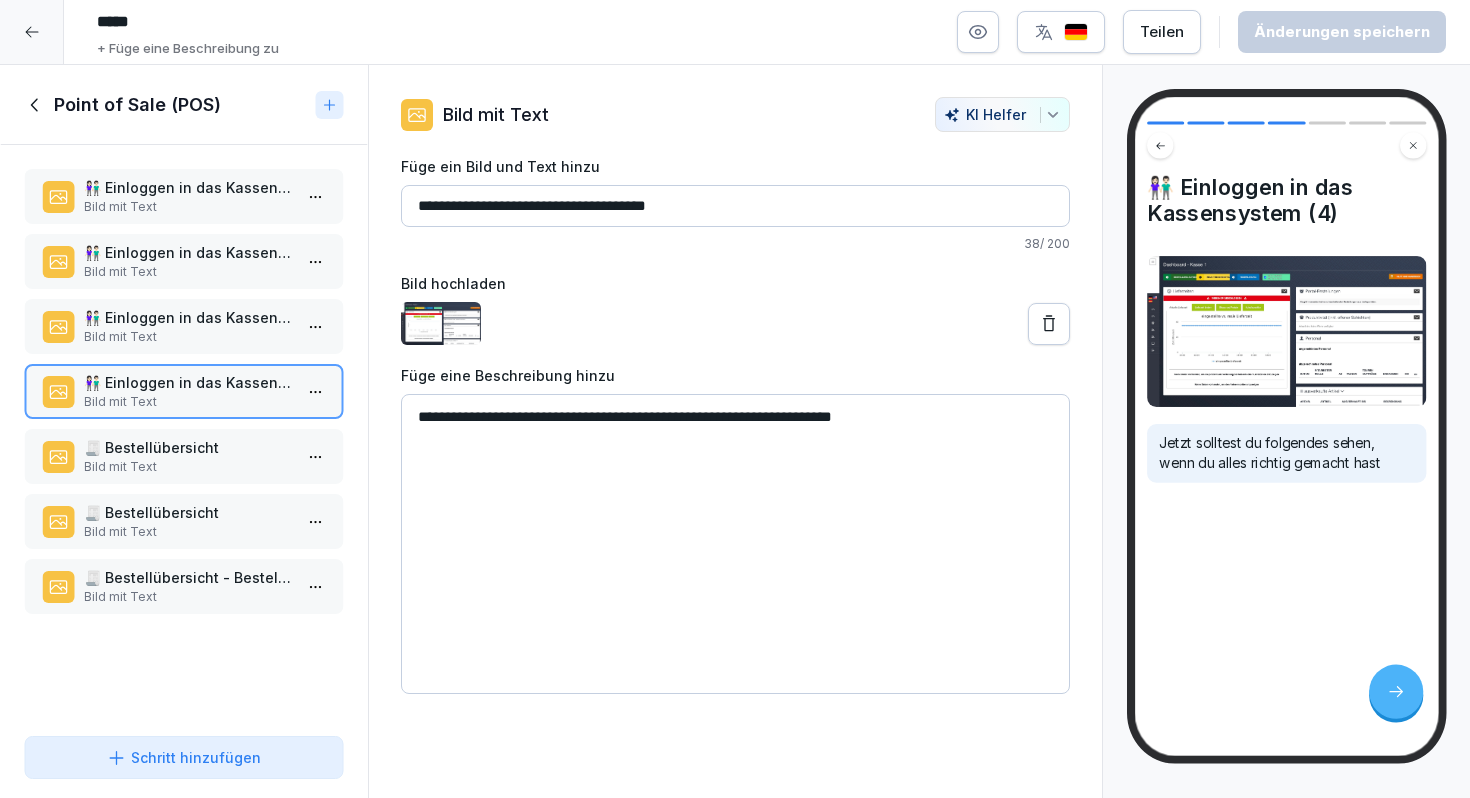 drag, startPoint x: 418, startPoint y: 423, endPoint x: 1035, endPoint y: 424, distance: 617.0008 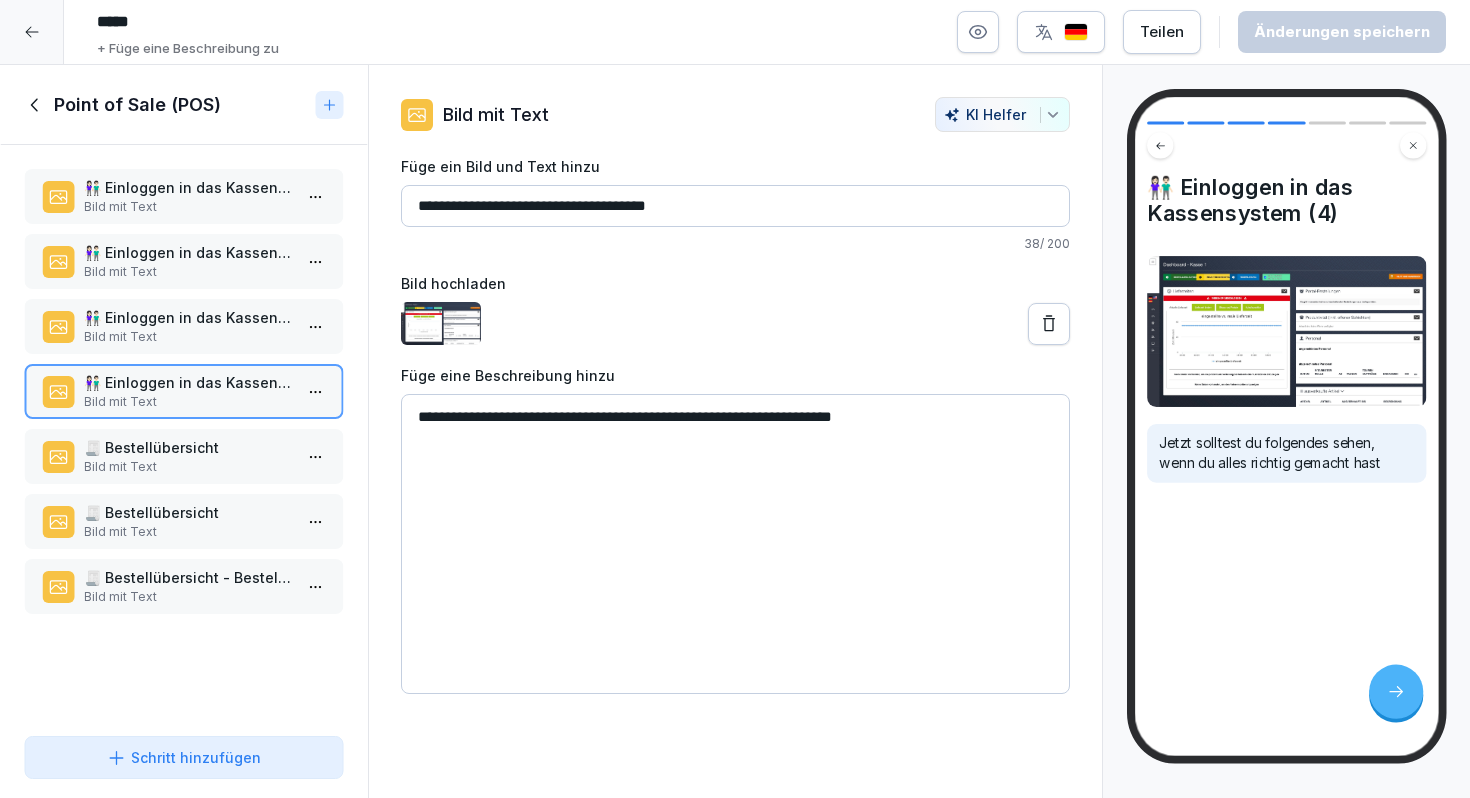 click on "🧾 Bestellübersicht" at bounding box center (188, 512) 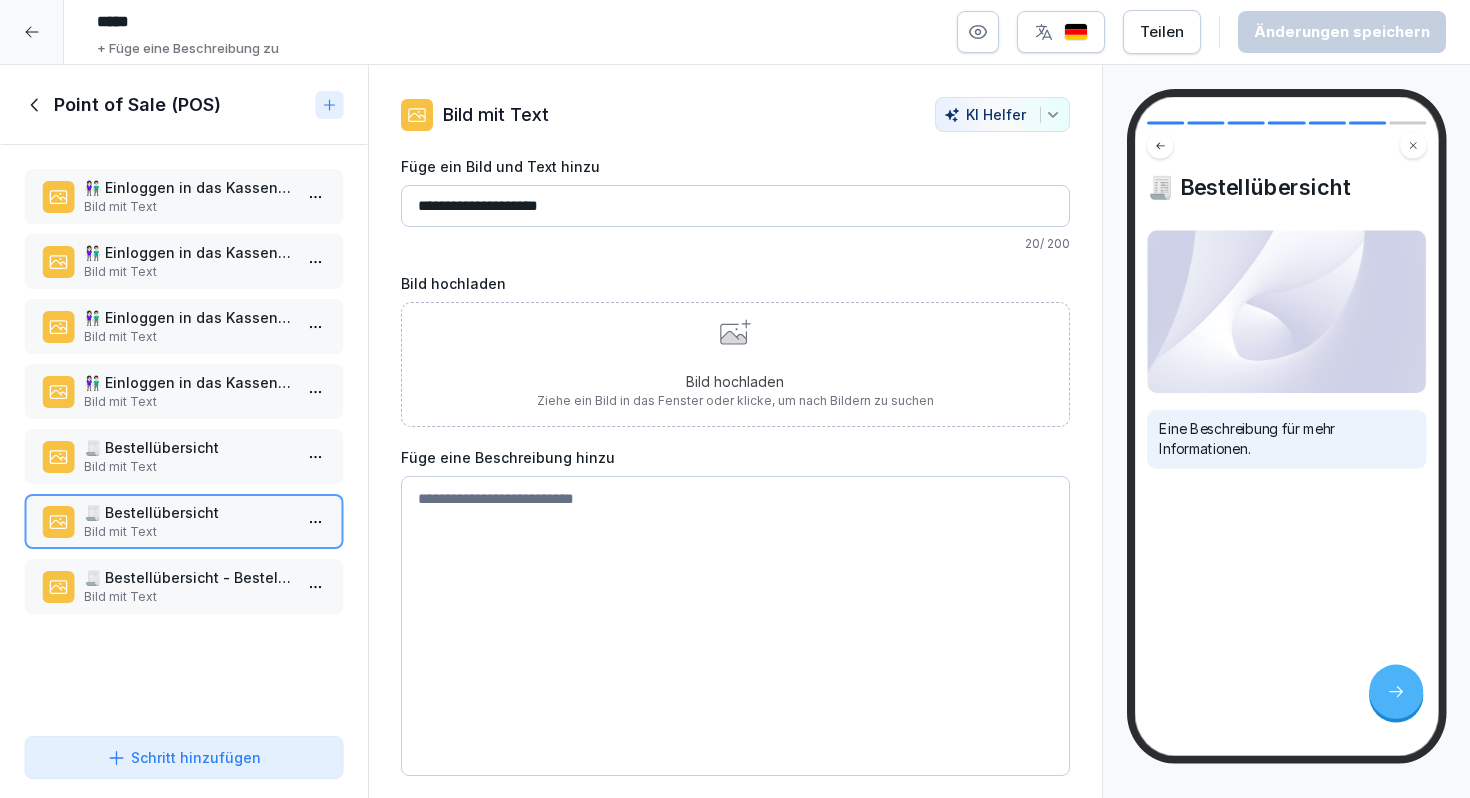 click at bounding box center (735, 626) 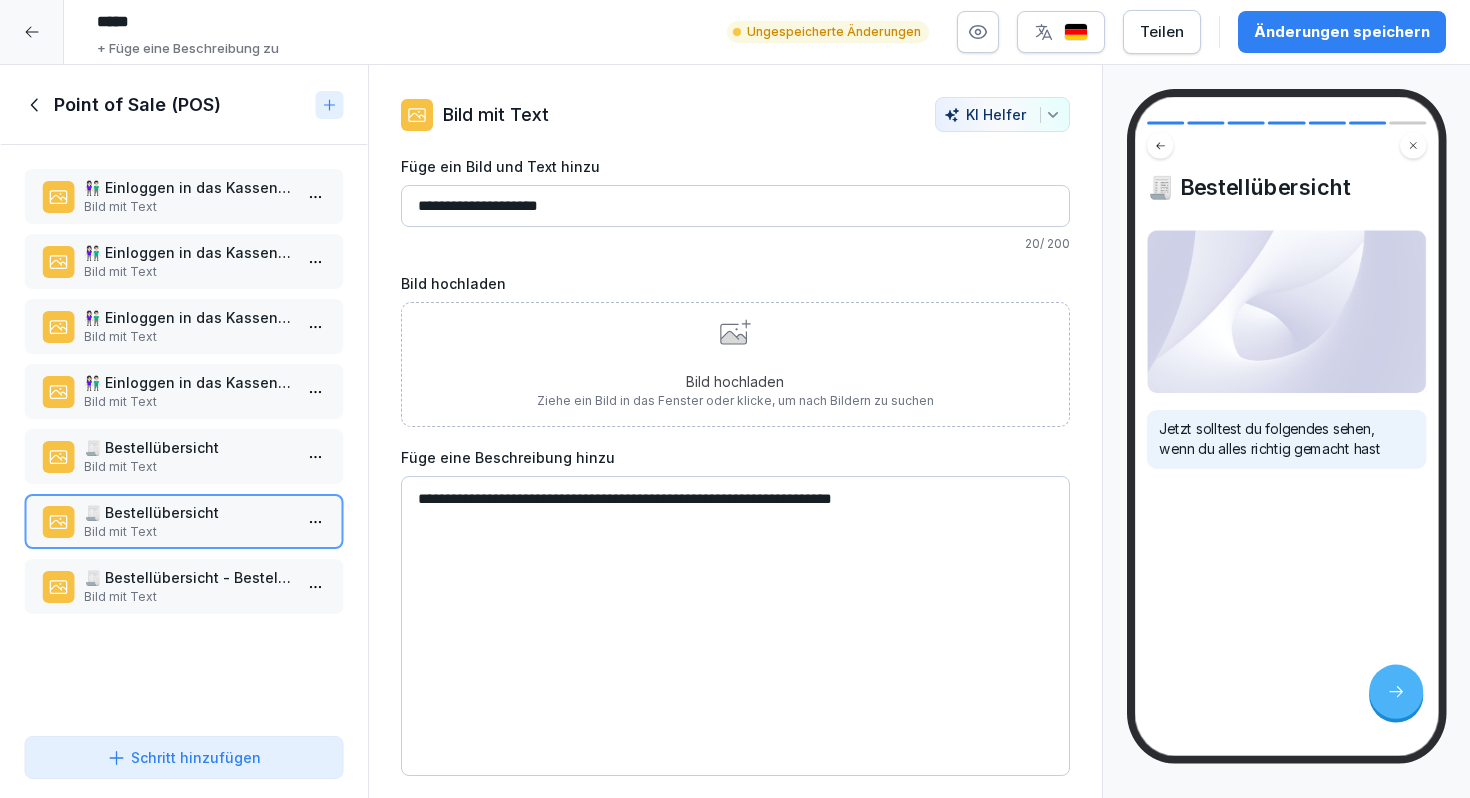 drag, startPoint x: 653, startPoint y: 498, endPoint x: 966, endPoint y: 496, distance: 313.00638 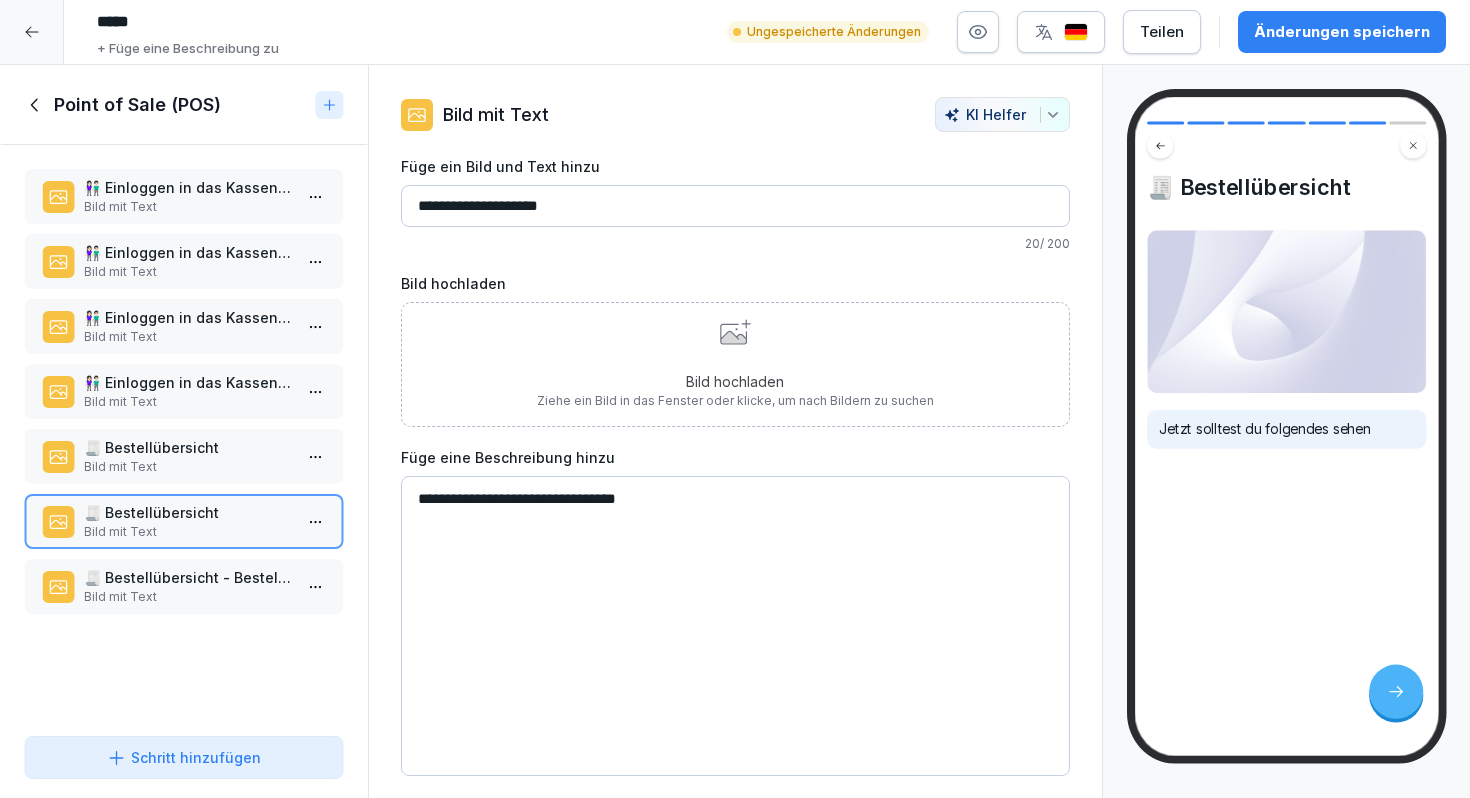 type on "**********" 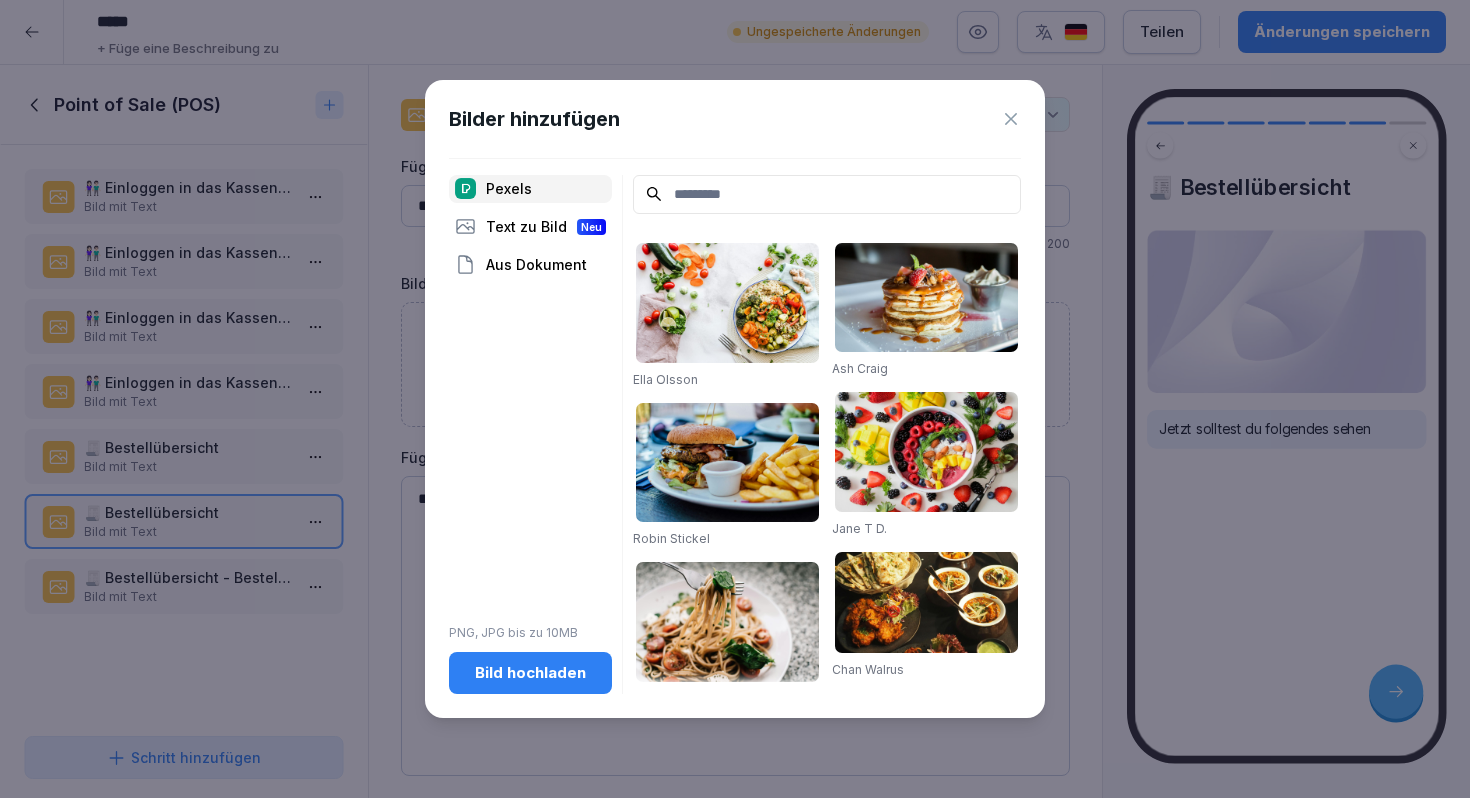 click on "Bild hochladen" at bounding box center (530, 673) 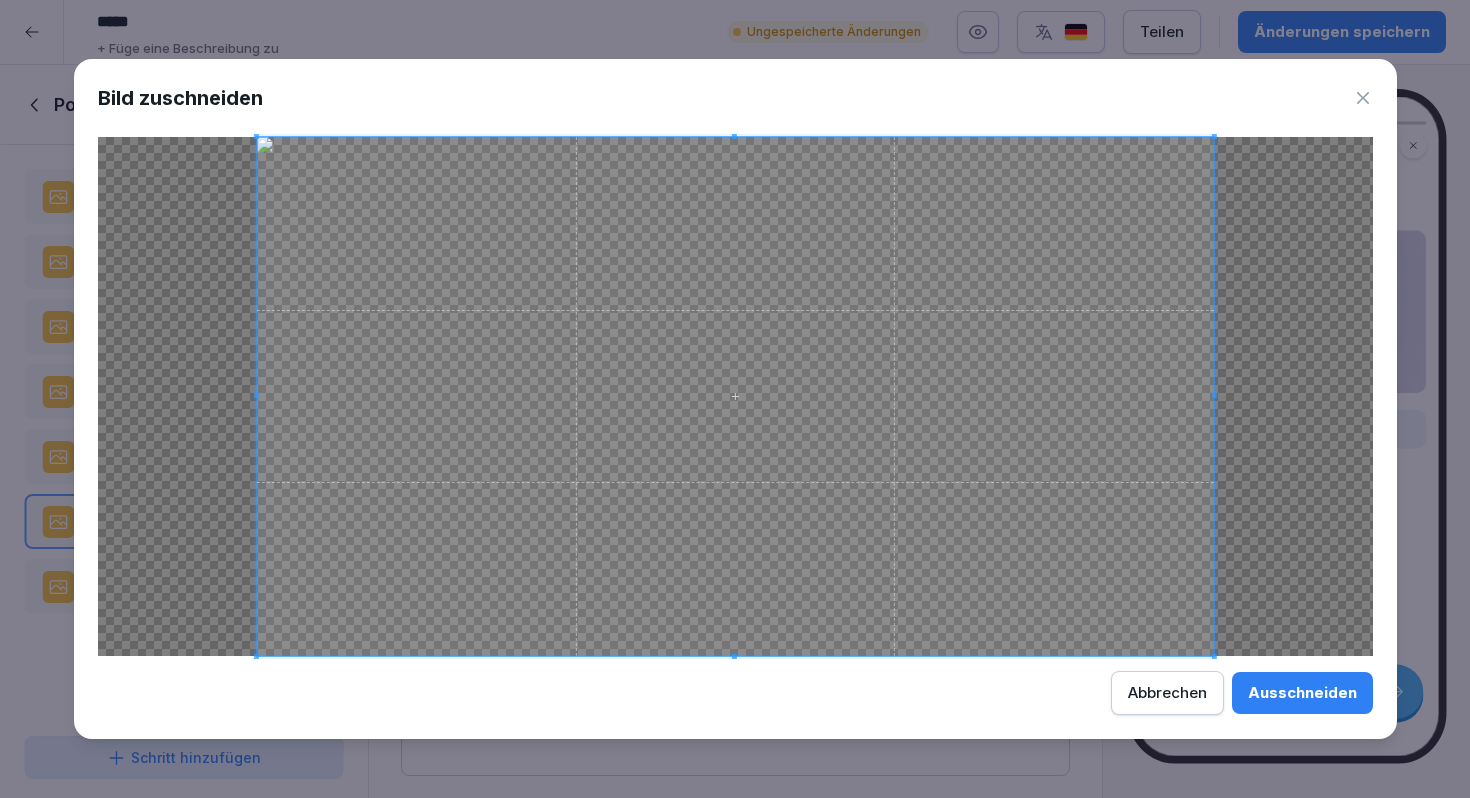 click on "Ausschneiden" at bounding box center (1302, 693) 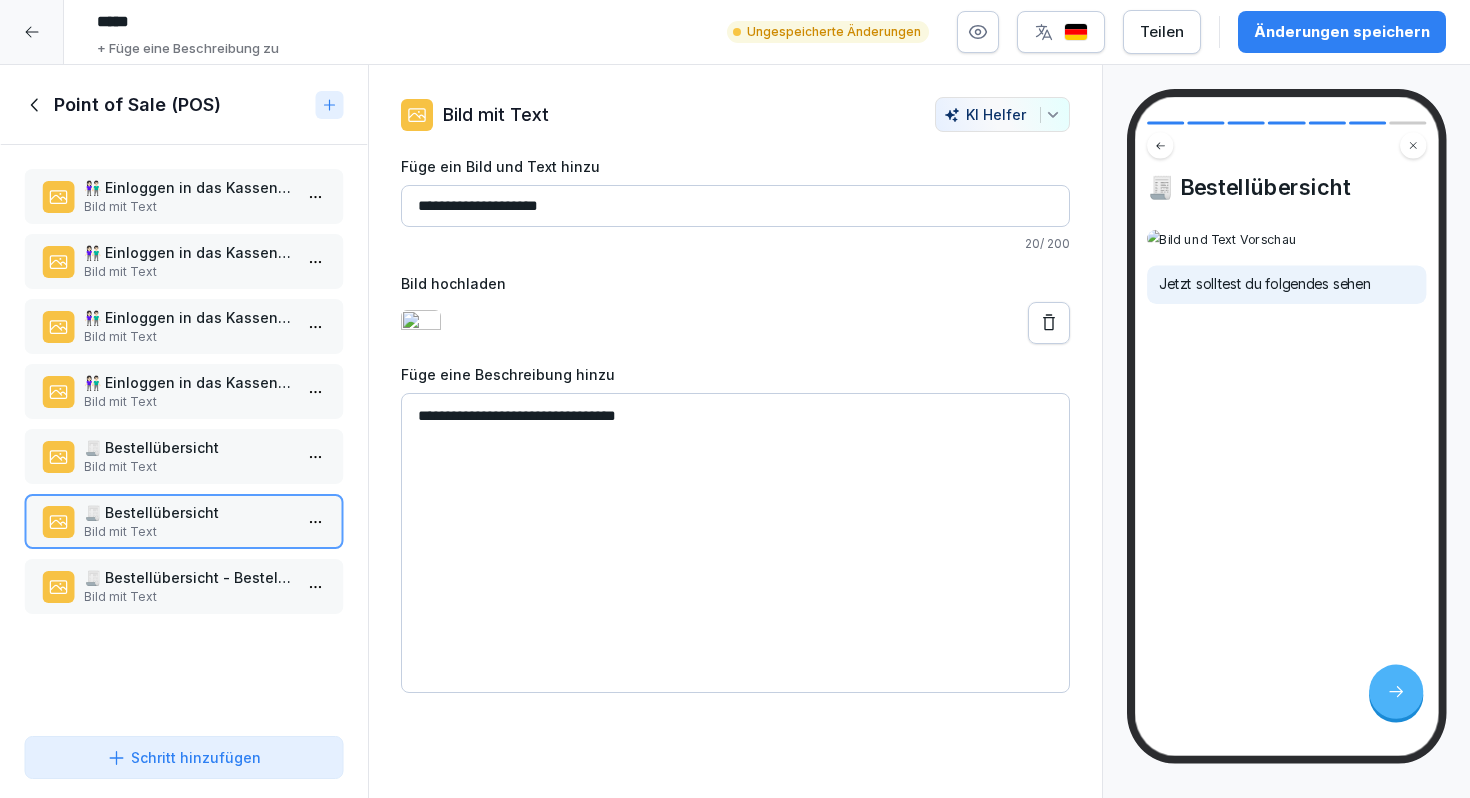 click on "👫🏻 Einloggen in das Kassensystem (1) Bild mit Text 👫🏻 Einloggen in das Kassensystem (2) Bild mit Text 👫🏻 Einloggen in das Kassensystem (3) Bild mit Text 👫🏻 Einloggen in das Kassensystem (4) Bild mit Text 🧾 Bestellübersicht  Bild mit Text 🧾 Bestellübersicht  Bild mit Text 🧾 Bestellübersicht - Bestellungen filtern (1) Bild mit Text
To pick up a draggable item, press the space bar.
While dragging, use the arrow keys to move the item.
Press space again to drop the item in its new position, or press escape to cancel.
Draggable item [ID] was dropped over droppable area [ID]" at bounding box center (184, 436) 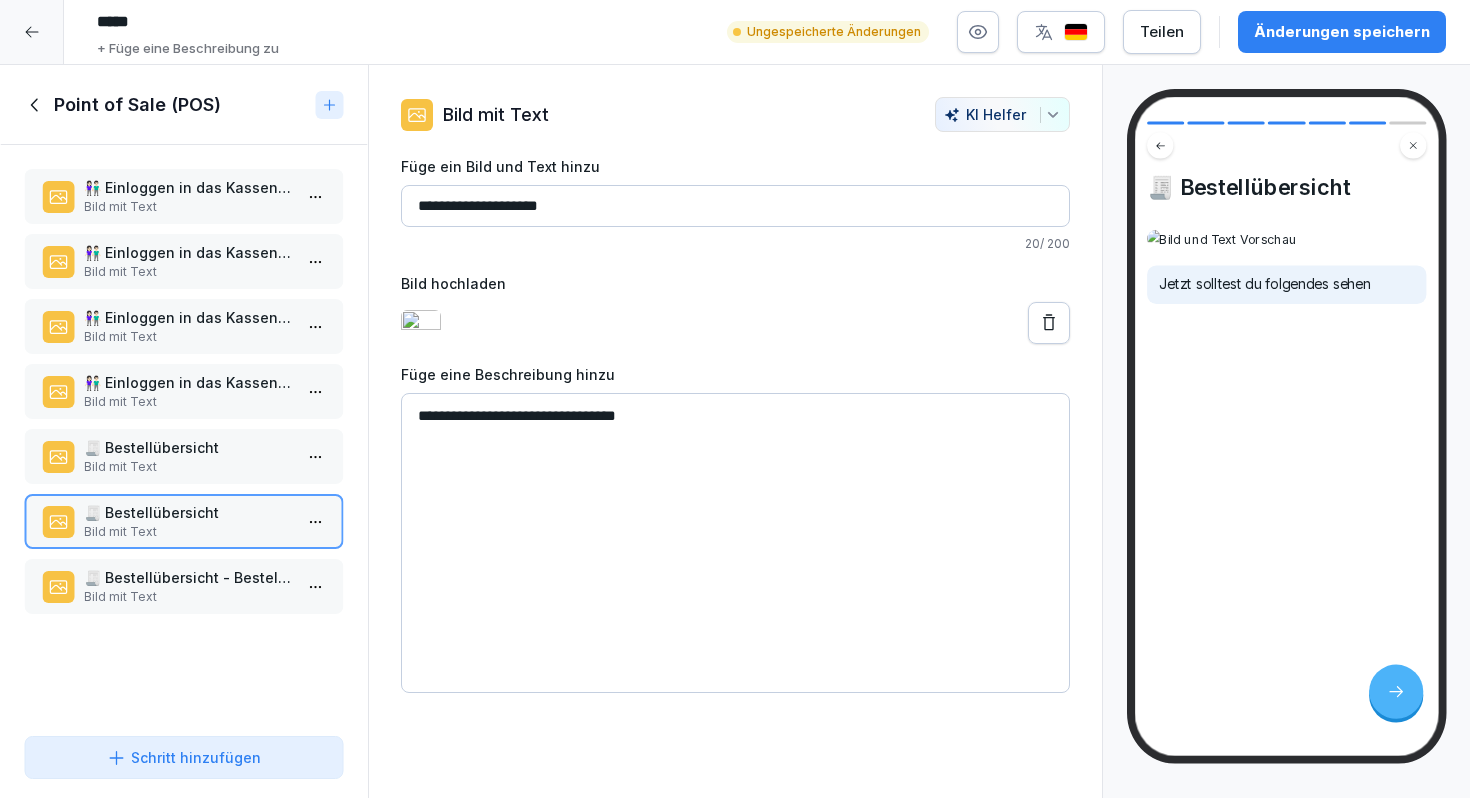 click on "🧾 Bestellübersicht - Bestellungen filtern (1)" at bounding box center [188, 577] 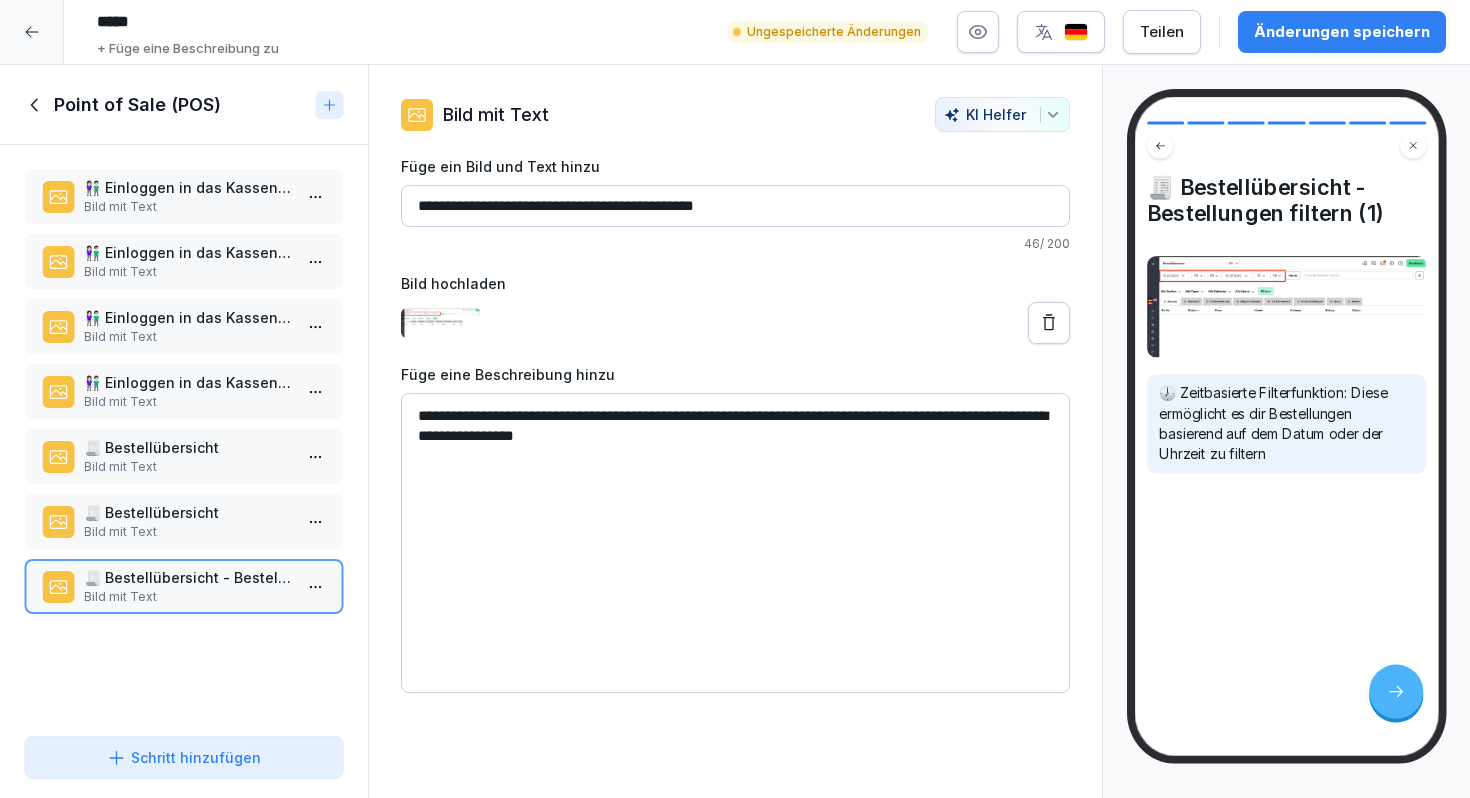 click on "Schritt hinzufügen" at bounding box center [184, 757] 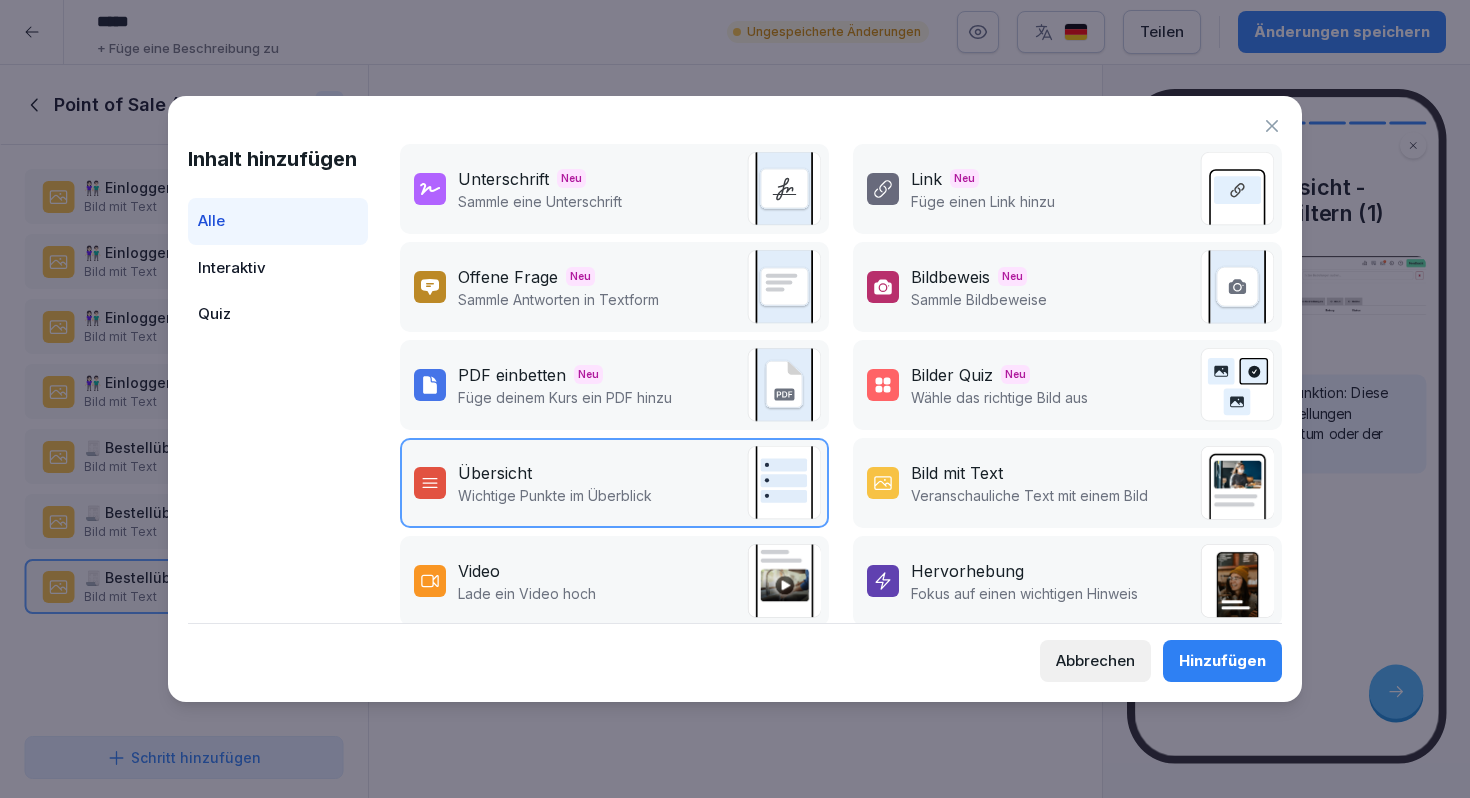 click on "Veranschauliche Text mit einem Bild" at bounding box center [1029, 495] 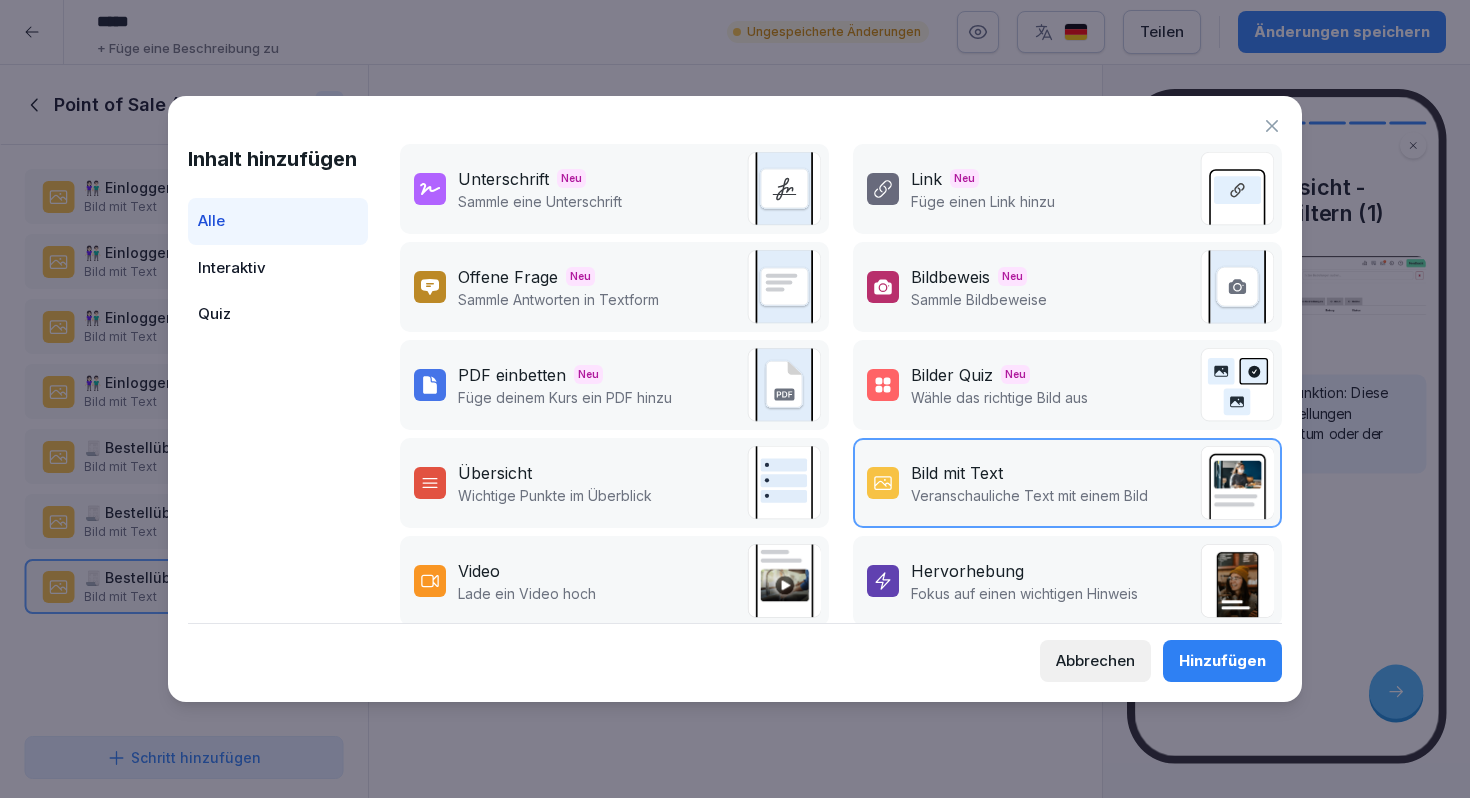 click on "Hinzufügen" at bounding box center [1222, 661] 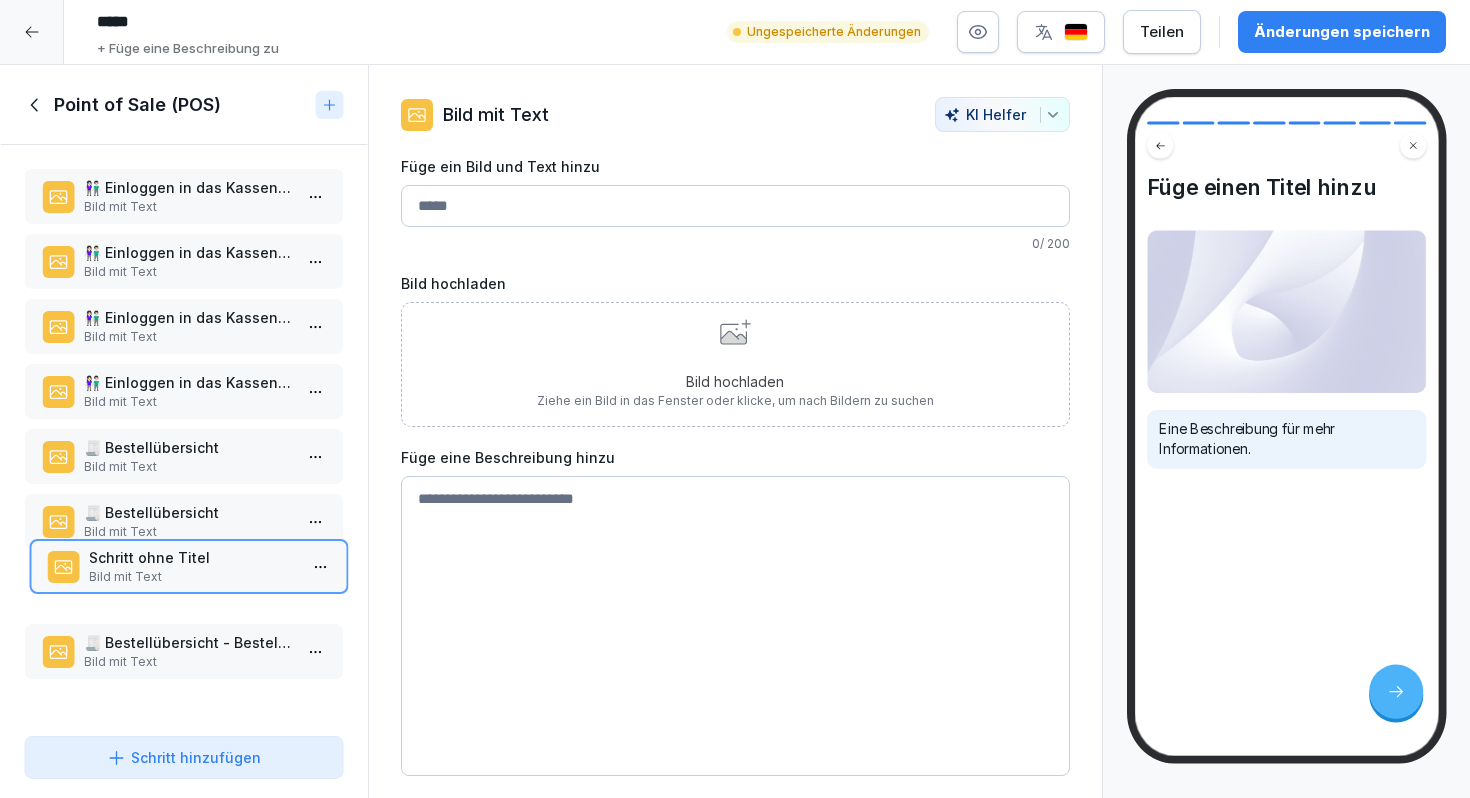 drag, startPoint x: 281, startPoint y: 656, endPoint x: 286, endPoint y: 568, distance: 88.14193 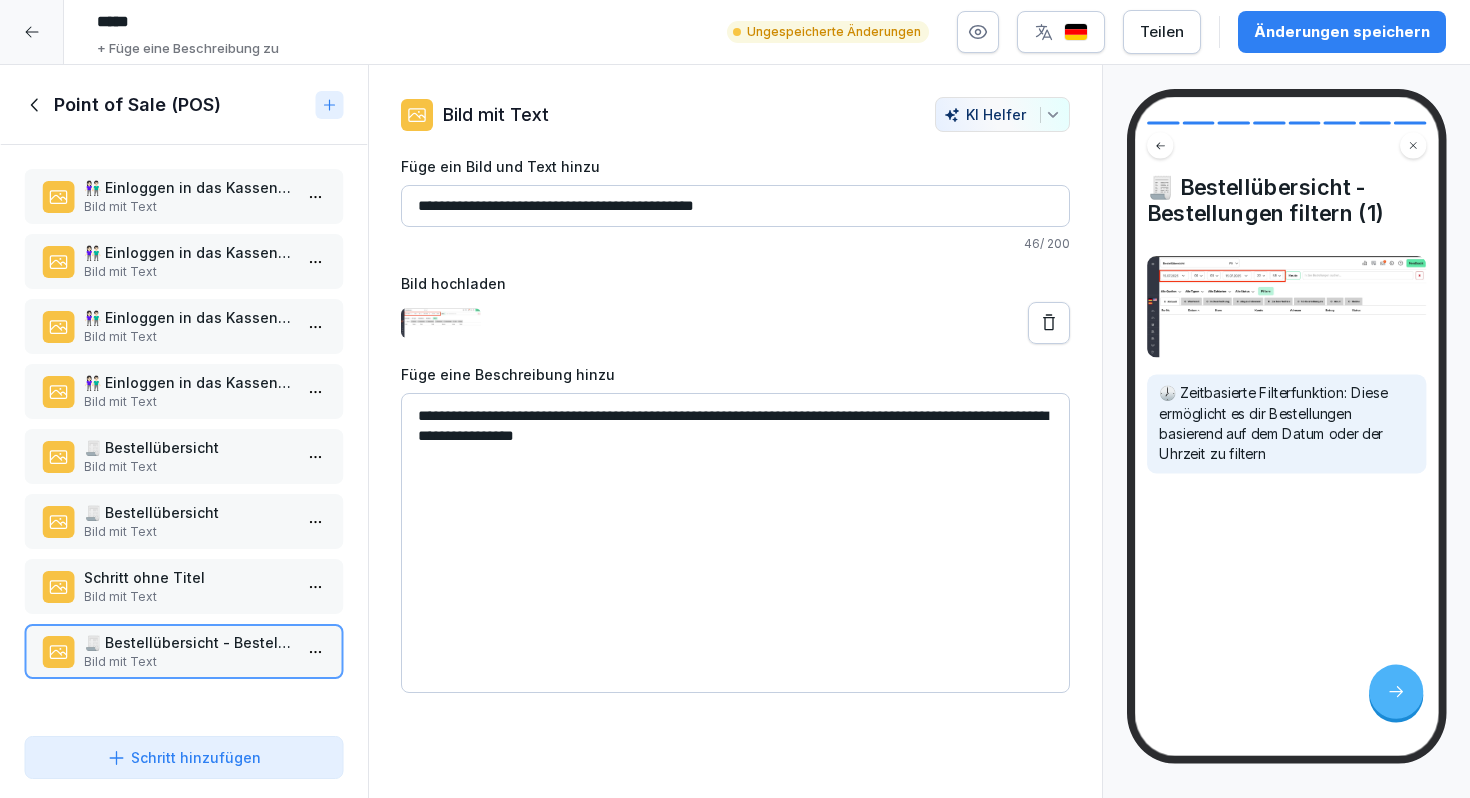 click on "Bild mit Text" at bounding box center (188, 597) 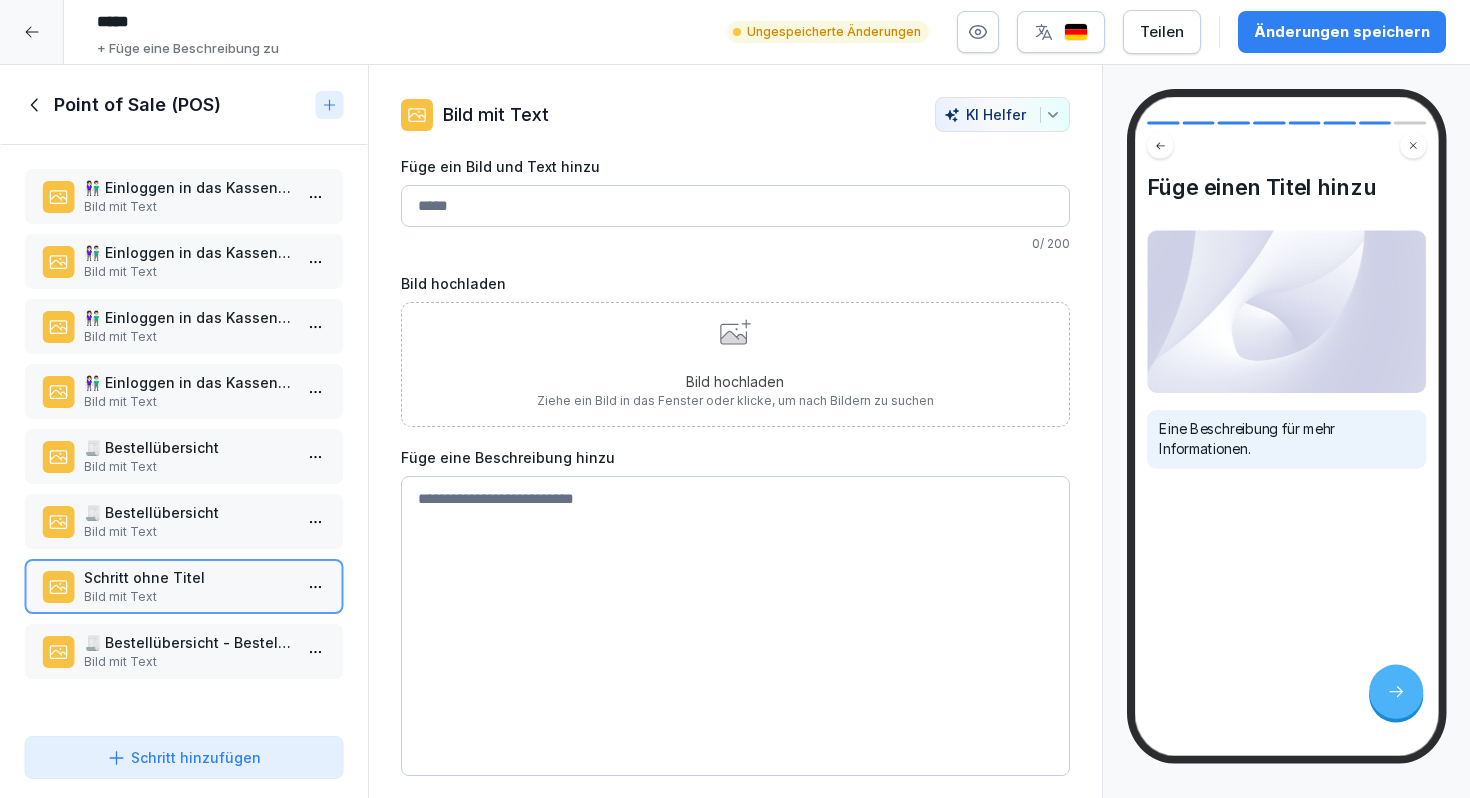 click on "🧾 Bestellübersicht" at bounding box center [188, 512] 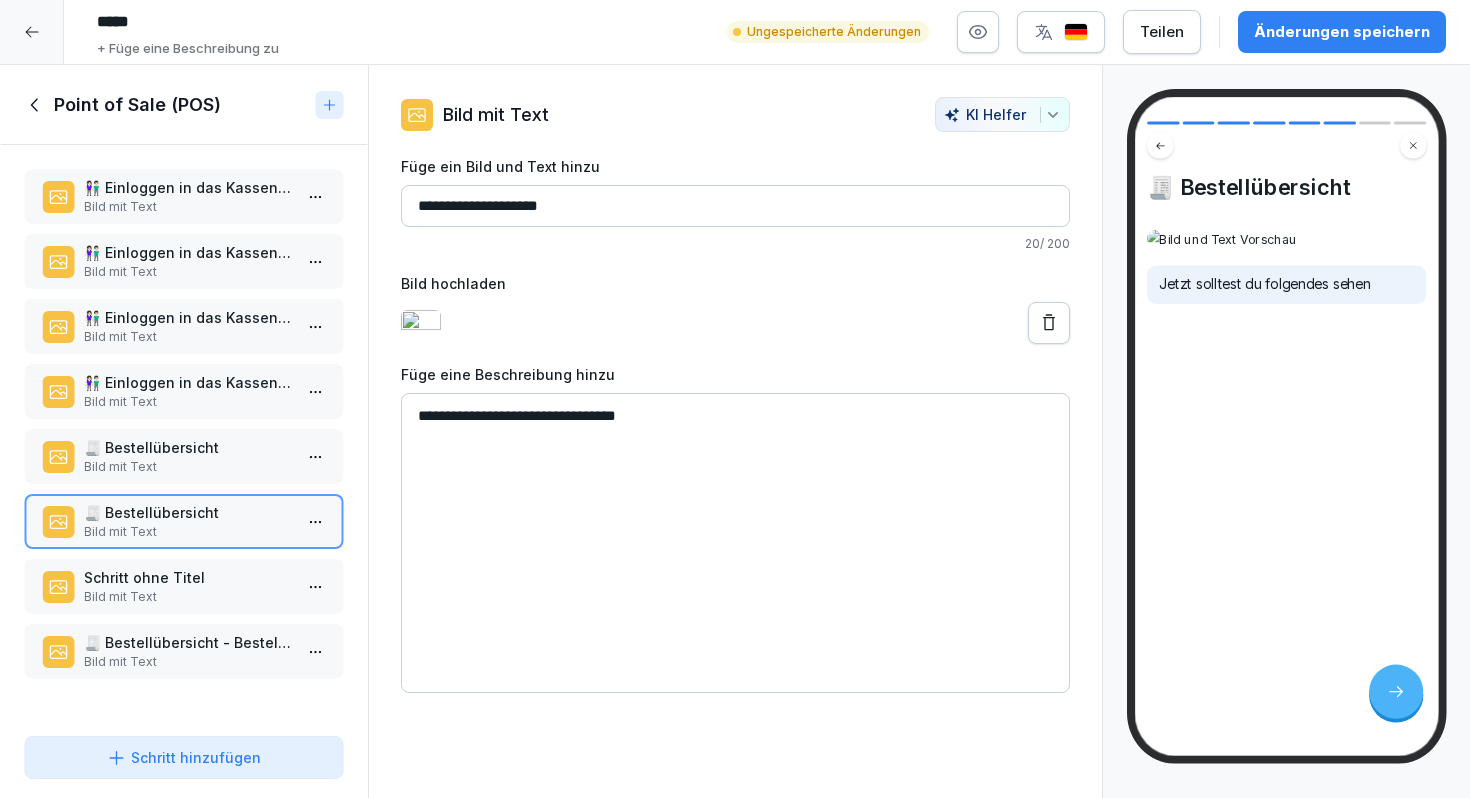 drag, startPoint x: 570, startPoint y: 204, endPoint x: 361, endPoint y: 207, distance: 209.02153 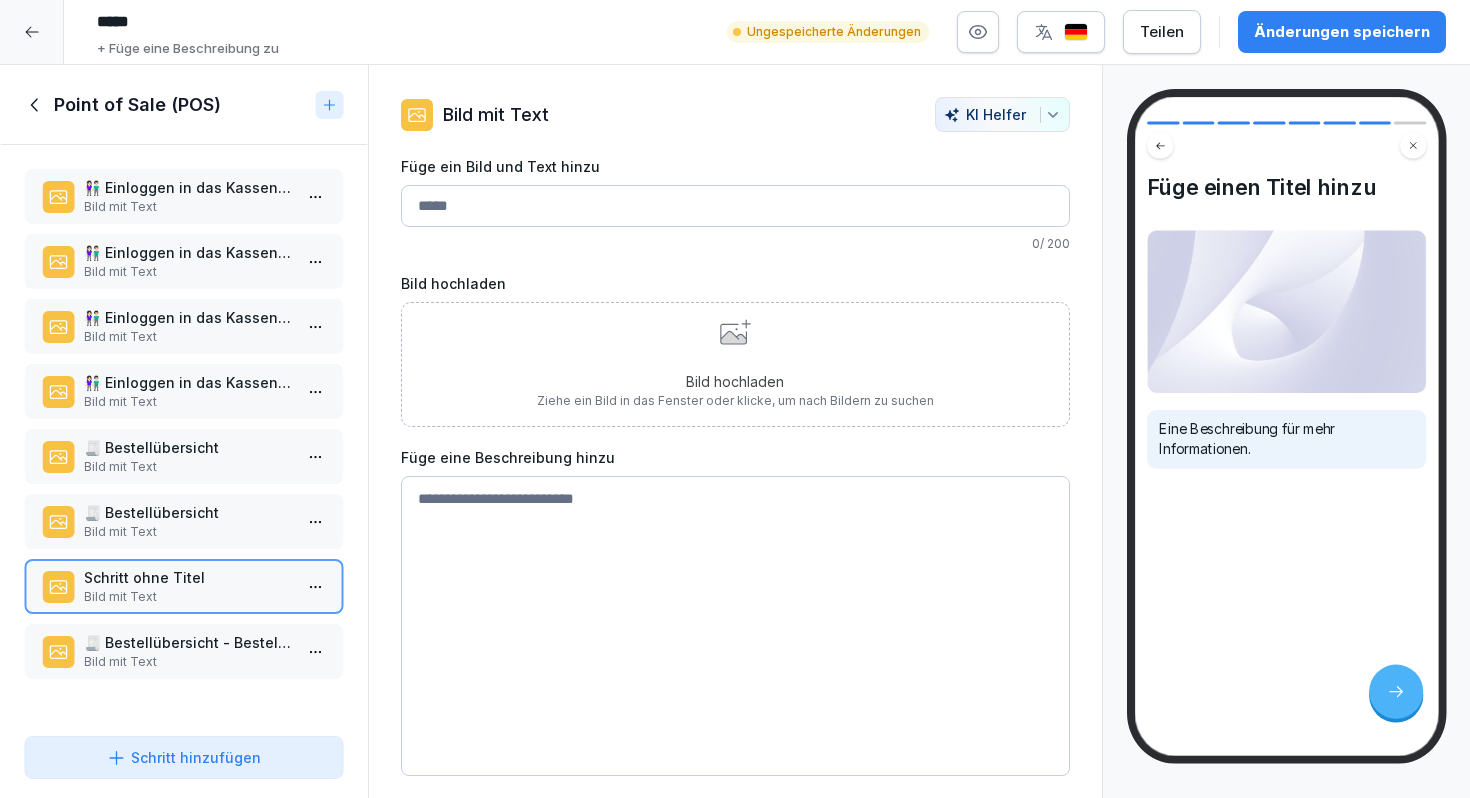 click on "Füge ein Bild und Text hinzu" at bounding box center (735, 206) 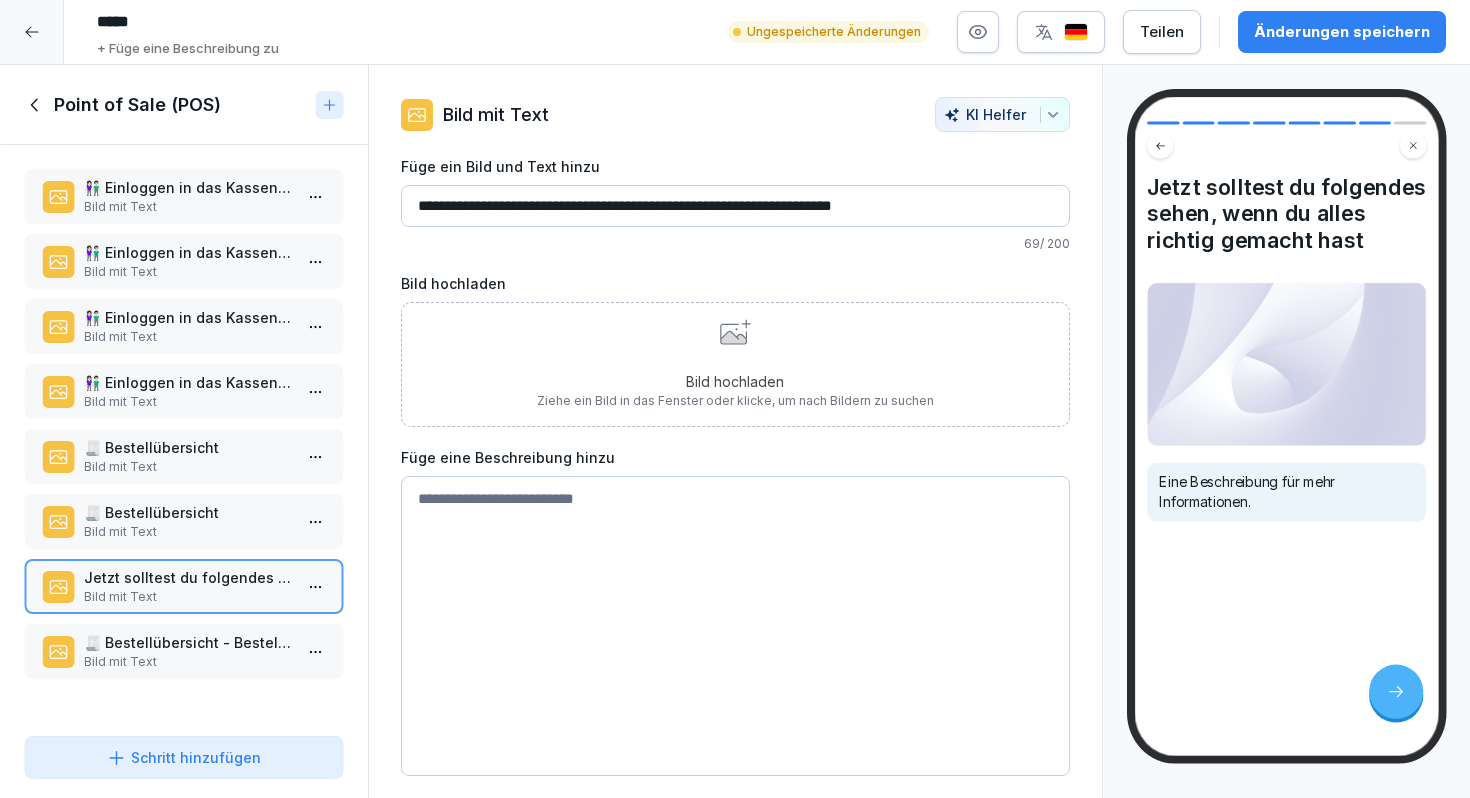 type 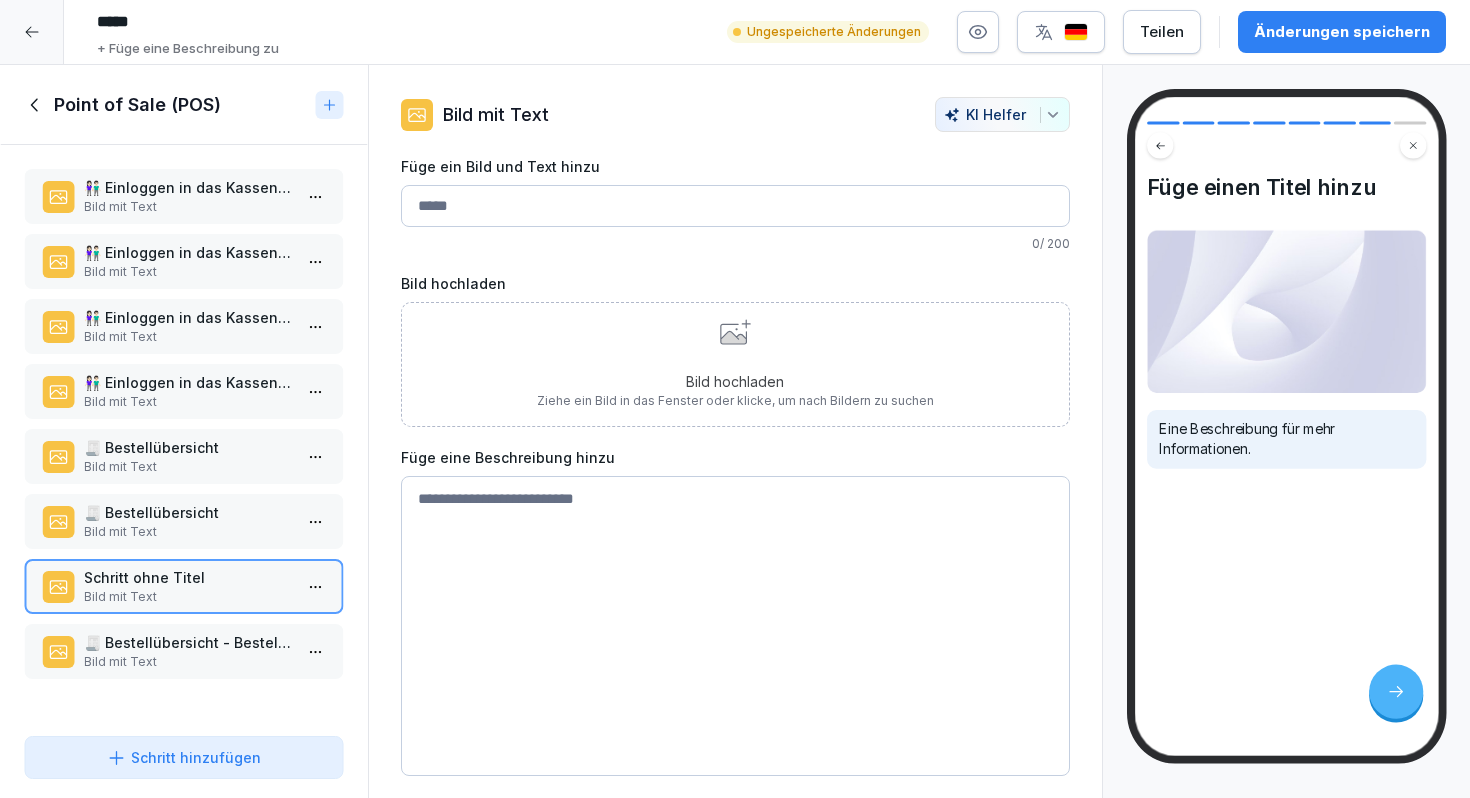 click on "🧾 Bestellübersicht  Bild mit Text" at bounding box center (184, 521) 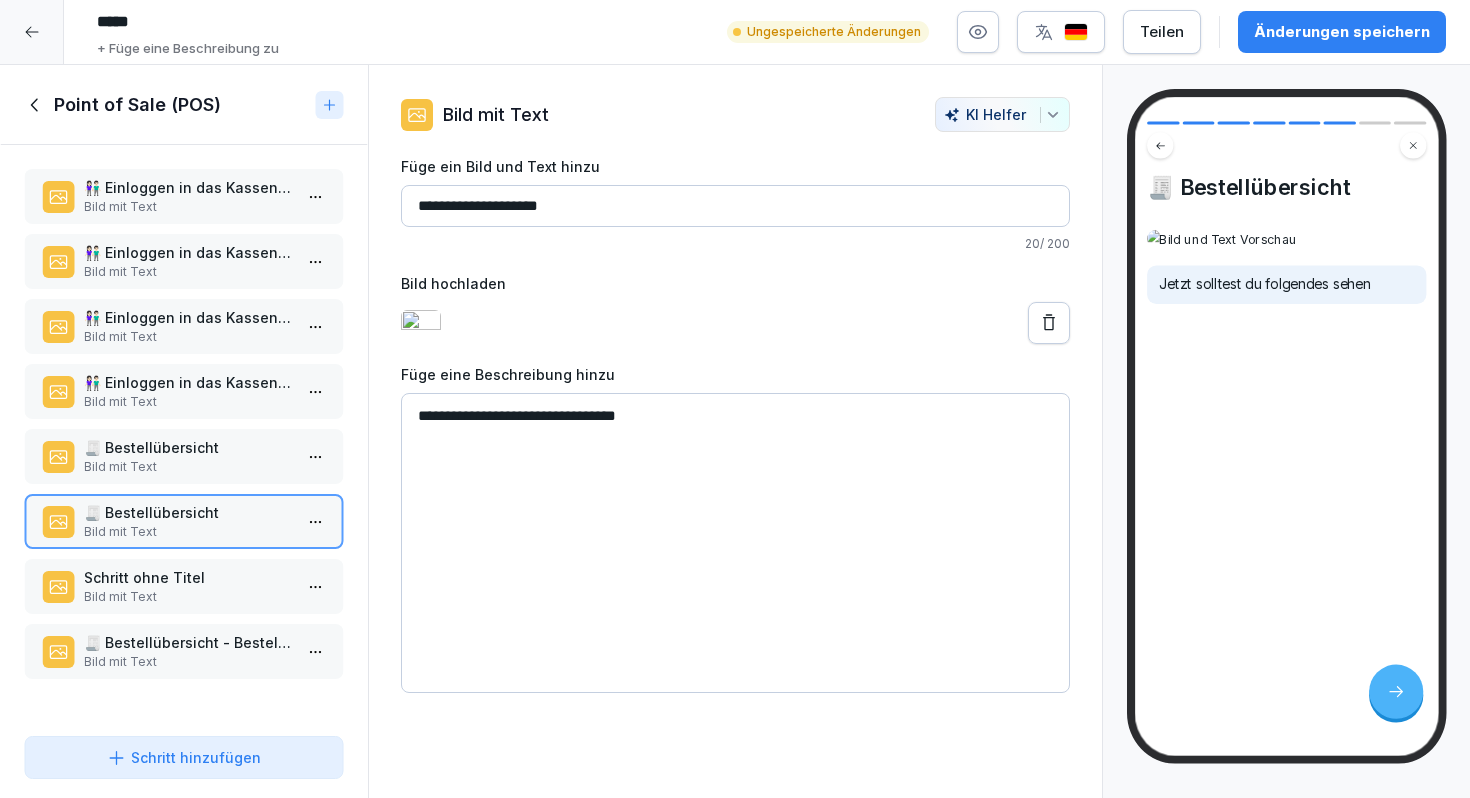click on "**********" at bounding box center (735, 206) 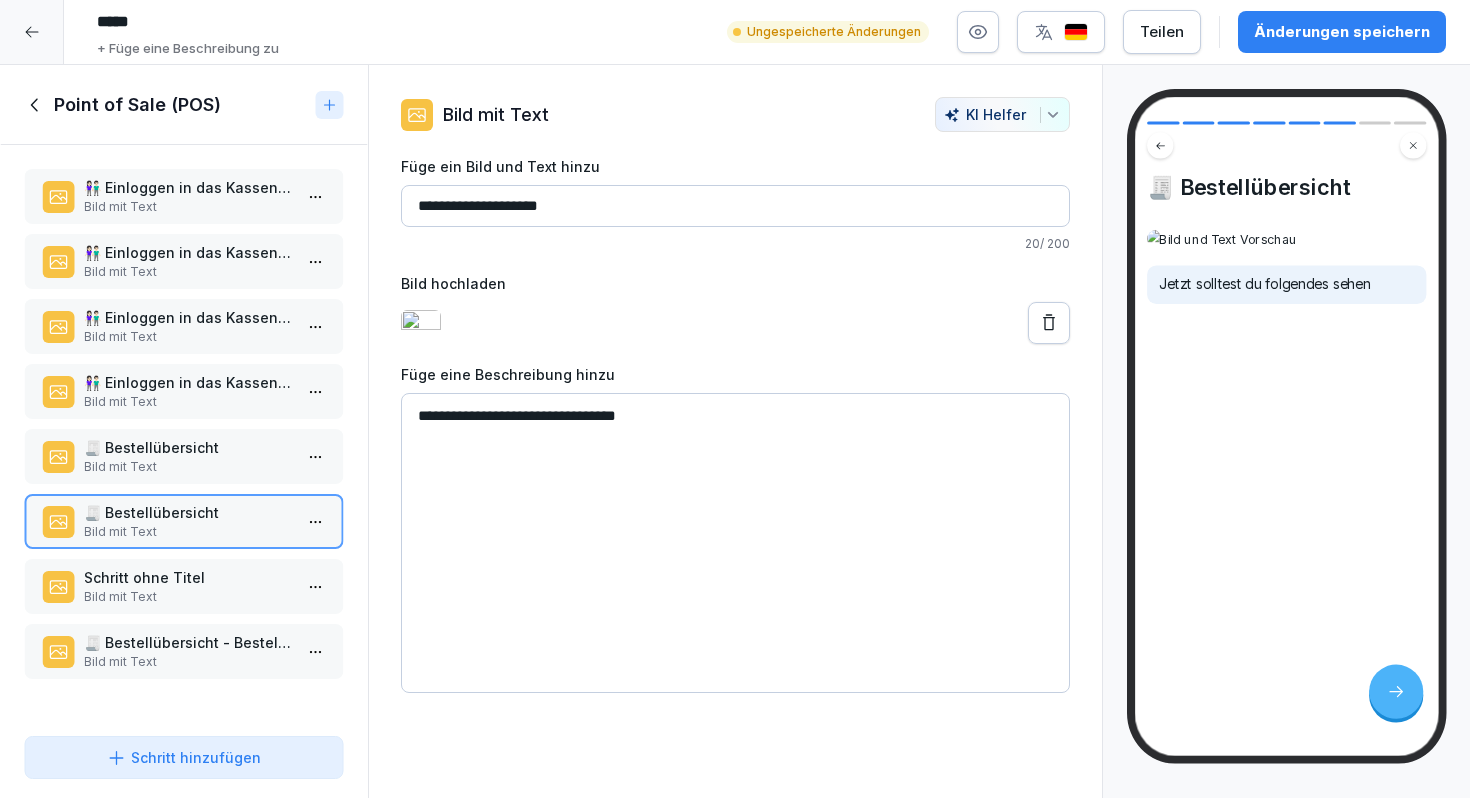 click on "Schritt ohne Titel" at bounding box center (188, 577) 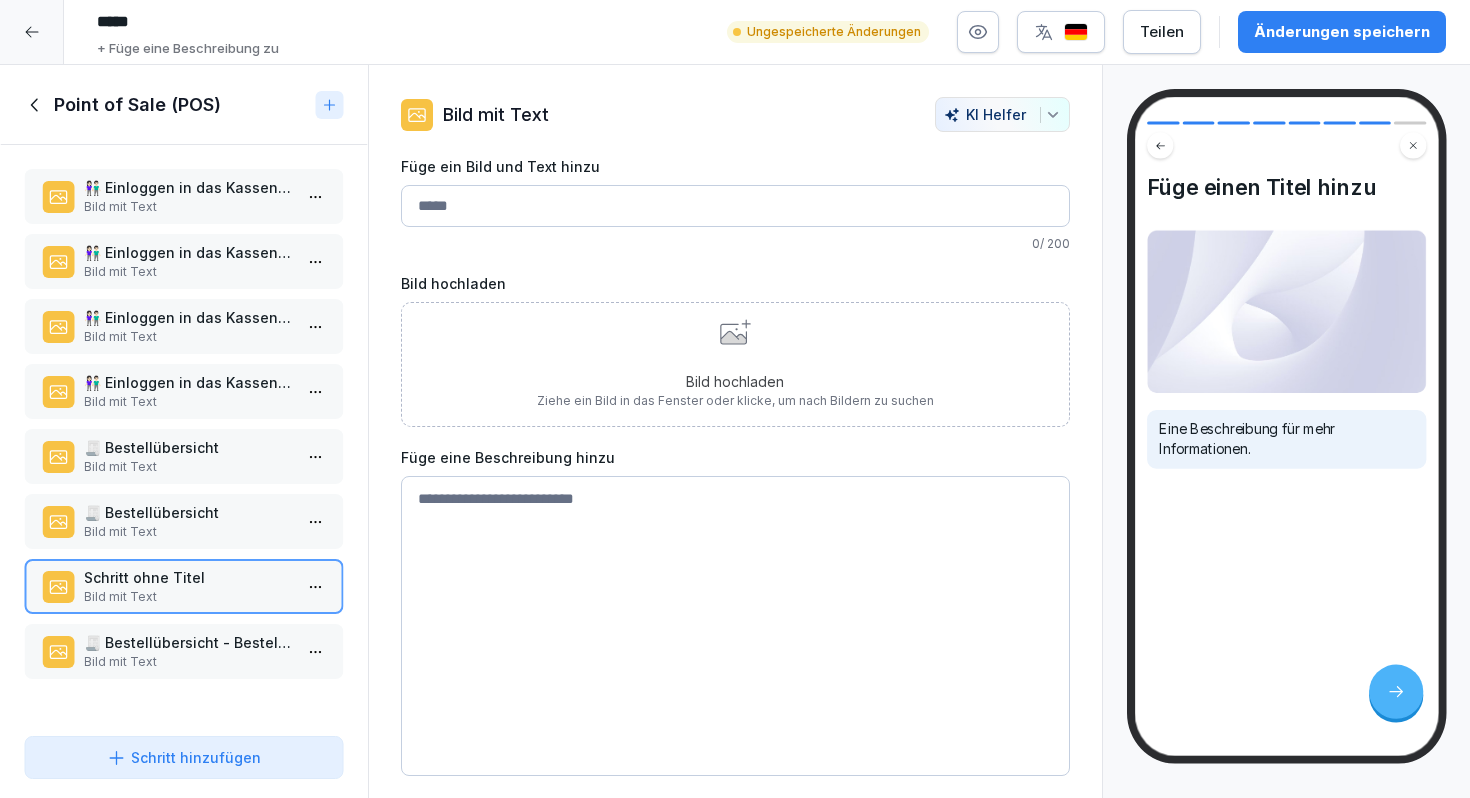 click on "🧾 Bestellübersicht  Bild mit Text" at bounding box center (184, 456) 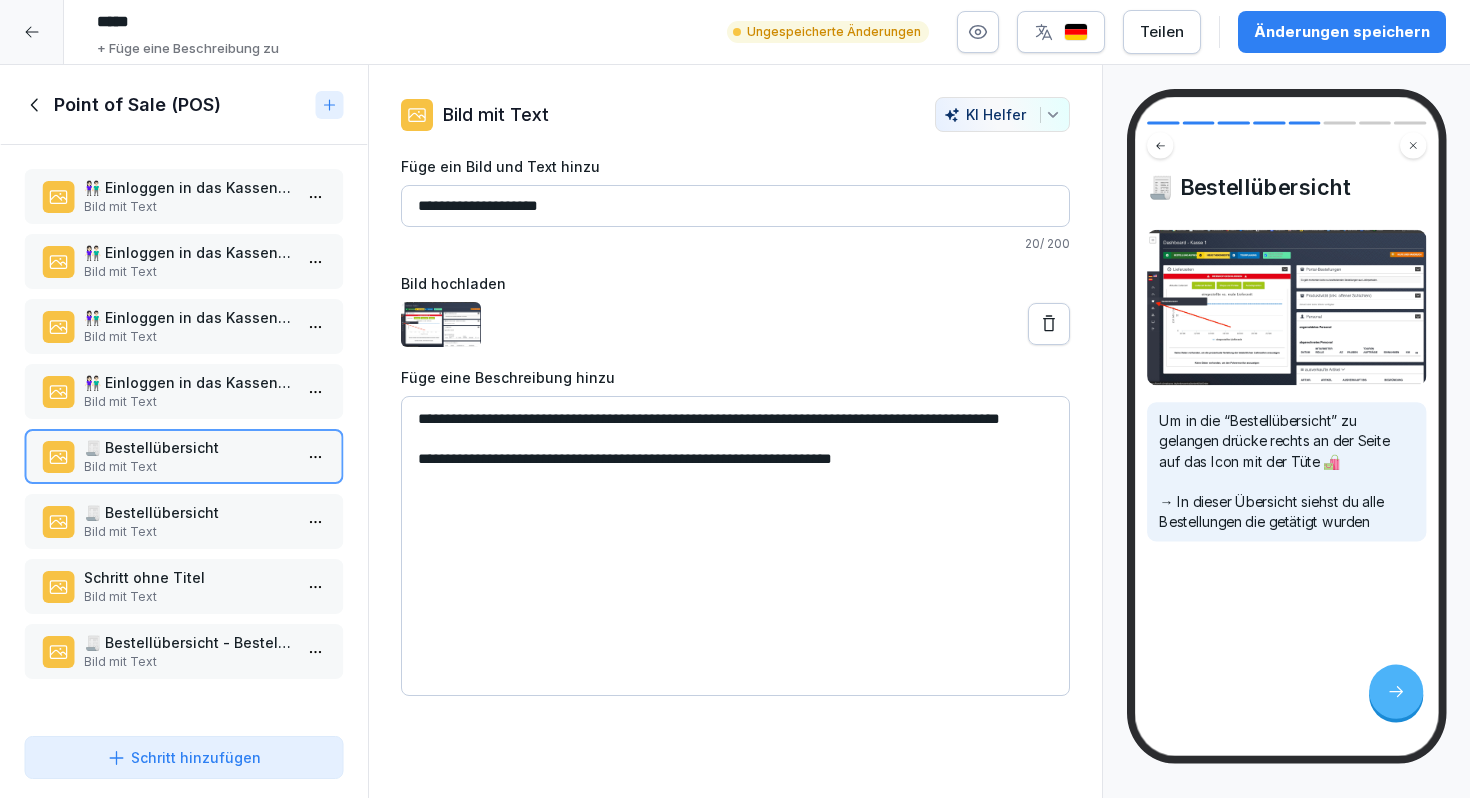 click on "Bild mit Text" at bounding box center [188, 467] 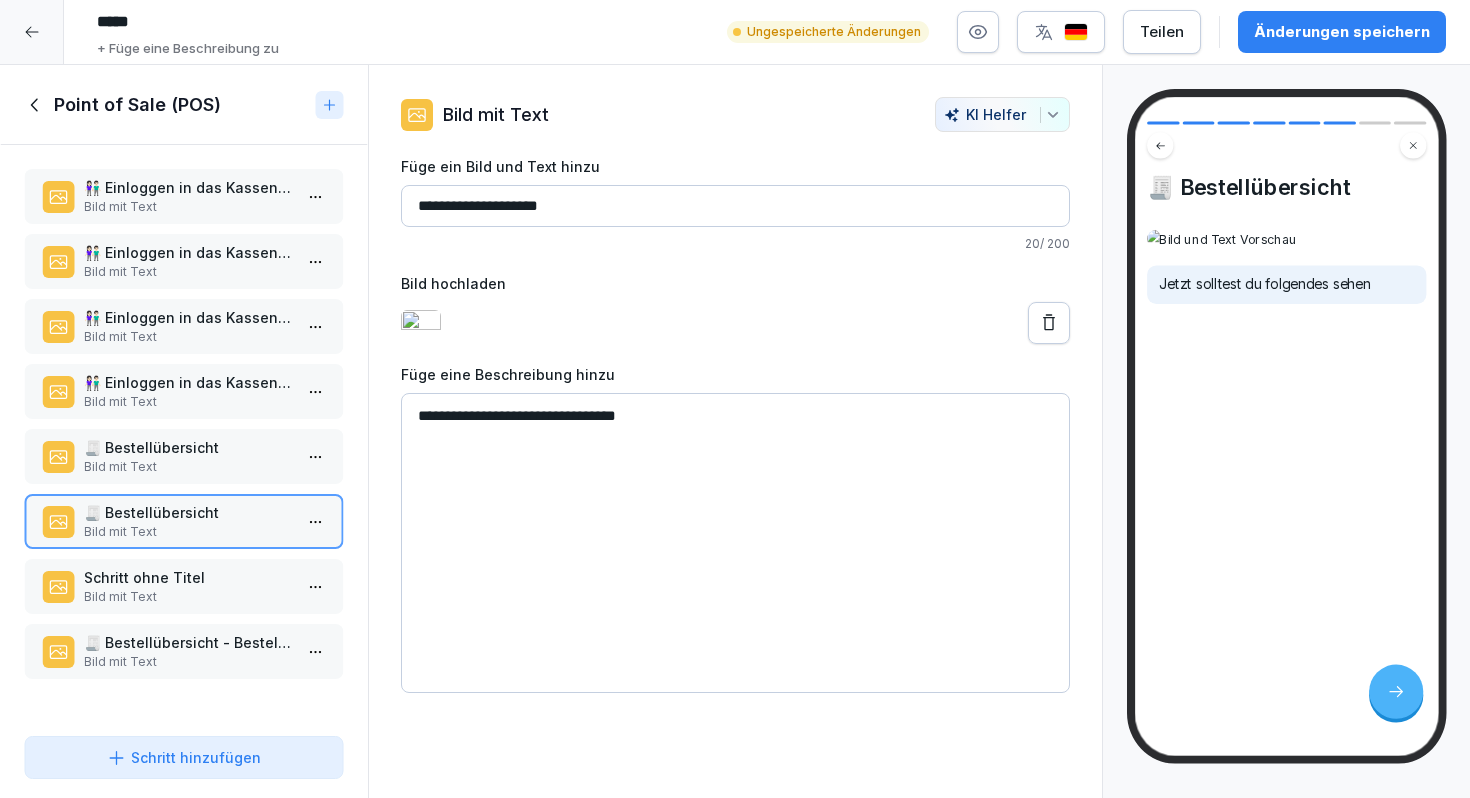 click on "Bild mit Text" at bounding box center (188, 467) 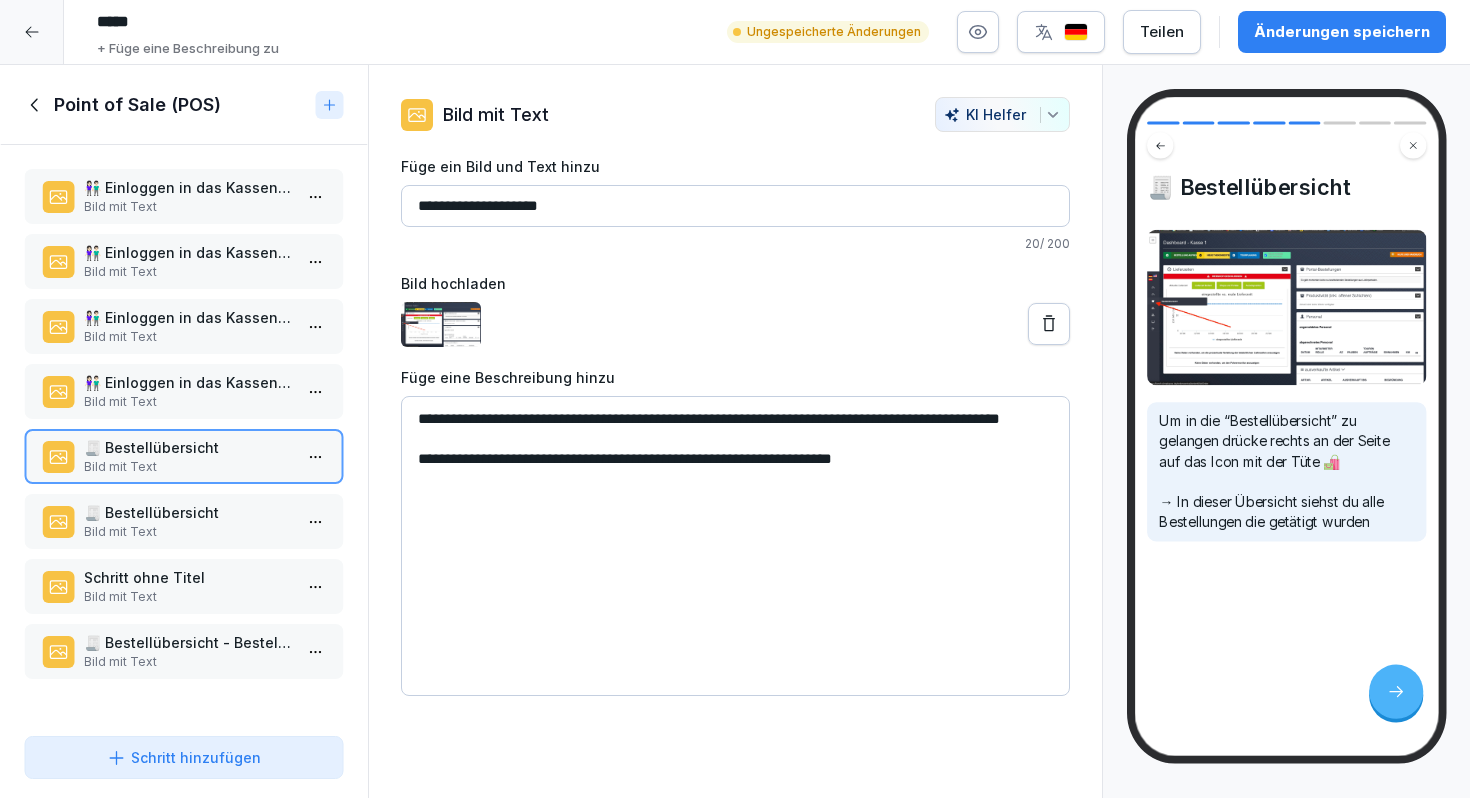 click on "**********" at bounding box center [735, 206] 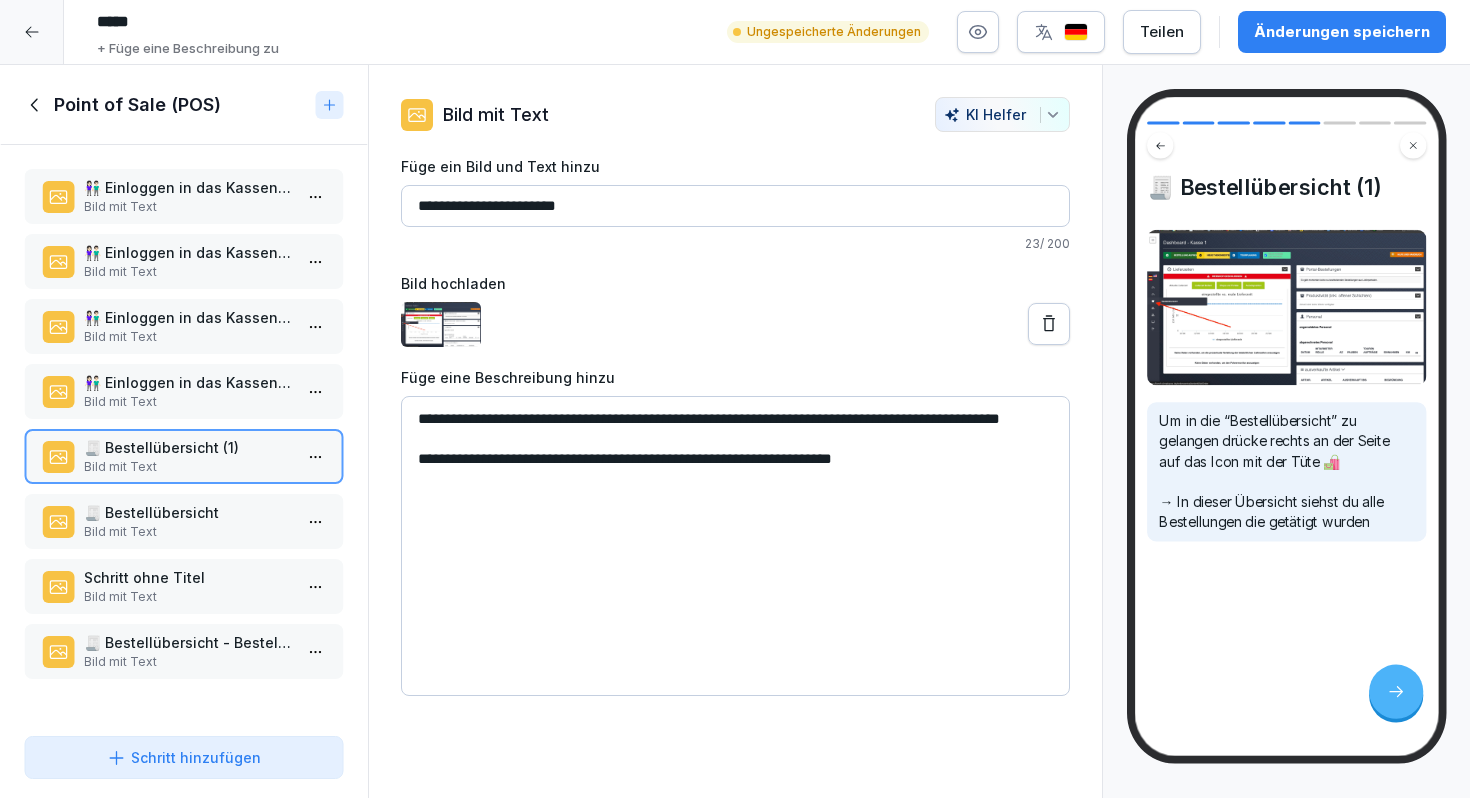 type on "**********" 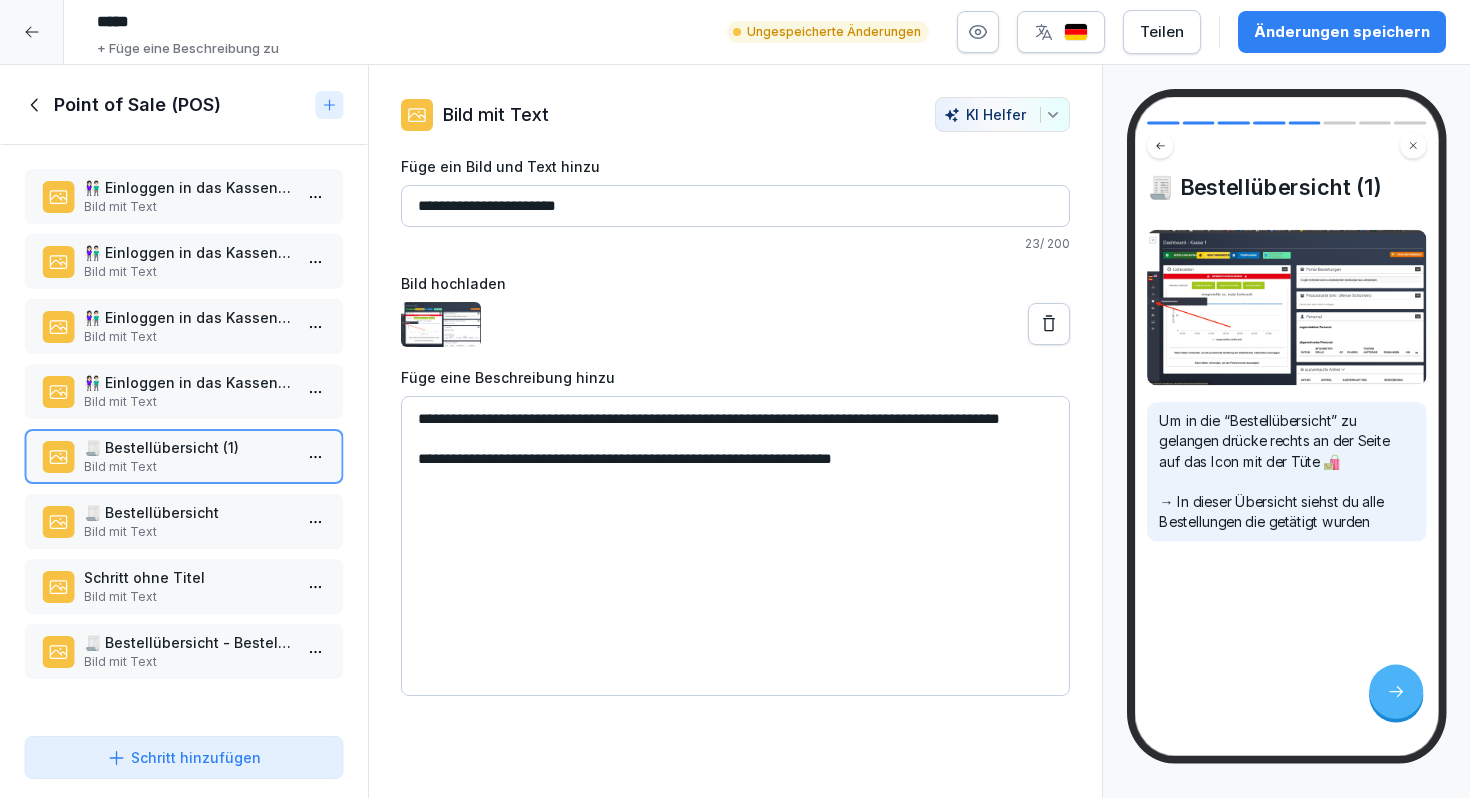 click on "🧾 Bestellübersicht" at bounding box center [188, 512] 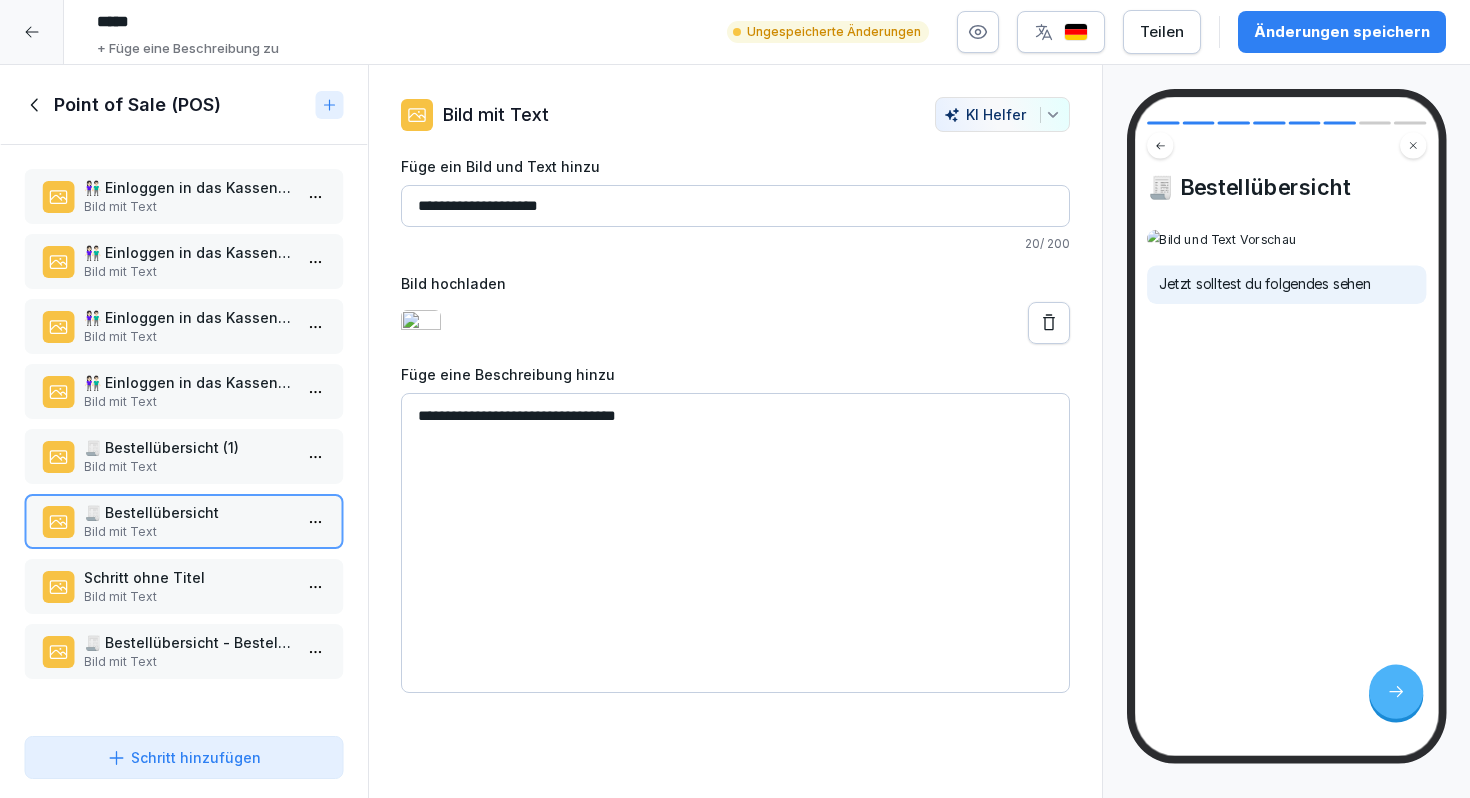 click on "**********" at bounding box center [735, 206] 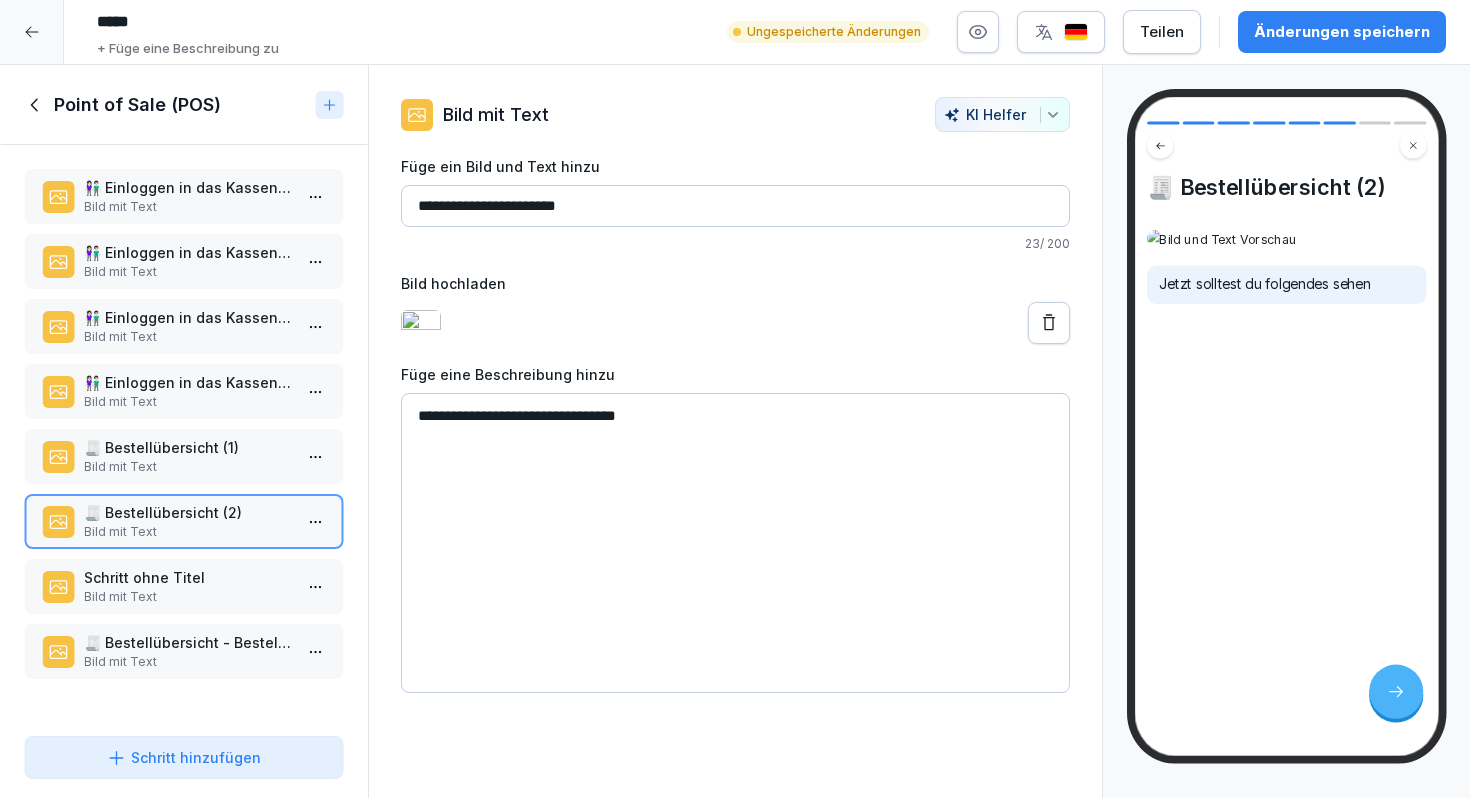 type on "**********" 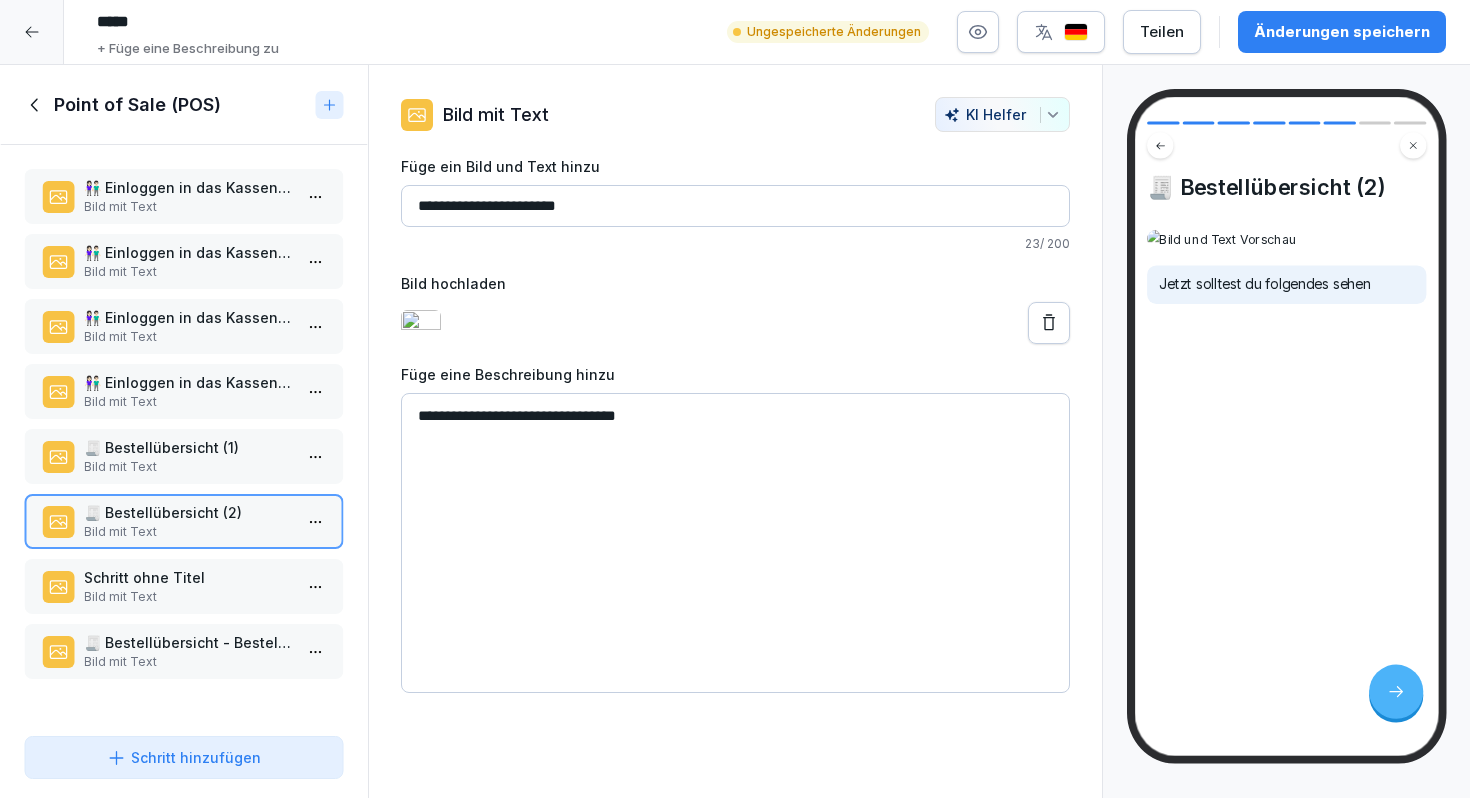click on "Bild mit Text" at bounding box center (188, 597) 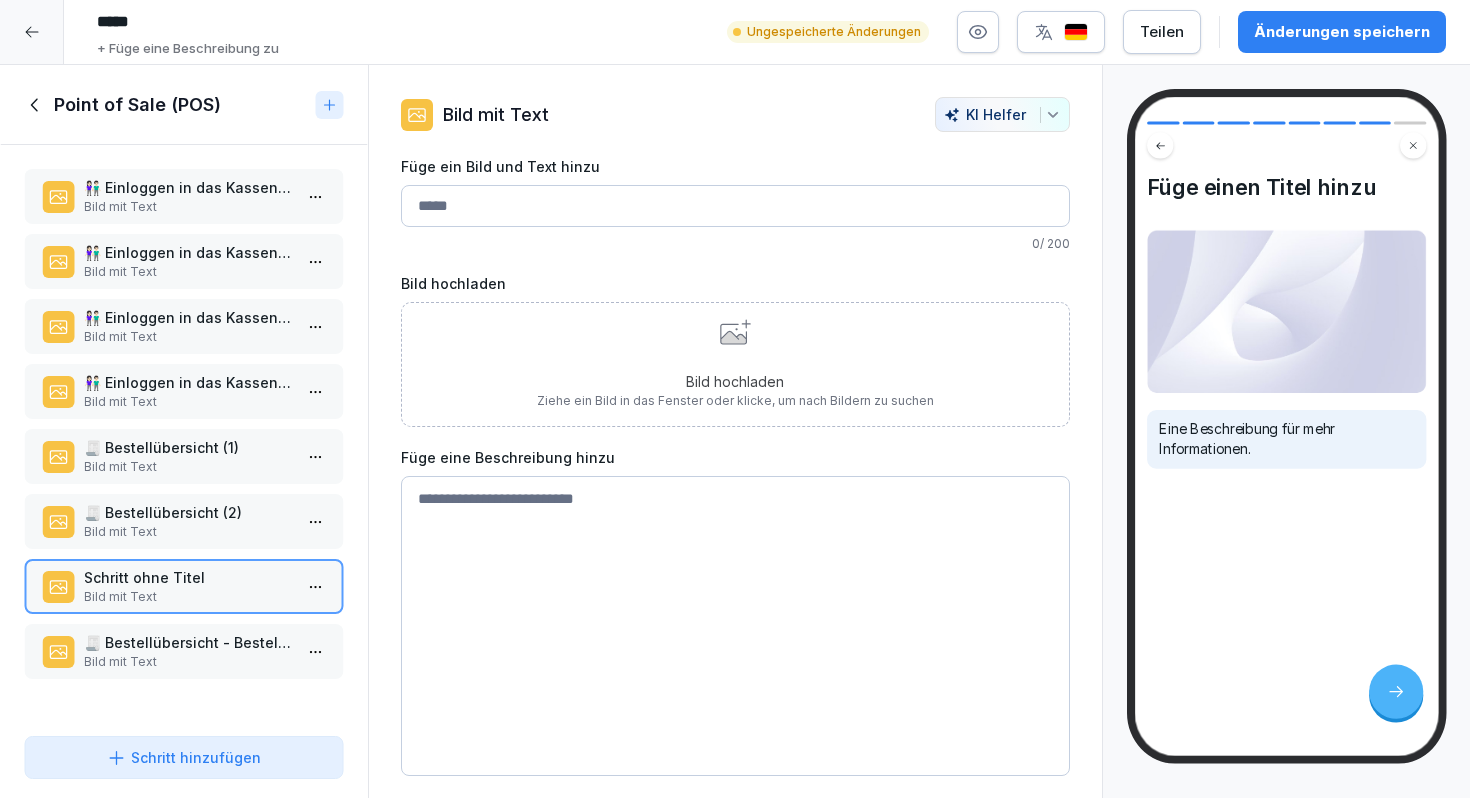 click on "Füge ein Bild und Text hinzu" at bounding box center (735, 206) 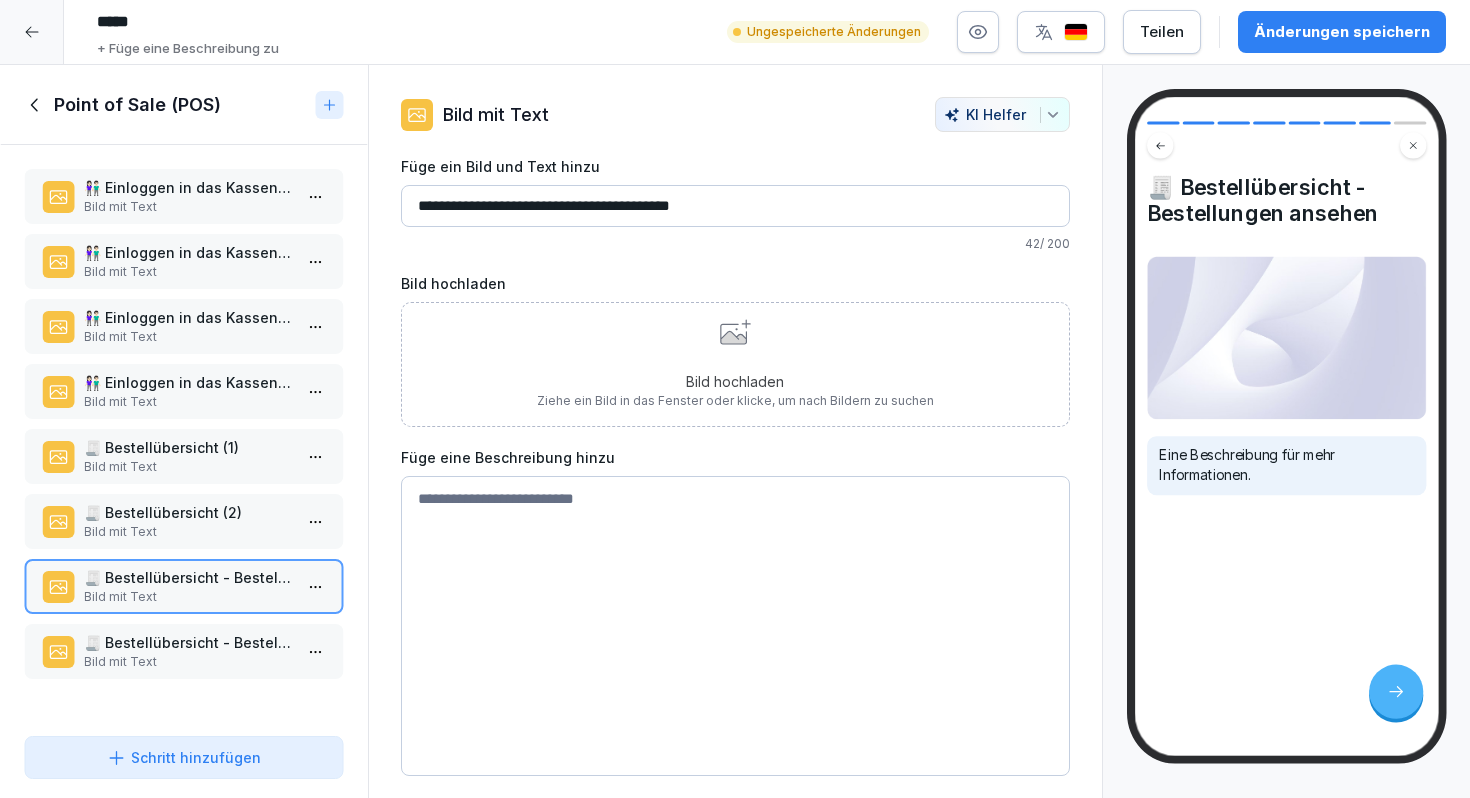 click on "**********" at bounding box center [735, 206] 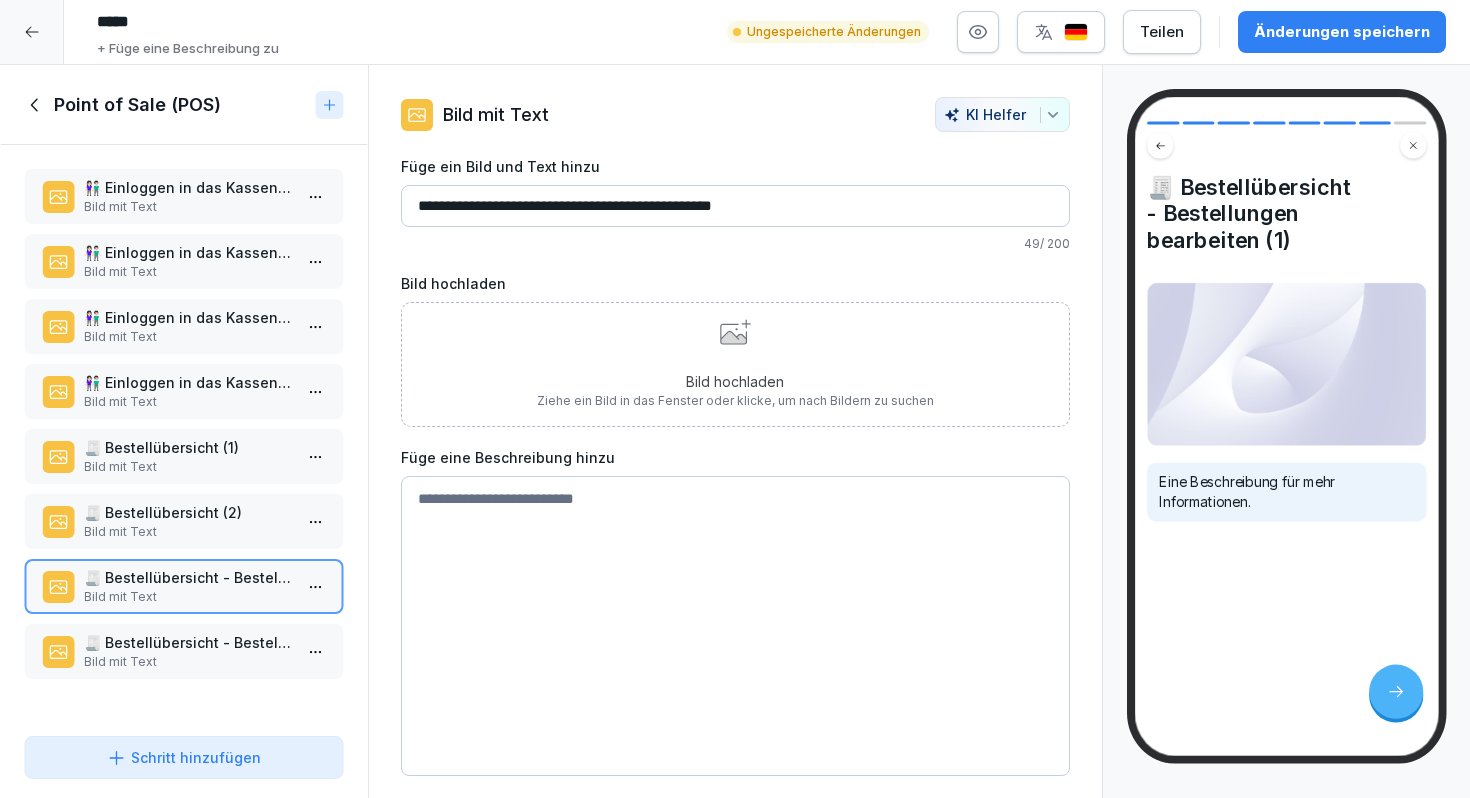 type on "**********" 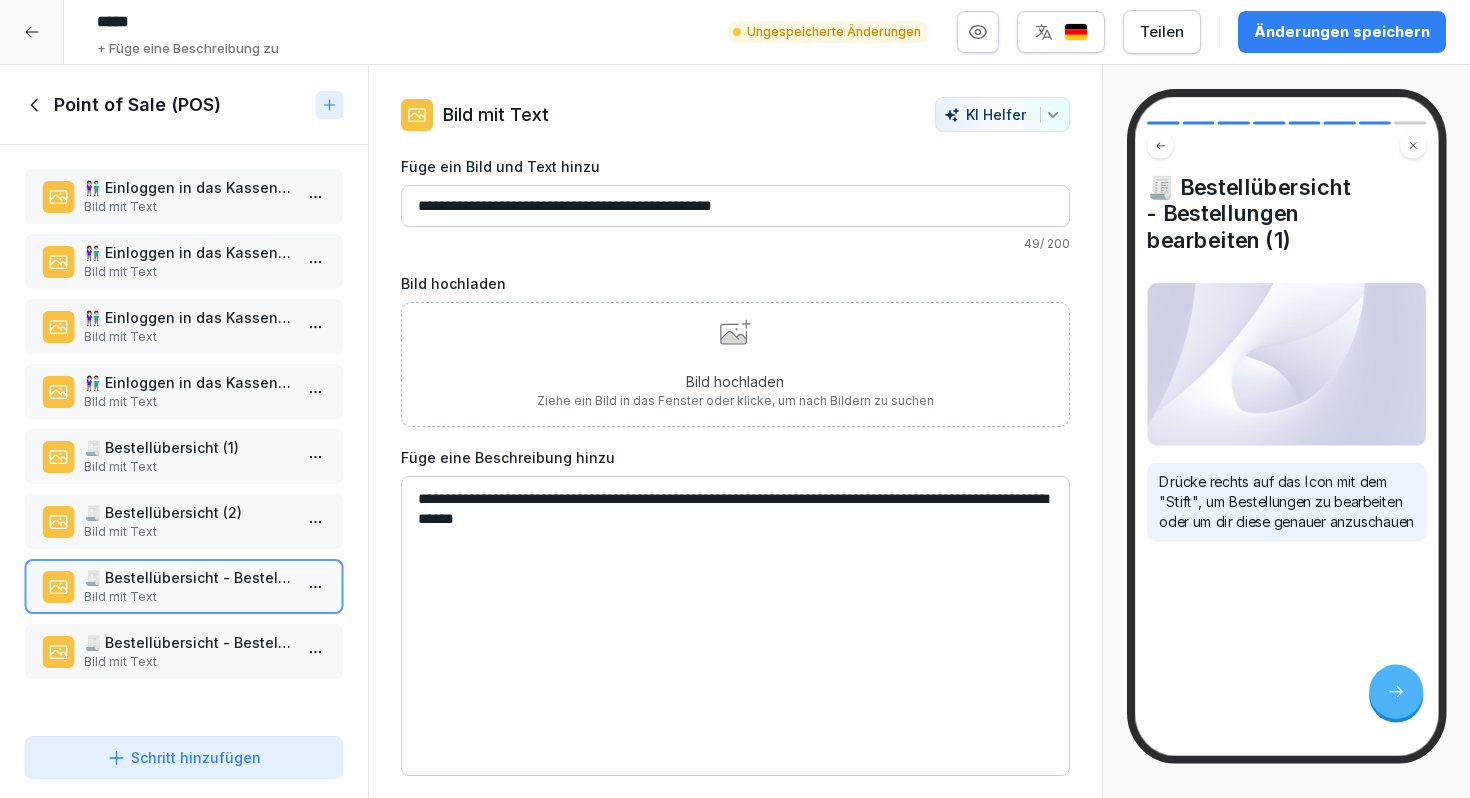 click on "**********" at bounding box center (735, 626) 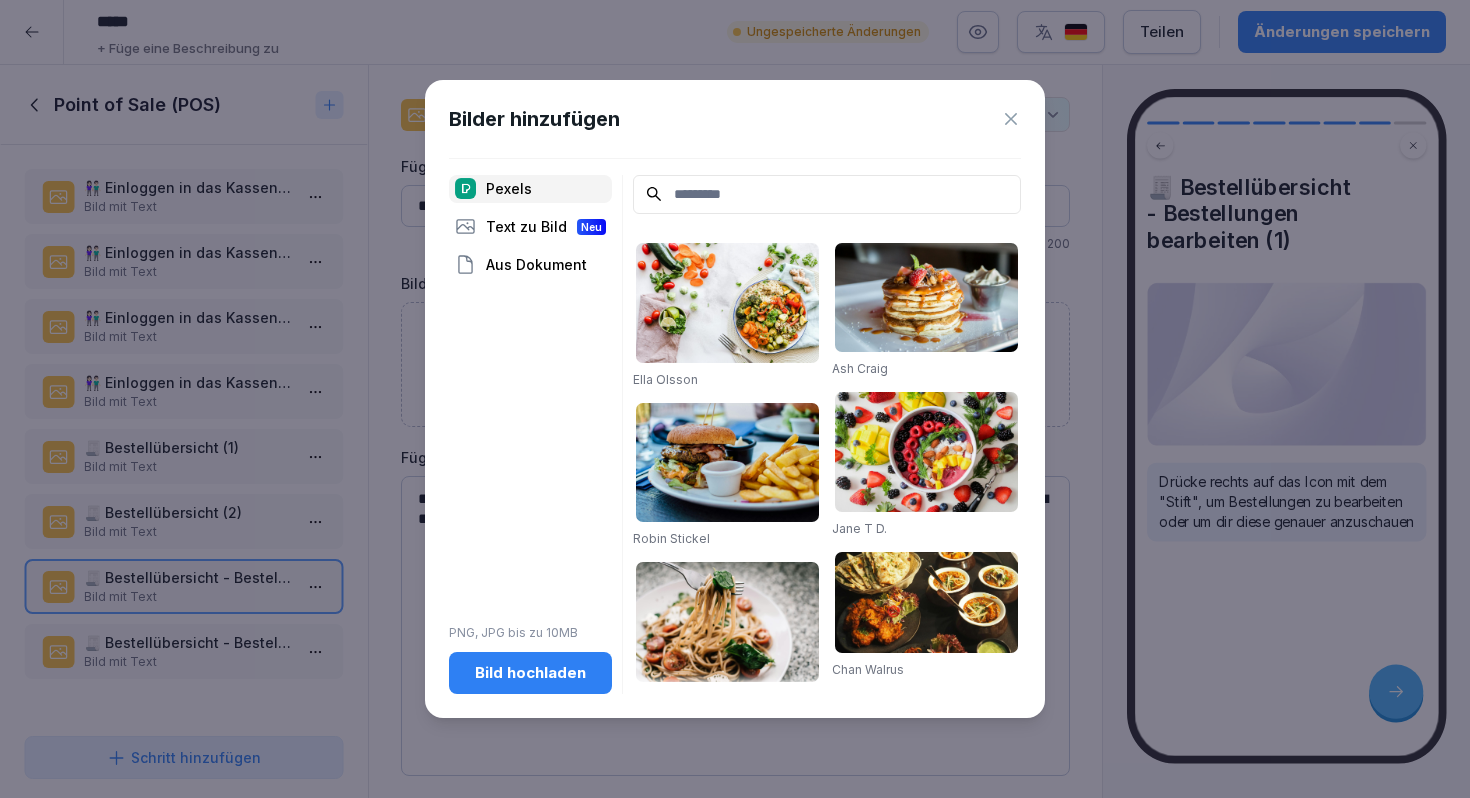 click on "Bild hochladen" at bounding box center (530, 673) 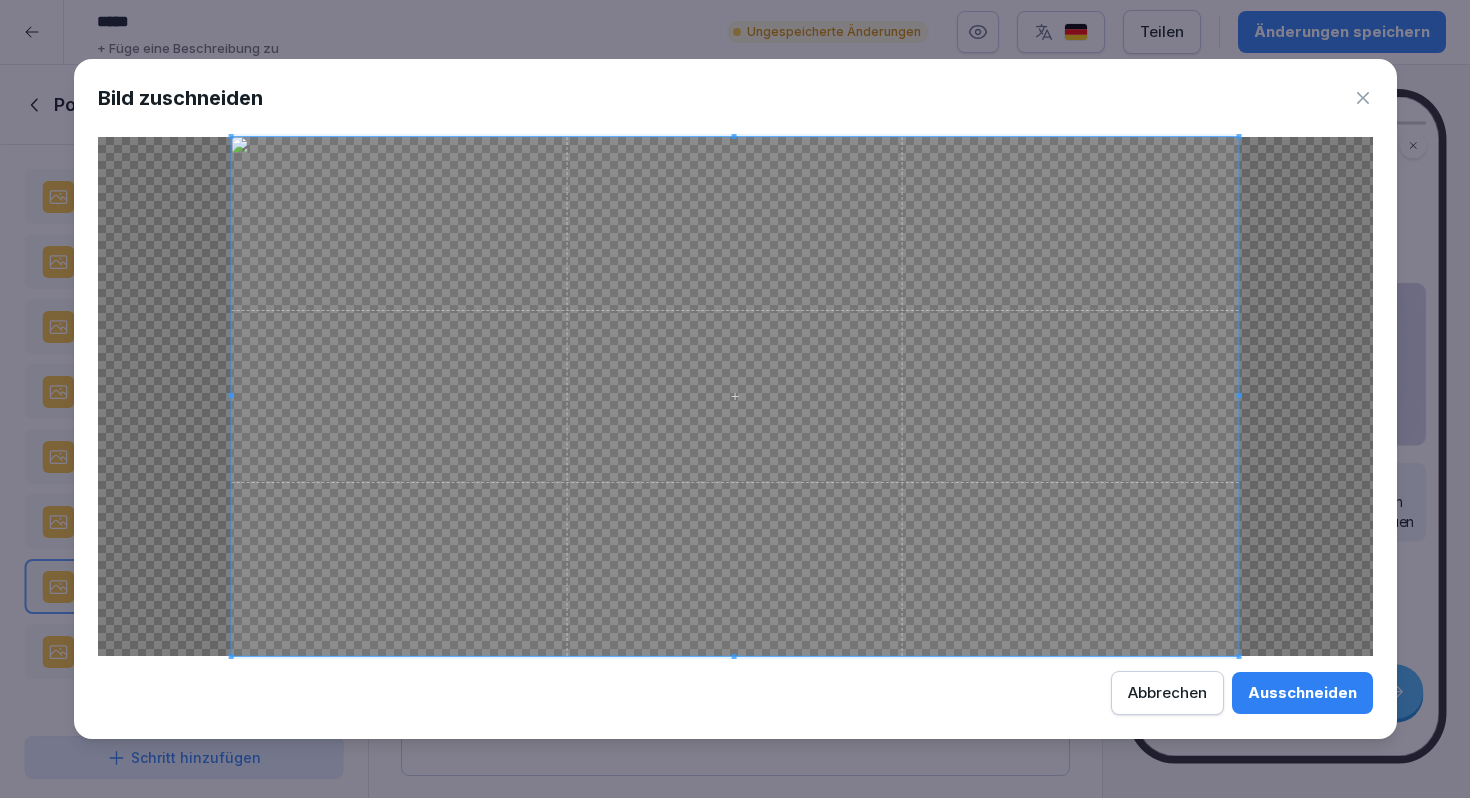 click on "Ausschneiden" at bounding box center (1302, 693) 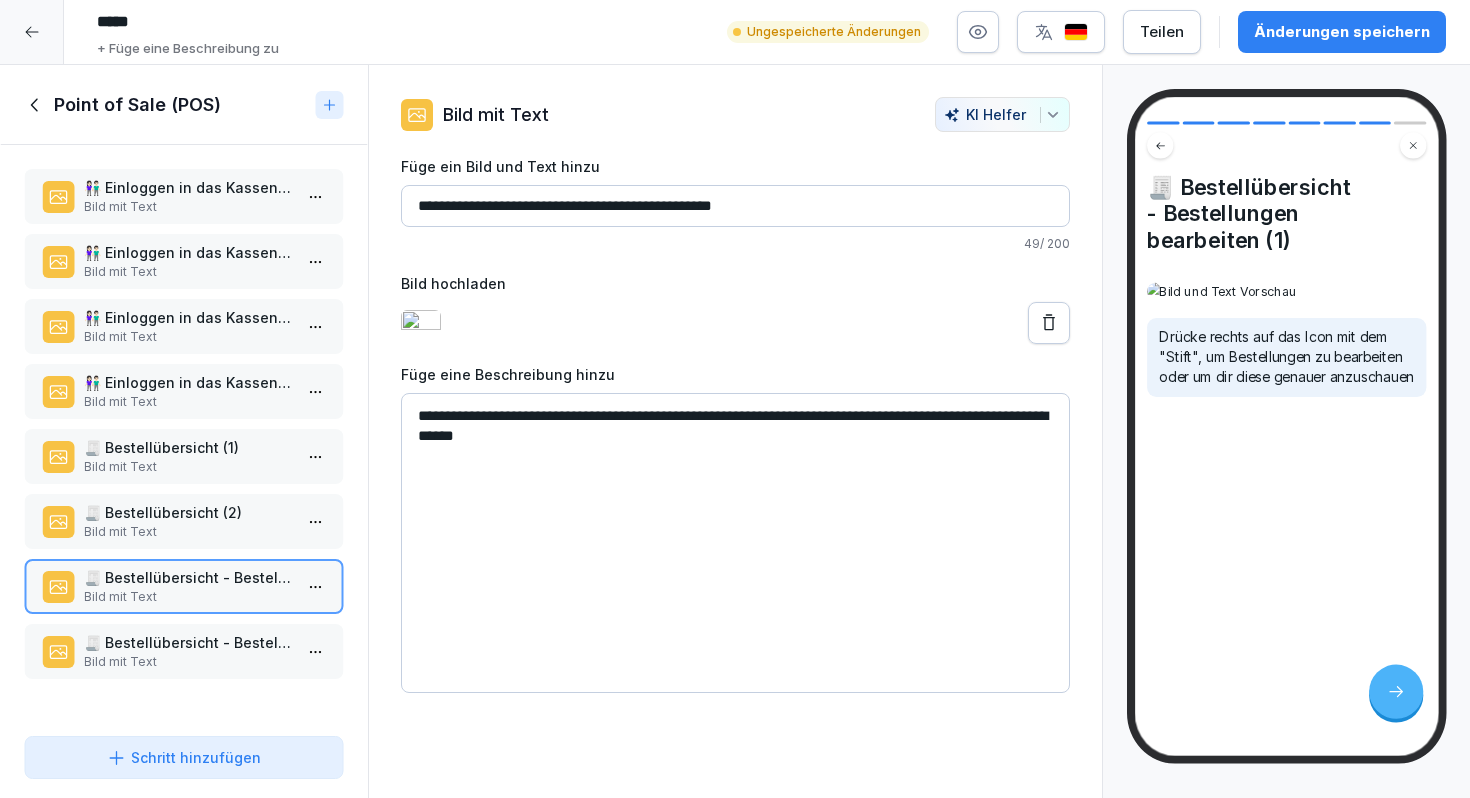 click on "Schritt hinzufügen" at bounding box center (184, 757) 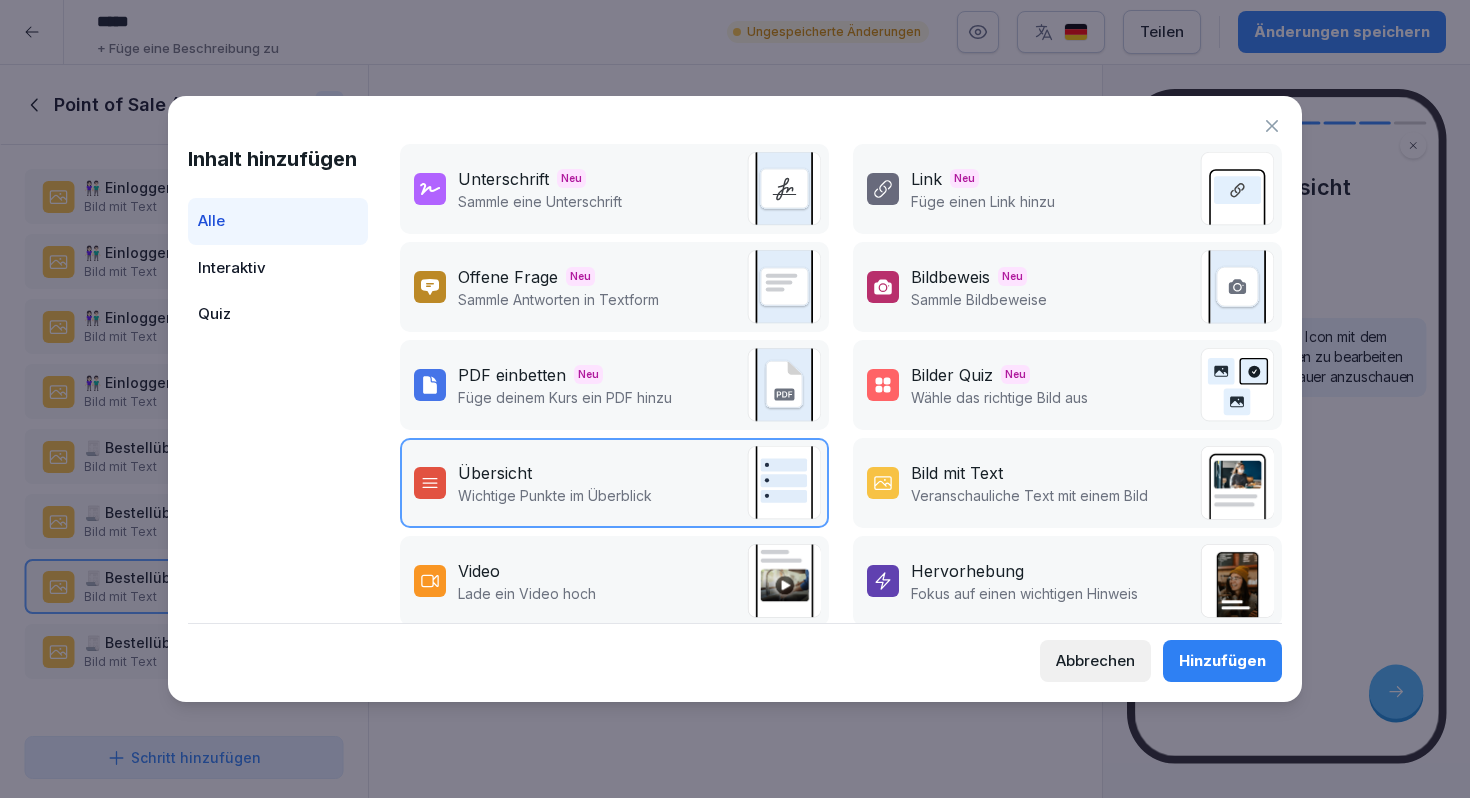 click on "Veranschauliche Text mit einem Bild" at bounding box center (1029, 495) 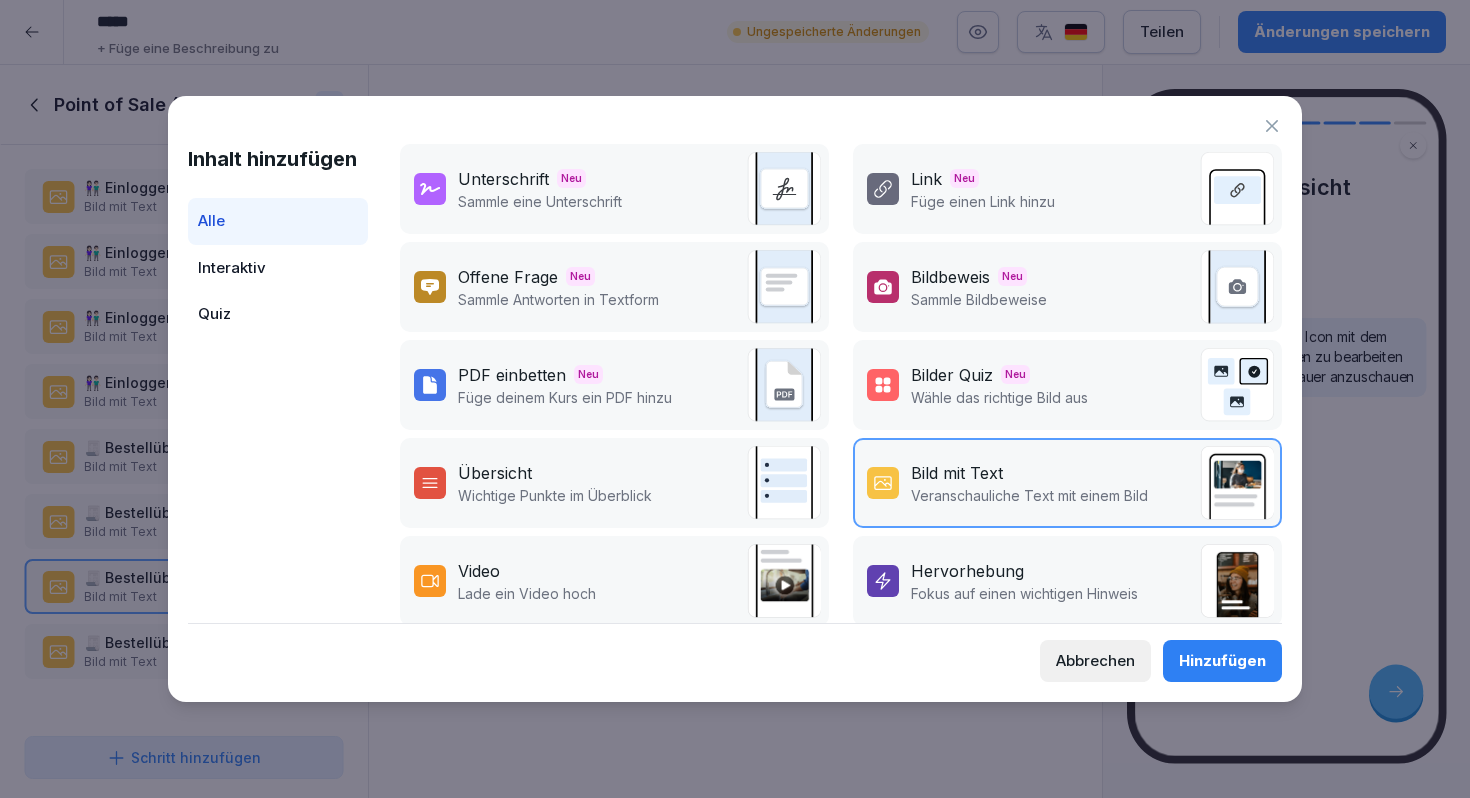 click on "Hinzufügen" at bounding box center (1222, 661) 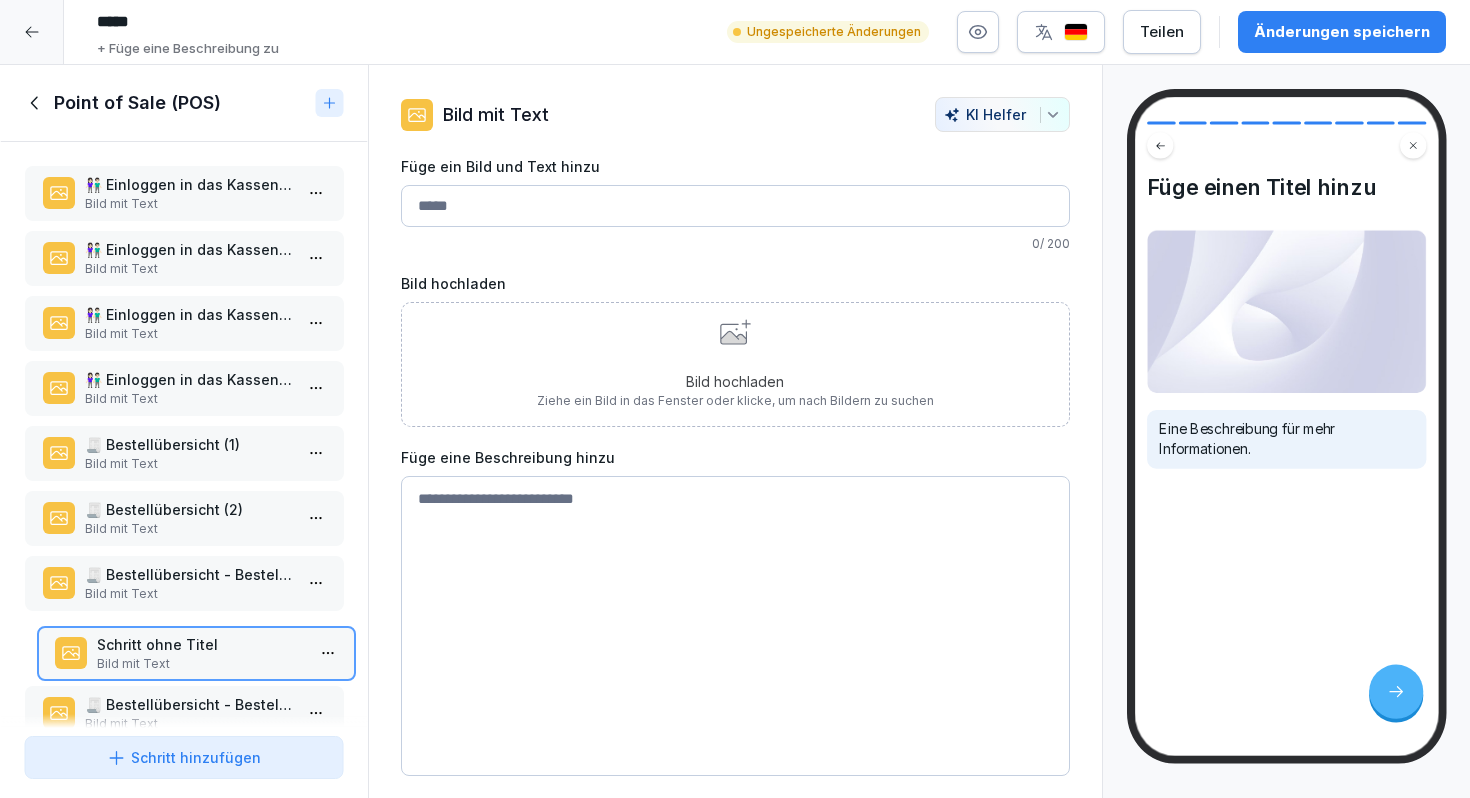 drag, startPoint x: 214, startPoint y: 695, endPoint x: 226, endPoint y: 617, distance: 78.91768 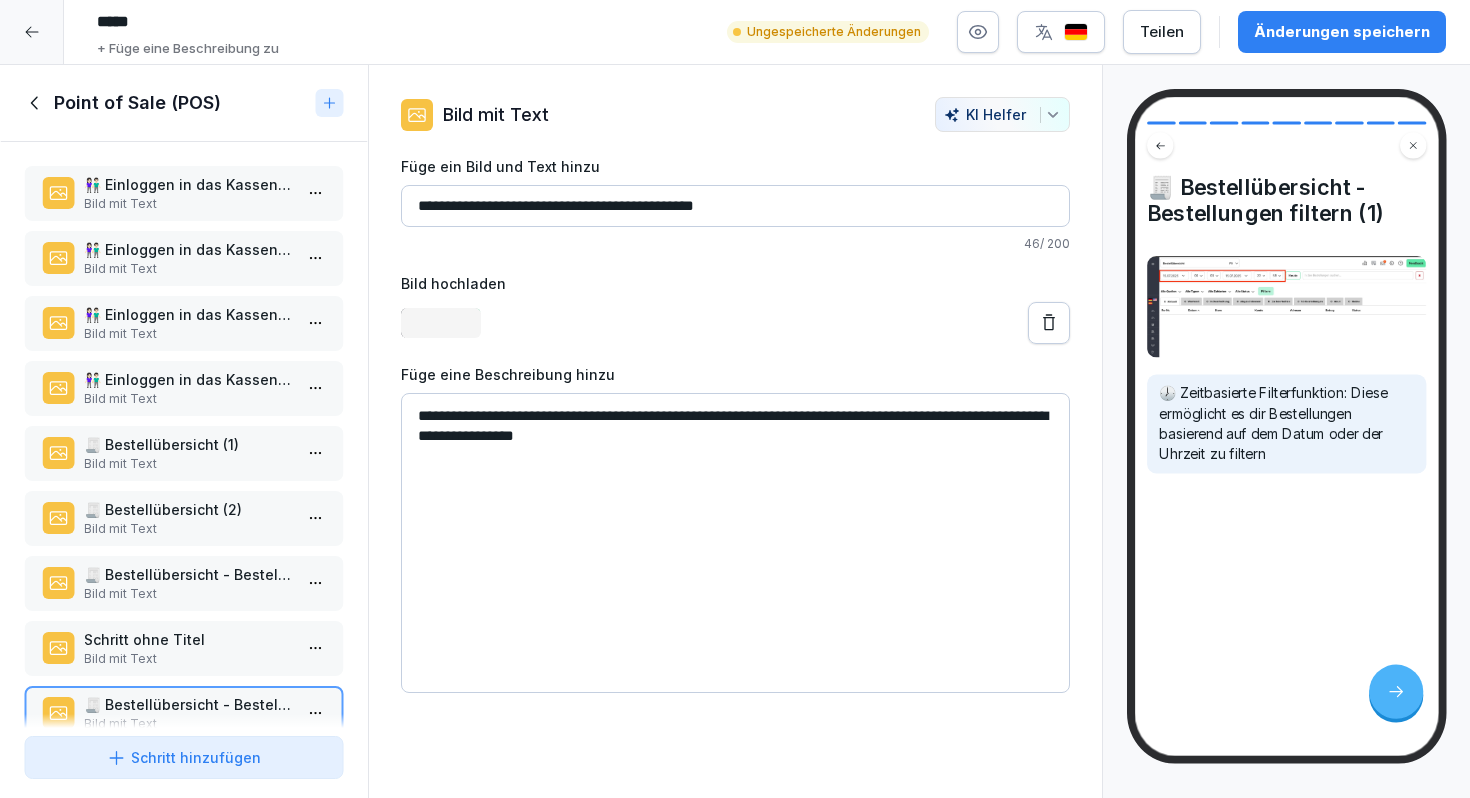 click on "🧾 Bestellübersicht - Bestellungen bearbeiten (1)" at bounding box center (188, 574) 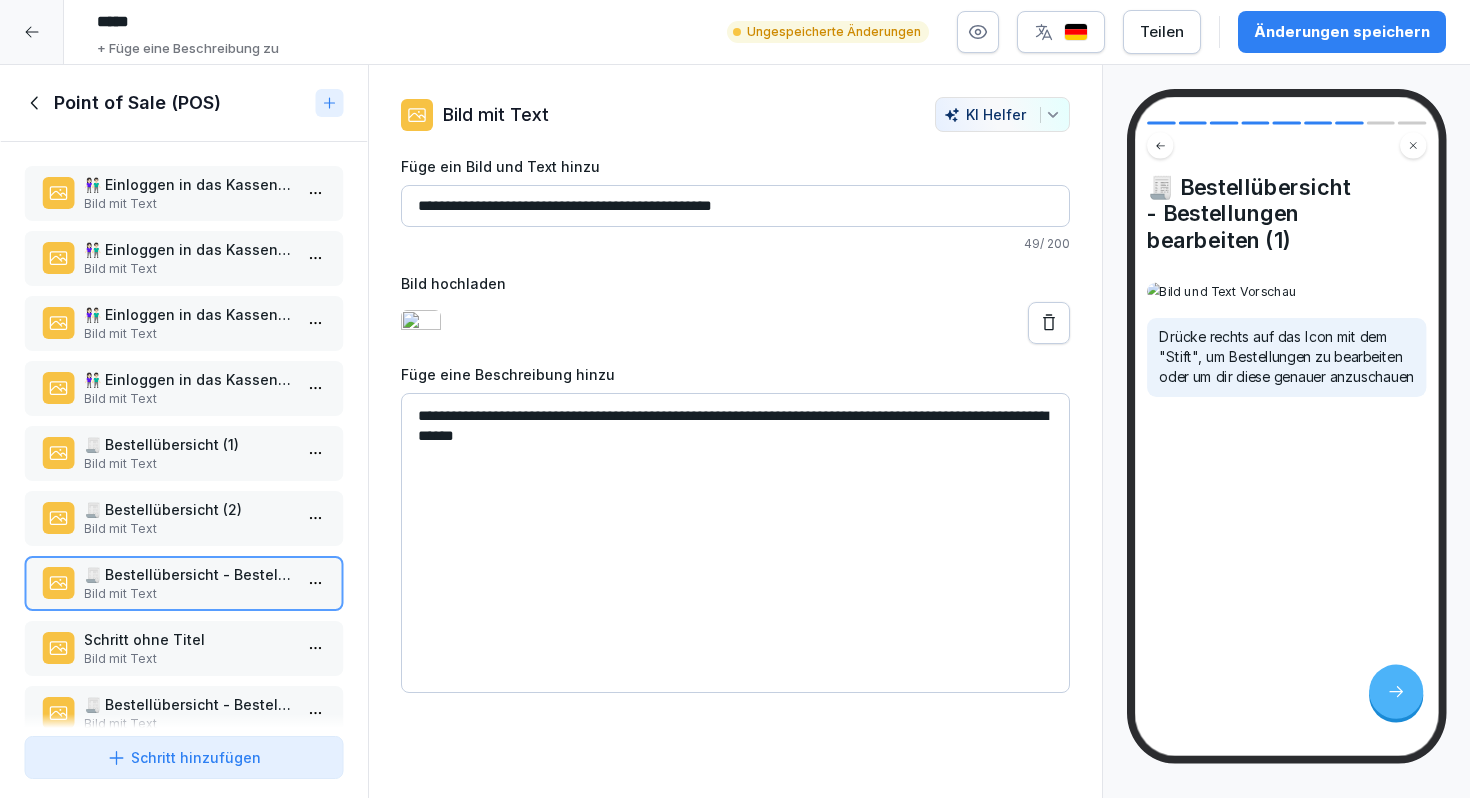 drag, startPoint x: 776, startPoint y: 206, endPoint x: 402, endPoint y: 206, distance: 374 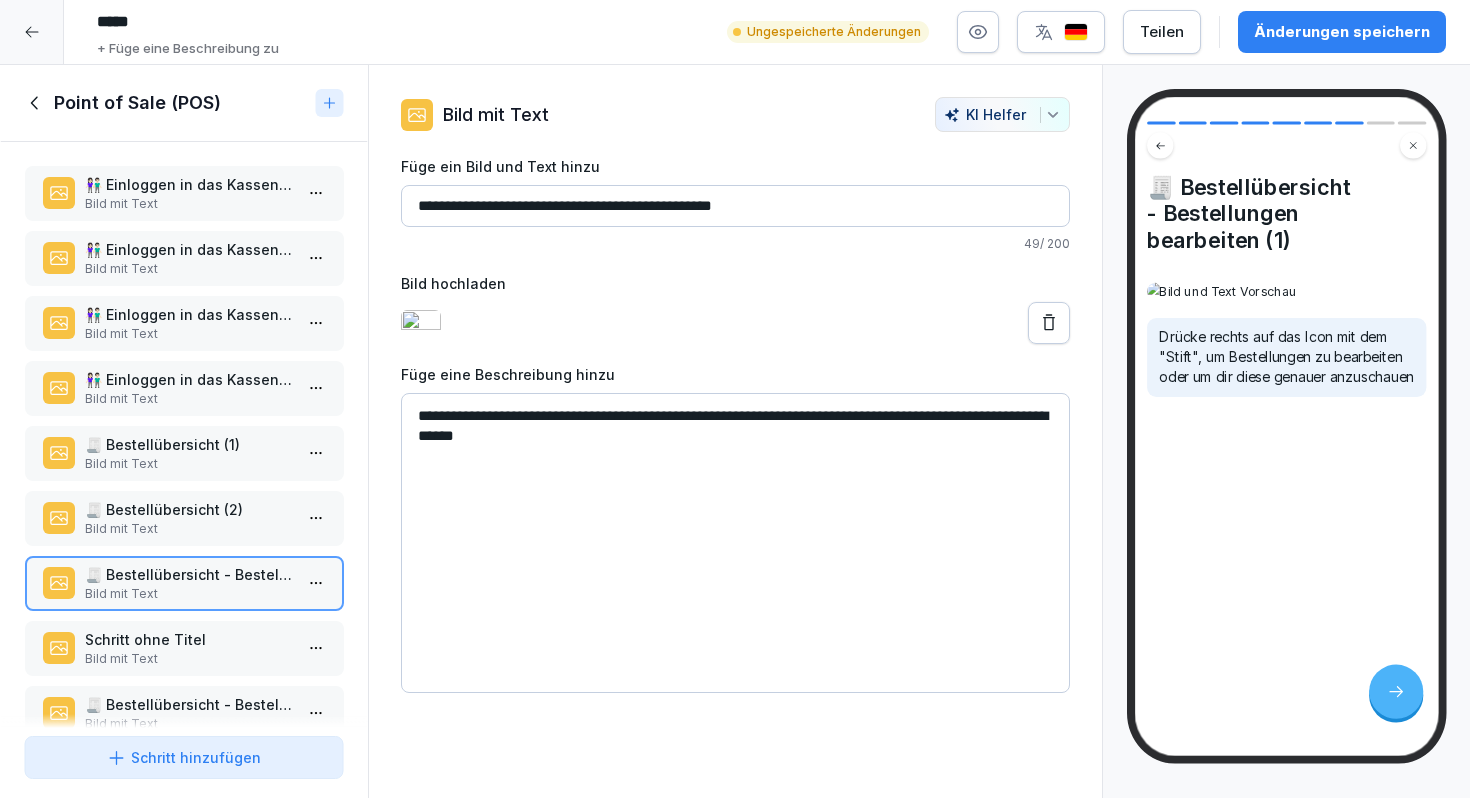 click on "Schritt ohne Titel" at bounding box center (188, 639) 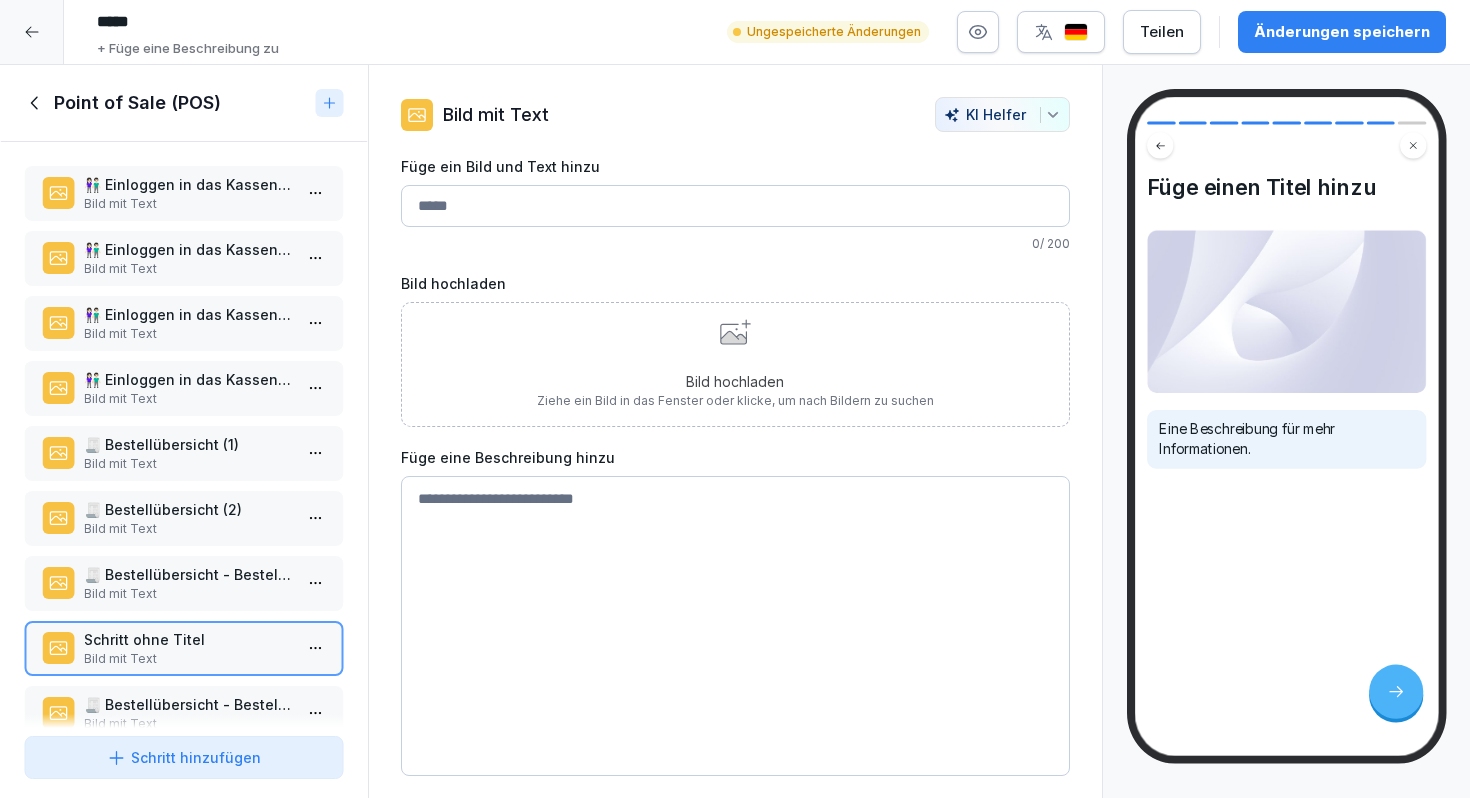 click on "Füge ein Bild und Text hinzu" at bounding box center (735, 206) 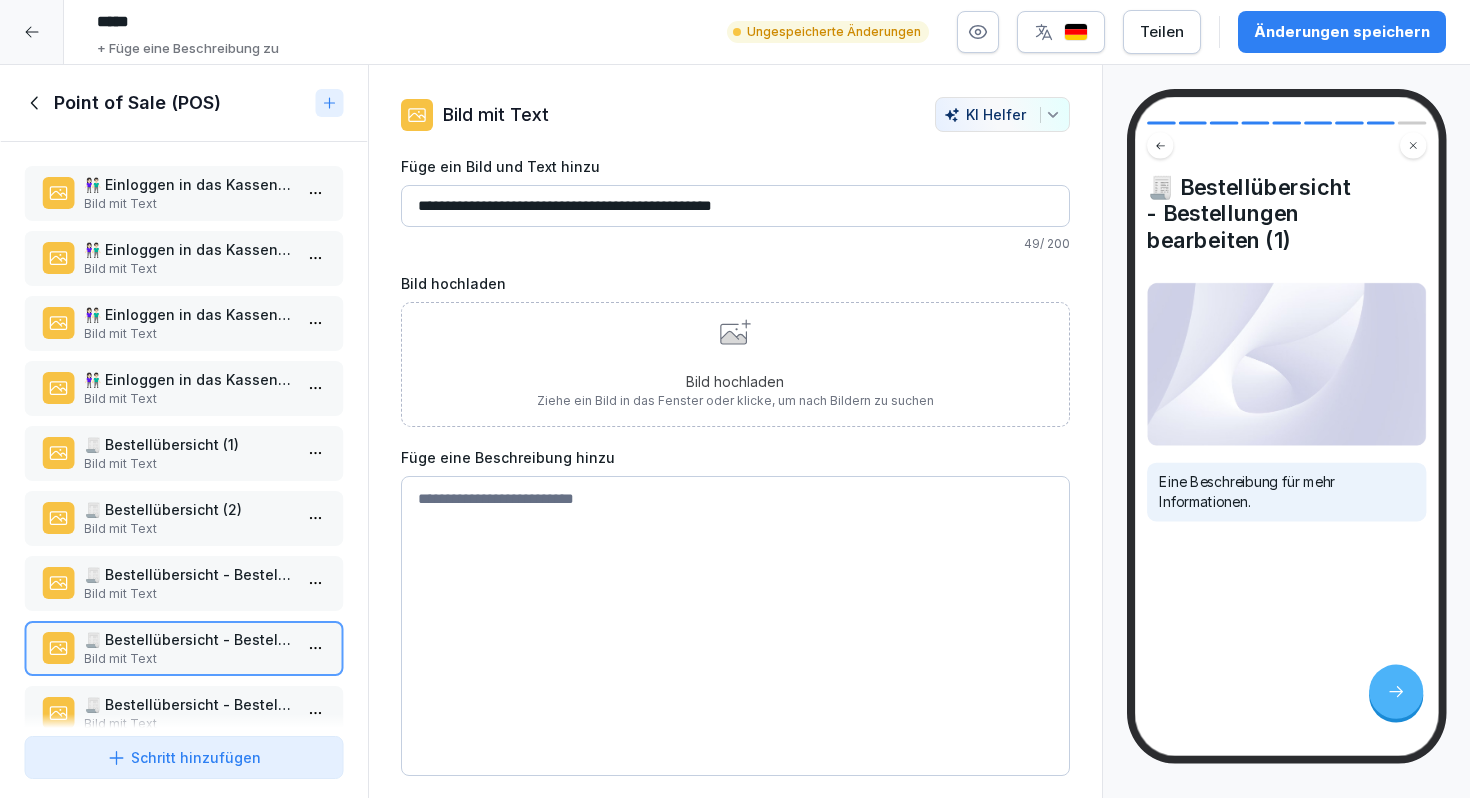 type on "**********" 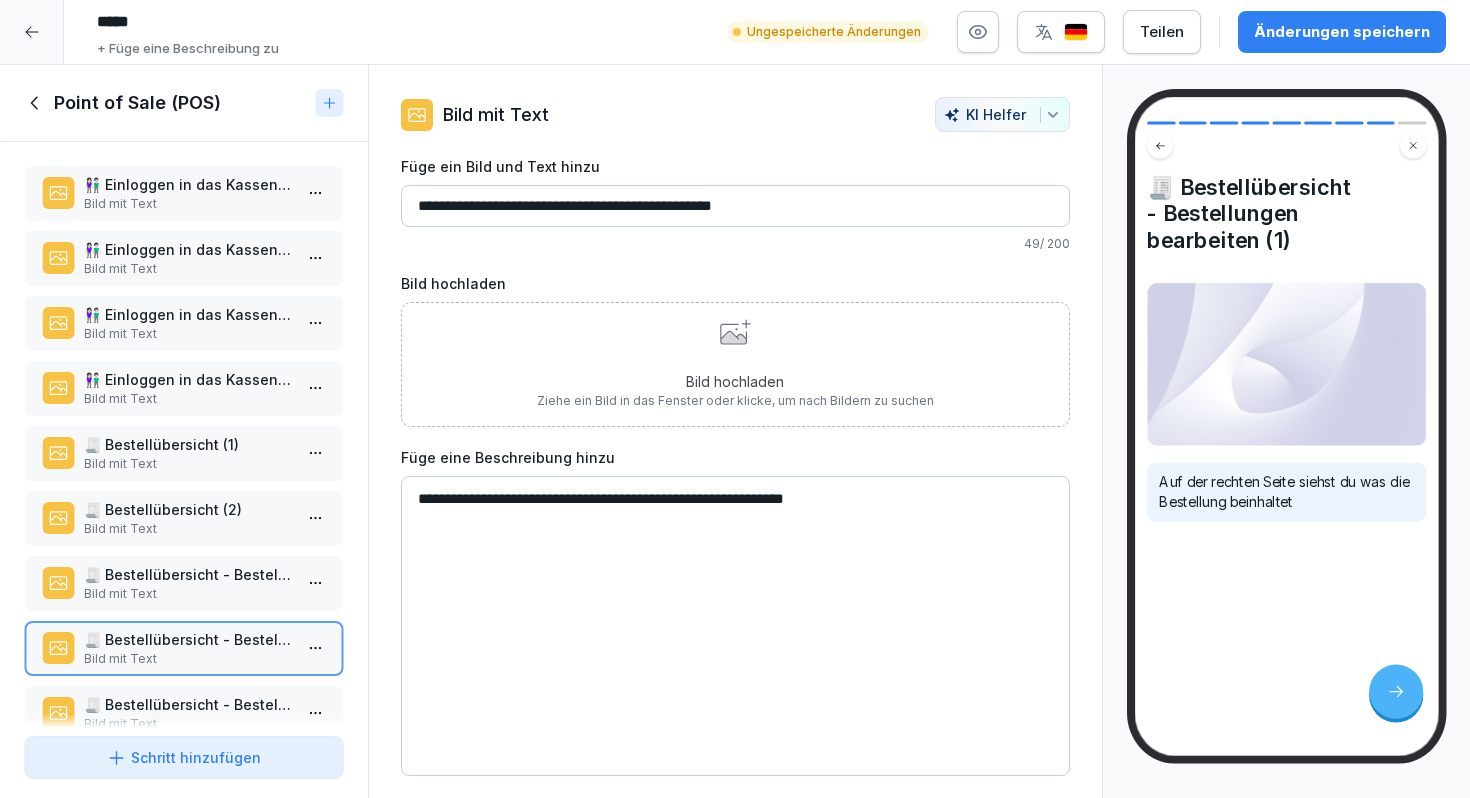 type on "**********" 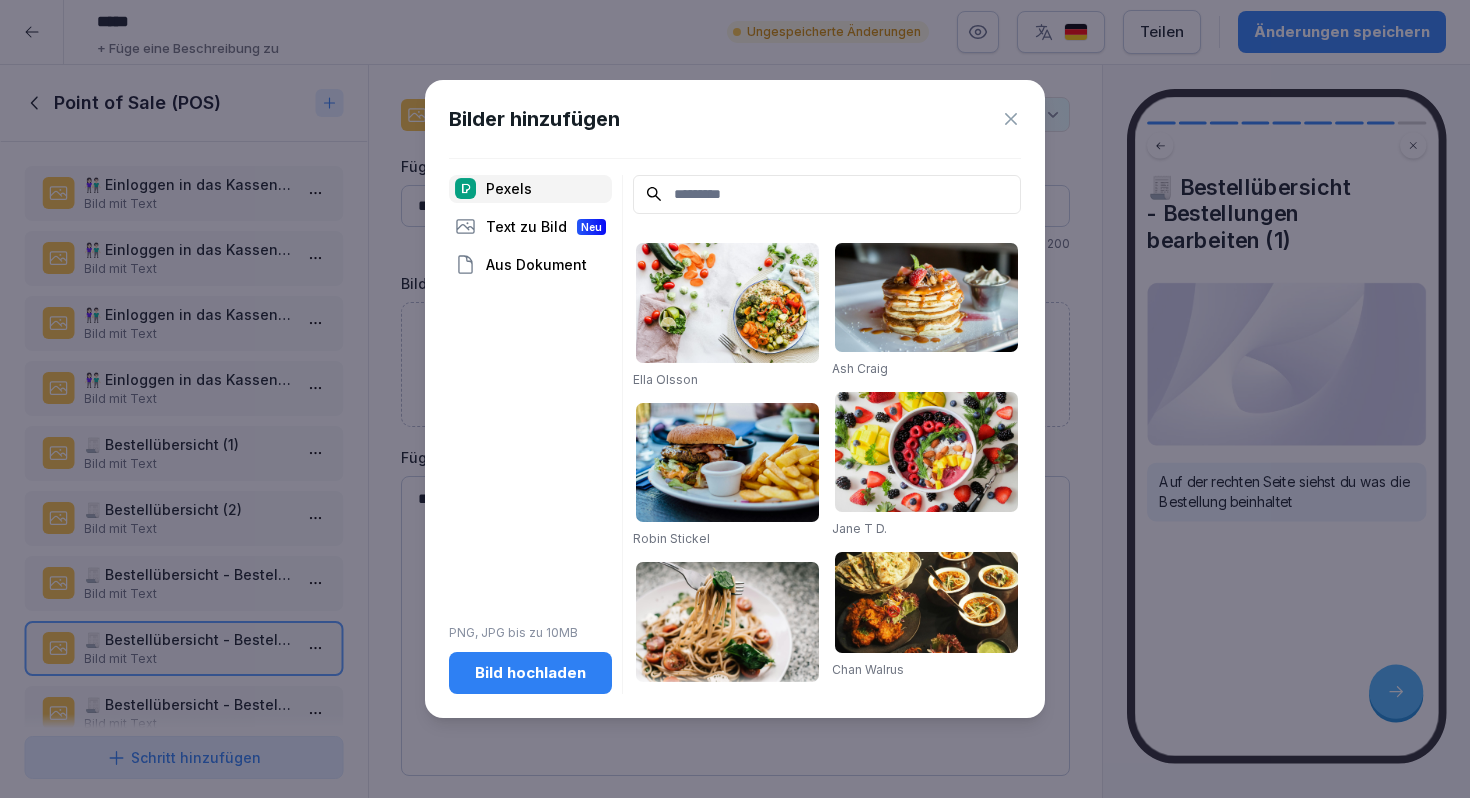 click on "Bild hochladen" at bounding box center (530, 673) 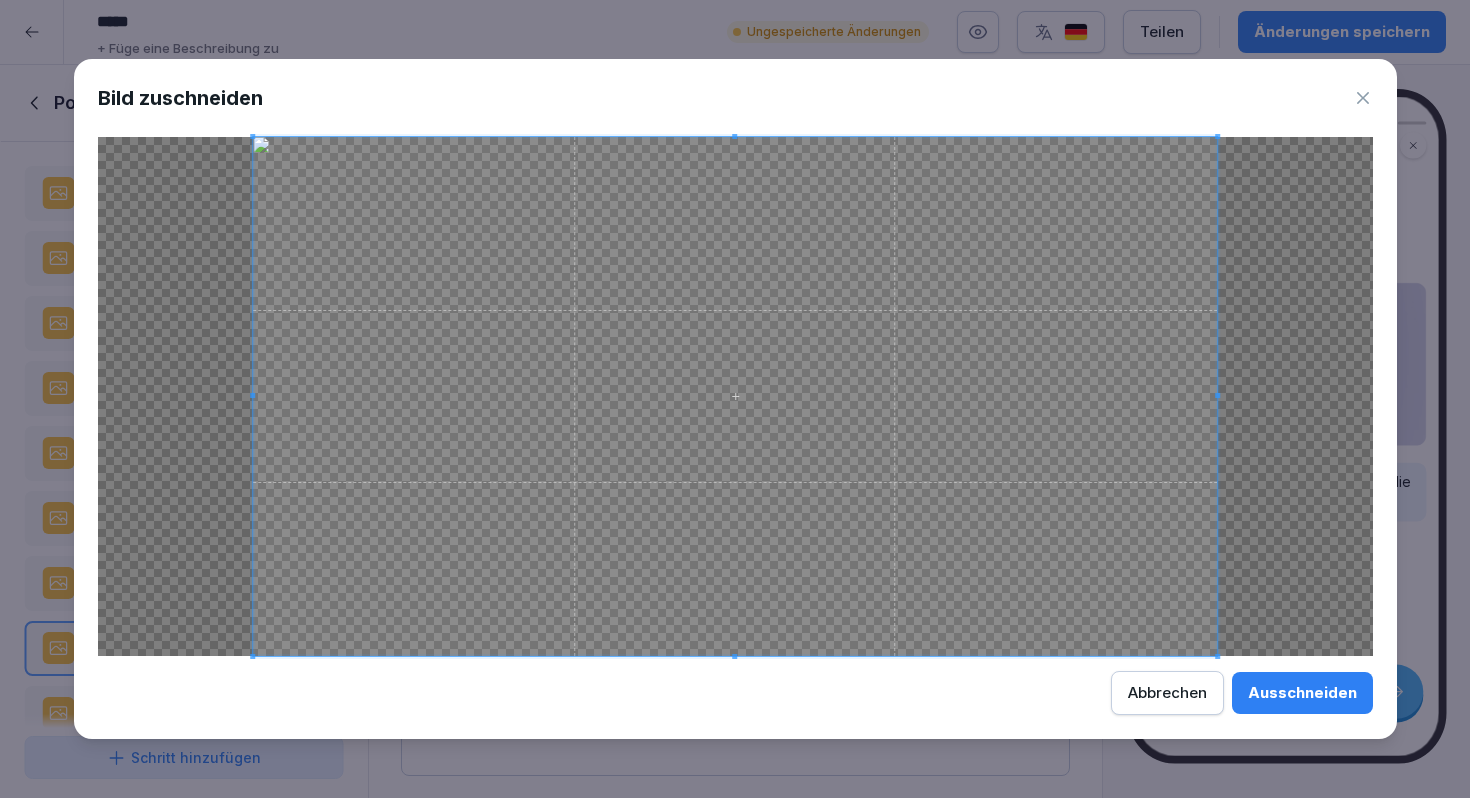 click on "Ausschneiden" at bounding box center [1302, 693] 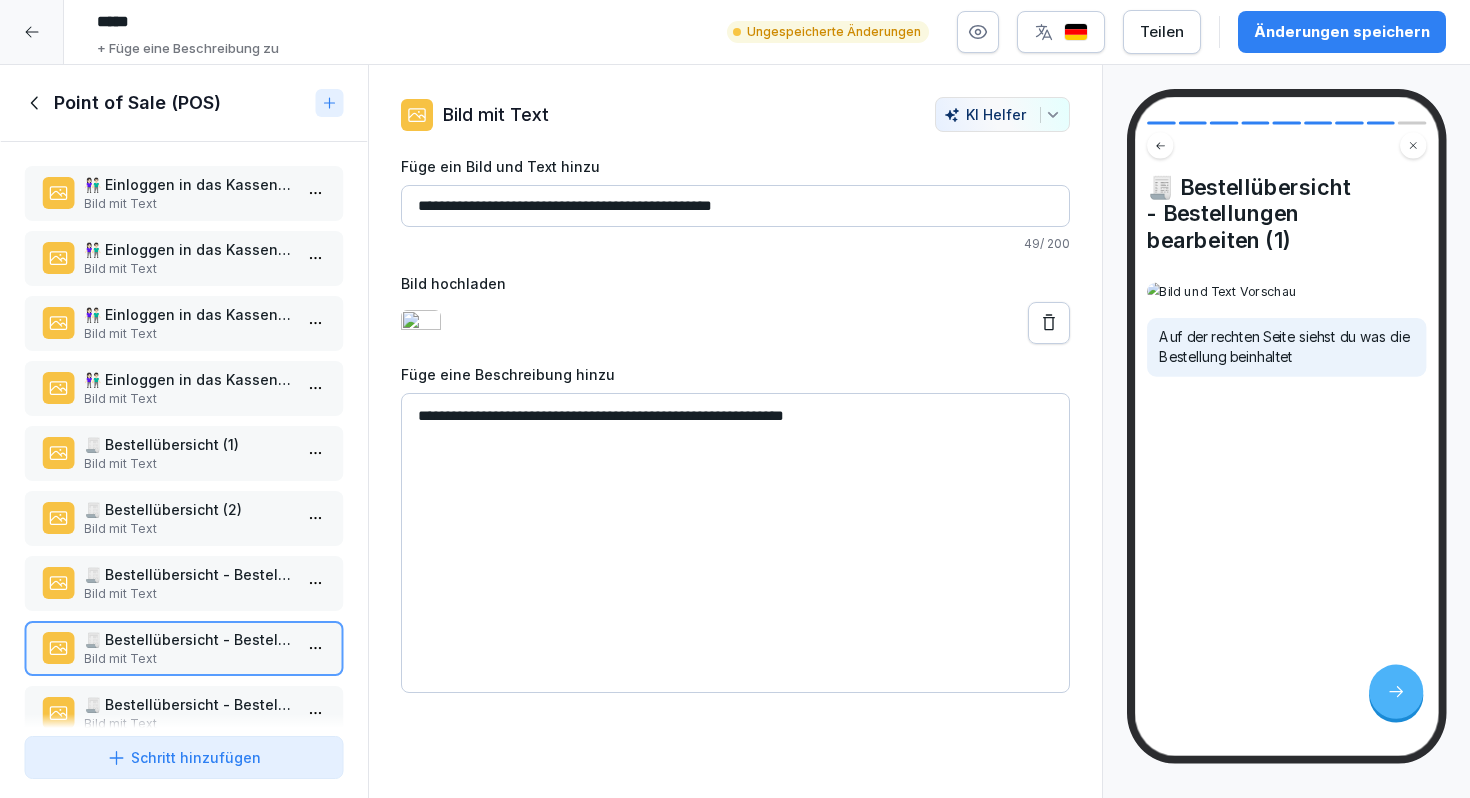 click on "Schritt hinzufügen" at bounding box center (184, 757) 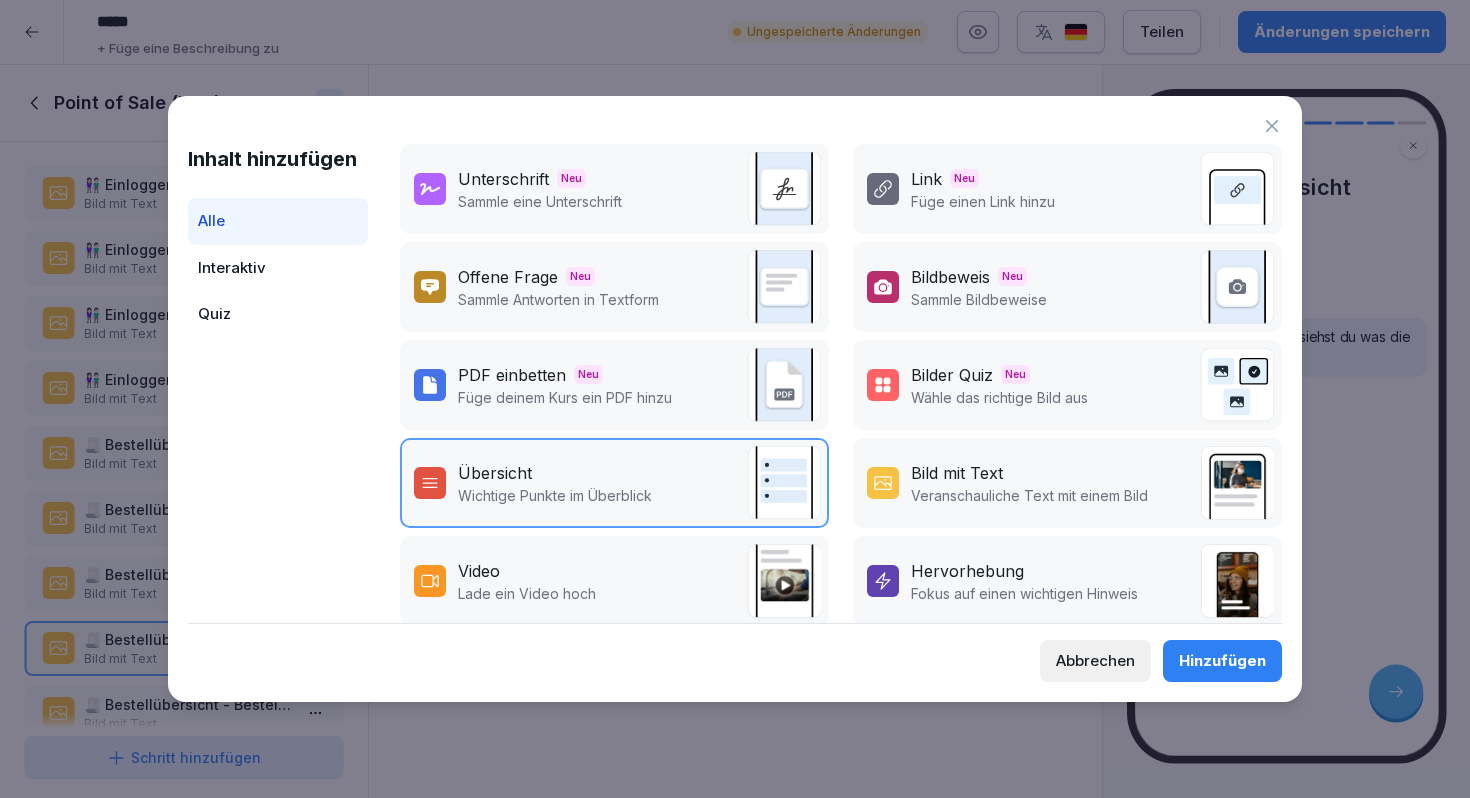click on "Veranschauliche Text mit einem Bild" at bounding box center (1029, 495) 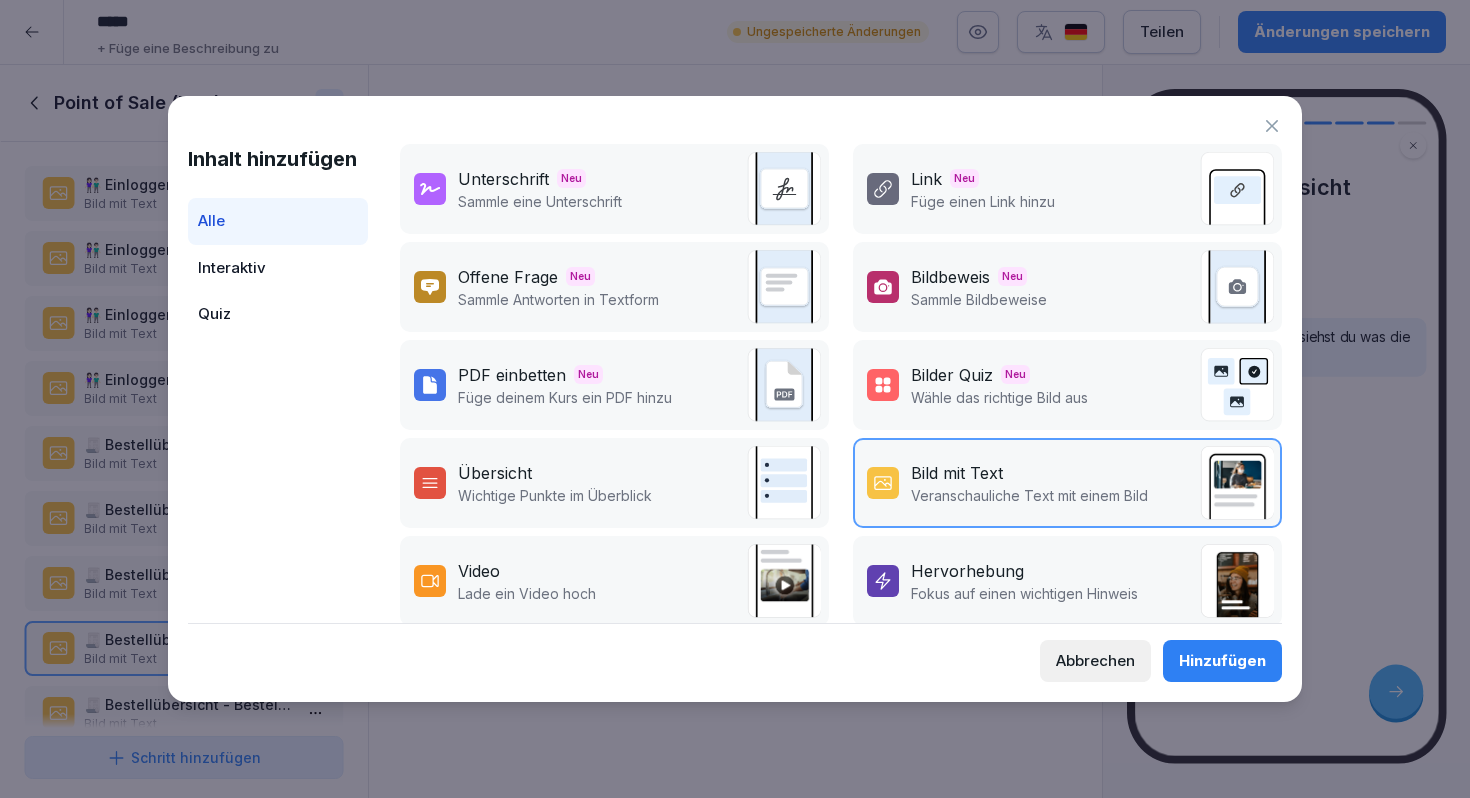click on "Hinzufügen" at bounding box center [1222, 661] 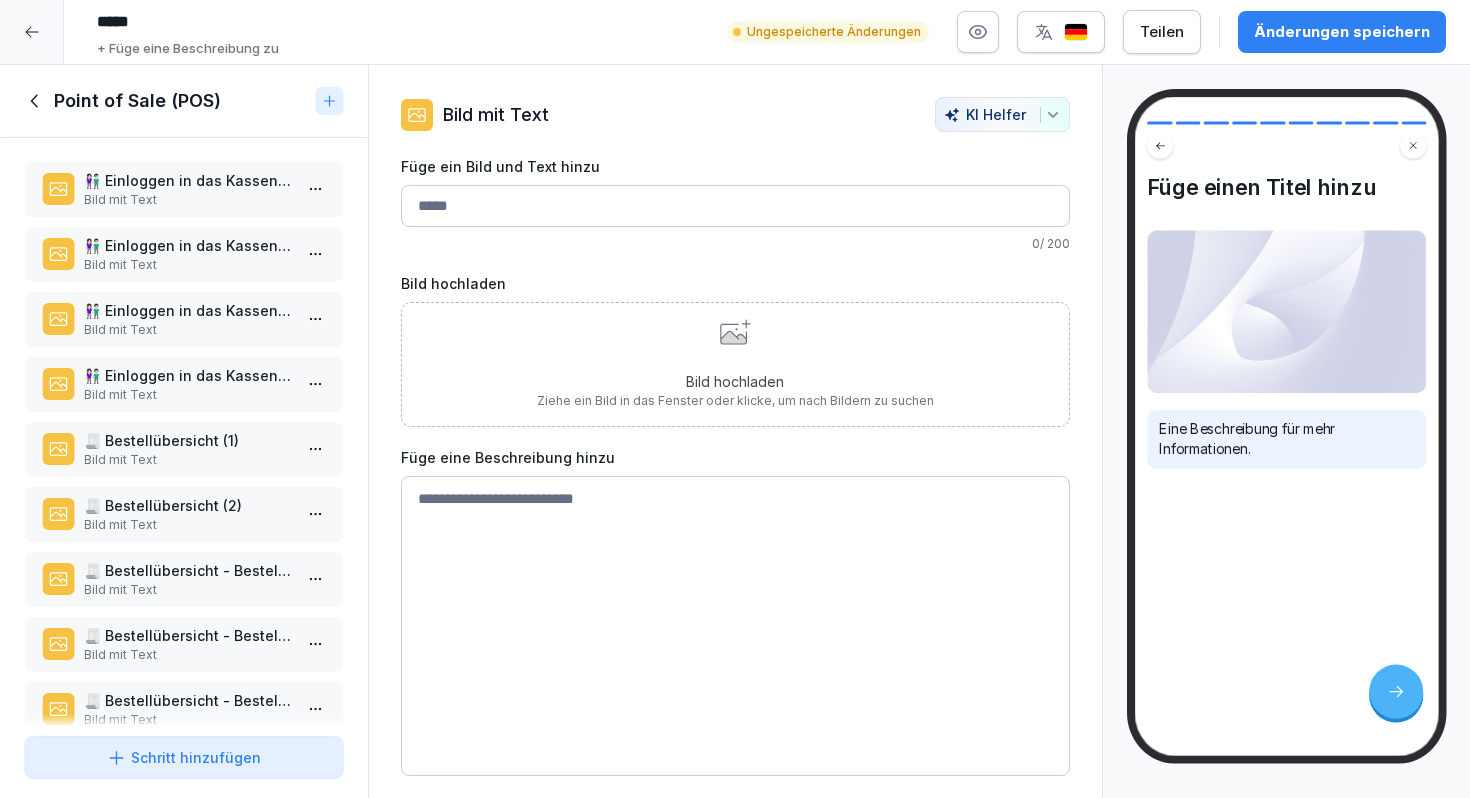 scroll, scrollTop: 98, scrollLeft: 0, axis: vertical 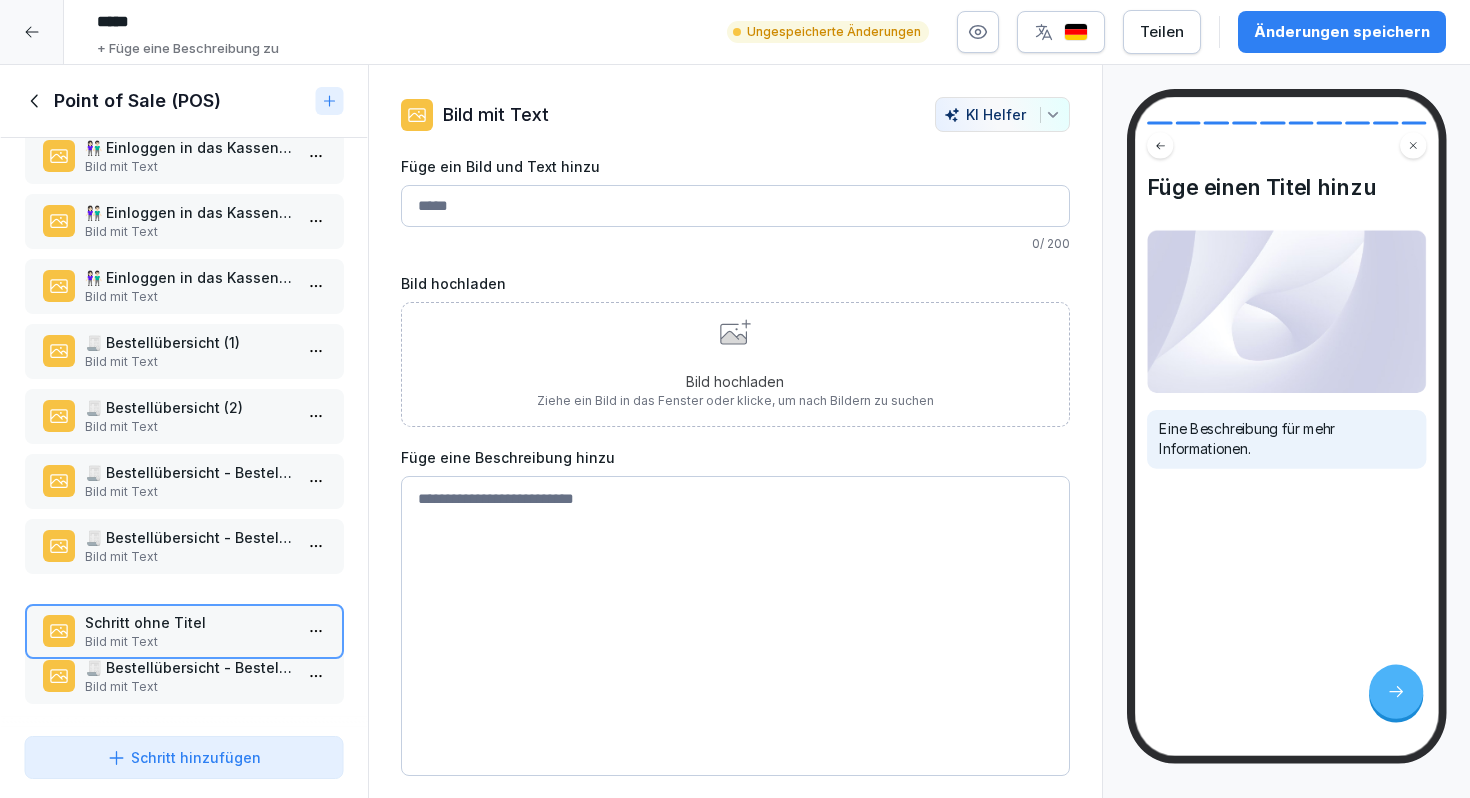 drag, startPoint x: 133, startPoint y: 663, endPoint x: 137, endPoint y: 595, distance: 68.117546 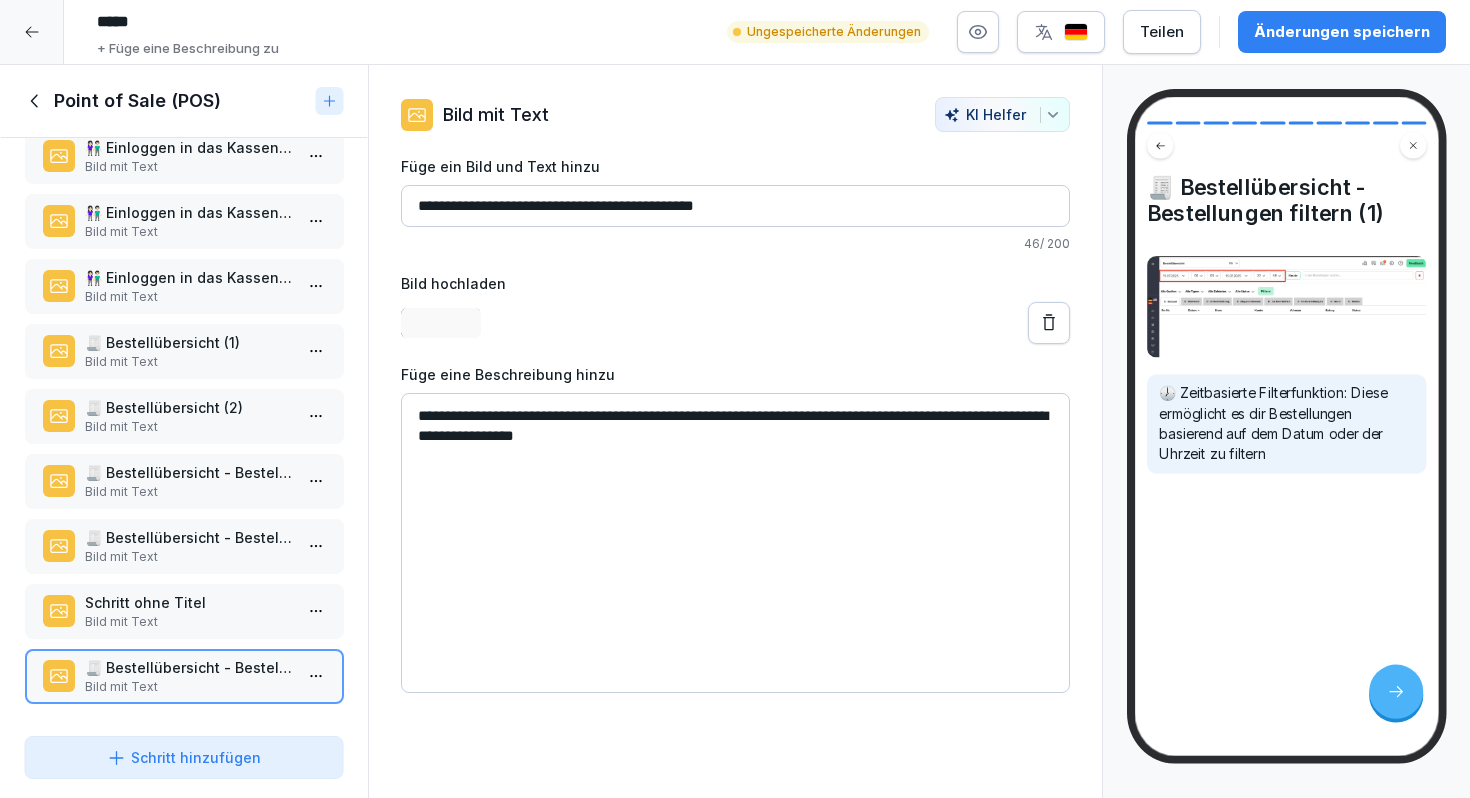 click on "🧾 Bestellübersicht - Bestellungen bearbeiten (1)" at bounding box center [188, 537] 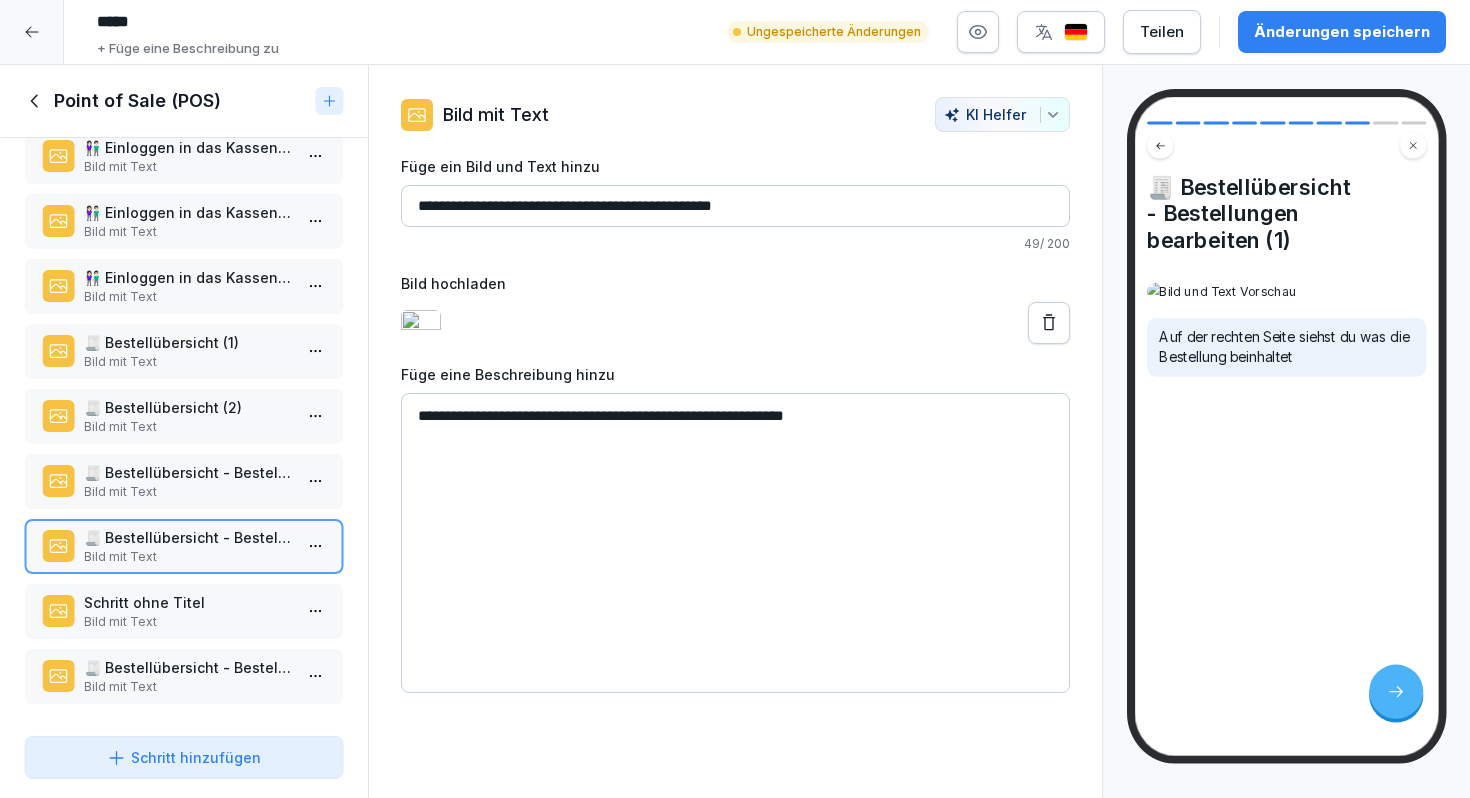 drag, startPoint x: 788, startPoint y: 214, endPoint x: 382, endPoint y: 201, distance: 406.20807 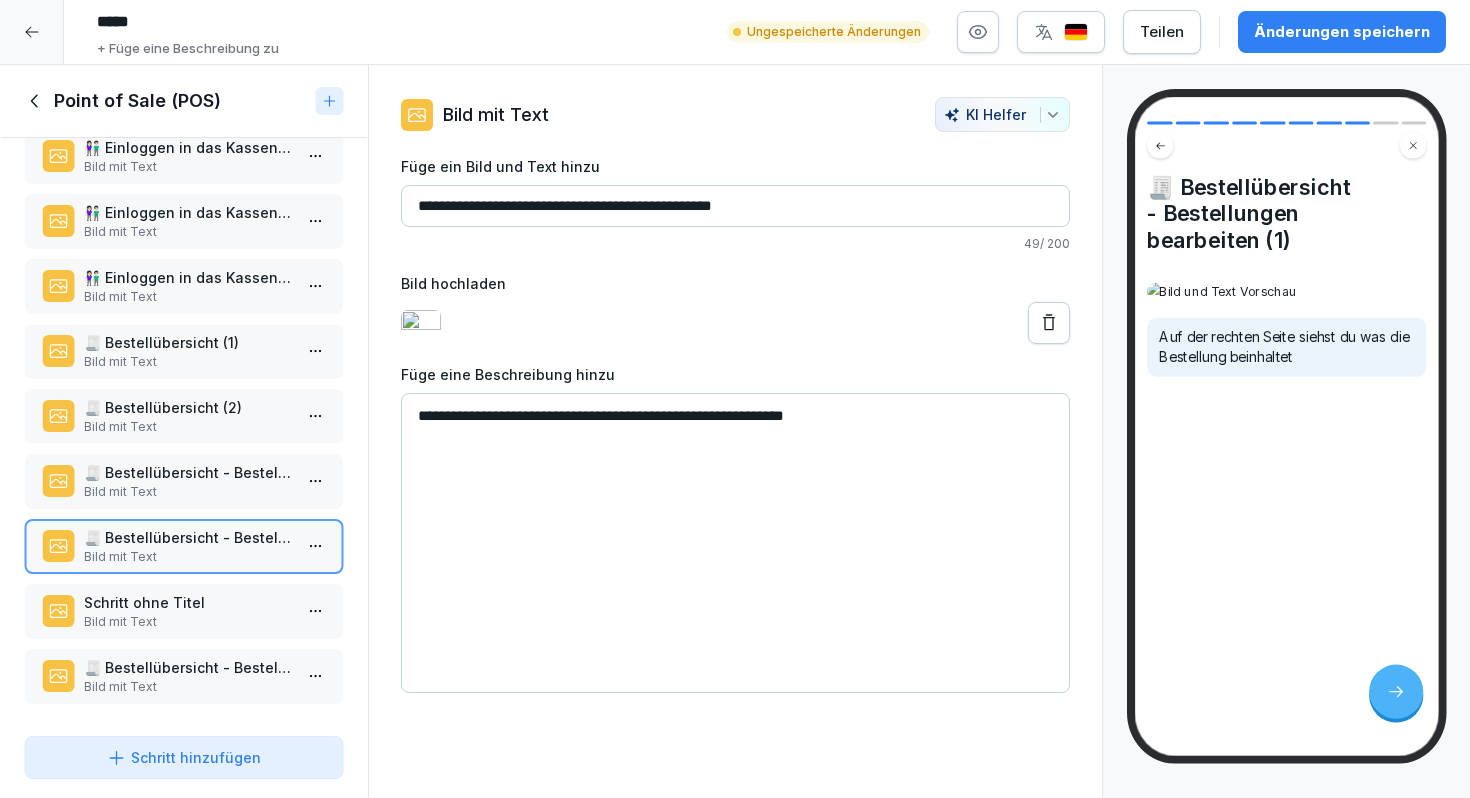 click on "Bild mit Text" at bounding box center [188, 622] 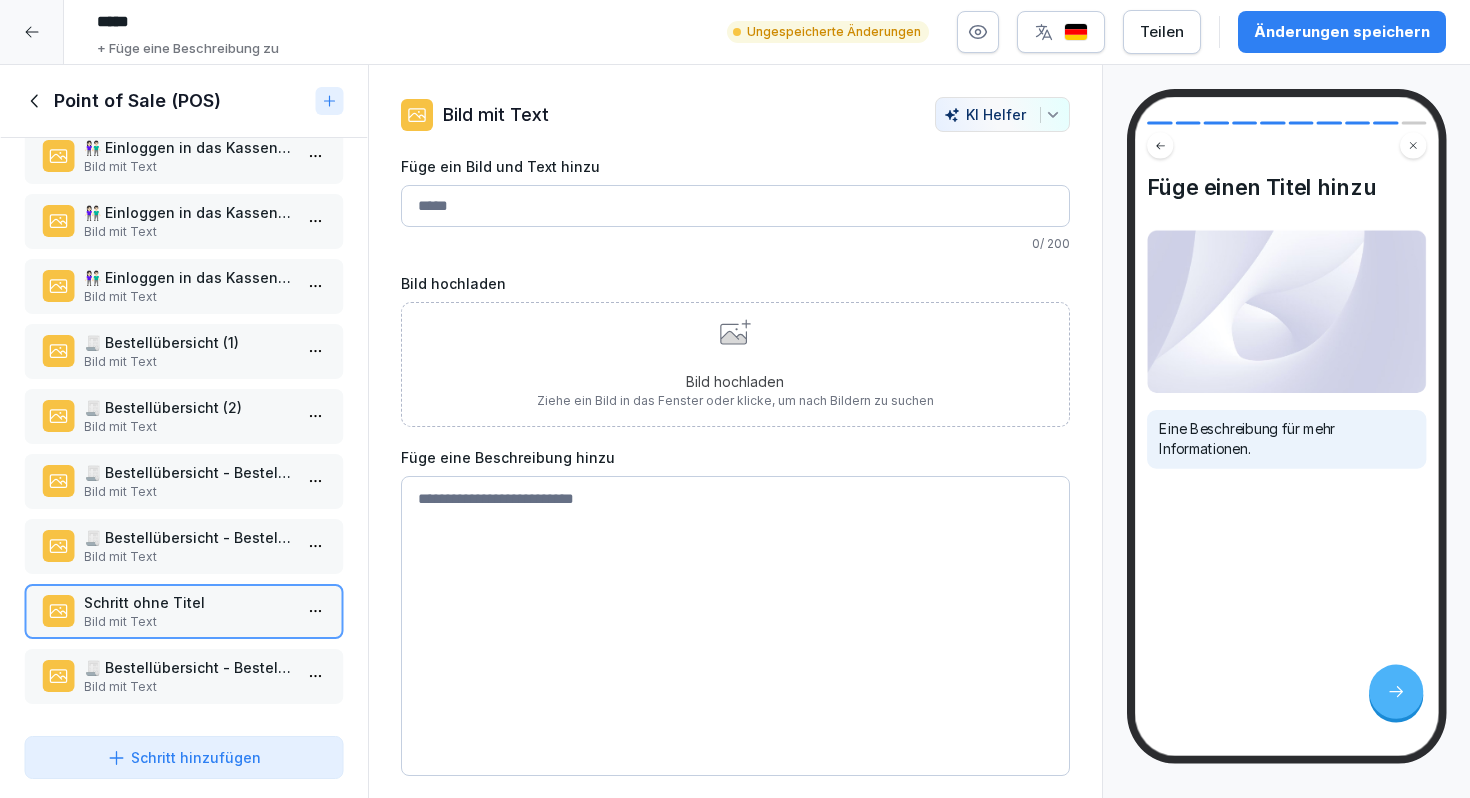 click on "Füge ein Bild und Text hinzu" at bounding box center [735, 206] 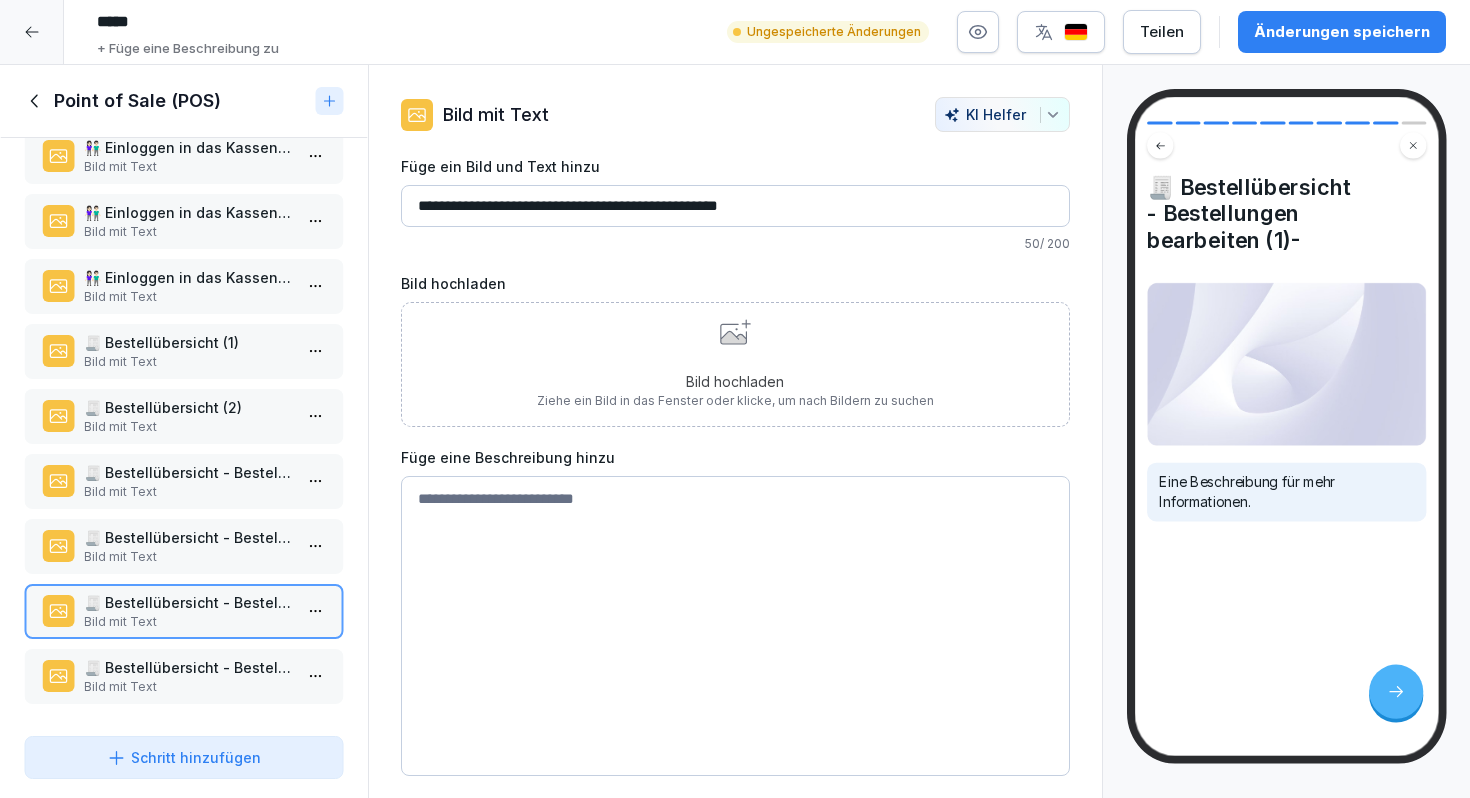click on "**********" at bounding box center [735, 206] 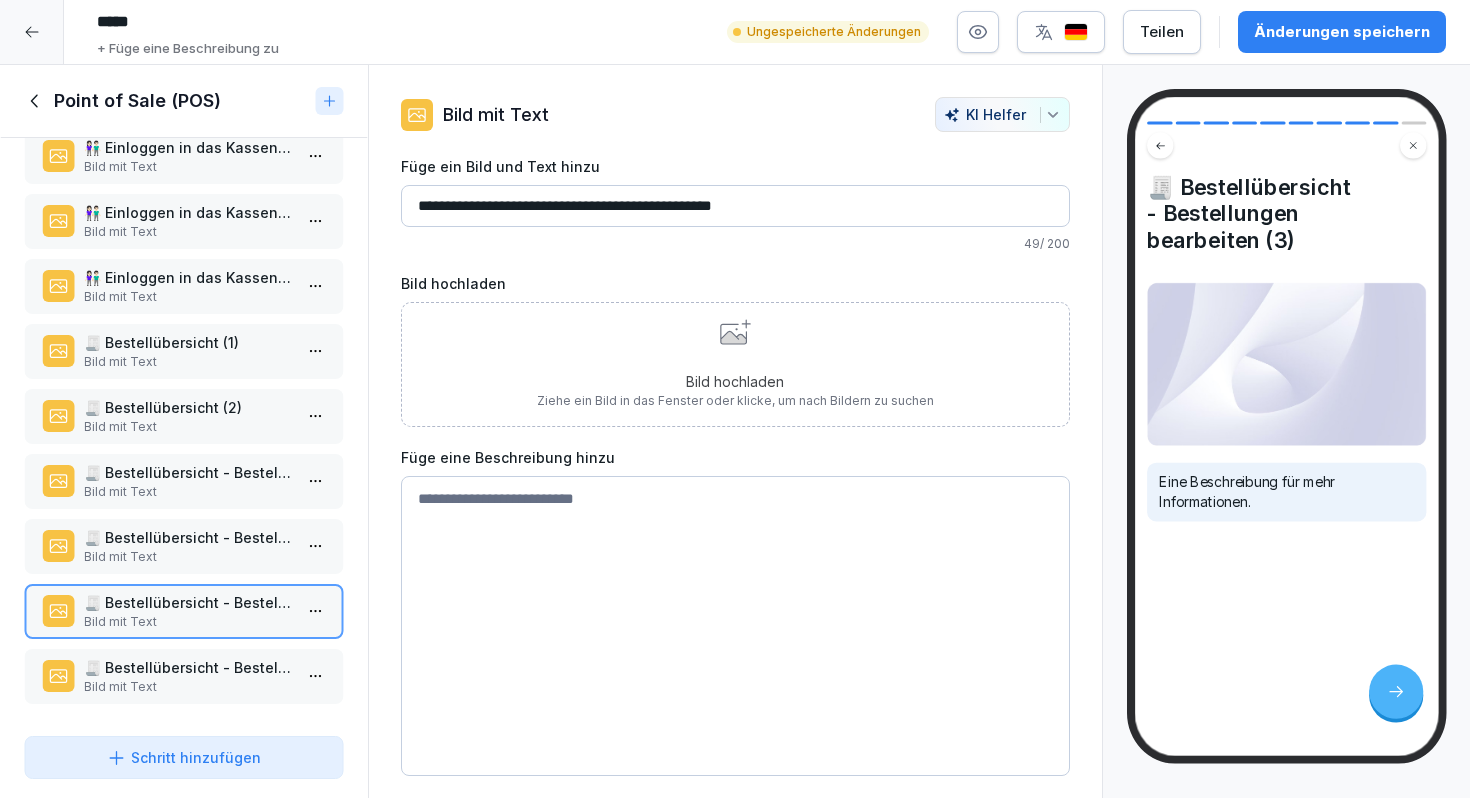 type on "**********" 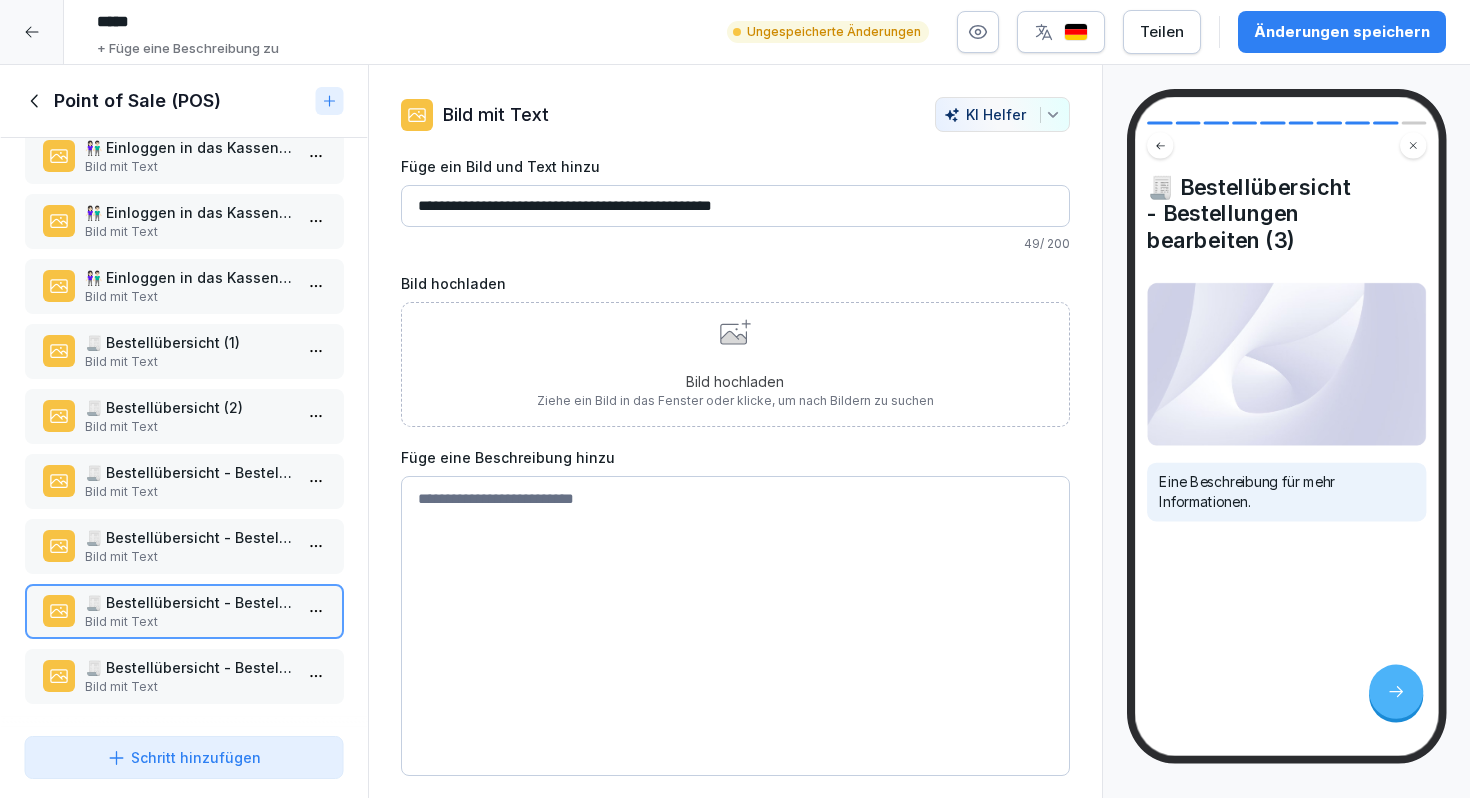 click on "Bild mit Text" at bounding box center [188, 557] 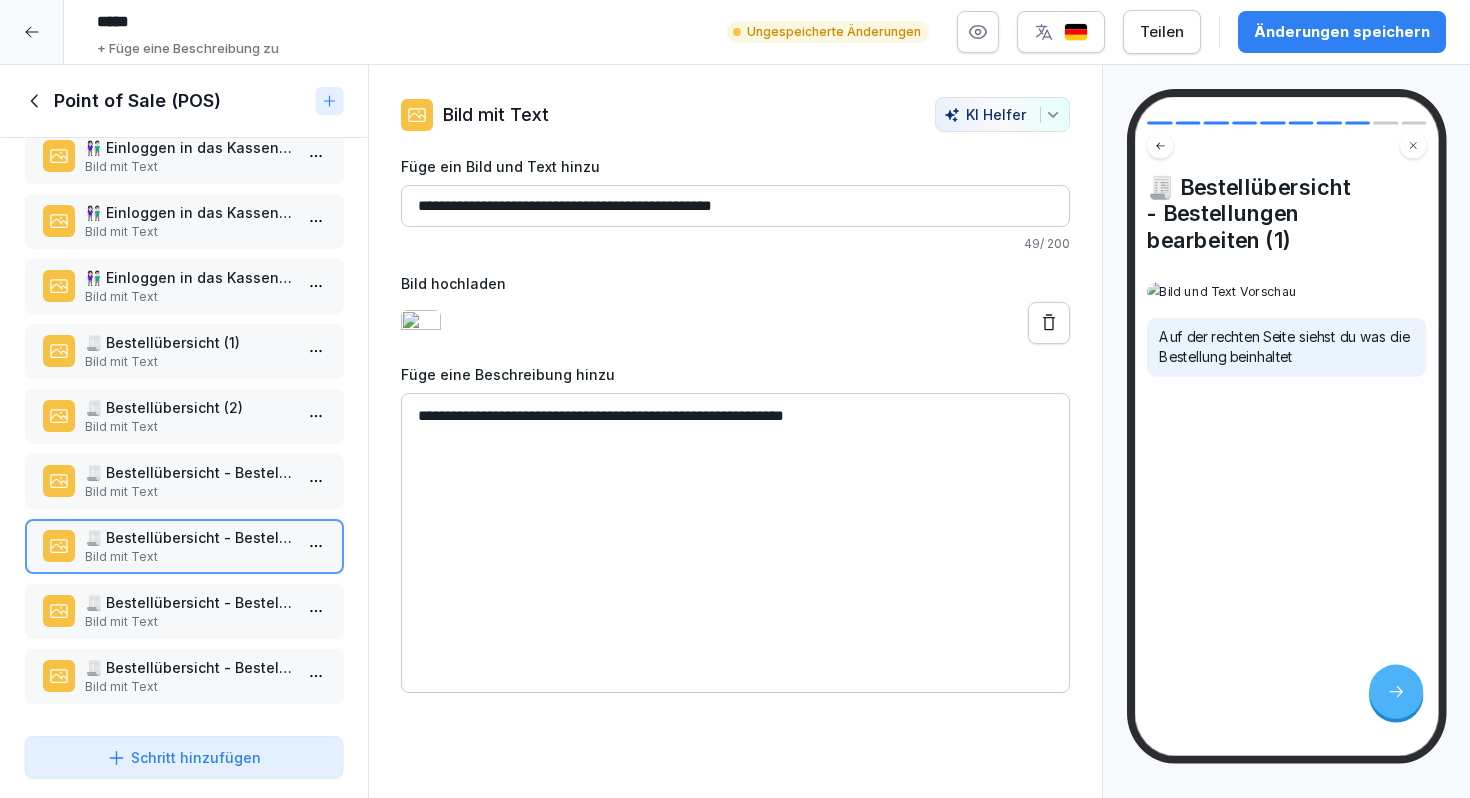 click on "Bild mit Text" at bounding box center [188, 492] 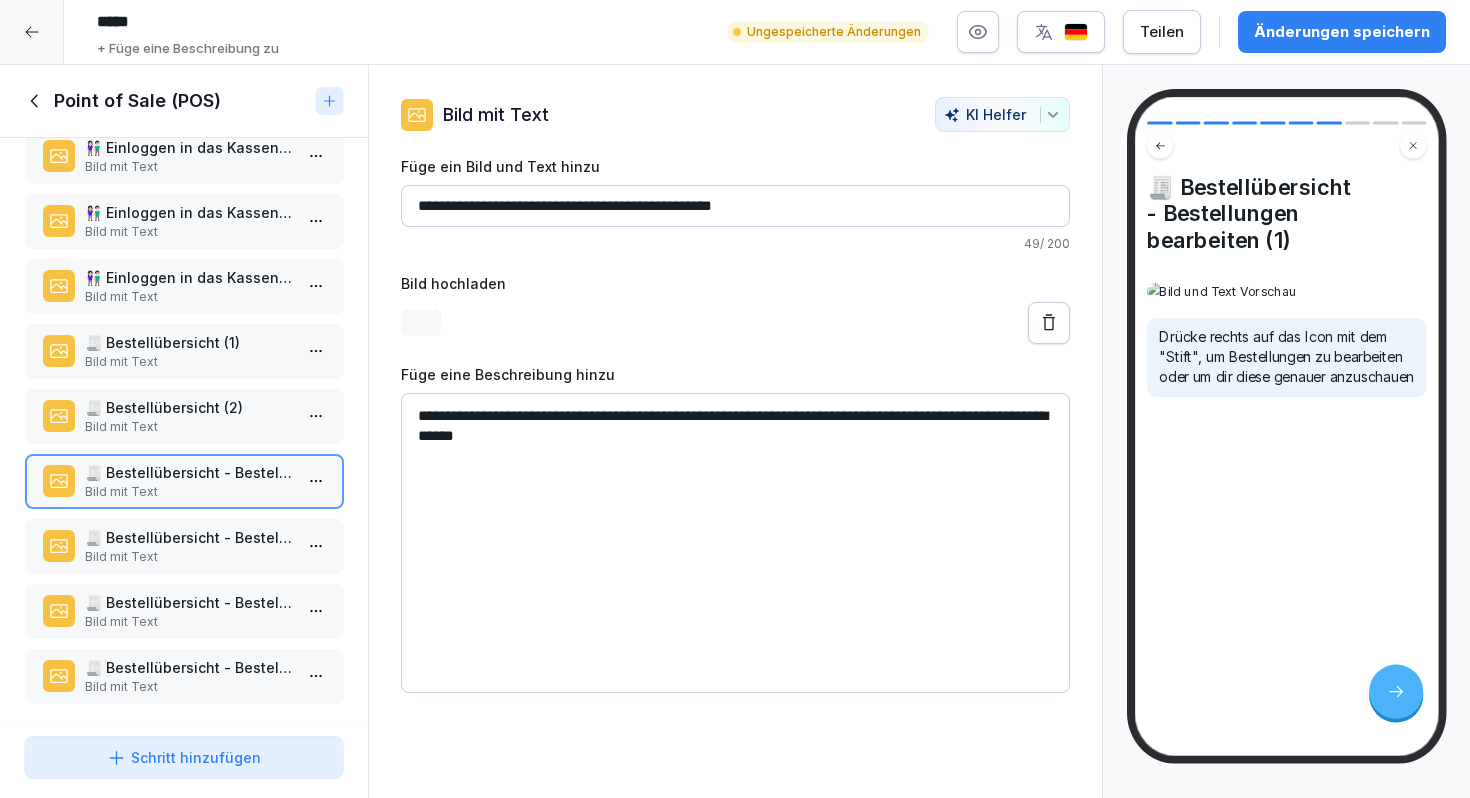 click on "Bild mit Text" at bounding box center [188, 557] 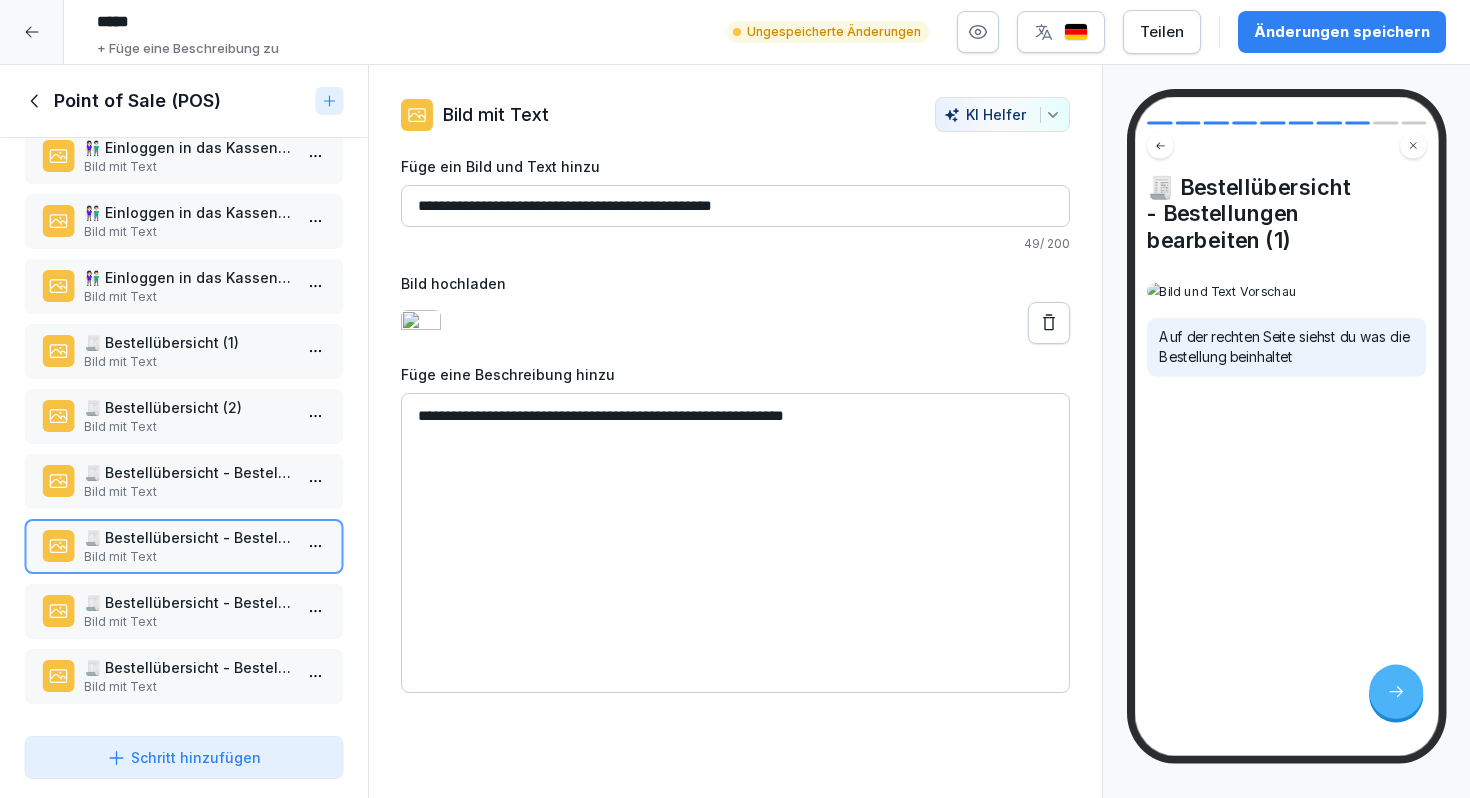 click on "**********" at bounding box center (735, 206) 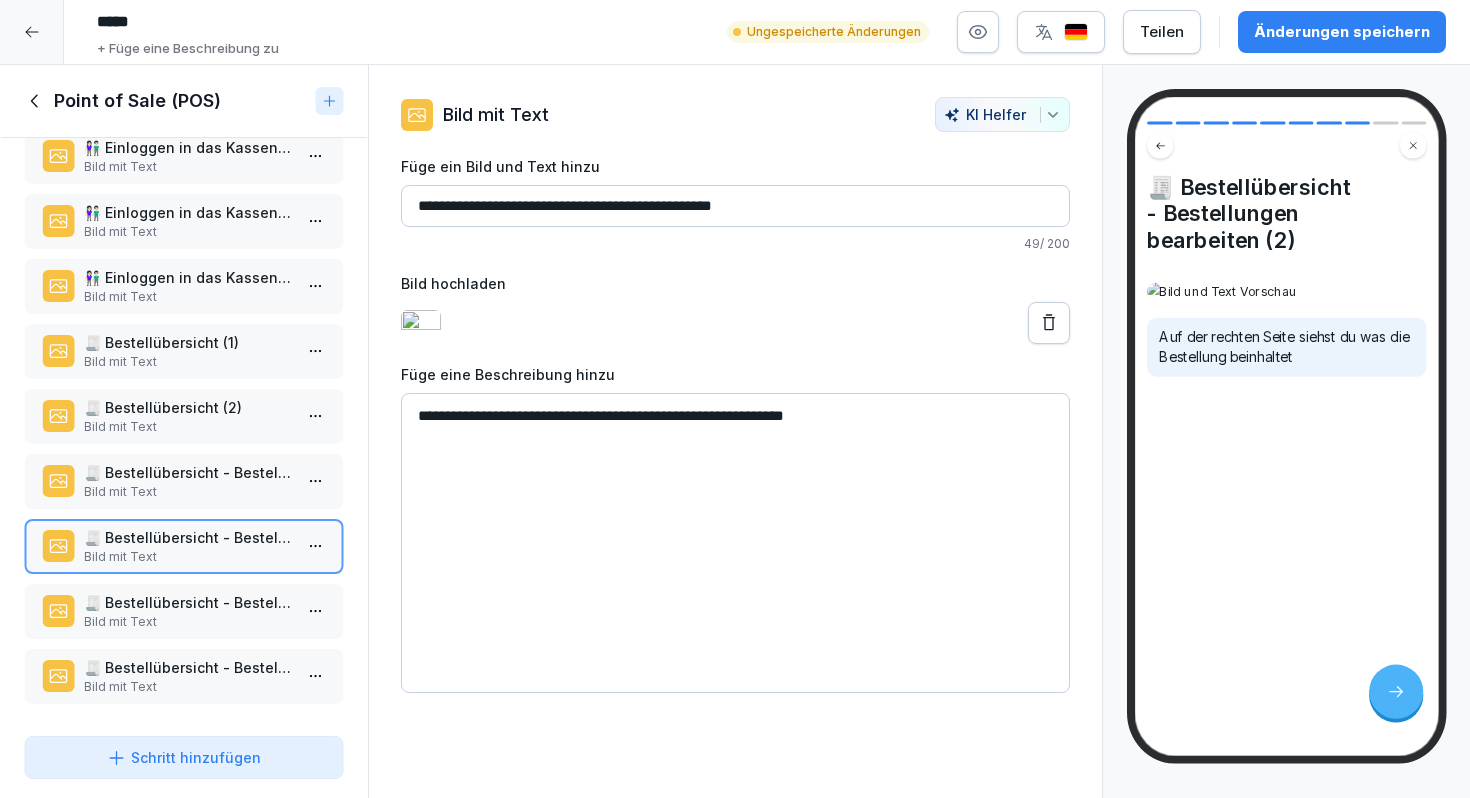 type on "**********" 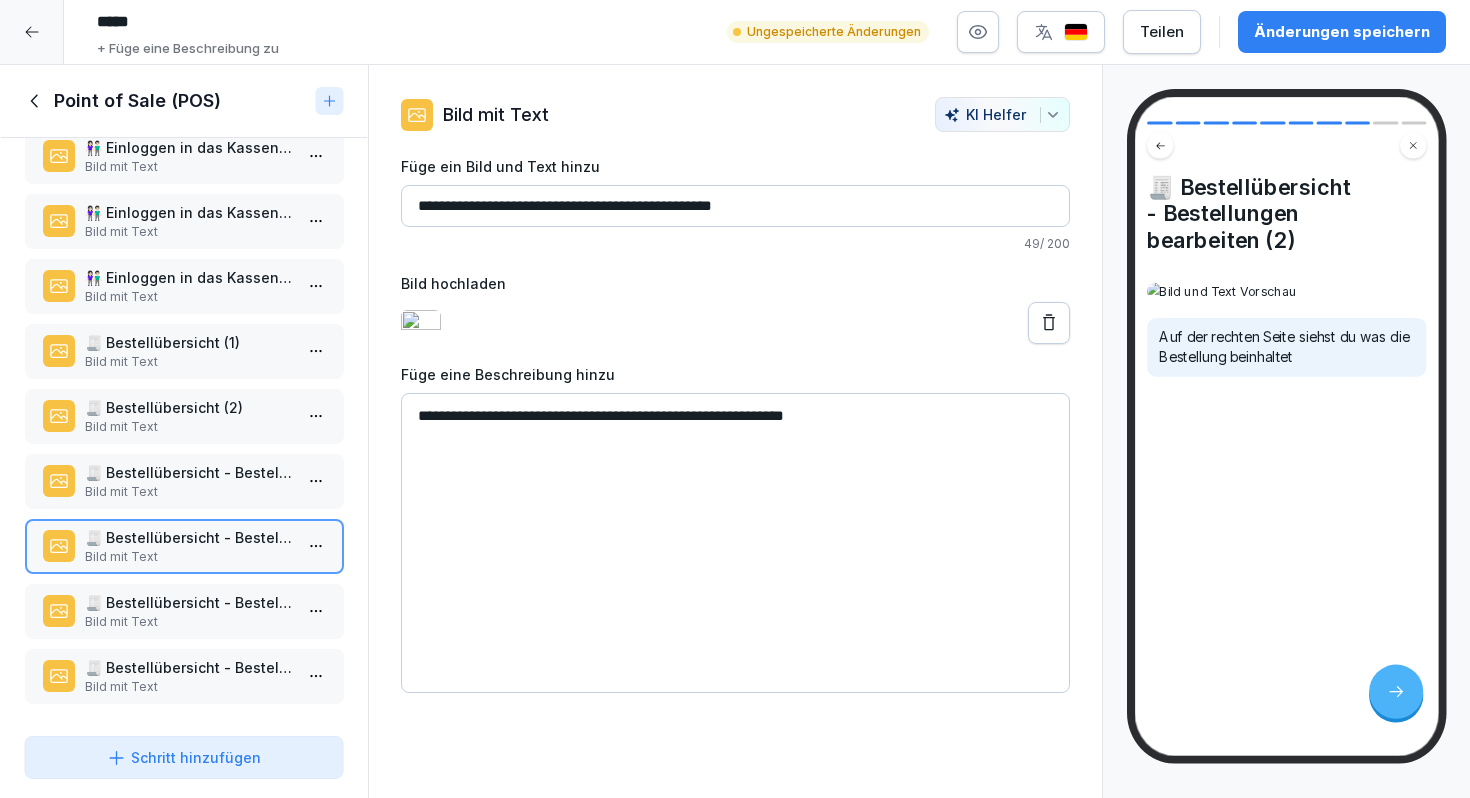 click on "🧾 Bestellübersicht - Bestellungen bearbeiten (3)" at bounding box center (188, 602) 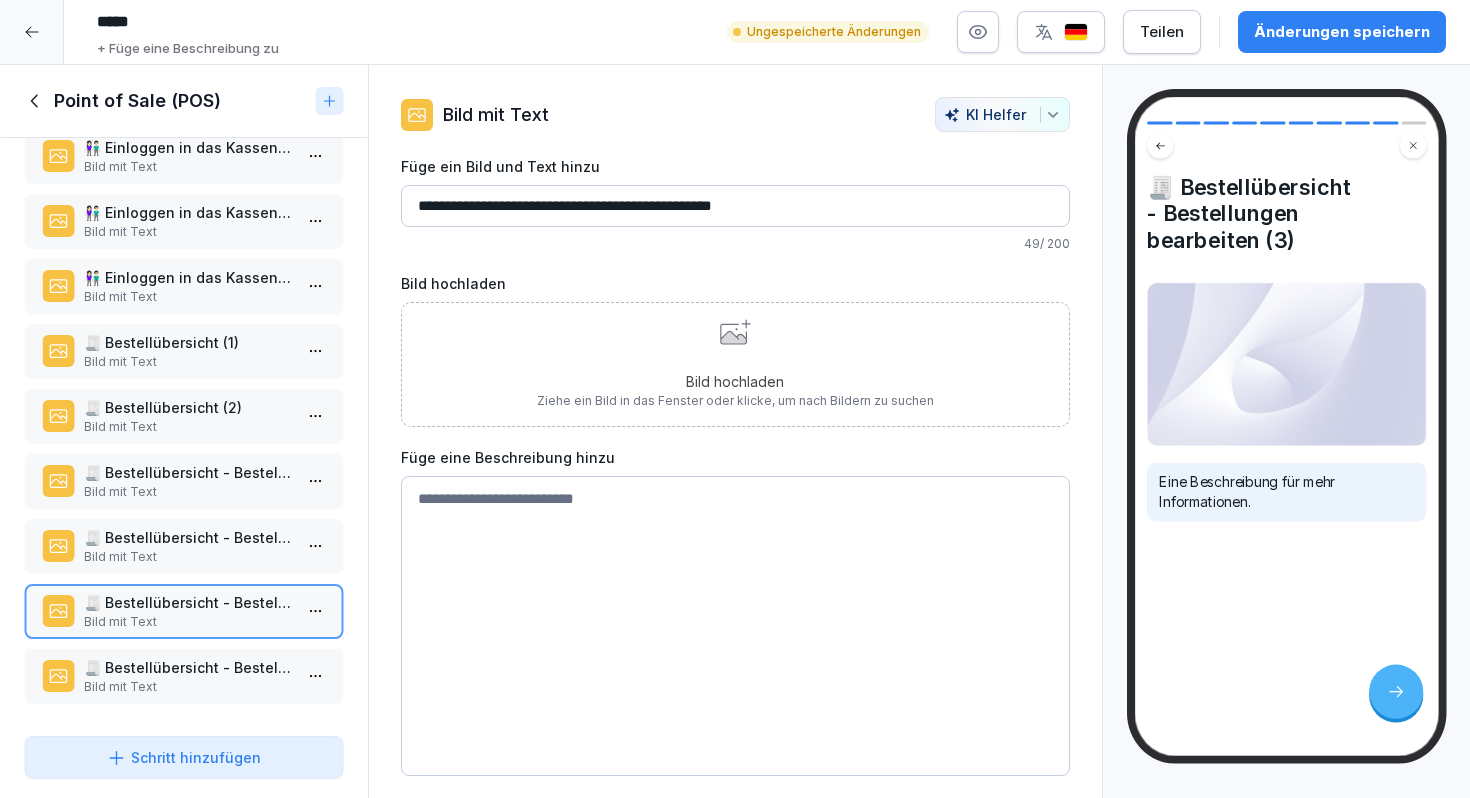 click at bounding box center [735, 626] 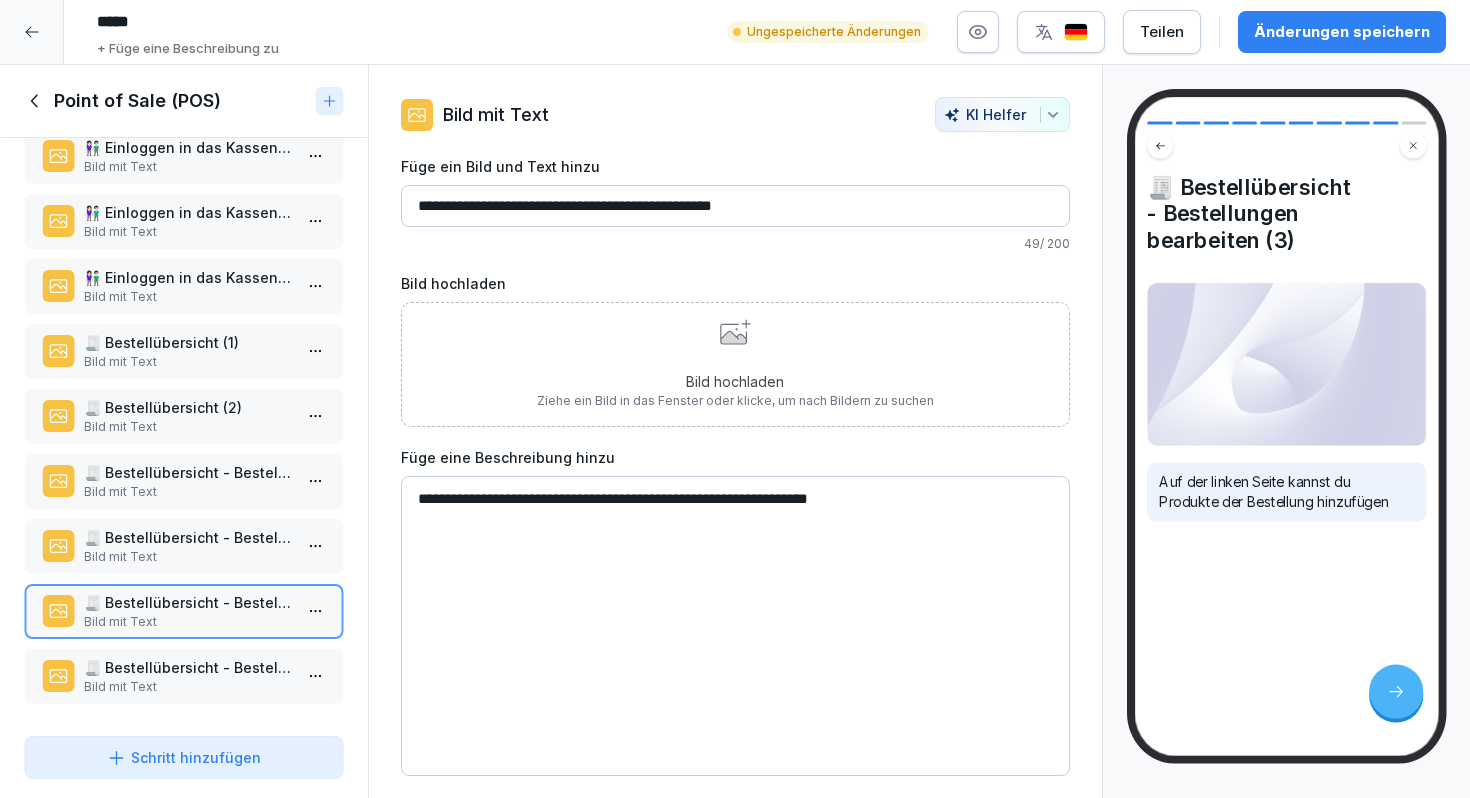 type on "**********" 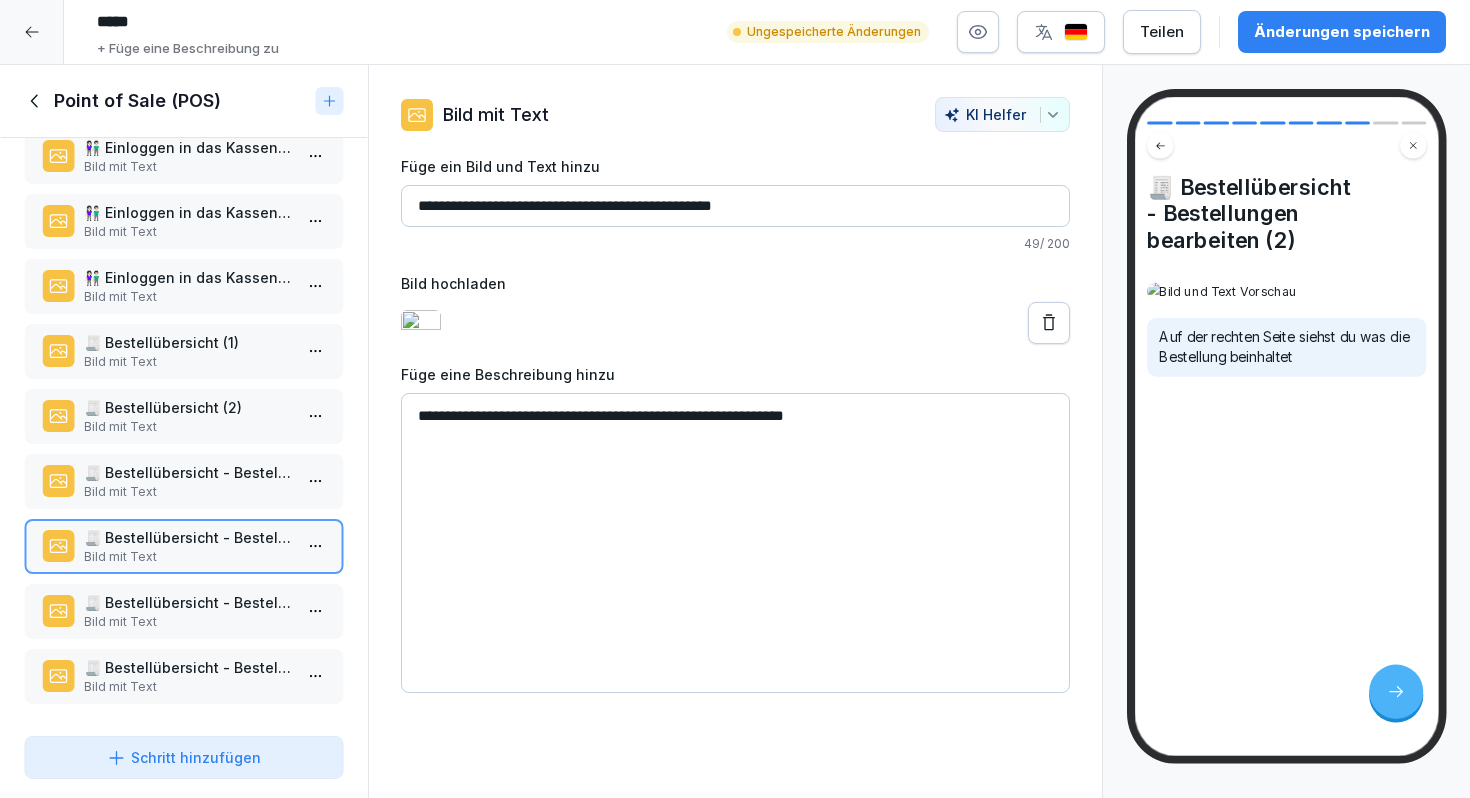 click on "**********" at bounding box center (735, 543) 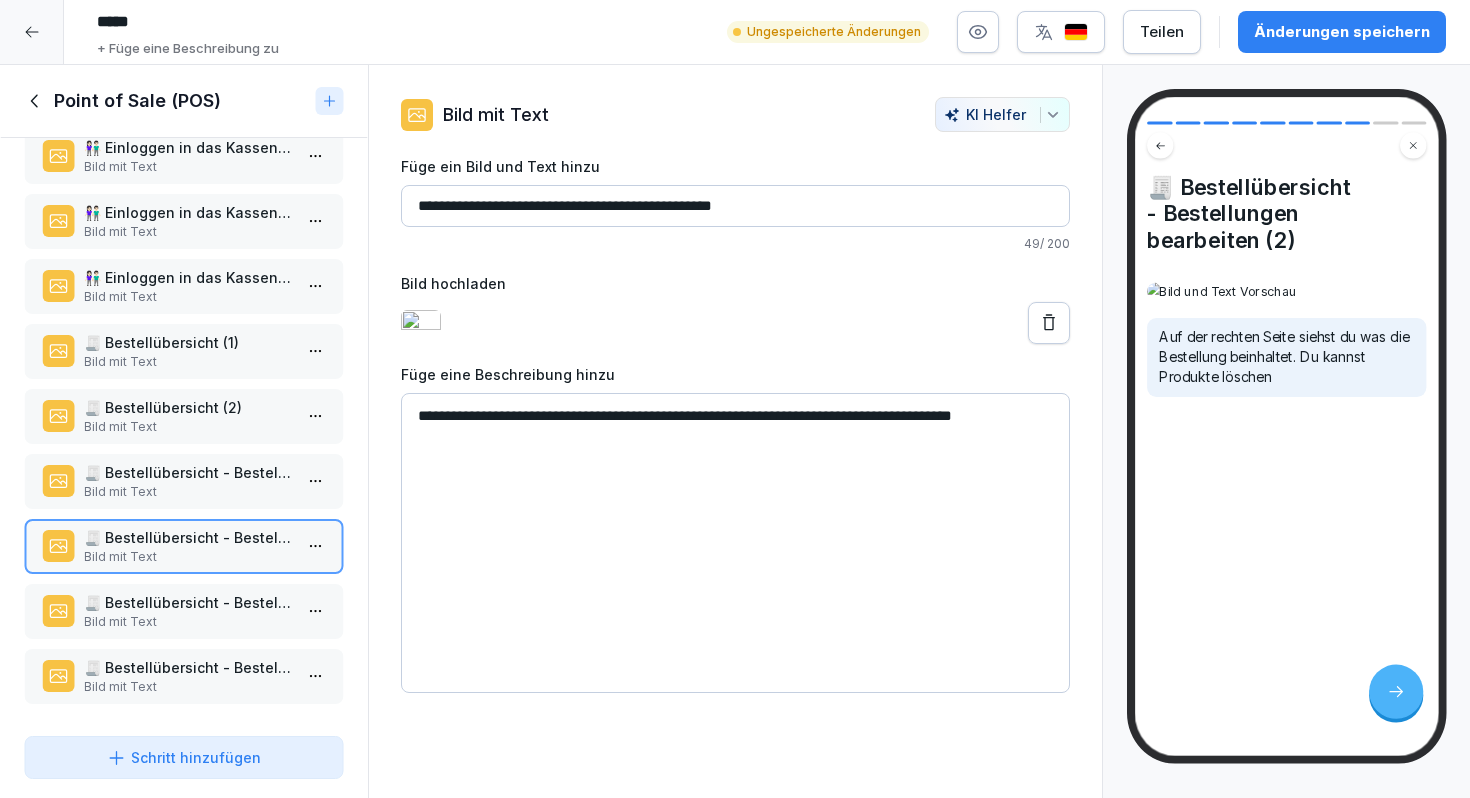 click on "**********" at bounding box center (735, 543) 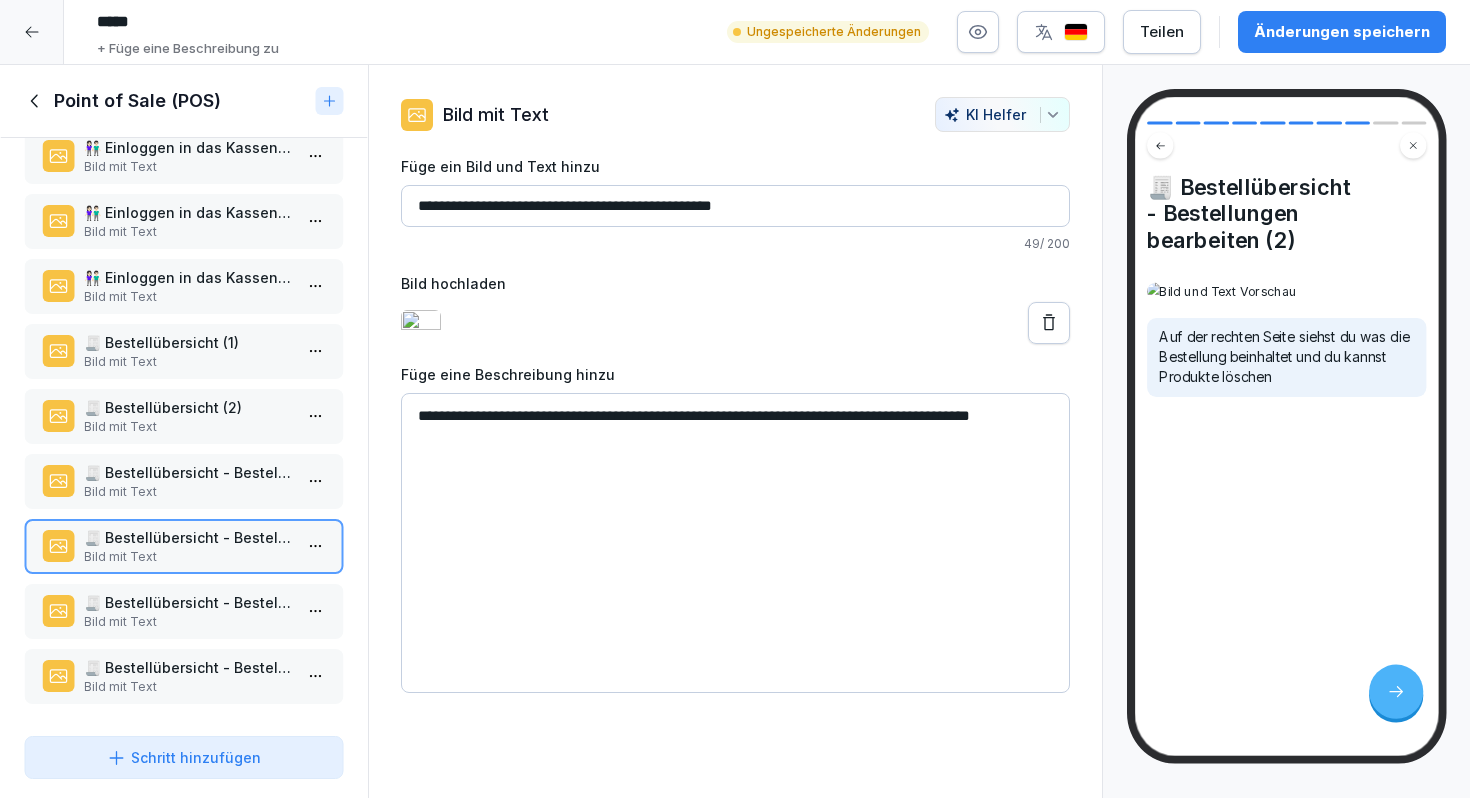 click on "**********" at bounding box center (735, 543) 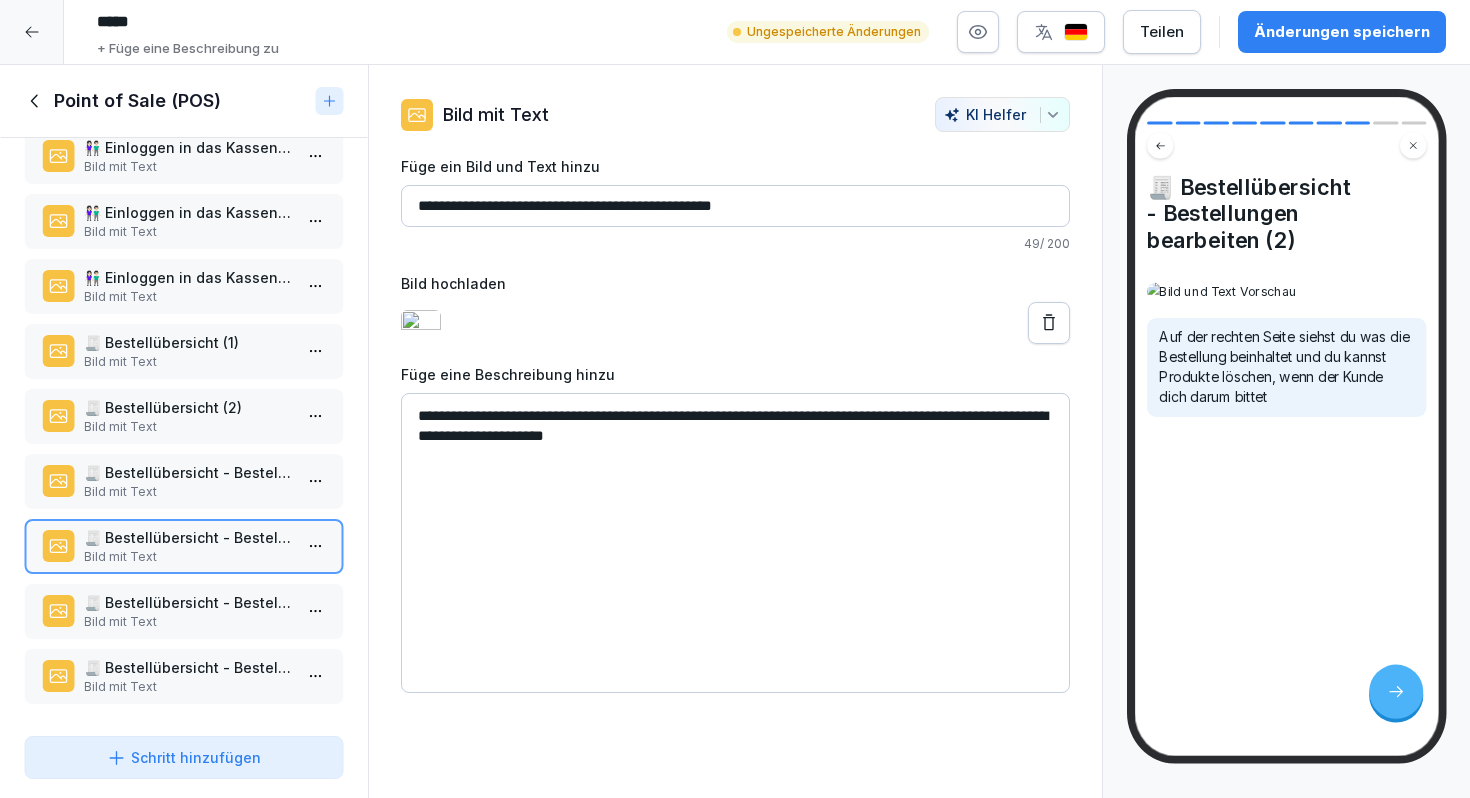 type on "**********" 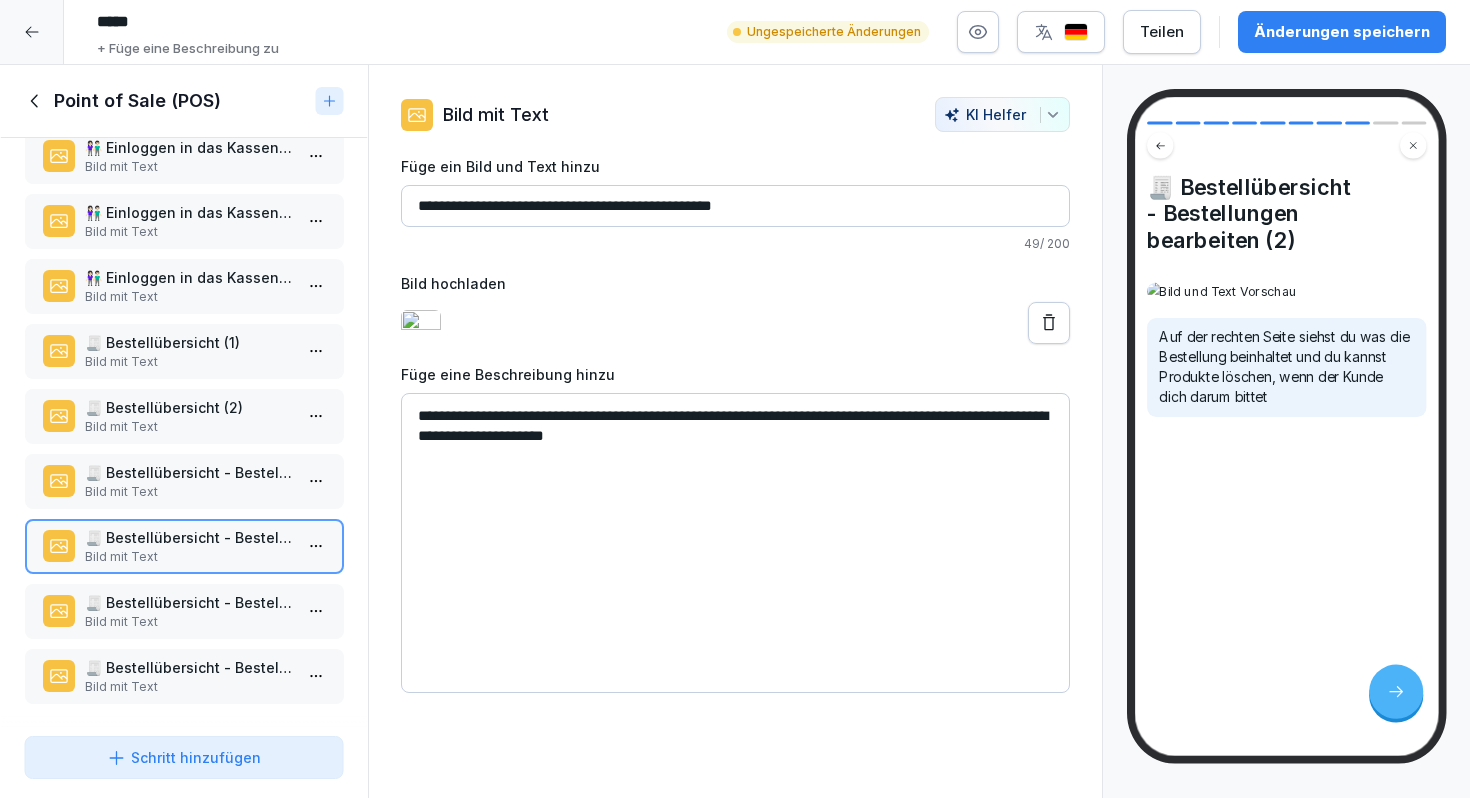 click on "🧾 Bestellübersicht - Bestellungen bearbeiten (3)" at bounding box center (188, 602) 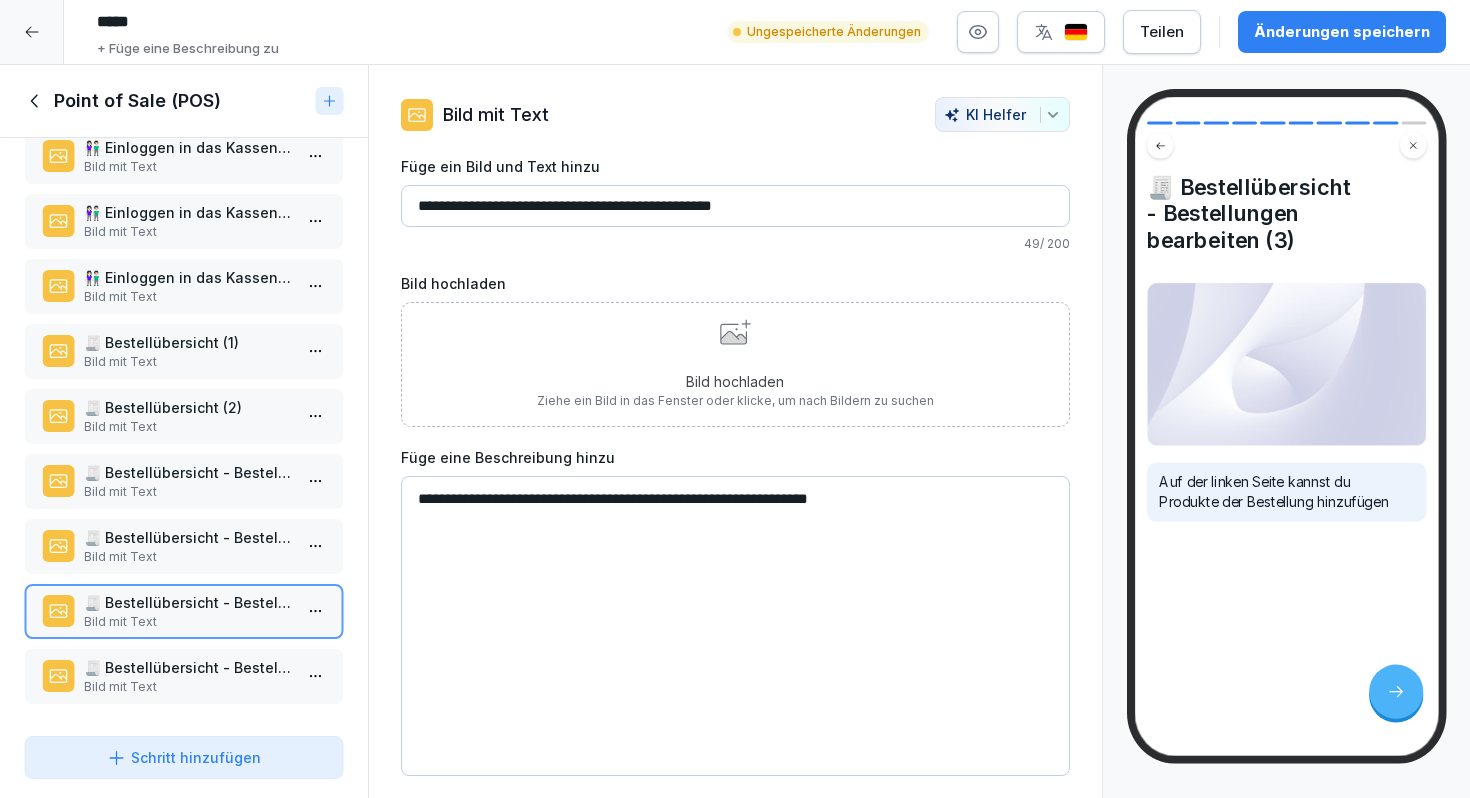click on "**********" at bounding box center [735, 626] 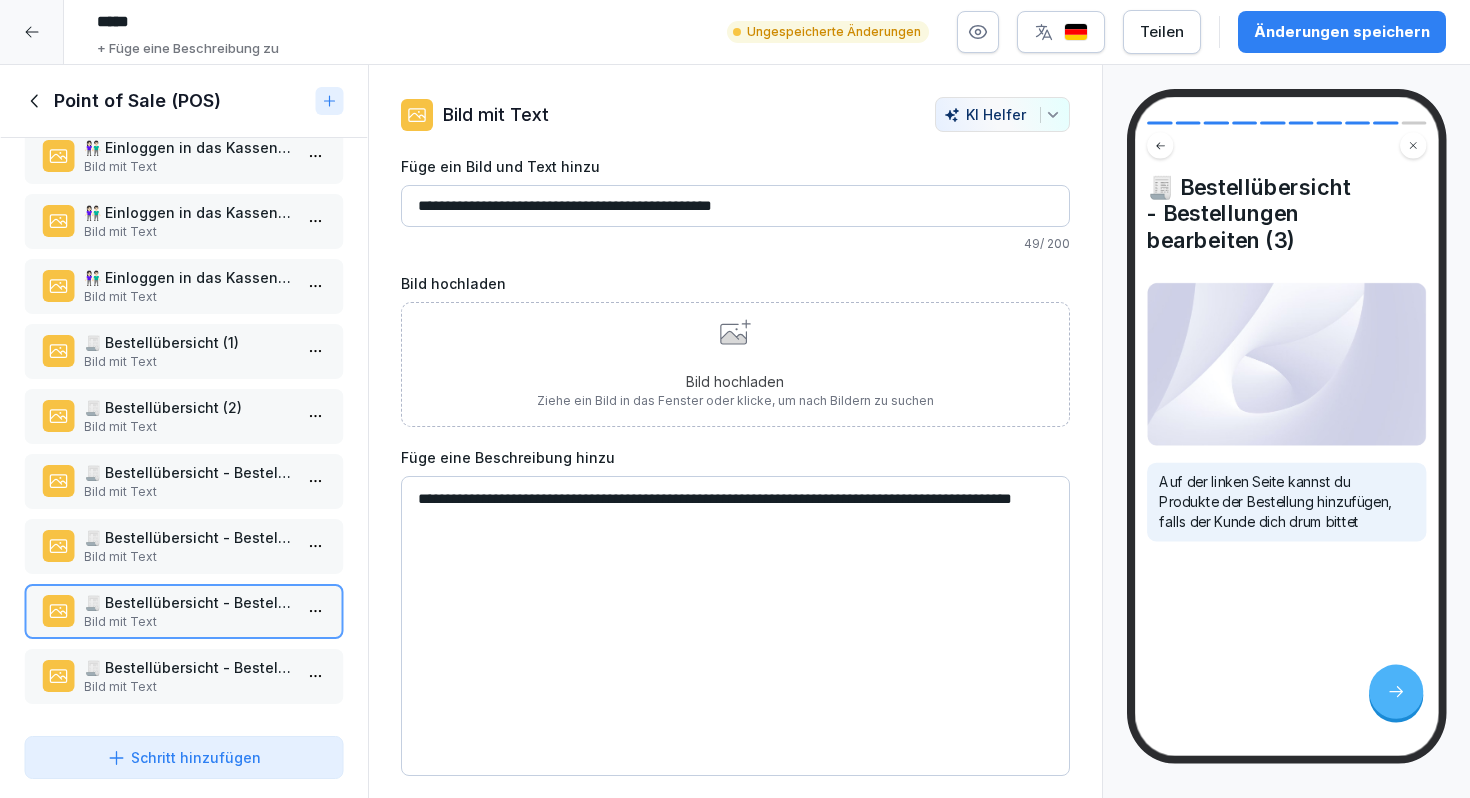 type on "**********" 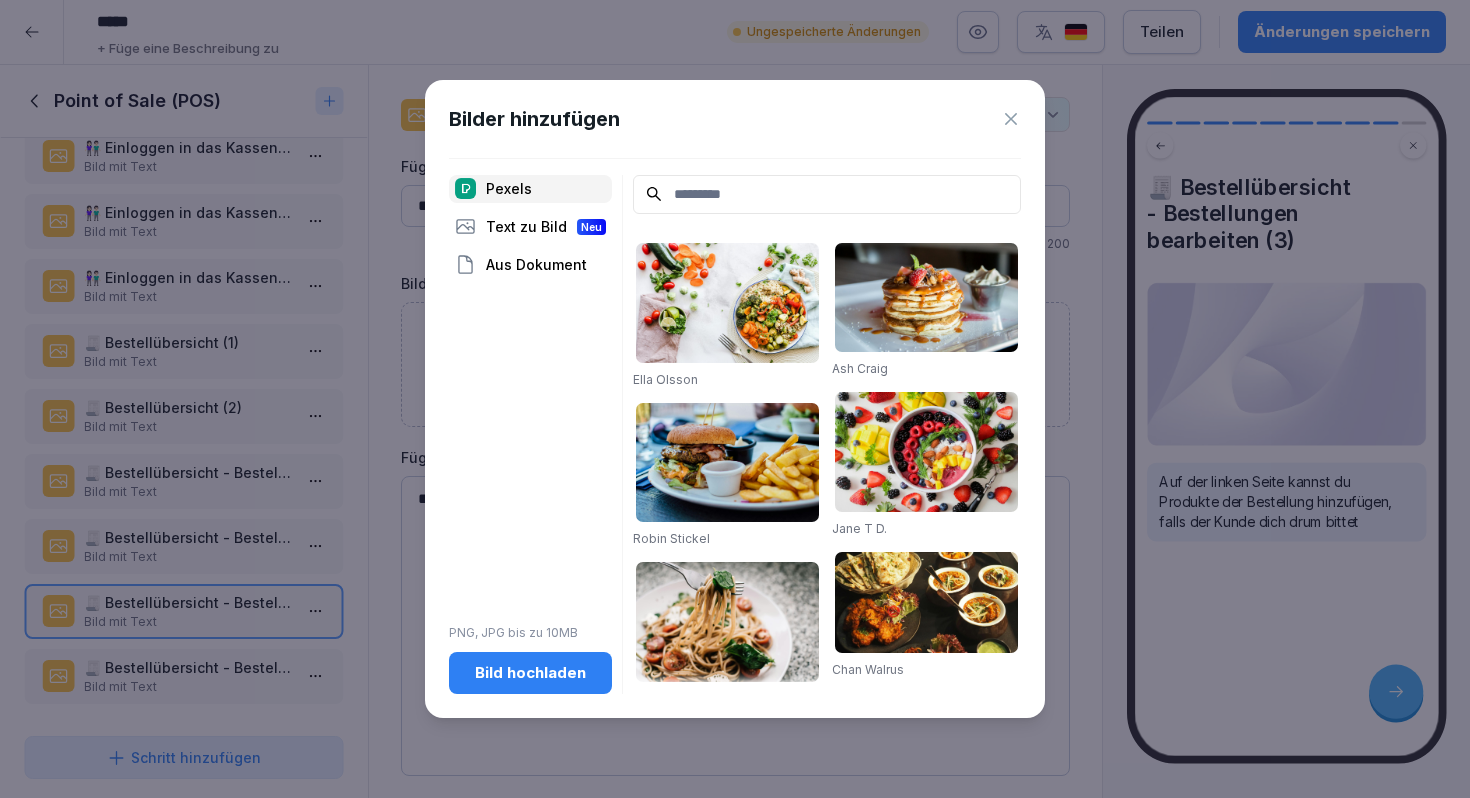 click on "Bilder hinzufügen Pexels Text zu Bild Neu Aus Dokument PNG, JPG bis zu 10MB Bild hochladen Ella Olsson Robin Stickel Lisa from Pexels Ella Olsson Ella Olsson Malidate Van Lukas Rajesh TP Dapur Melodi Jane  T D. Malidate Van monicore Chevanon Photography Sydney Troxell Ash Craig Jane  T D. Chan Walrus Valeria Boltneva Ella Olsson Elle Hughes JANG ‘S 🍂 Toa Heftiba Şinca Valeria Boltneva Daniela Elena Tentis julie aagaard Lum3n William Choquette ELEVATE" at bounding box center (735, 399) 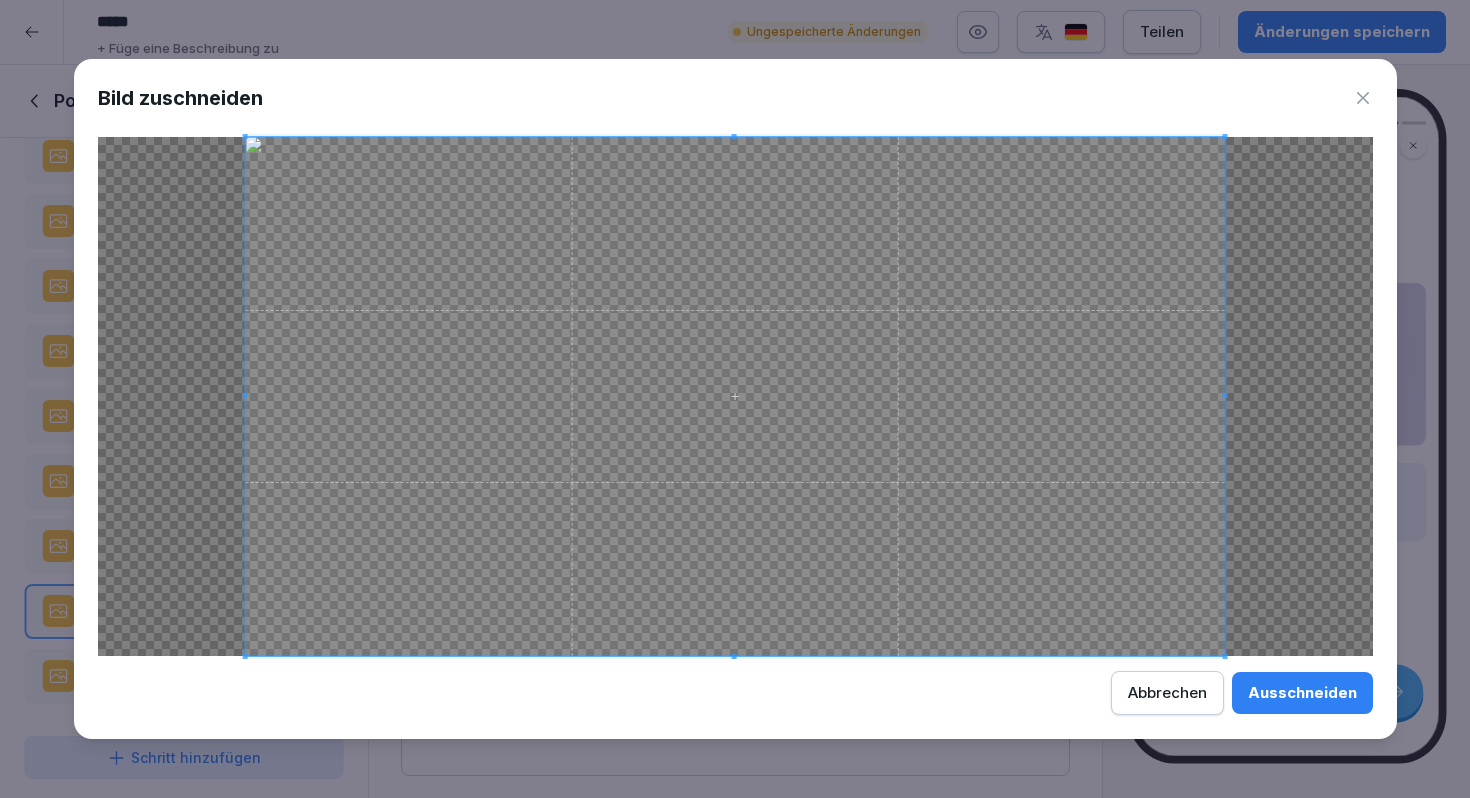 click on "Ausschneiden" at bounding box center (1302, 693) 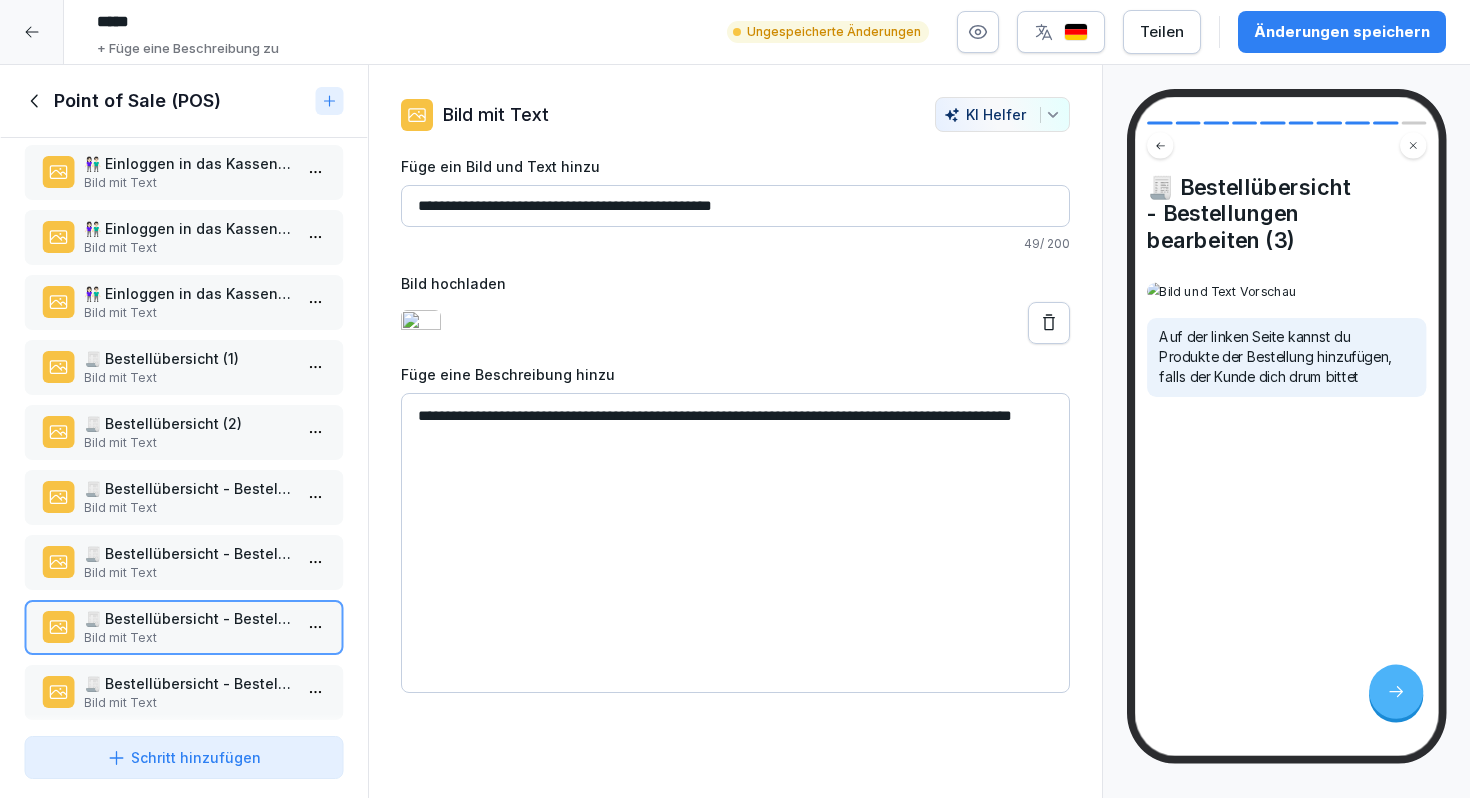 scroll, scrollTop: 74, scrollLeft: 0, axis: vertical 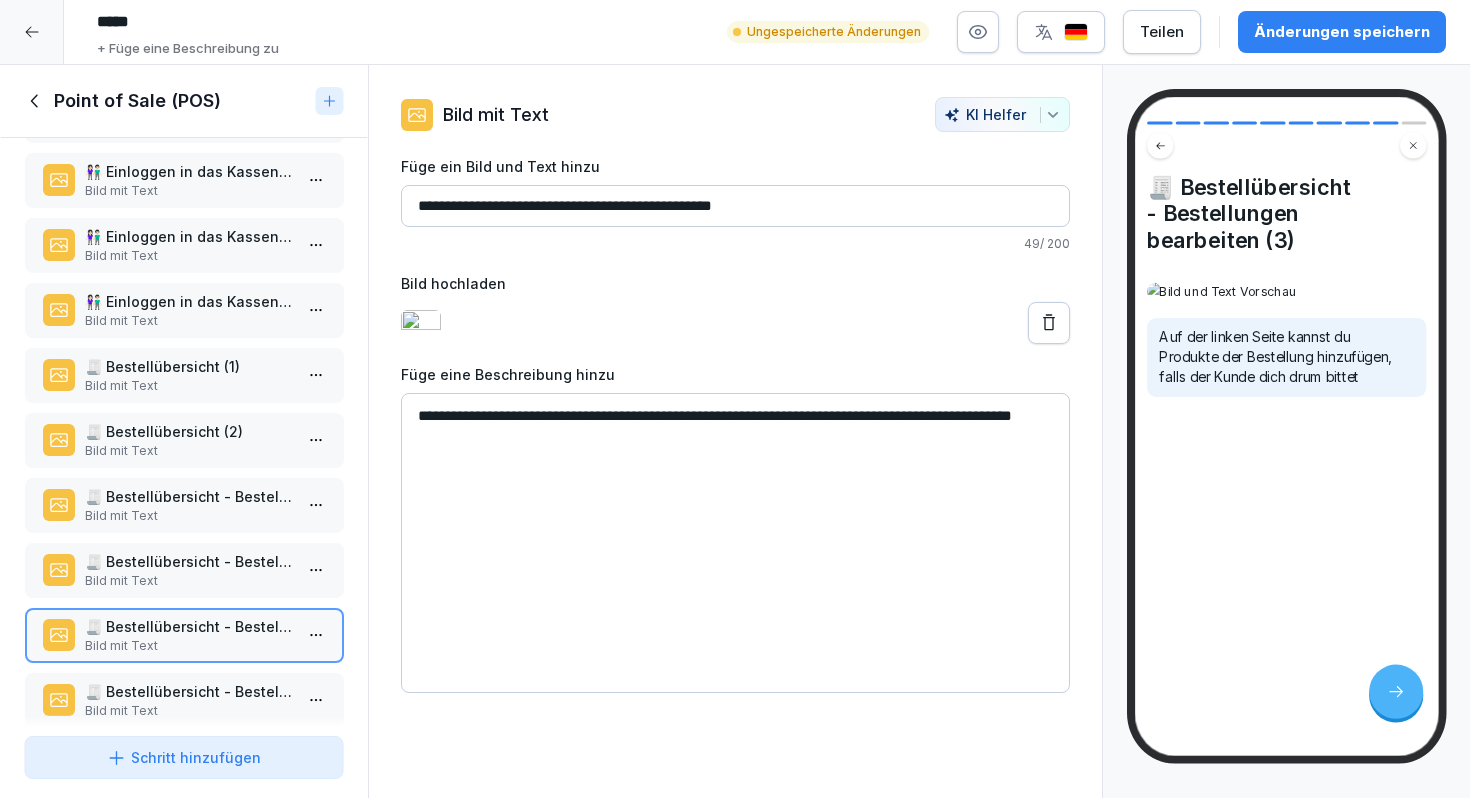click on "Bild mit Text" at bounding box center [188, 386] 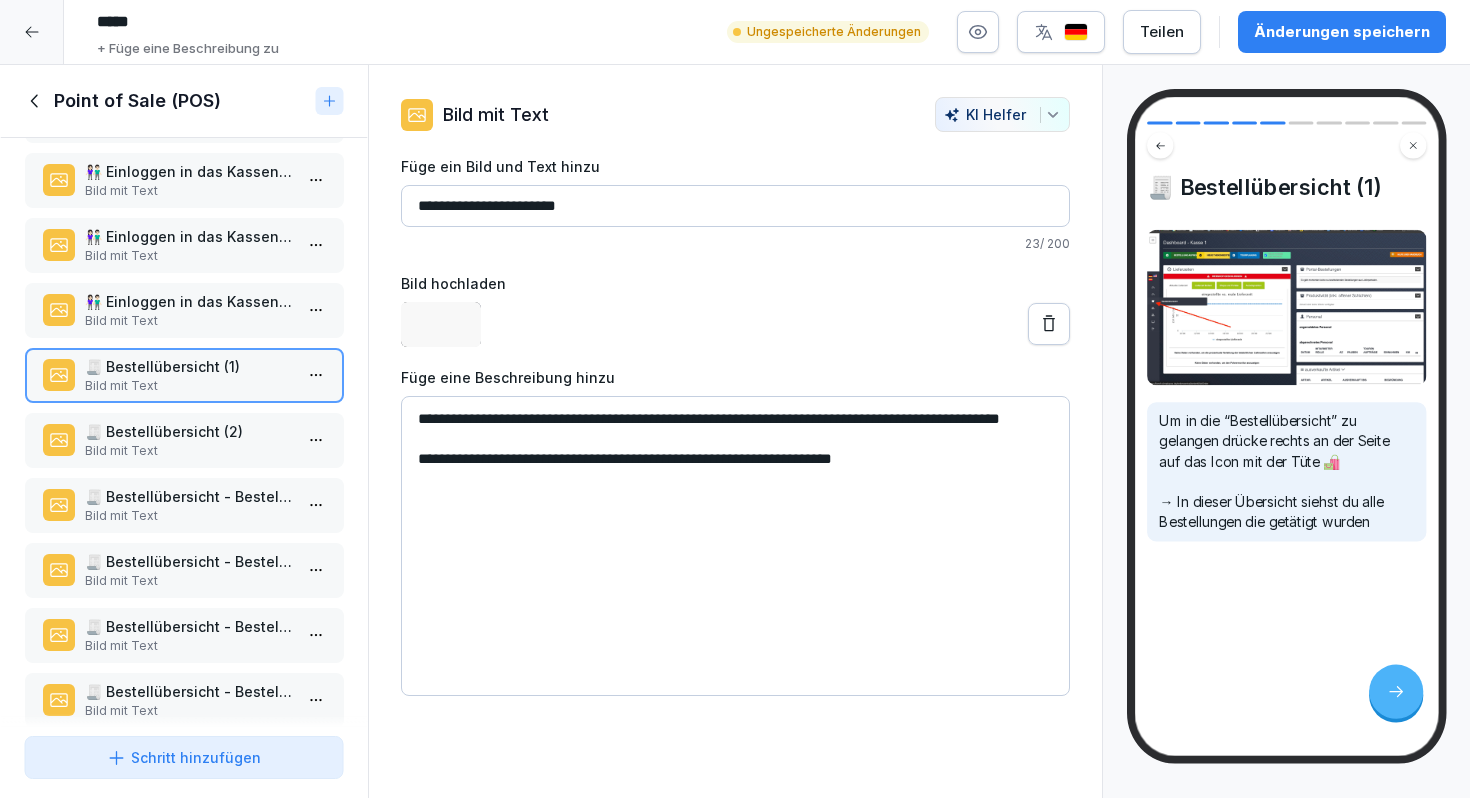click on "🧾 Bestellübersicht (2)" at bounding box center [188, 431] 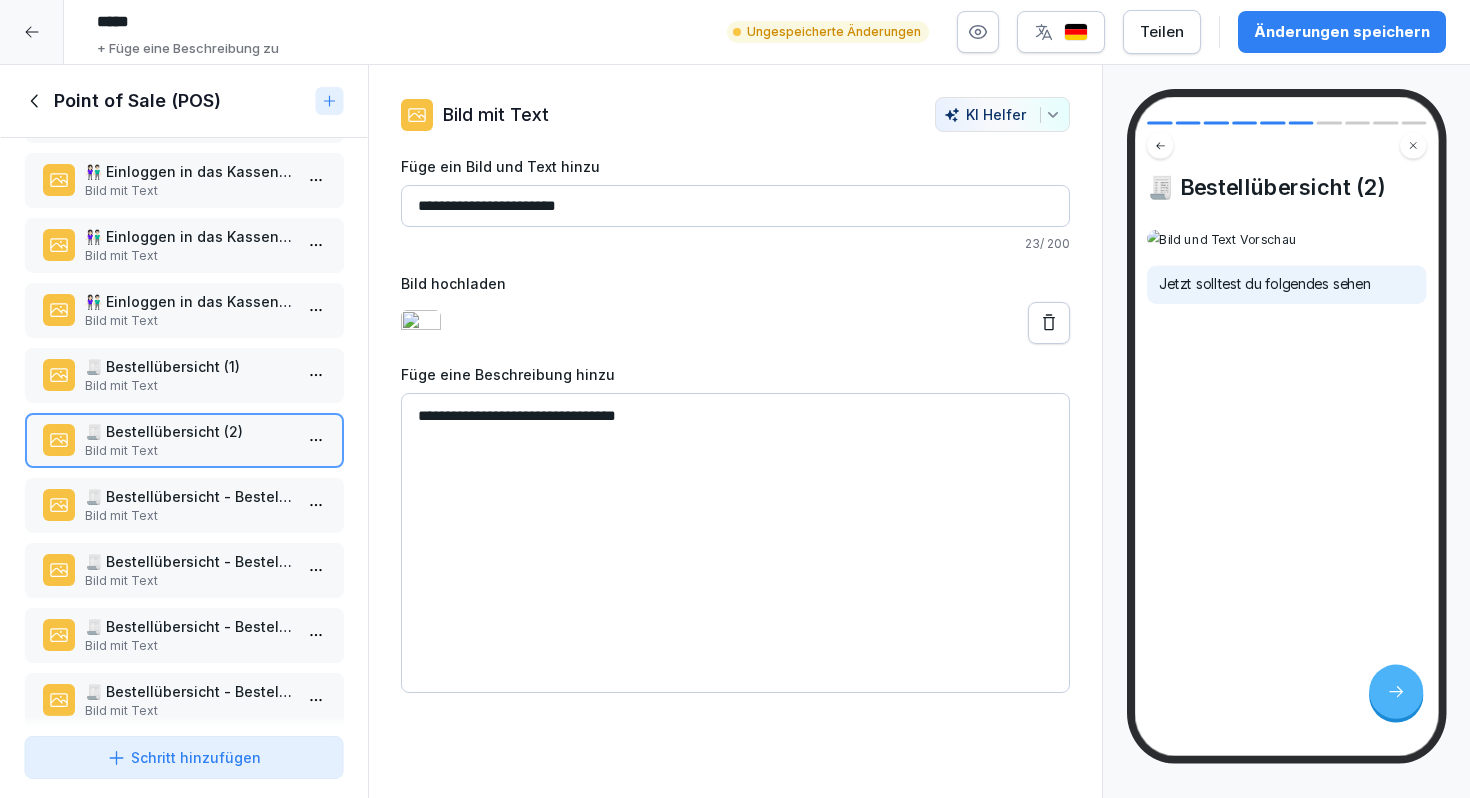 click on "🧾 Bestellübersicht - Bestellungen bearbeiten (1)" at bounding box center (188, 496) 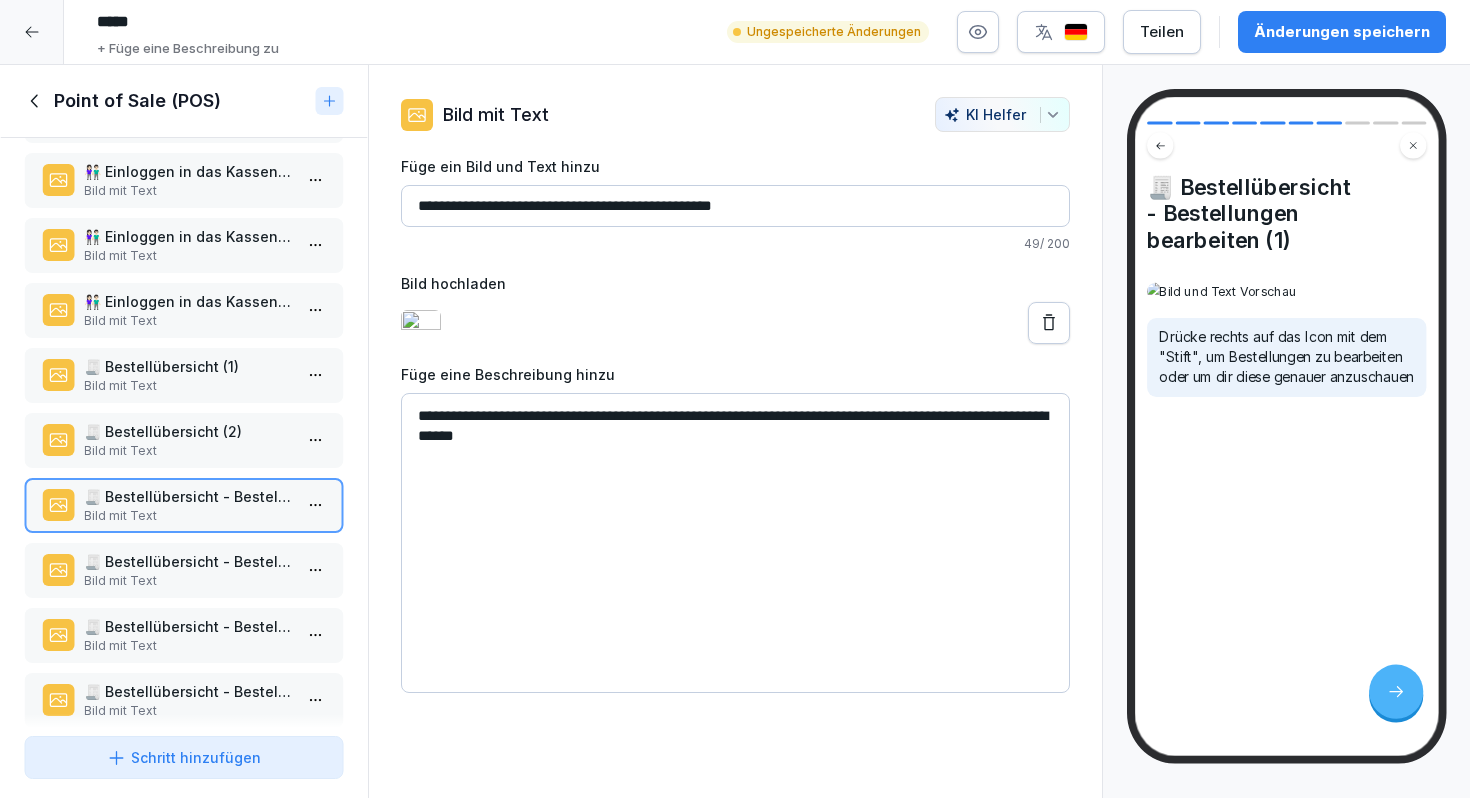 click on "🧾 Bestellübersicht - Bestellungen bearbeiten (2)" at bounding box center (188, 561) 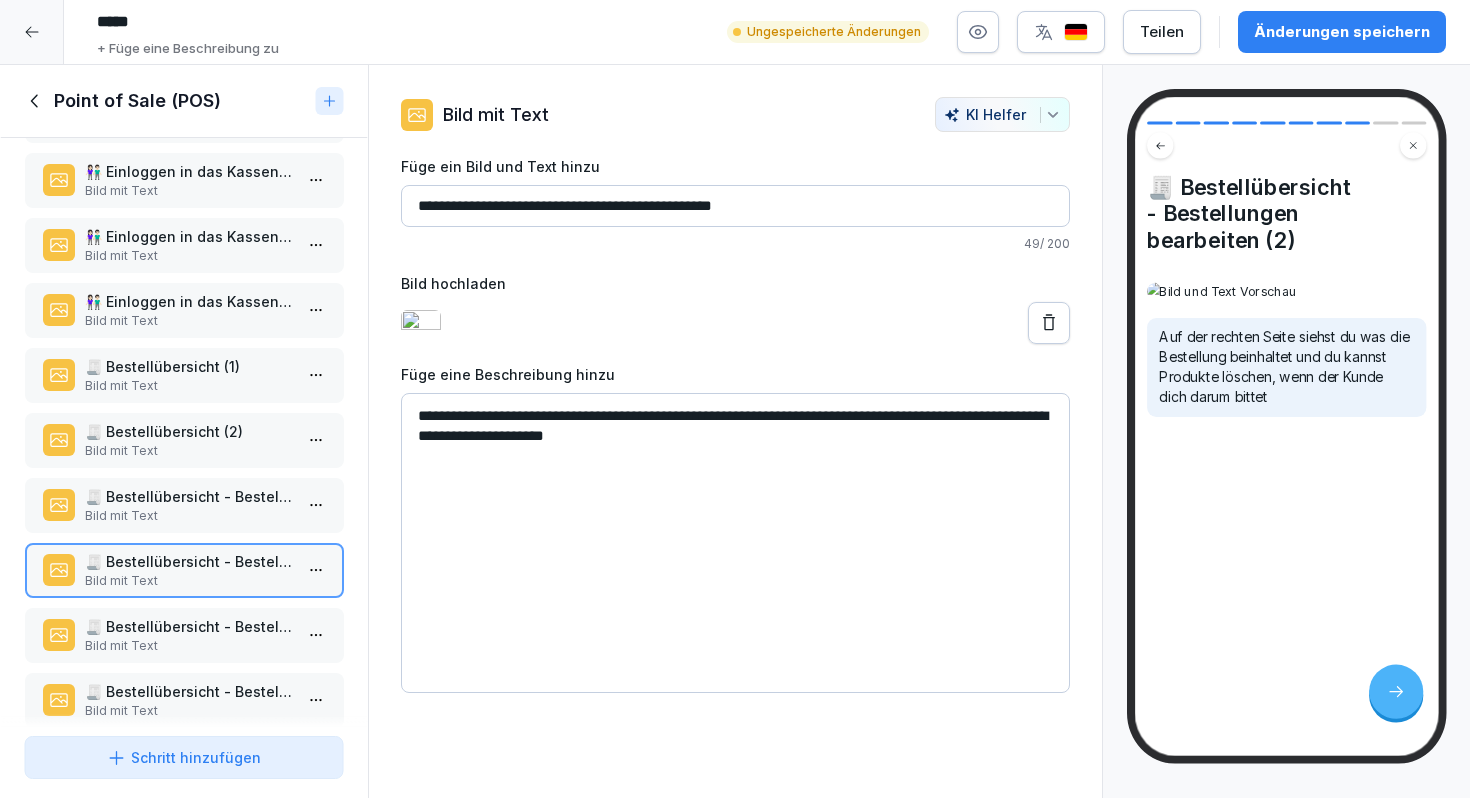 click on "🧾 Bestellübersicht - Bestellungen bearbeiten (3)" at bounding box center (188, 626) 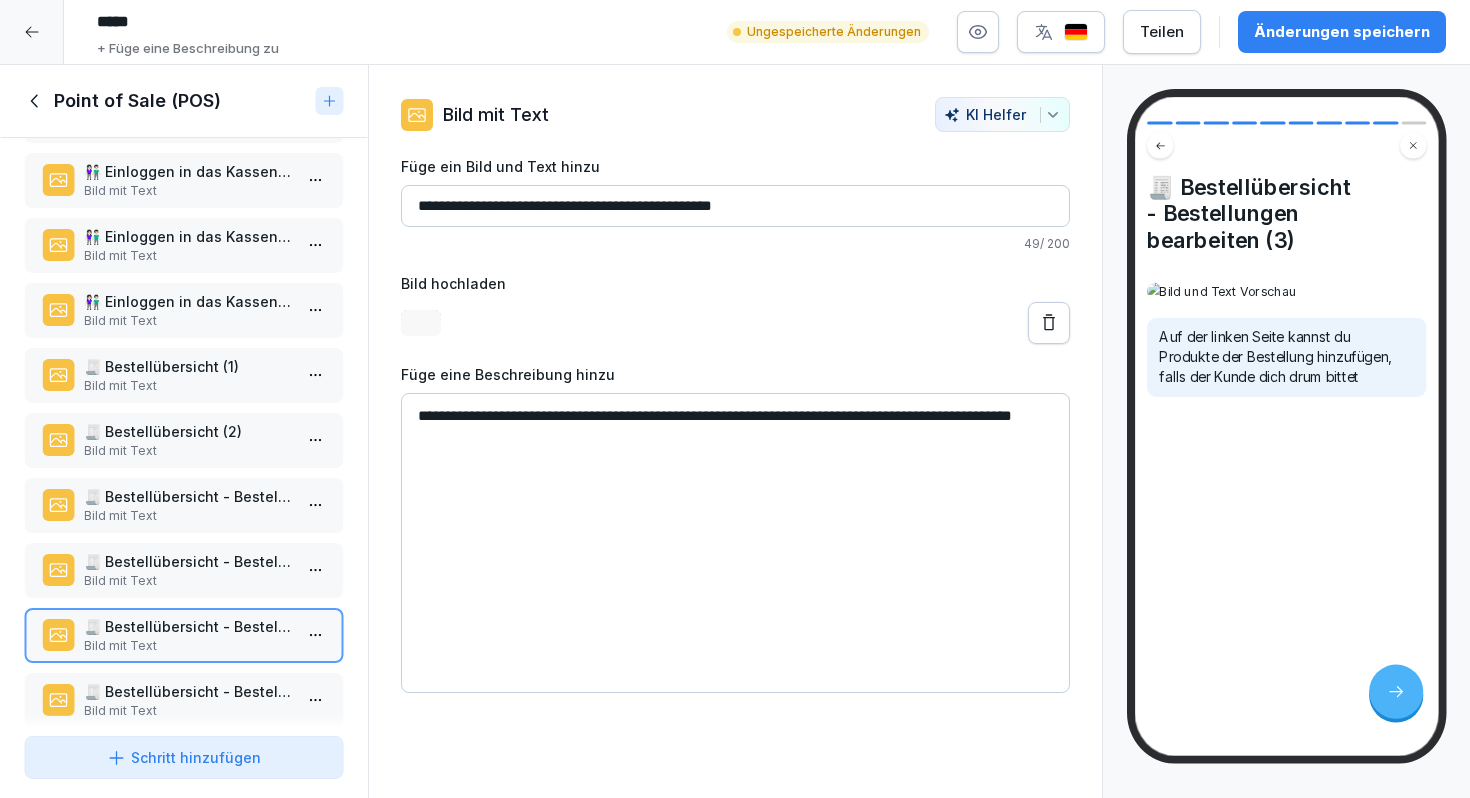 click on "🧾 Bestellübersicht - Bestellungen filtern (1)" at bounding box center (188, 691) 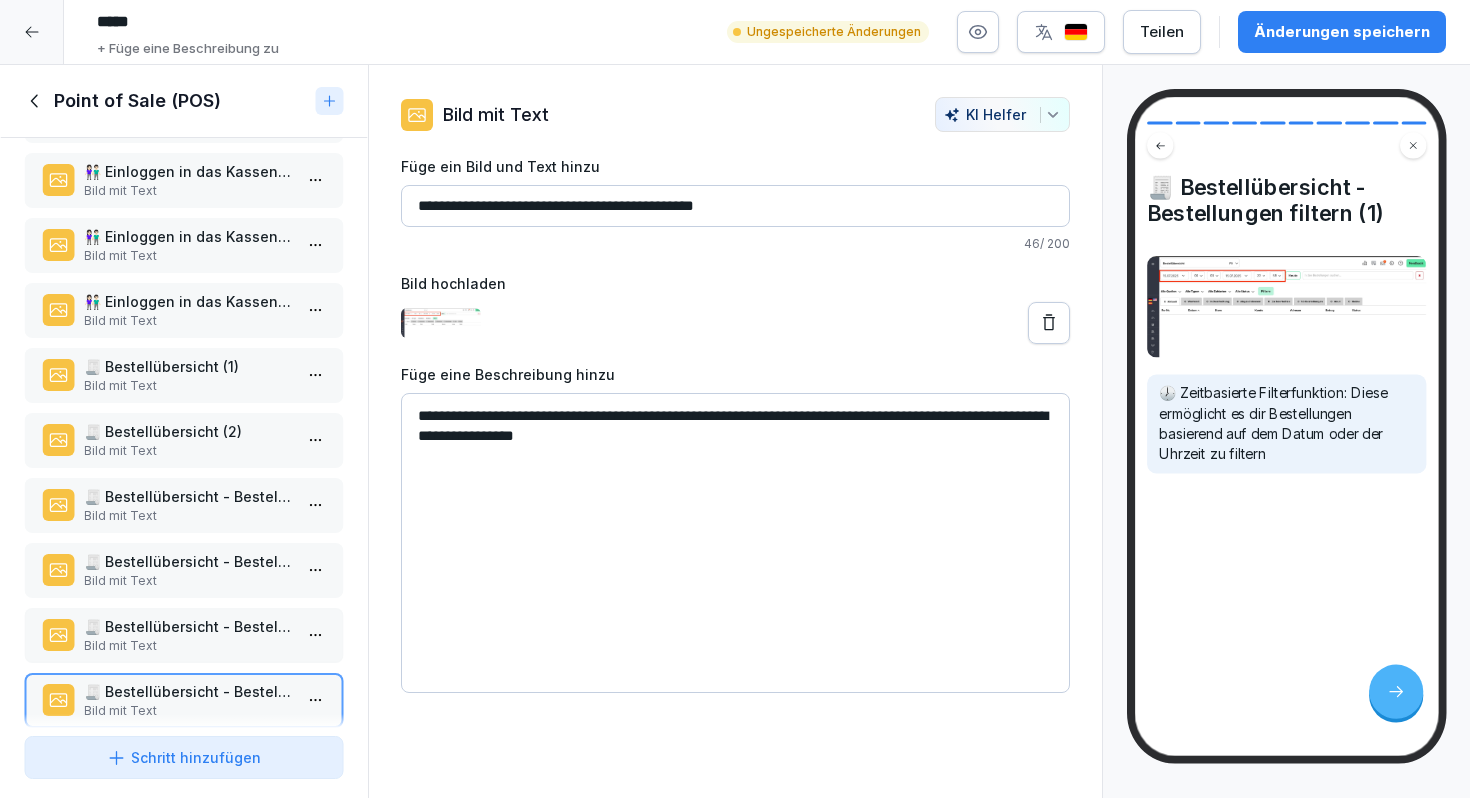 scroll, scrollTop: 98, scrollLeft: 0, axis: vertical 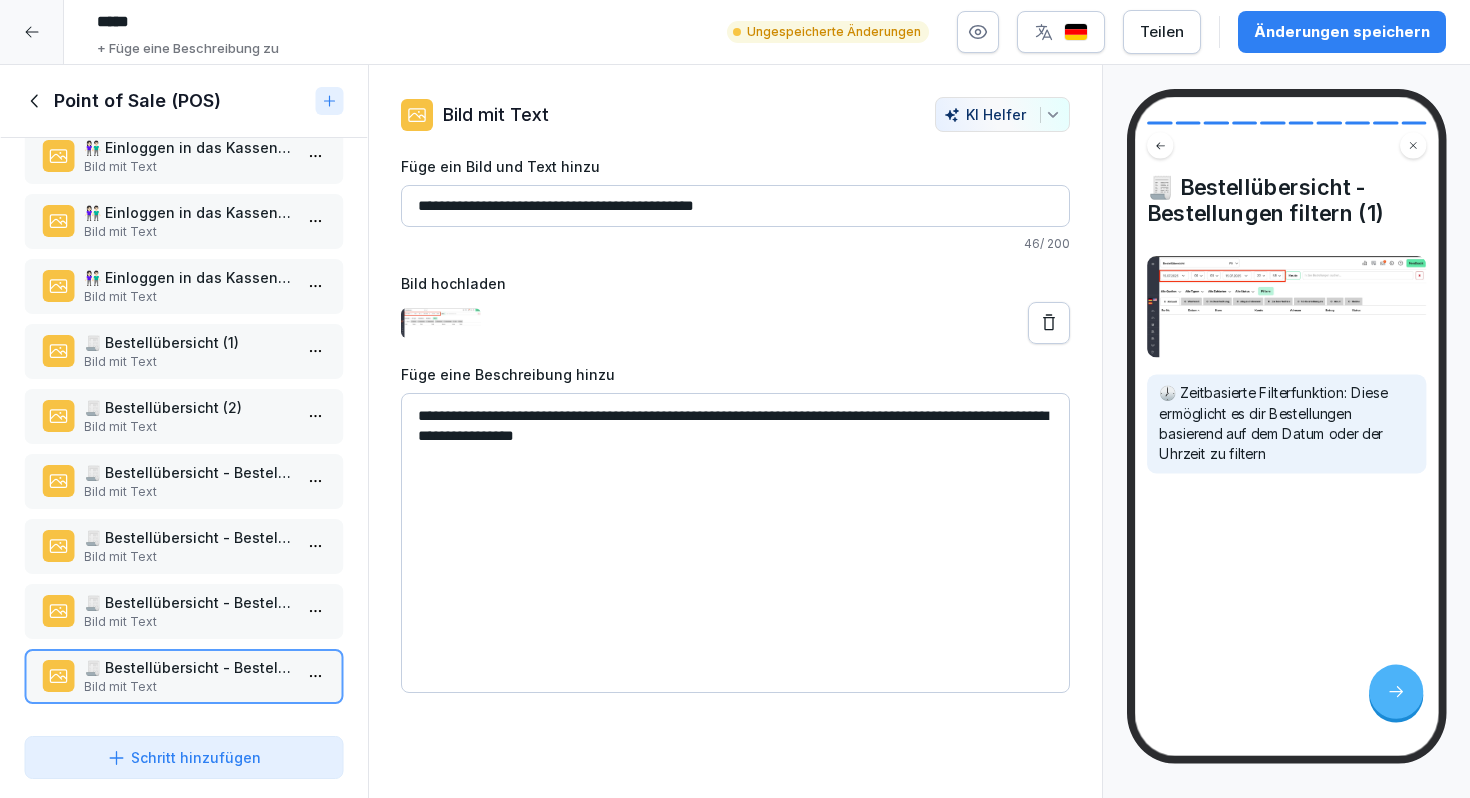 drag, startPoint x: 766, startPoint y: 206, endPoint x: 389, endPoint y: 198, distance: 377.08487 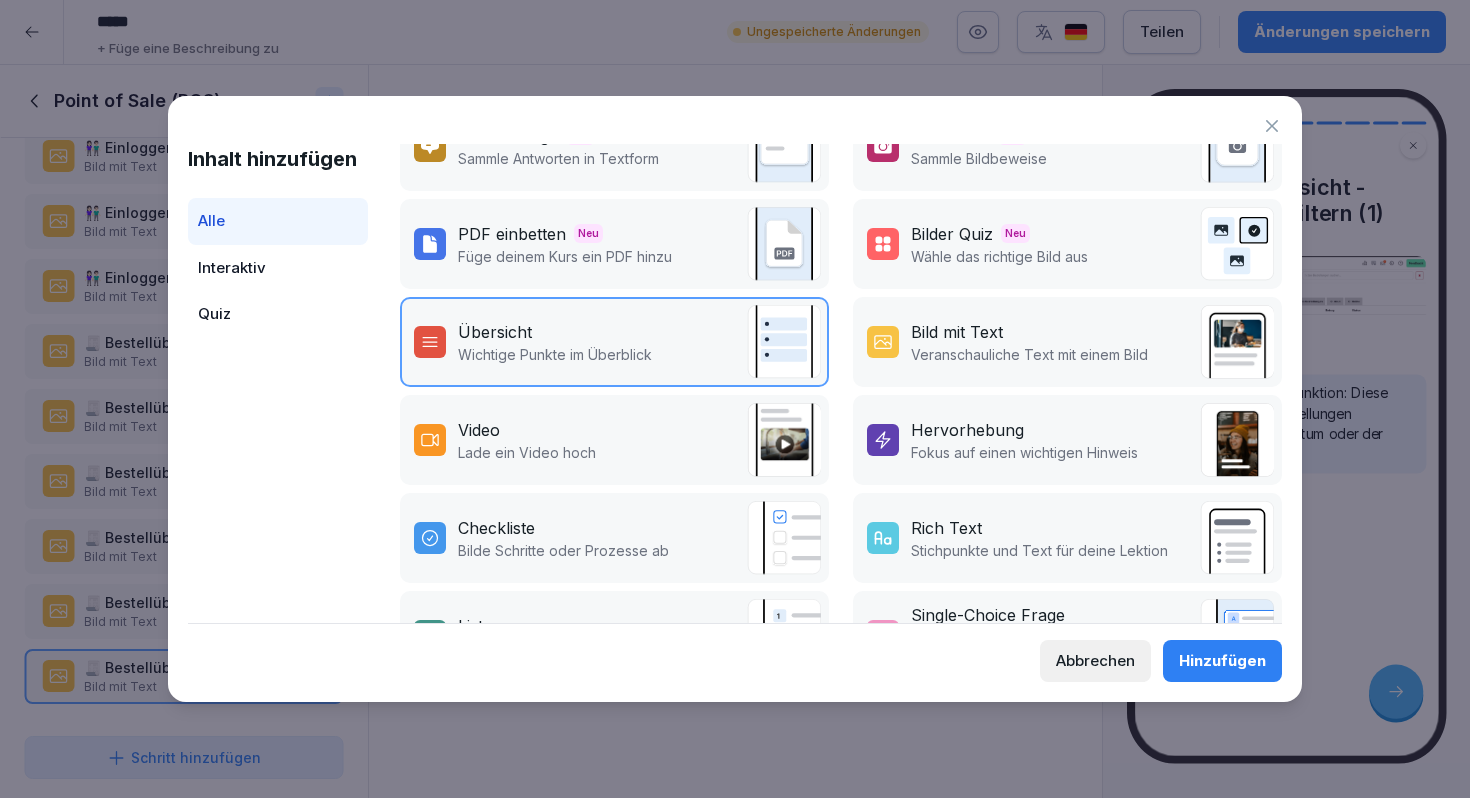 scroll, scrollTop: 143, scrollLeft: 0, axis: vertical 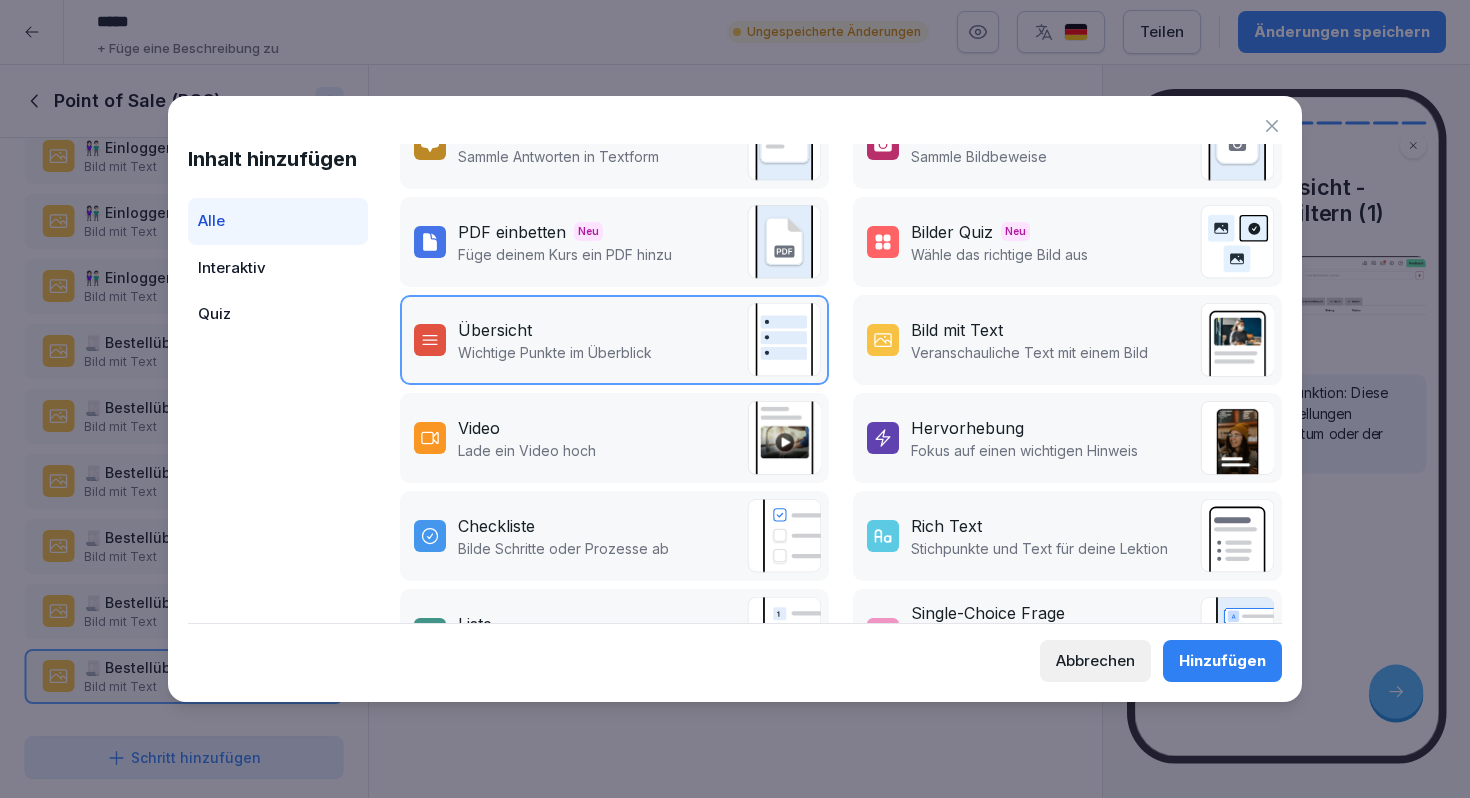 click on "Bild mit Text Veranschauliche Text mit einem Bild" at bounding box center [1007, 340] 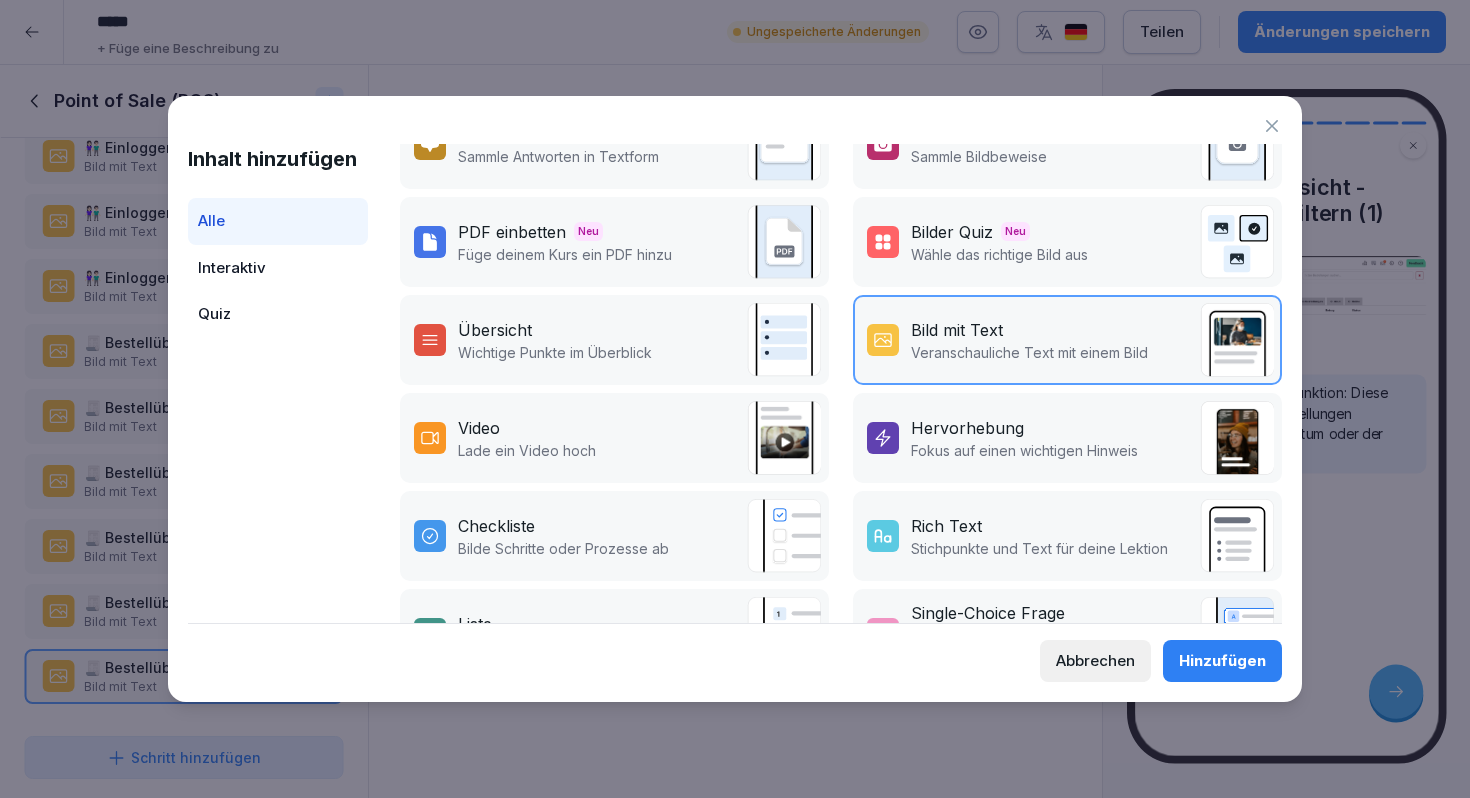 click on "Hinzufügen" at bounding box center [1222, 661] 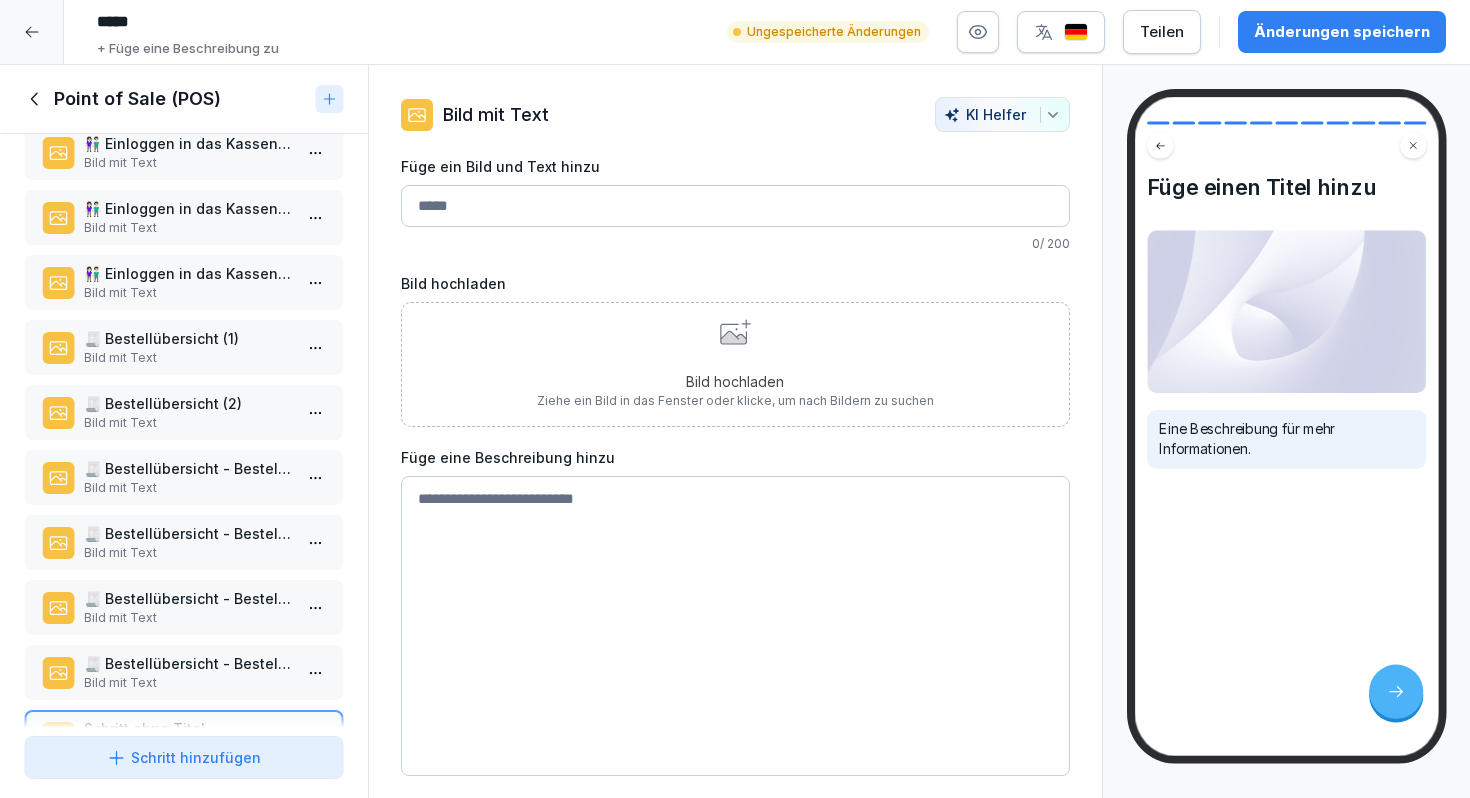 scroll, scrollTop: 159, scrollLeft: 0, axis: vertical 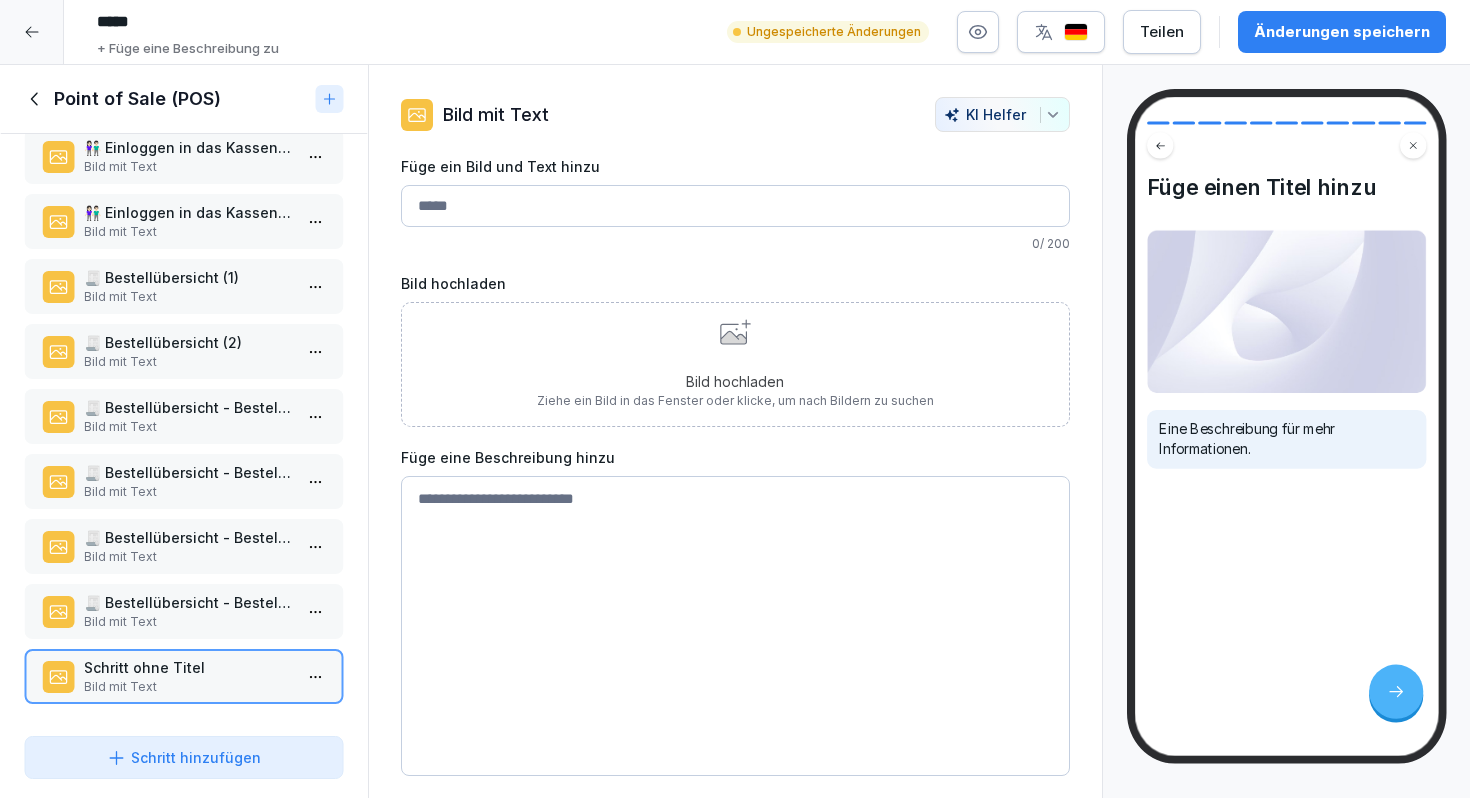 click on "Füge ein Bild und Text hinzu" at bounding box center [735, 206] 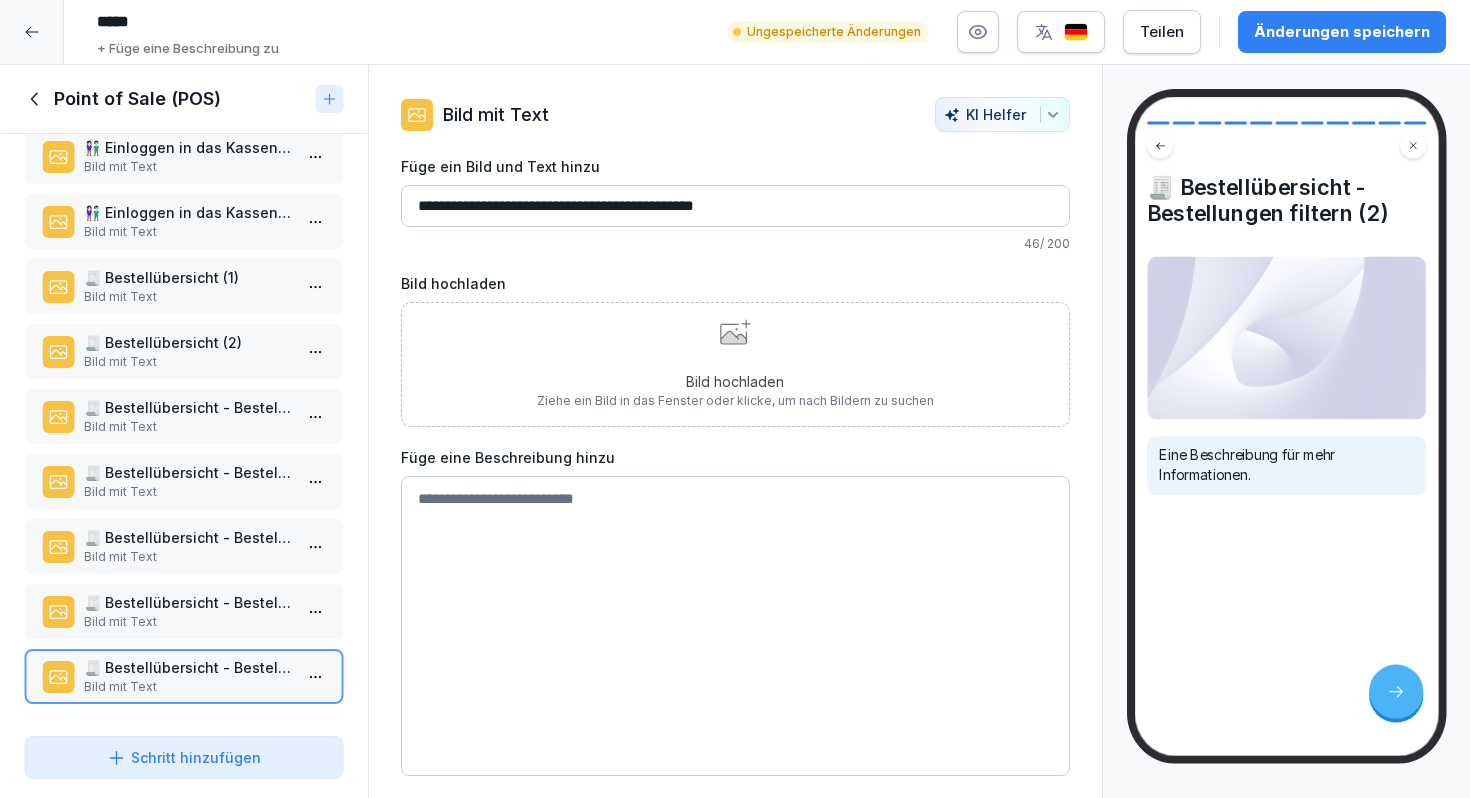 type on "**********" 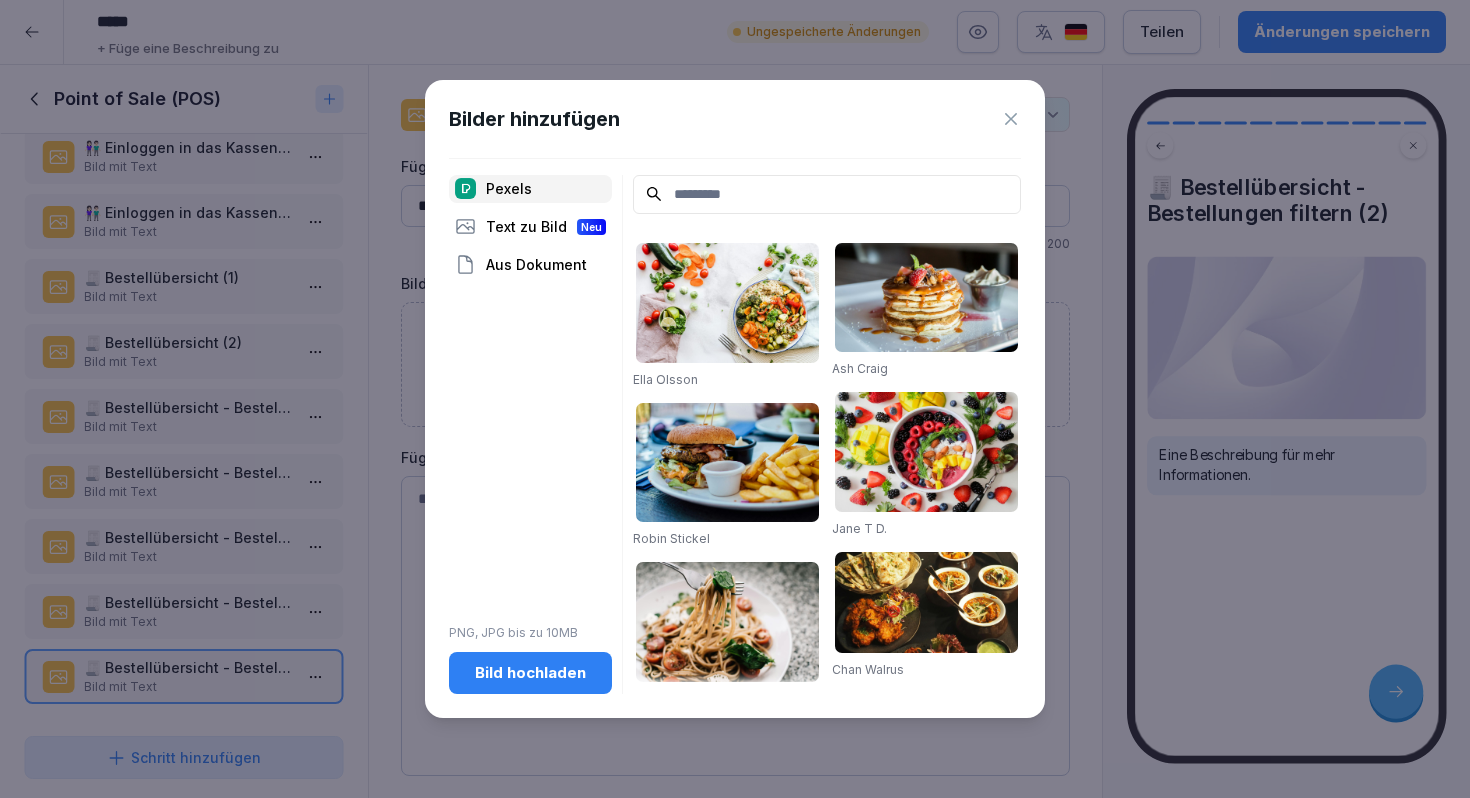 click on "Bild hochladen" at bounding box center (530, 673) 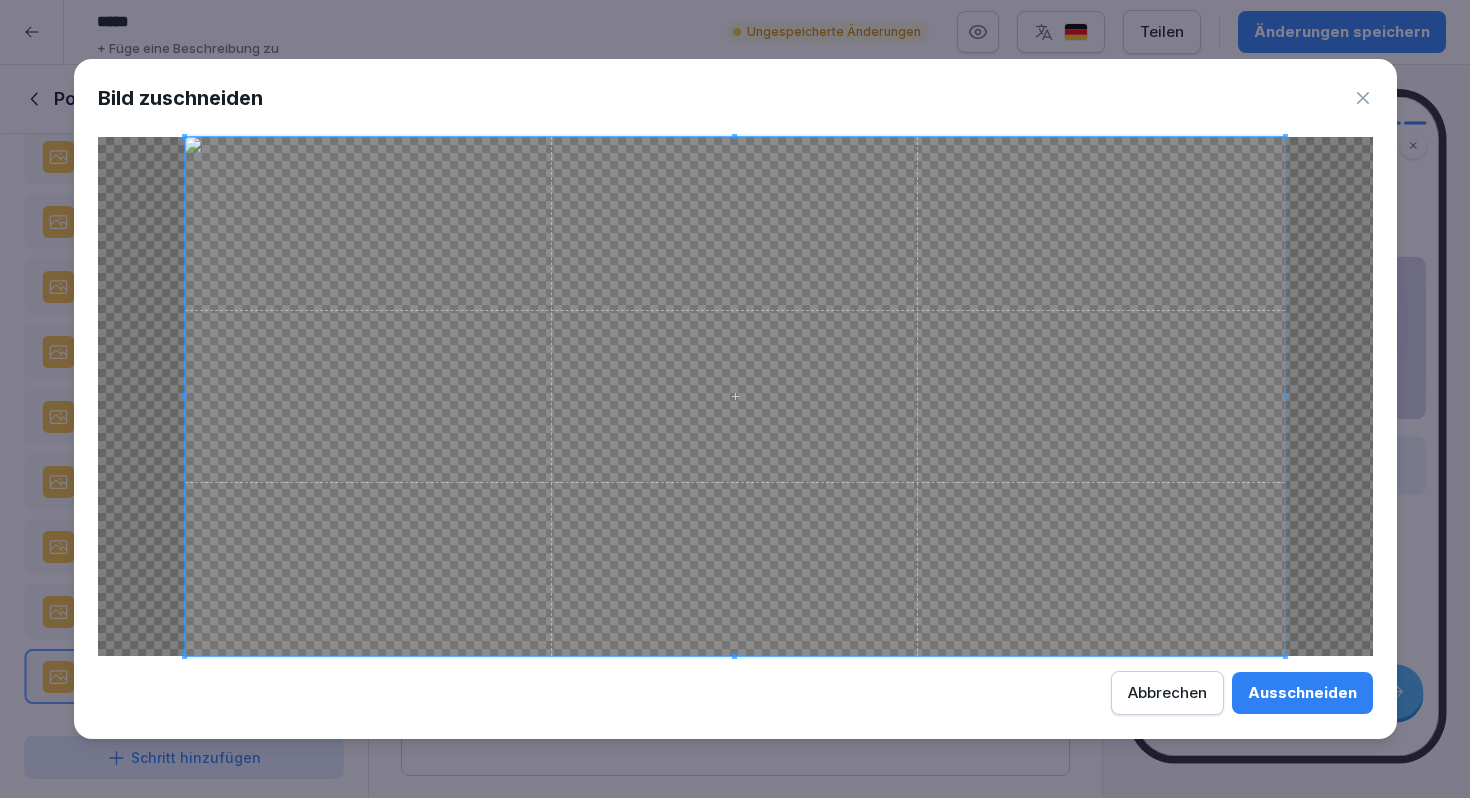 click on "Ausschneiden" at bounding box center [1302, 693] 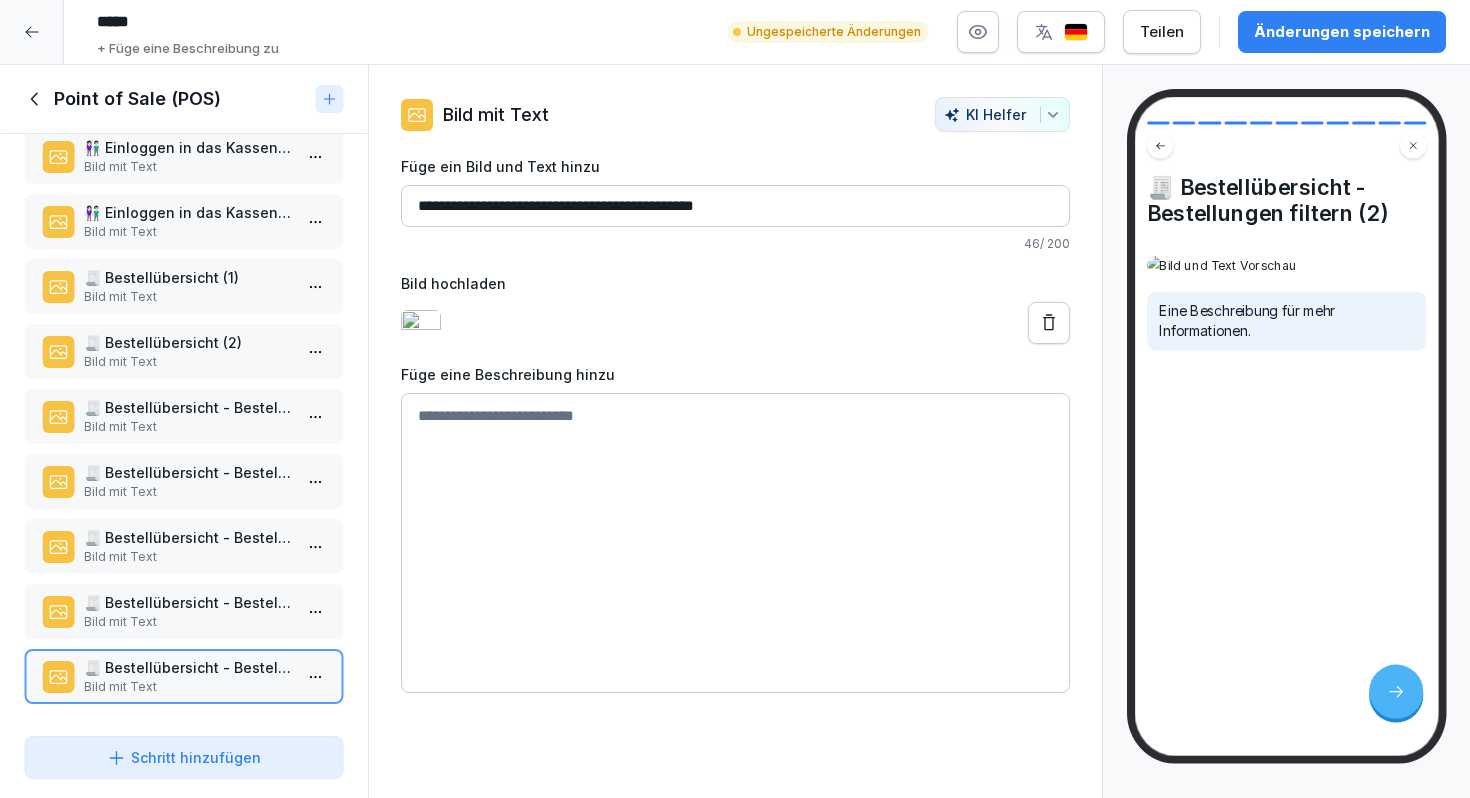 click at bounding box center (735, 543) 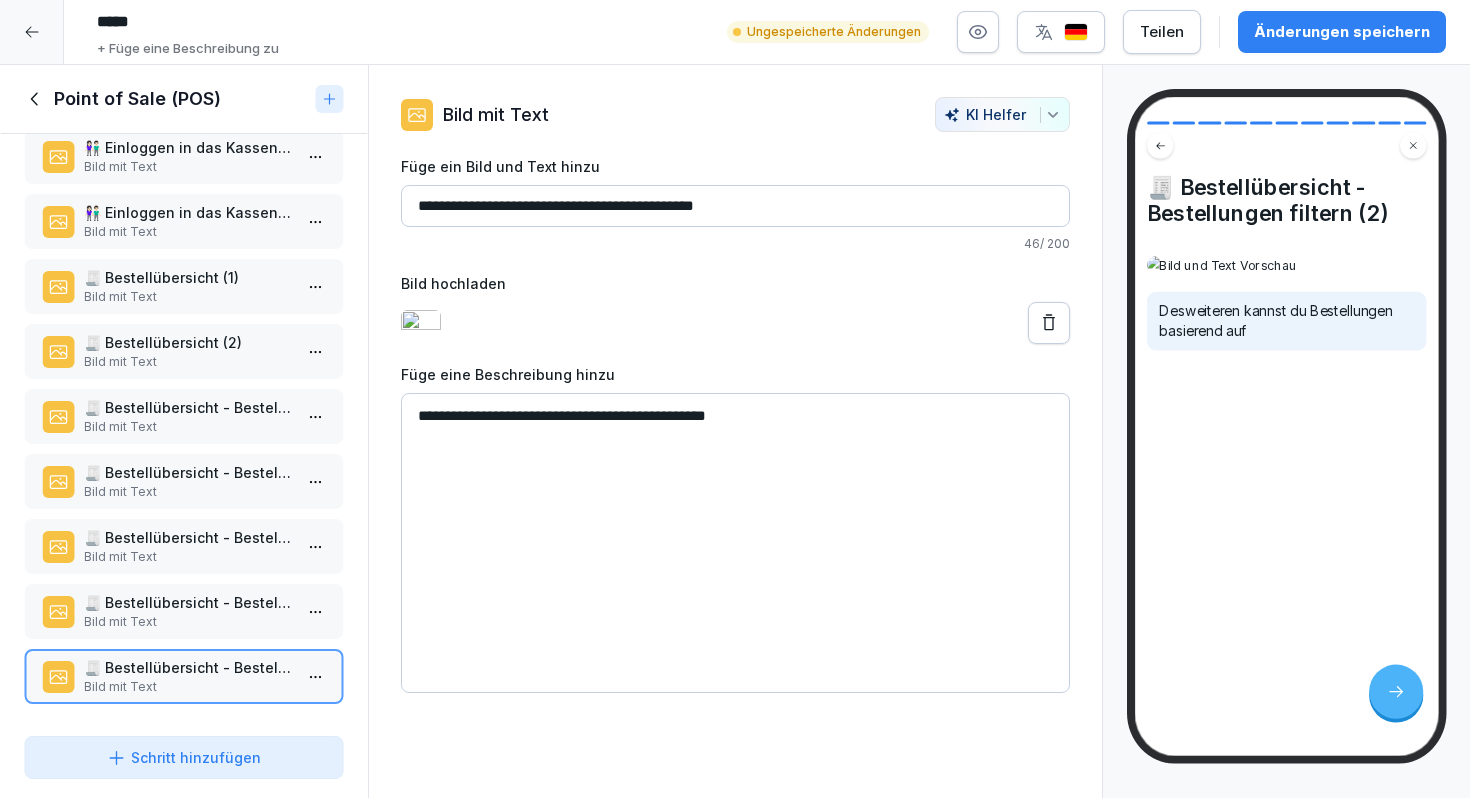 click on "**********" at bounding box center (735, 543) 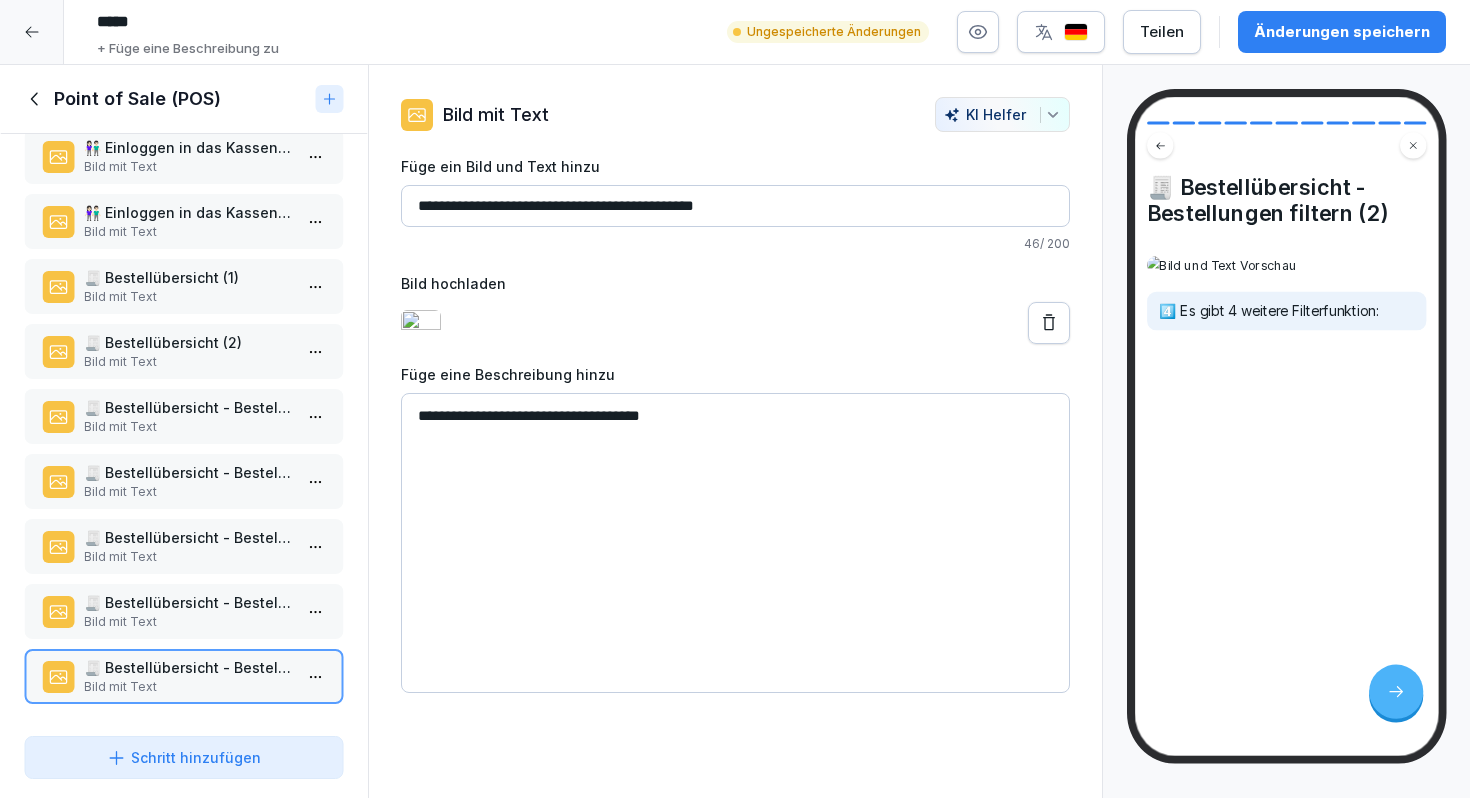 click on "**********" at bounding box center [735, 543] 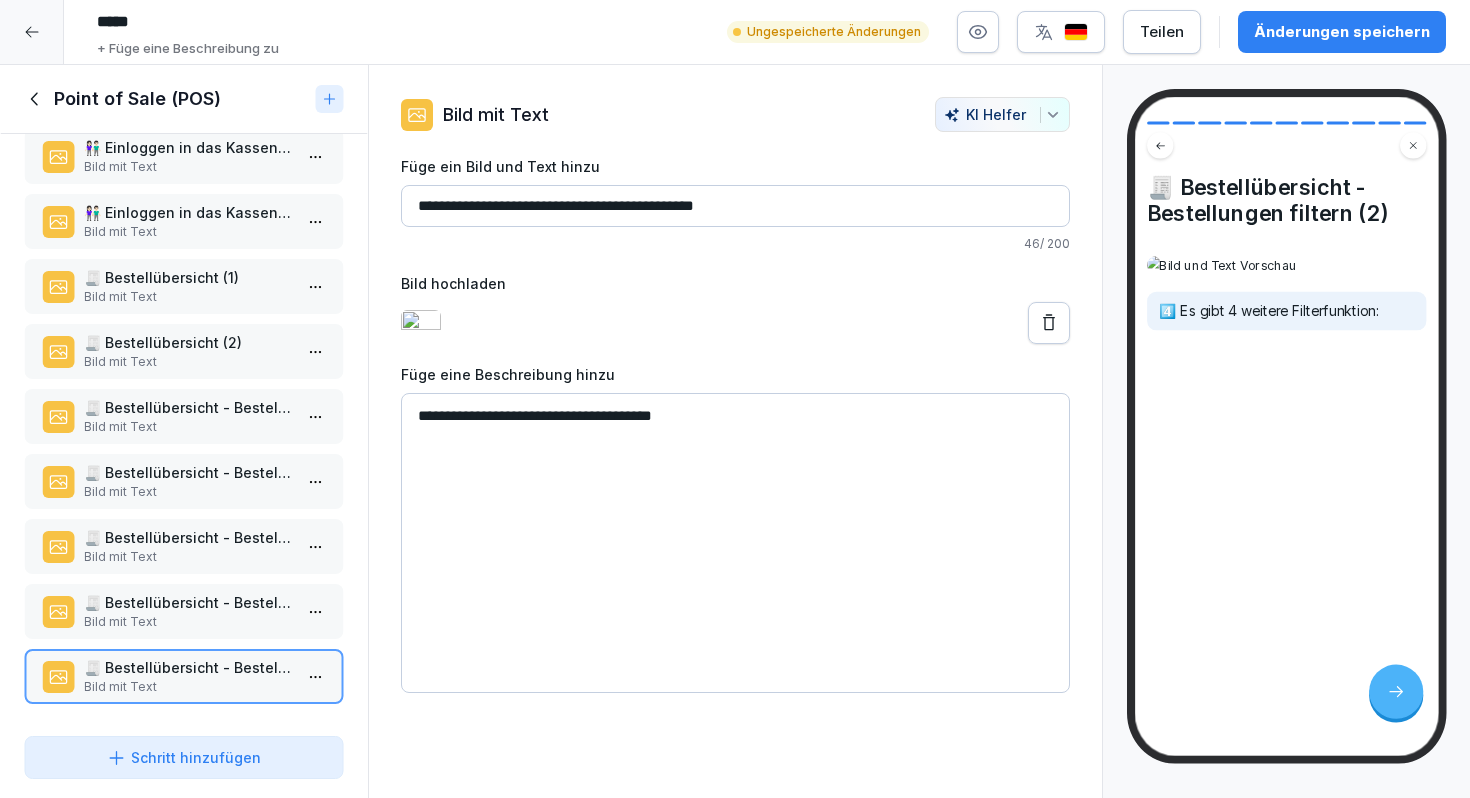paste on "**********" 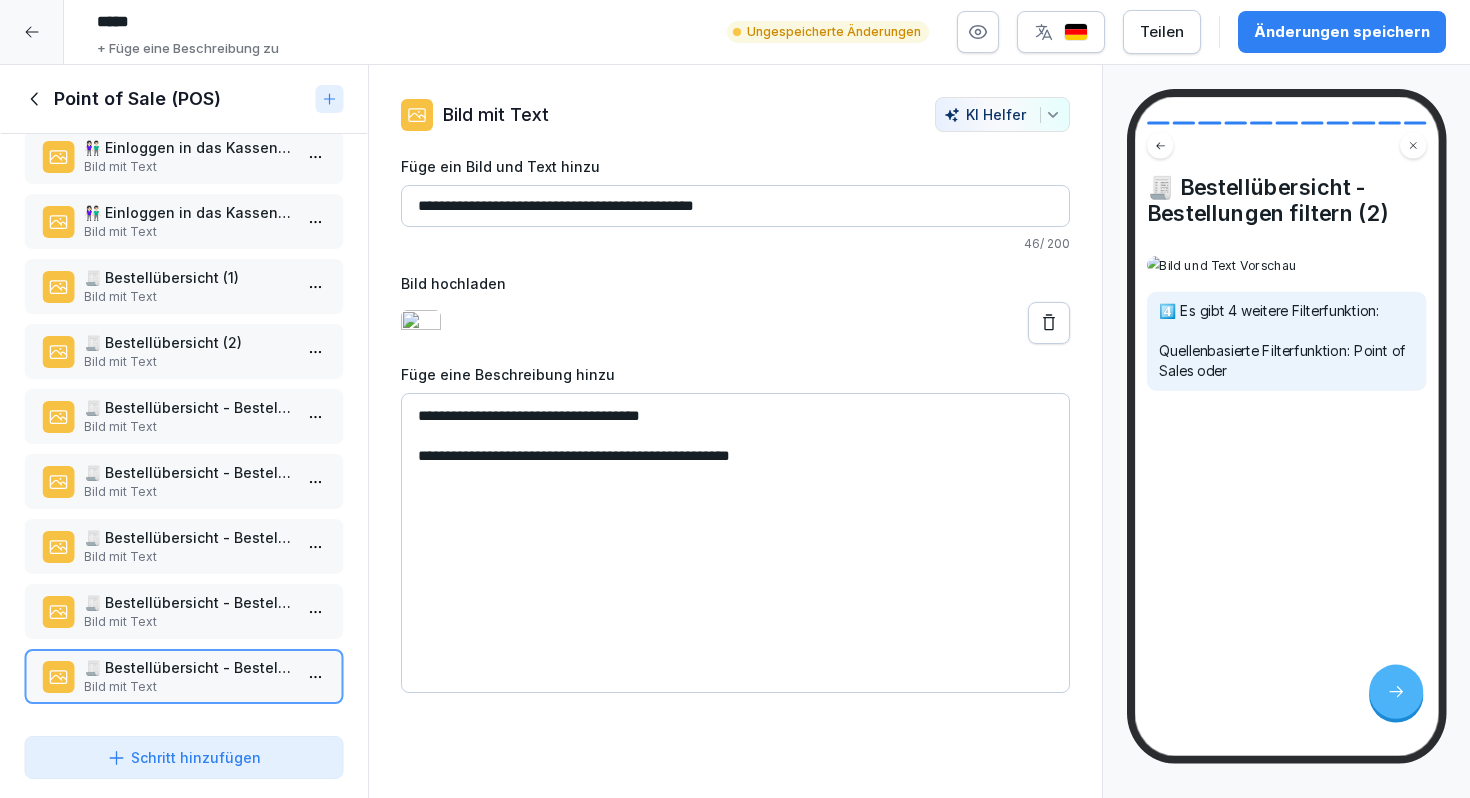 drag, startPoint x: 638, startPoint y: 456, endPoint x: 930, endPoint y: 456, distance: 292 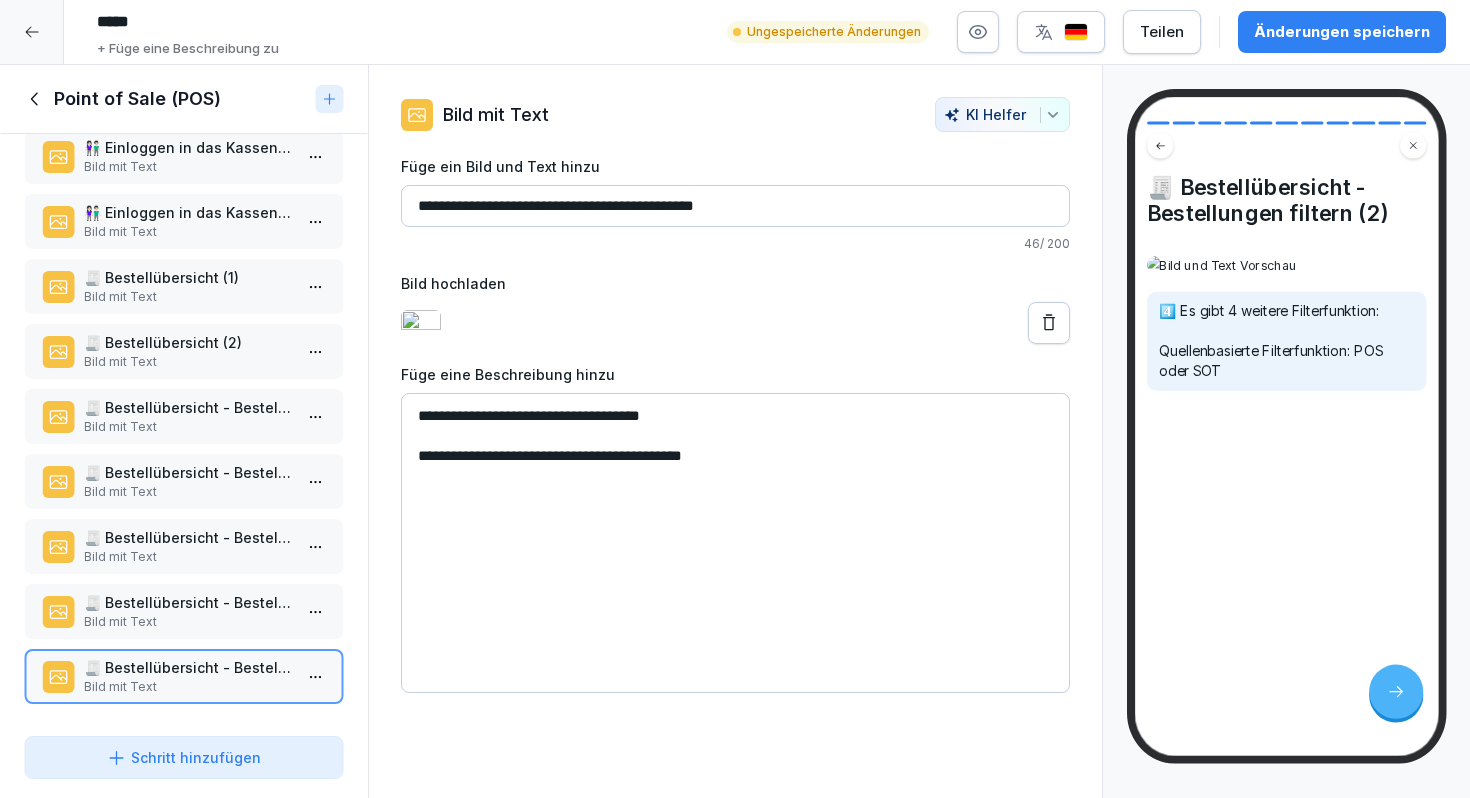 click on "**********" at bounding box center [735, 543] 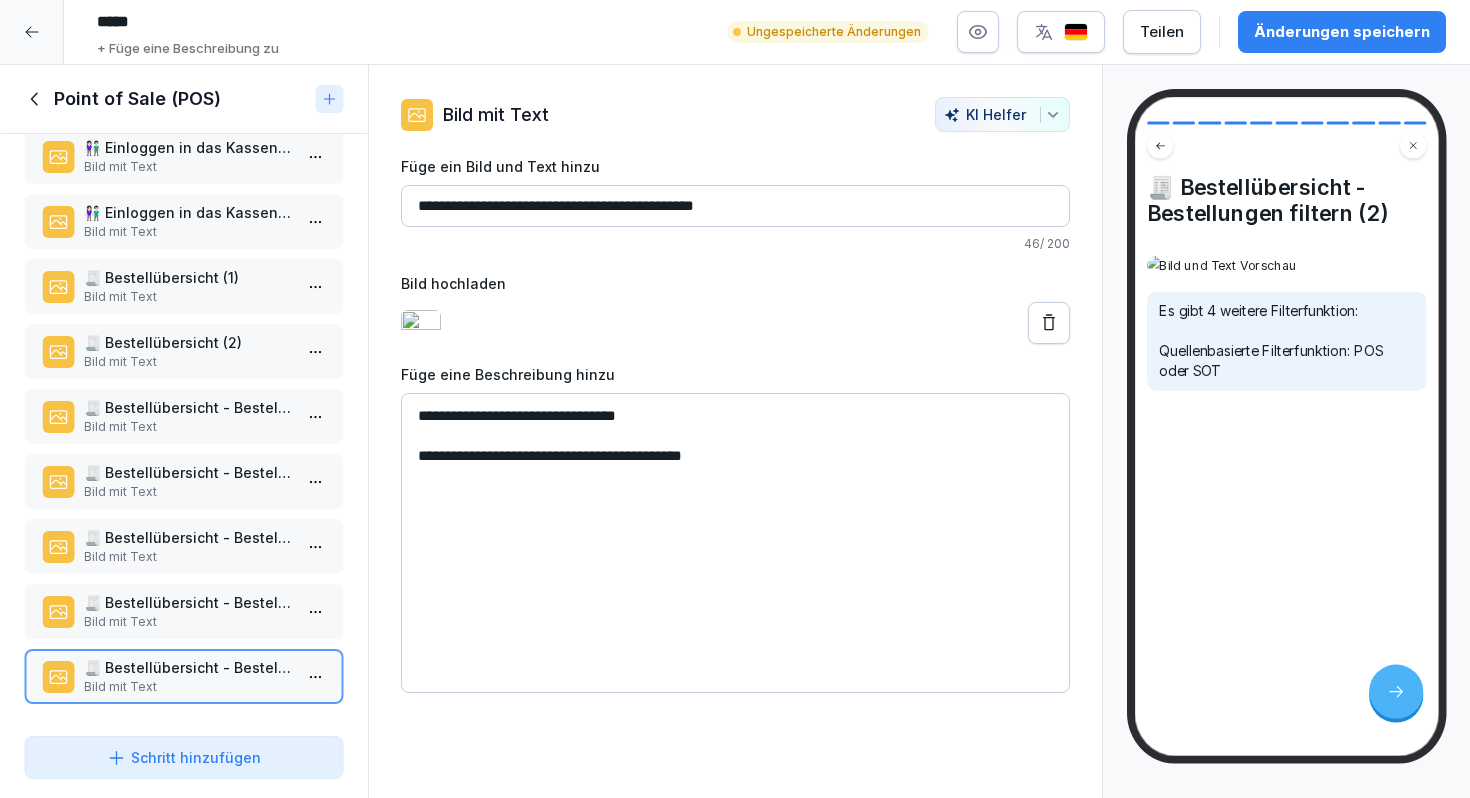 click on "**********" at bounding box center (735, 543) 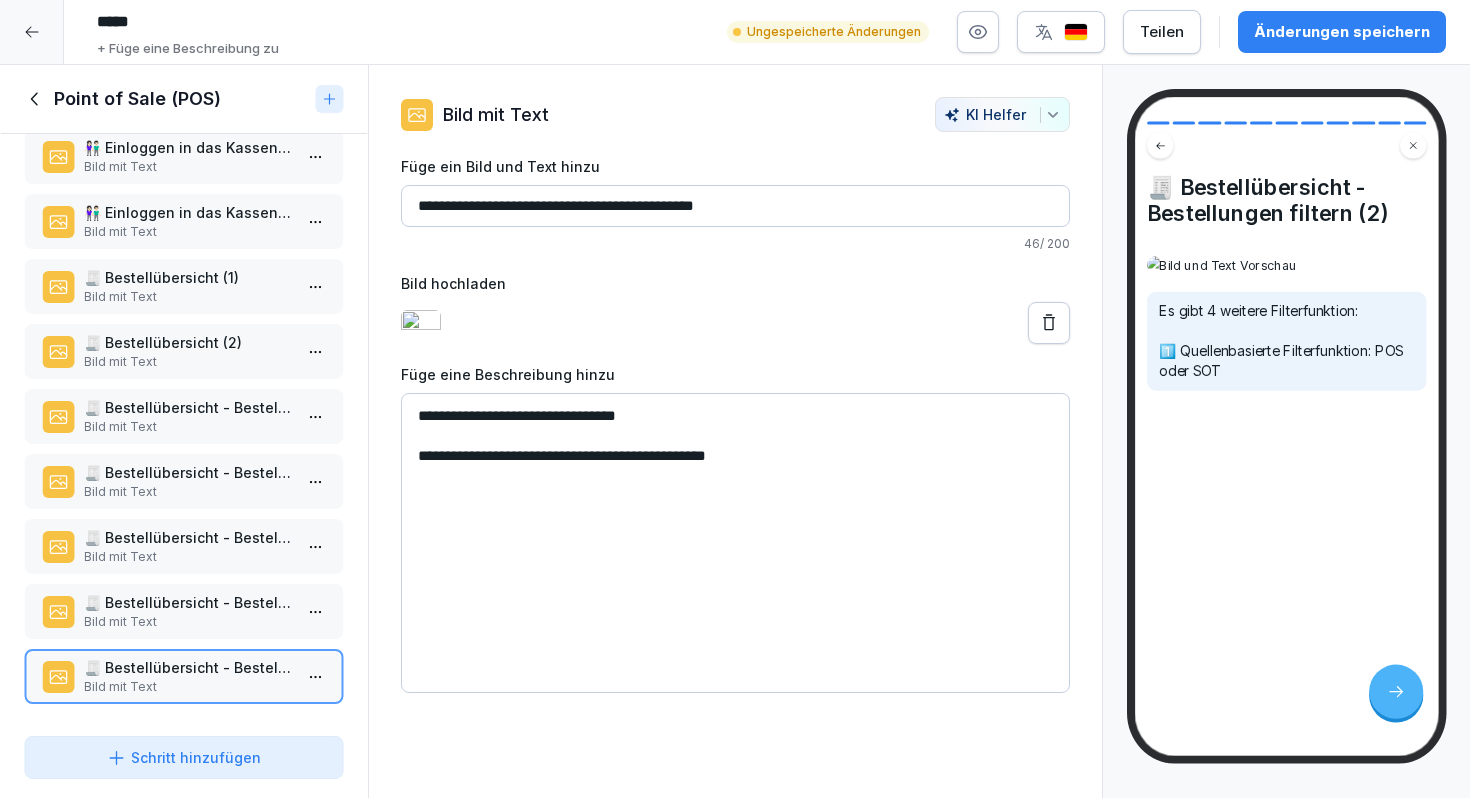 click on "**********" at bounding box center (735, 543) 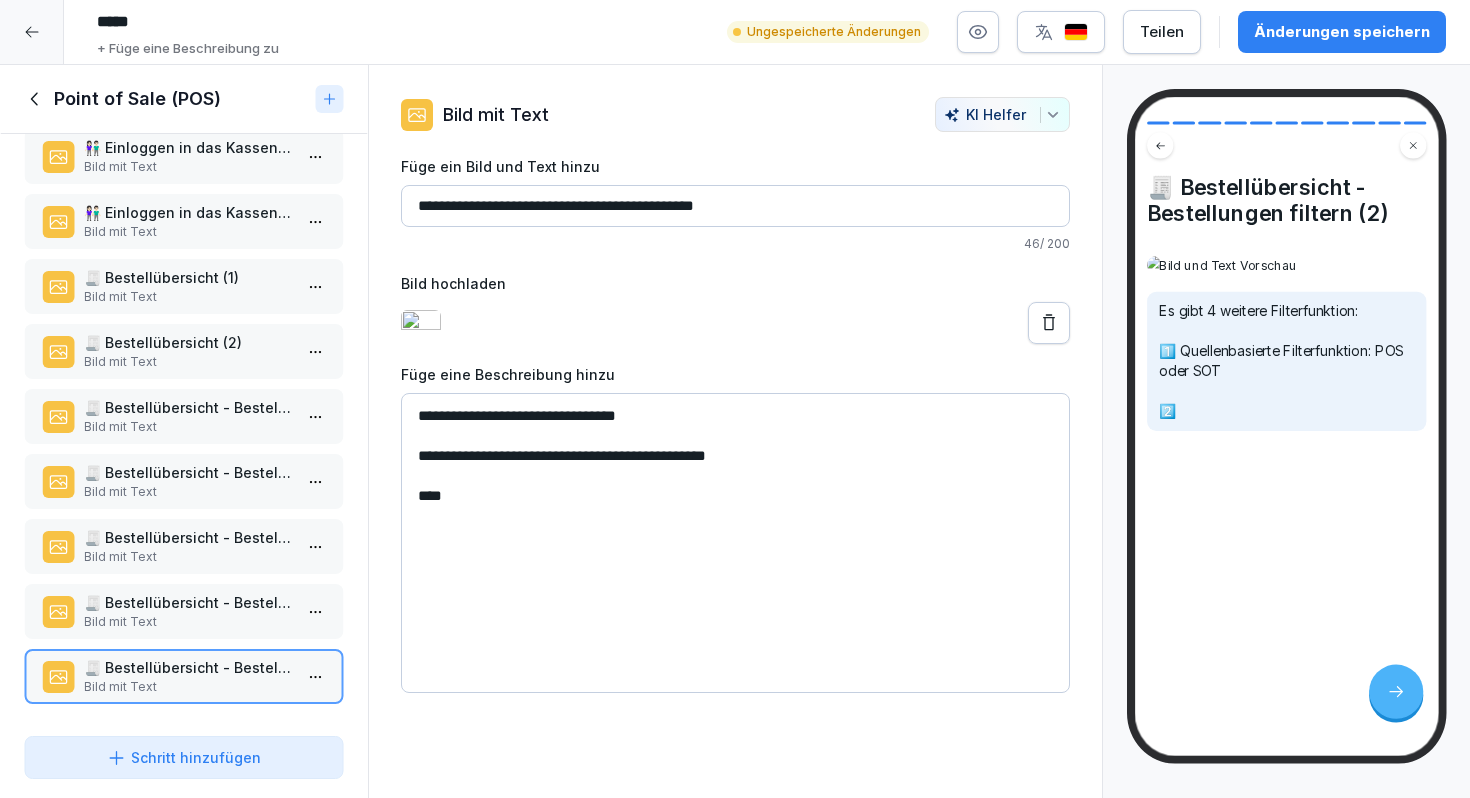 paste on "**********" 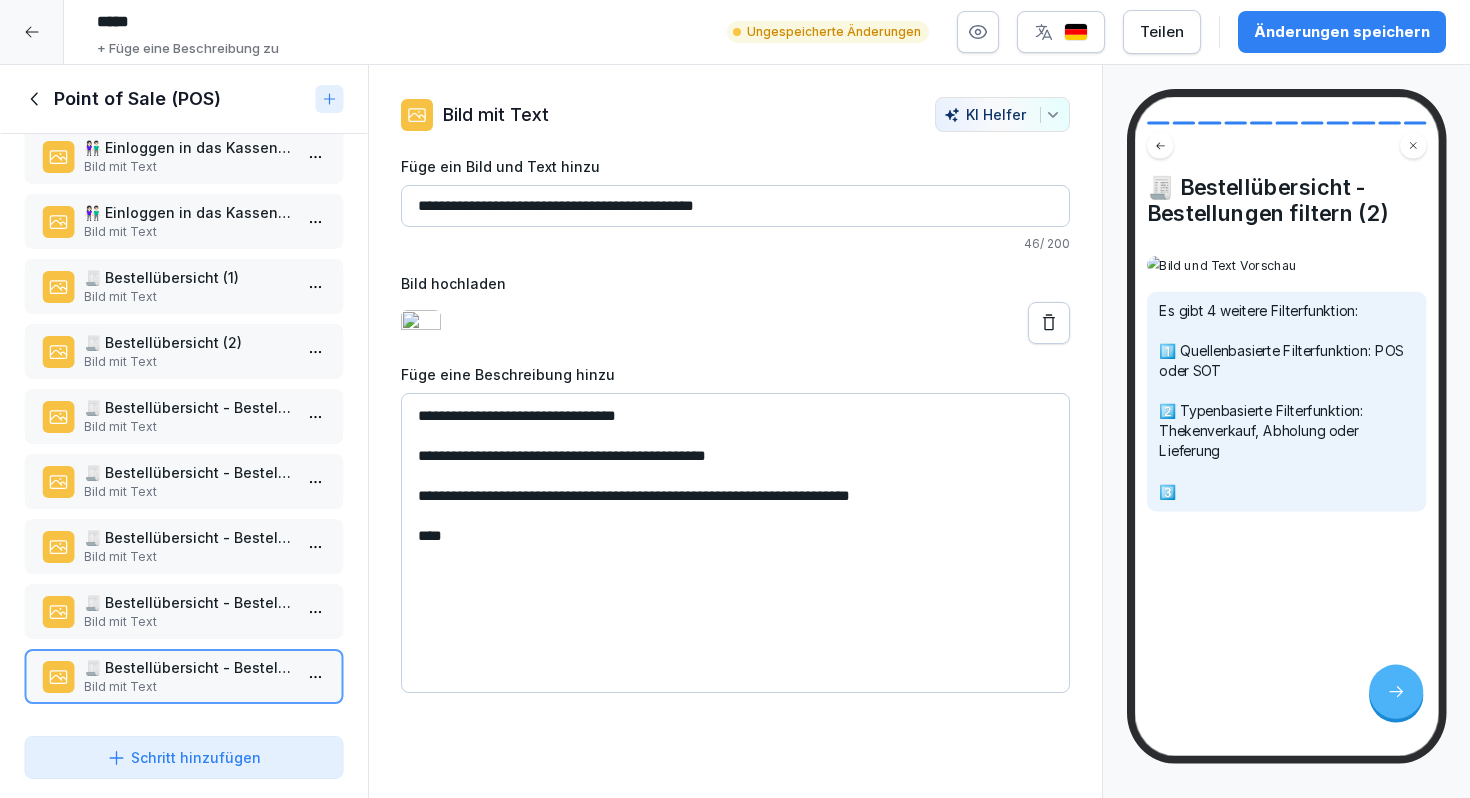 paste on "**********" 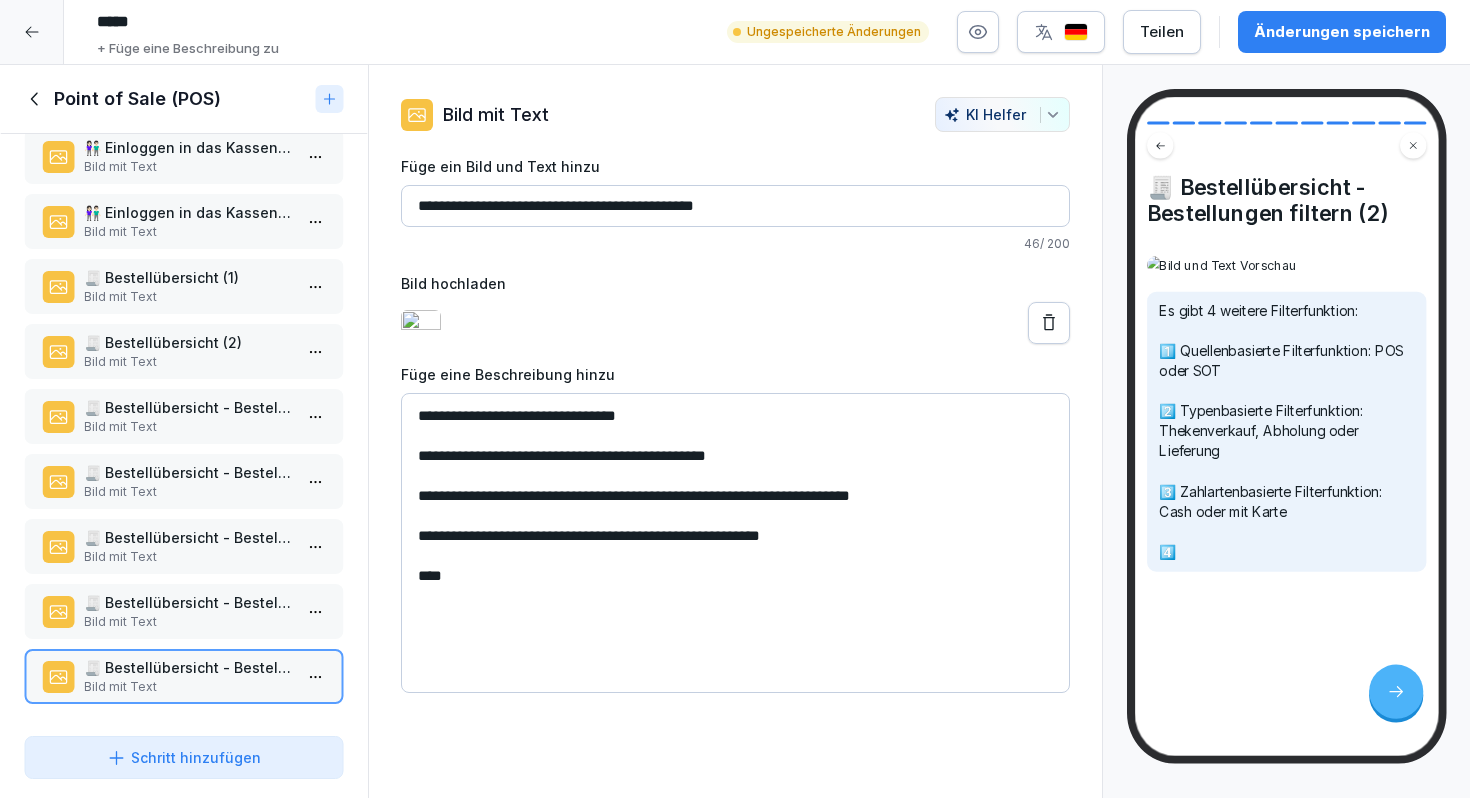 paste on "**********" 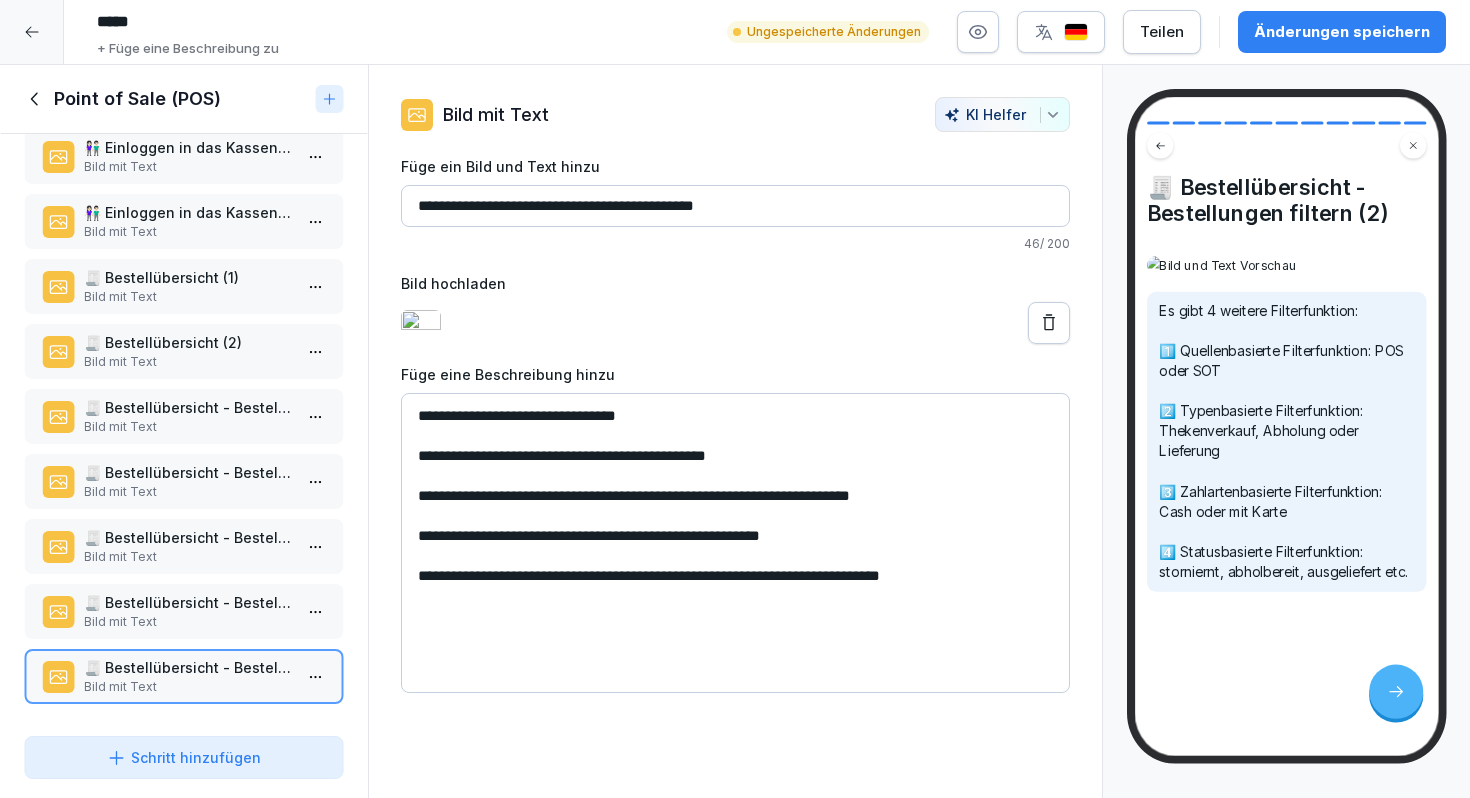 click on "**********" at bounding box center [735, 543] 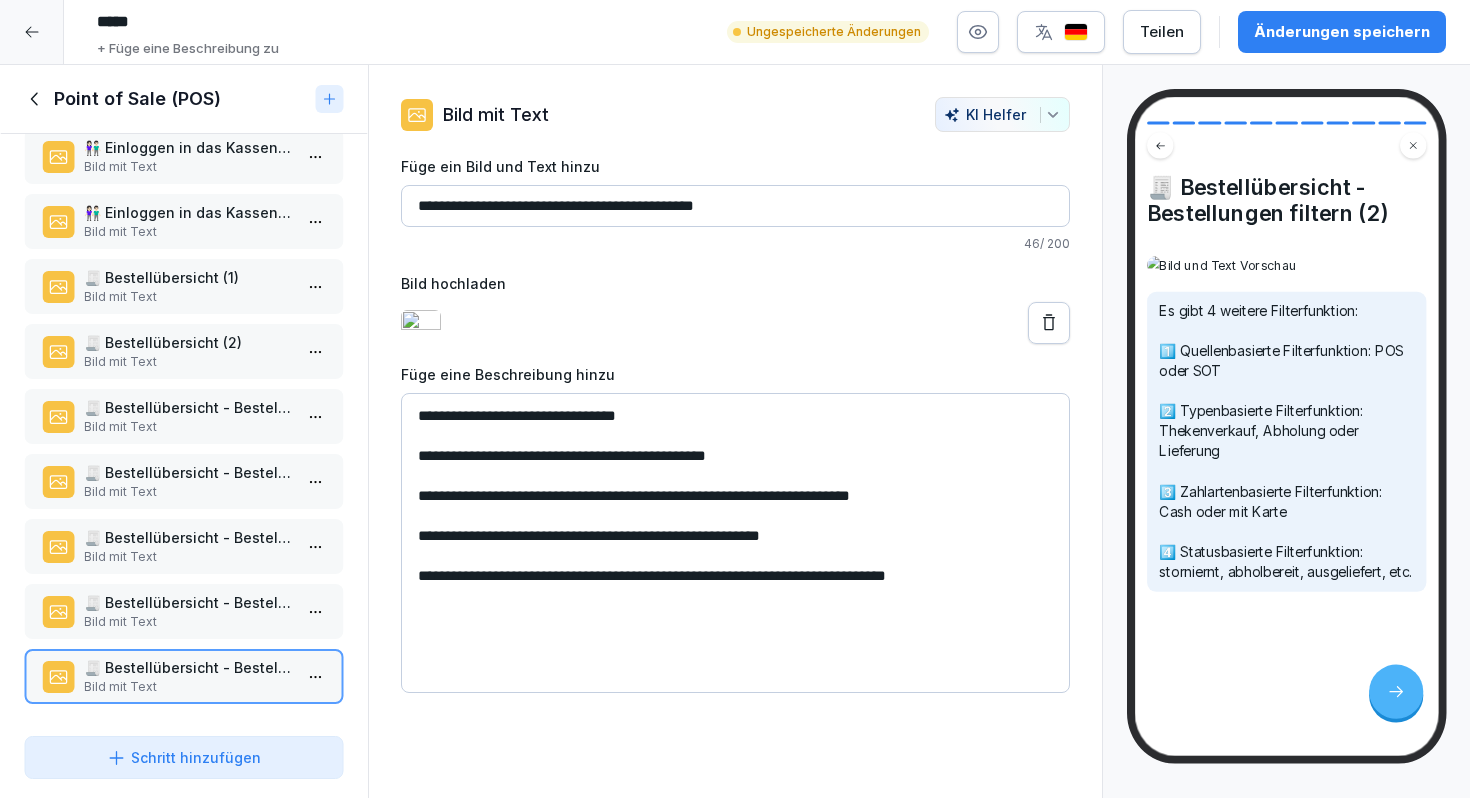 type on "**********" 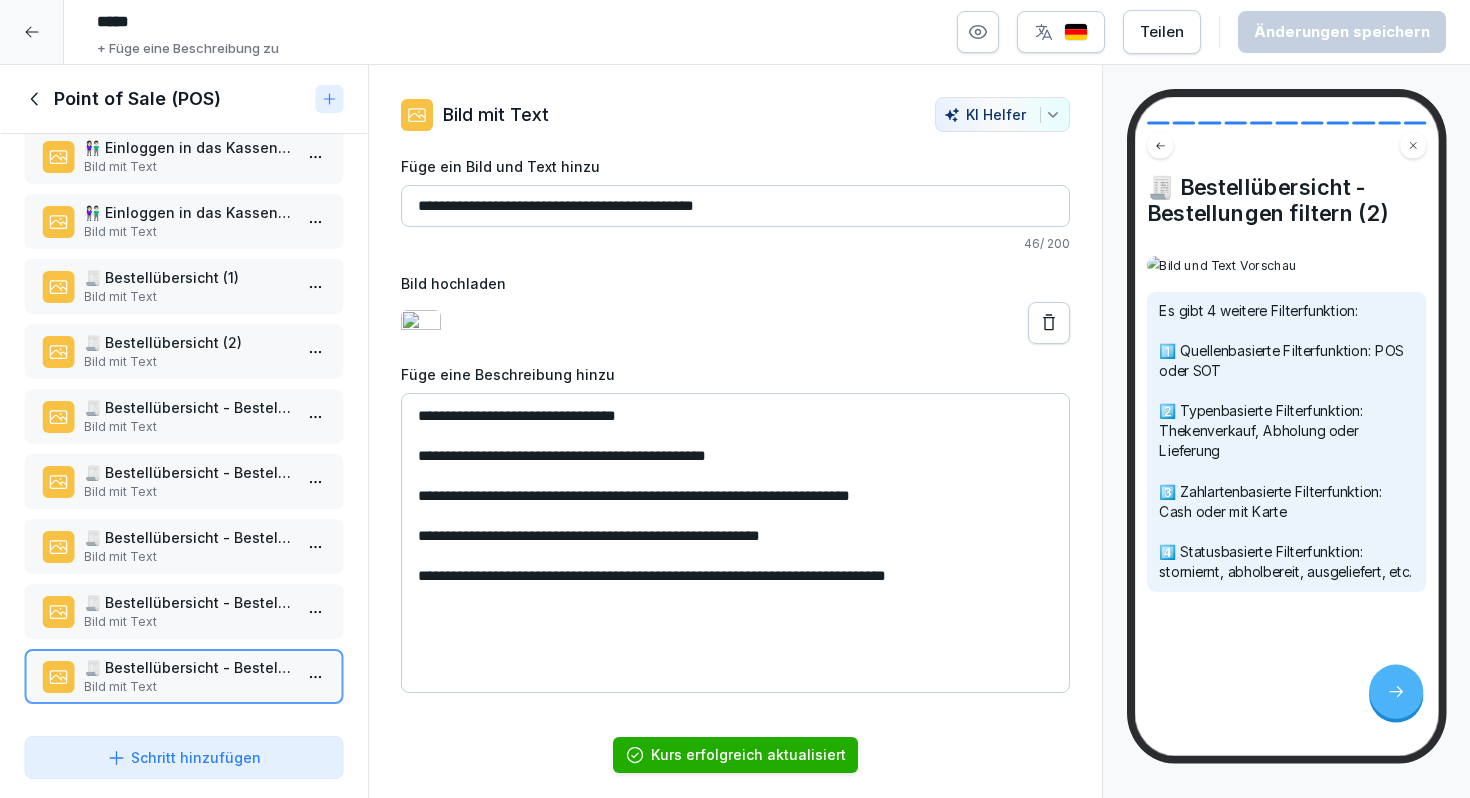 click on "🧾 Bestellübersicht - Bestellungen filtern (1)" at bounding box center [188, 602] 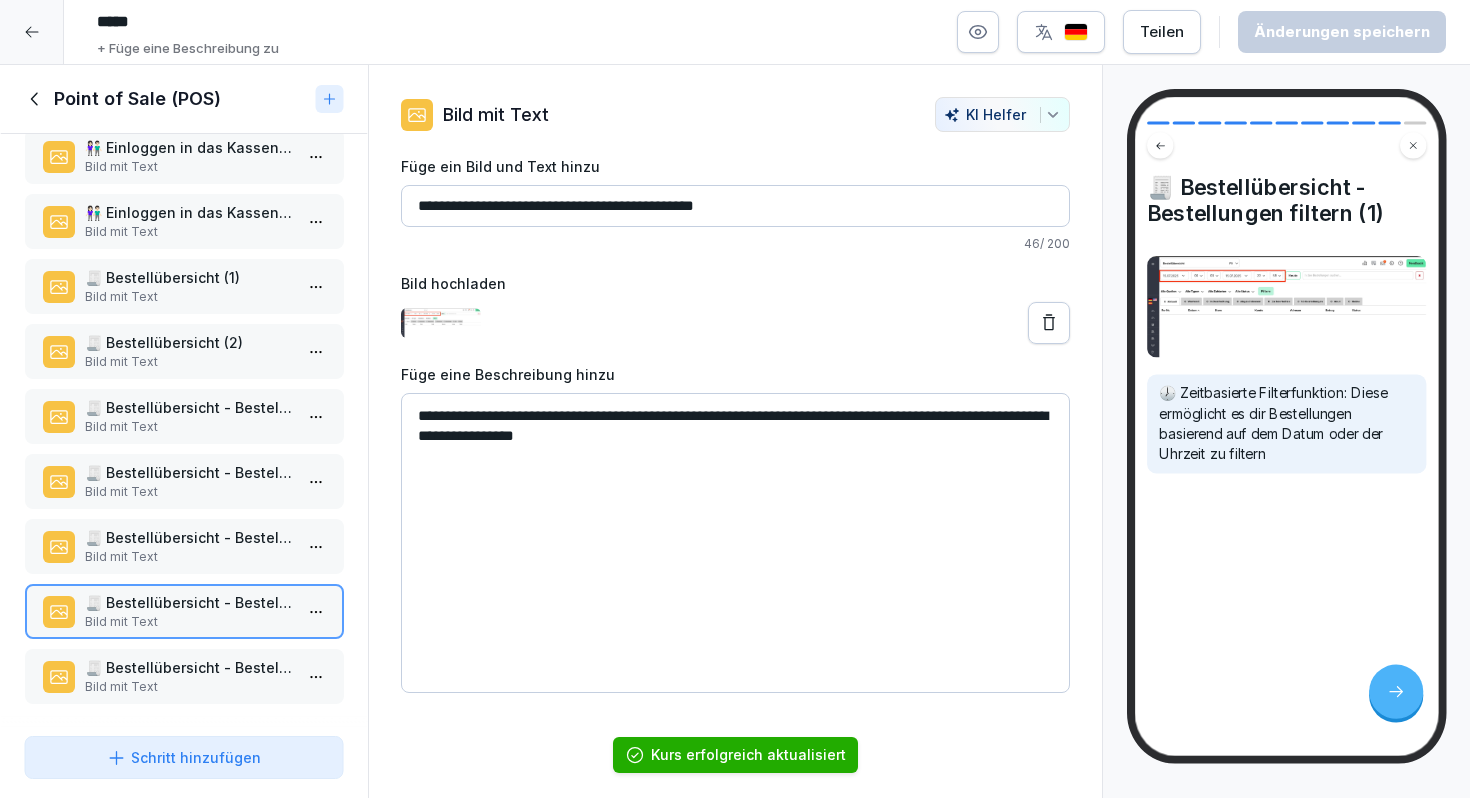 click on "Bild mit Text" at bounding box center (188, 557) 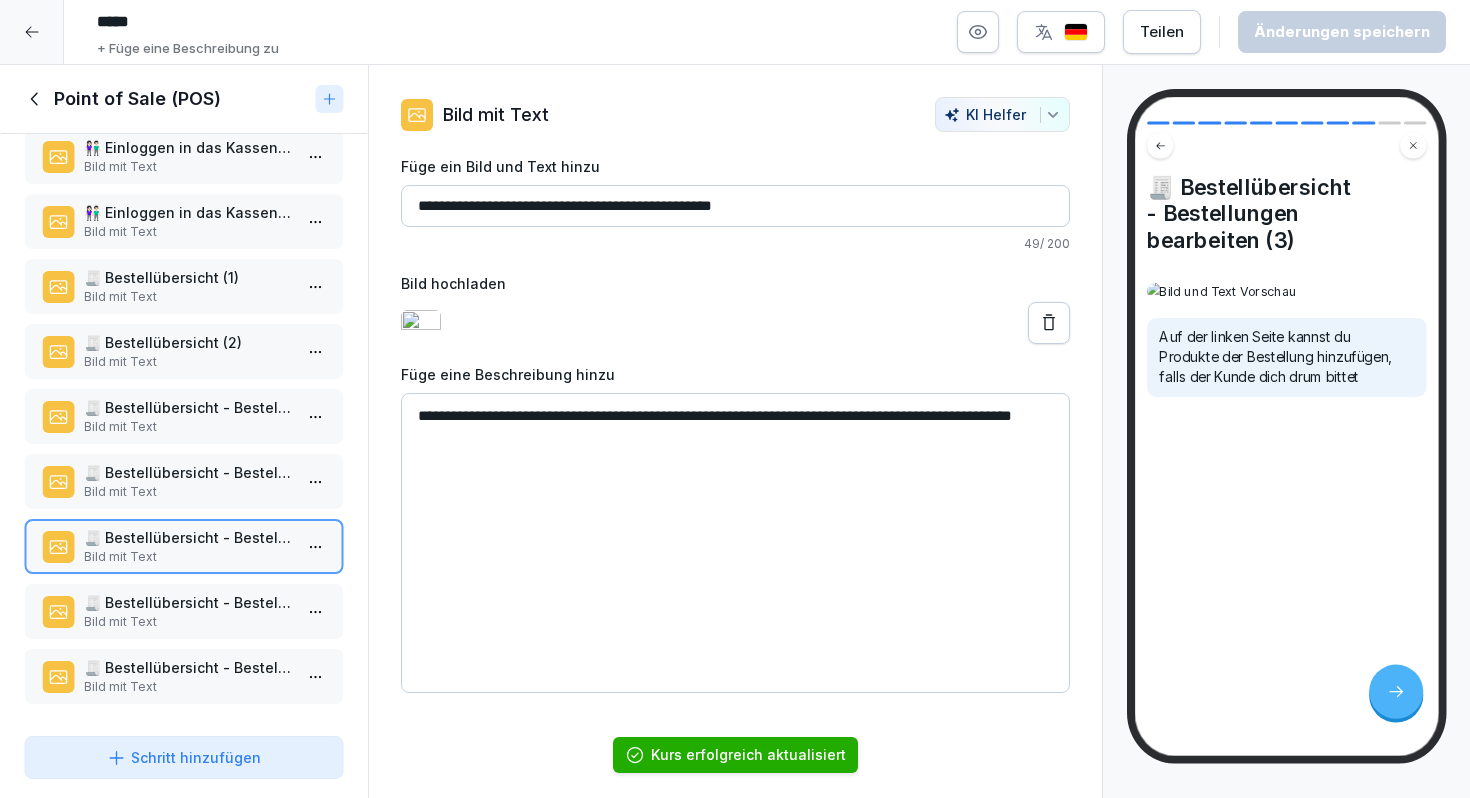 click on "🧾 Bestellübersicht - Bestellungen filtern (1)" at bounding box center (188, 602) 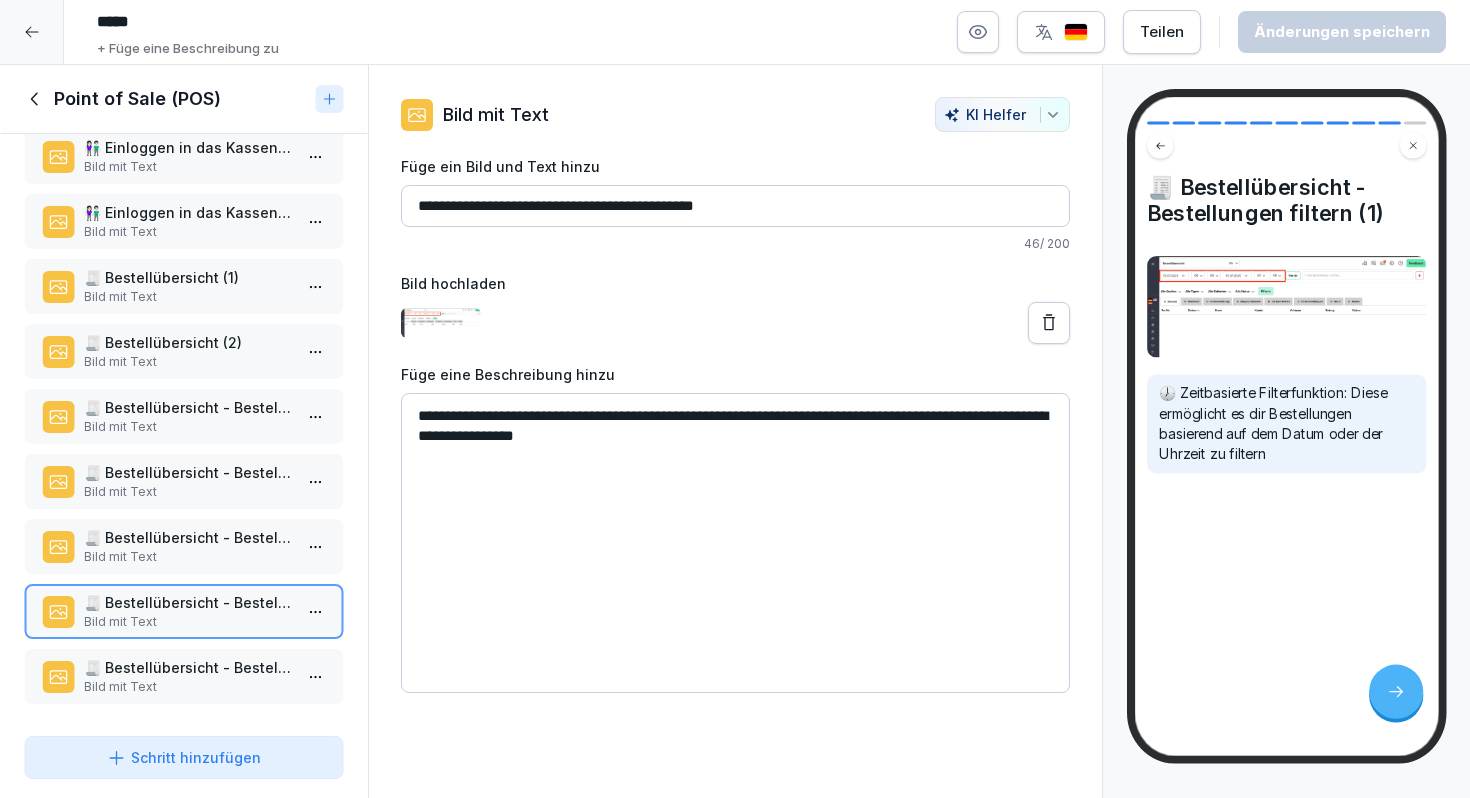 click at bounding box center [1049, 323] 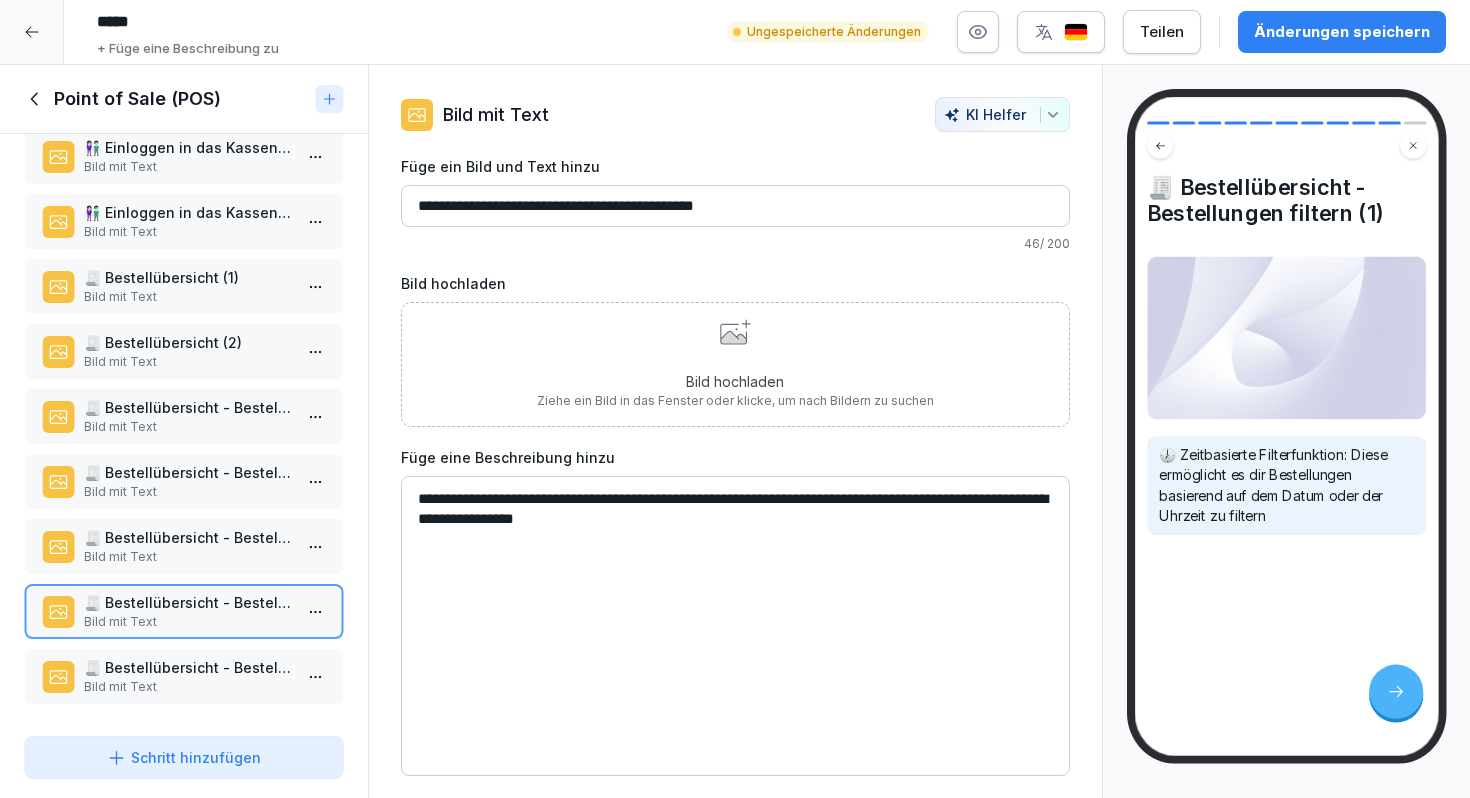 click on "Bild hochladen Ziehe ein Bild in das Fenster oder klicke, um nach Bildern zu suchen" at bounding box center [735, 364] 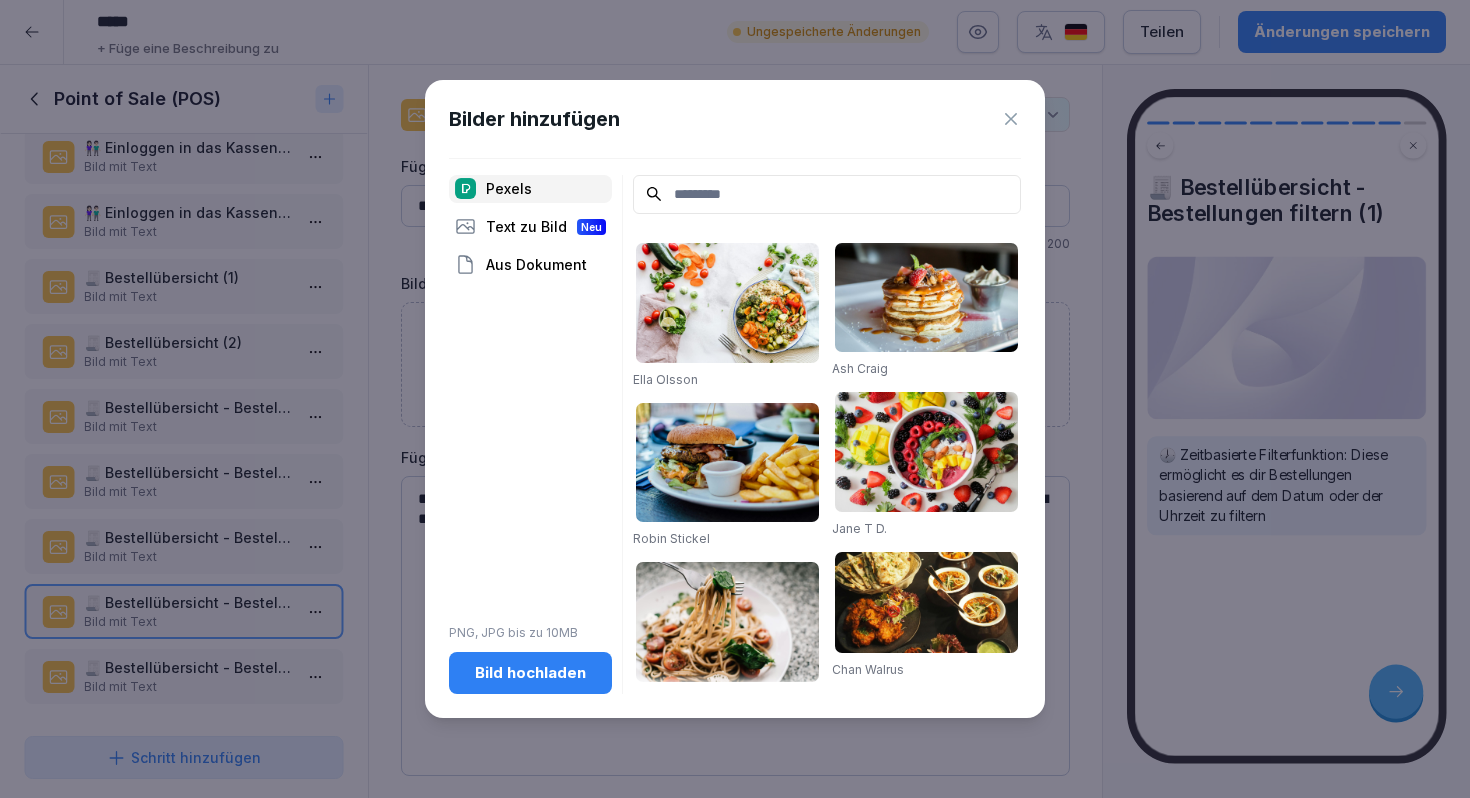 click on "Bild hochladen" at bounding box center (530, 673) 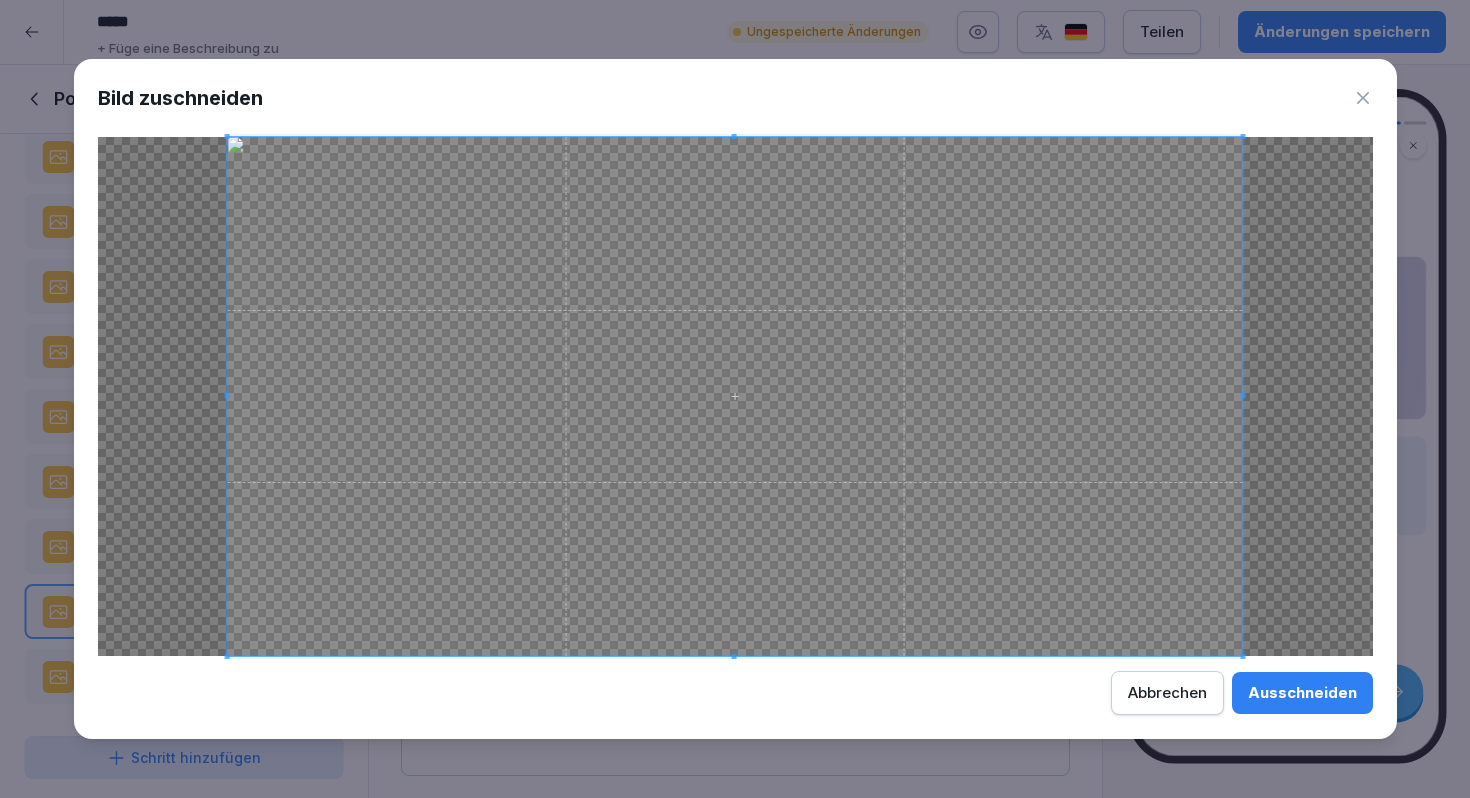 click on "Ausschneiden" at bounding box center (1302, 693) 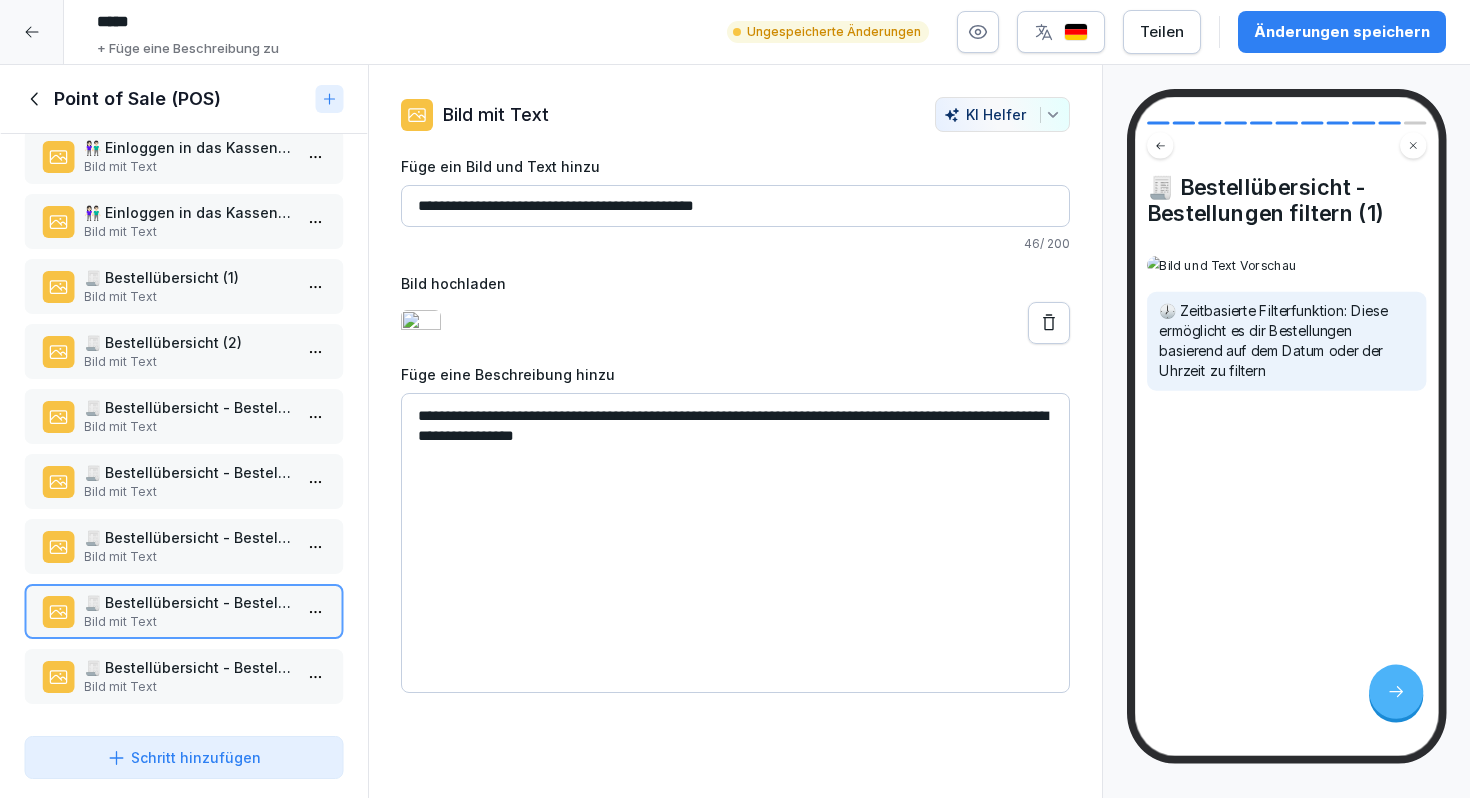 click on "Änderungen speichern" at bounding box center (1342, 32) 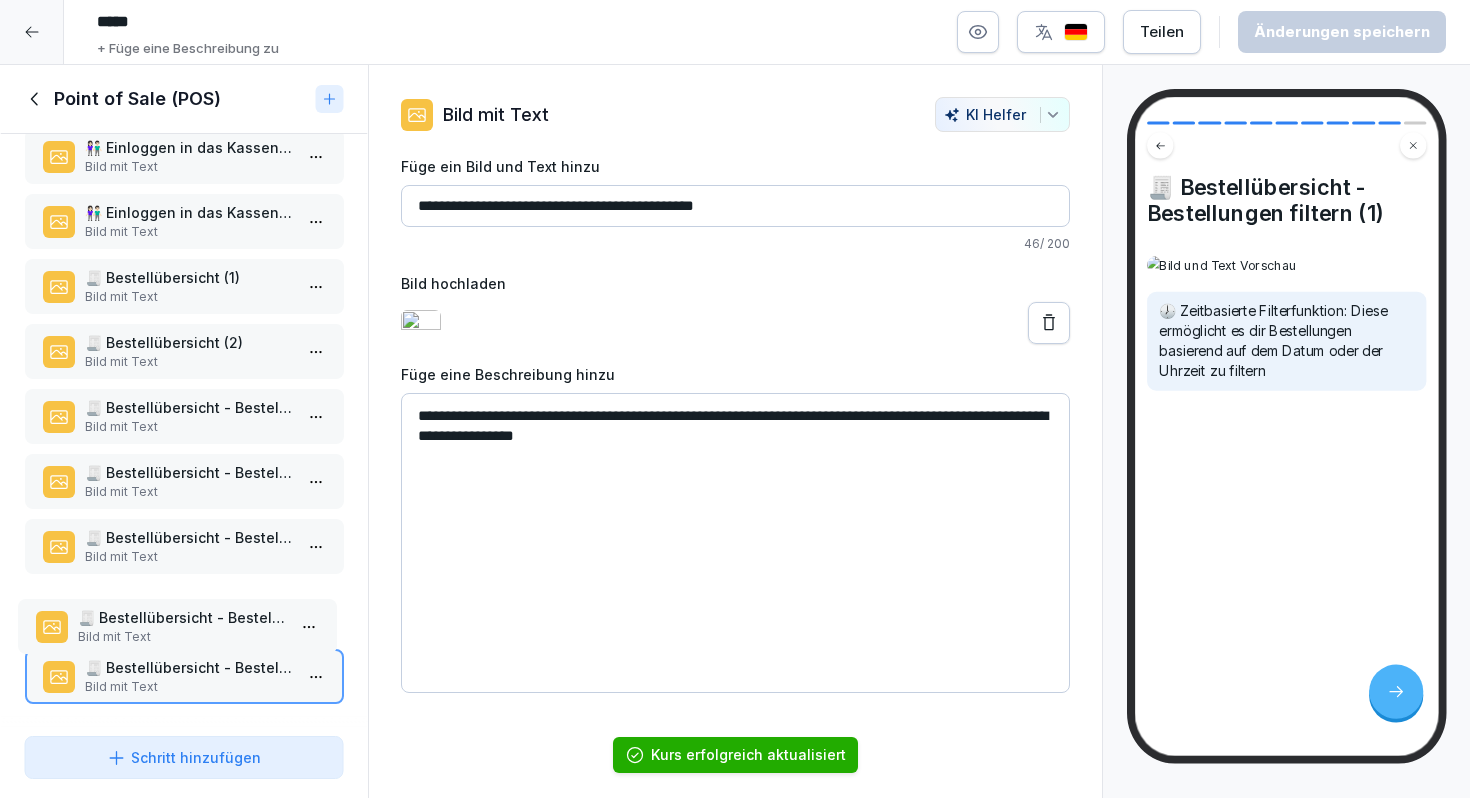 drag, startPoint x: 236, startPoint y: 658, endPoint x: 229, endPoint y: 608, distance: 50.48762 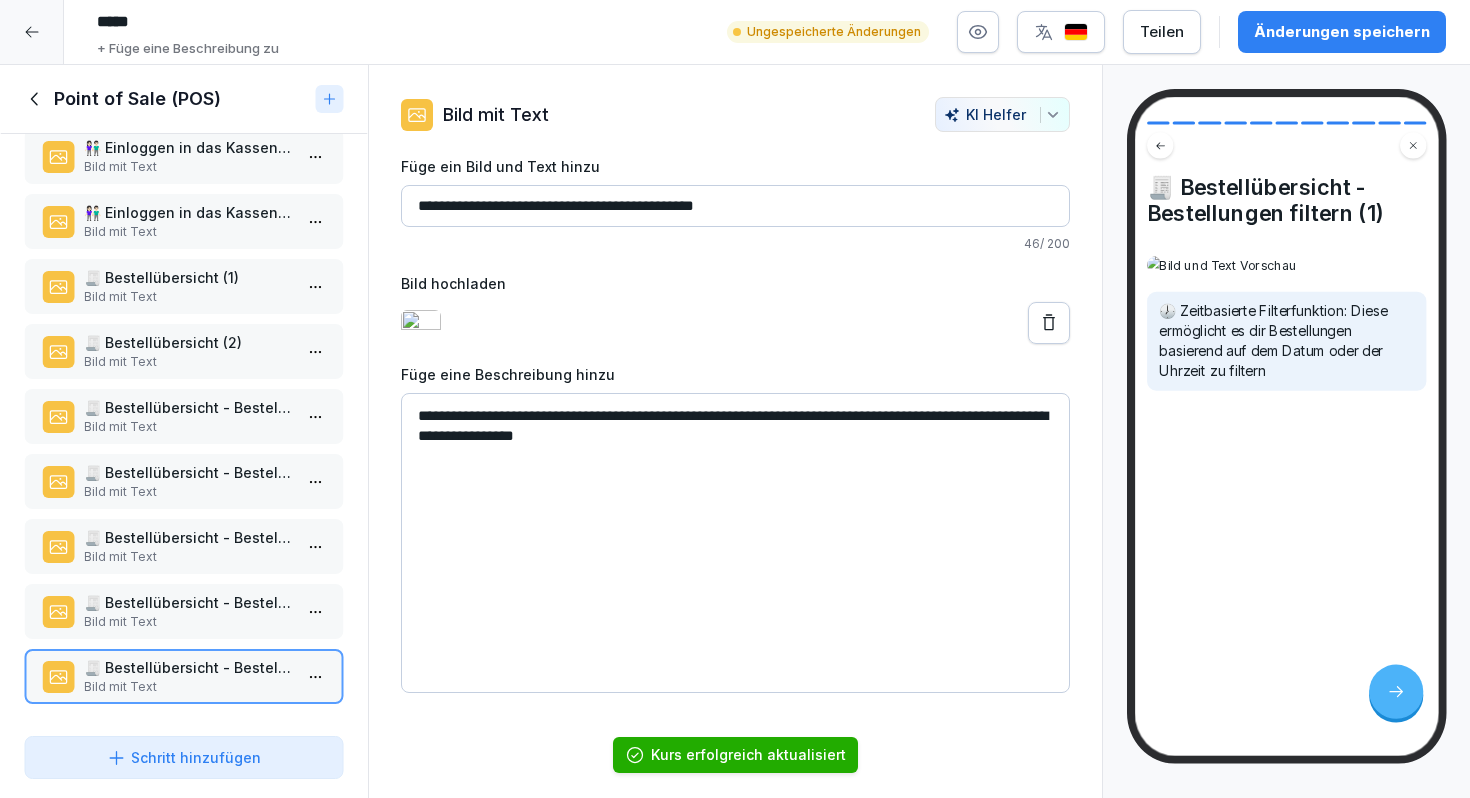 click on "Bild mit Text" at bounding box center [188, 622] 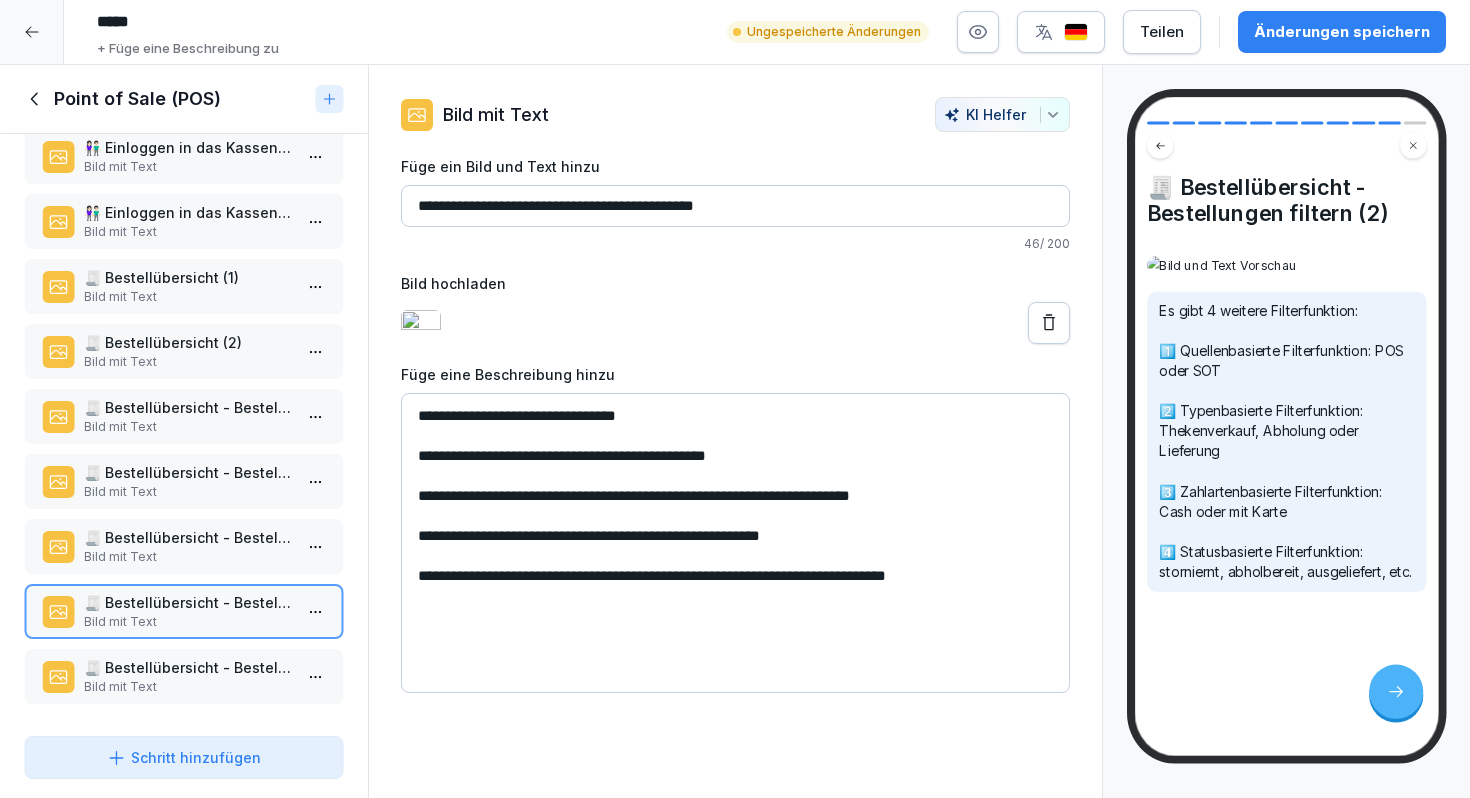 click on "**********" at bounding box center (735, 543) 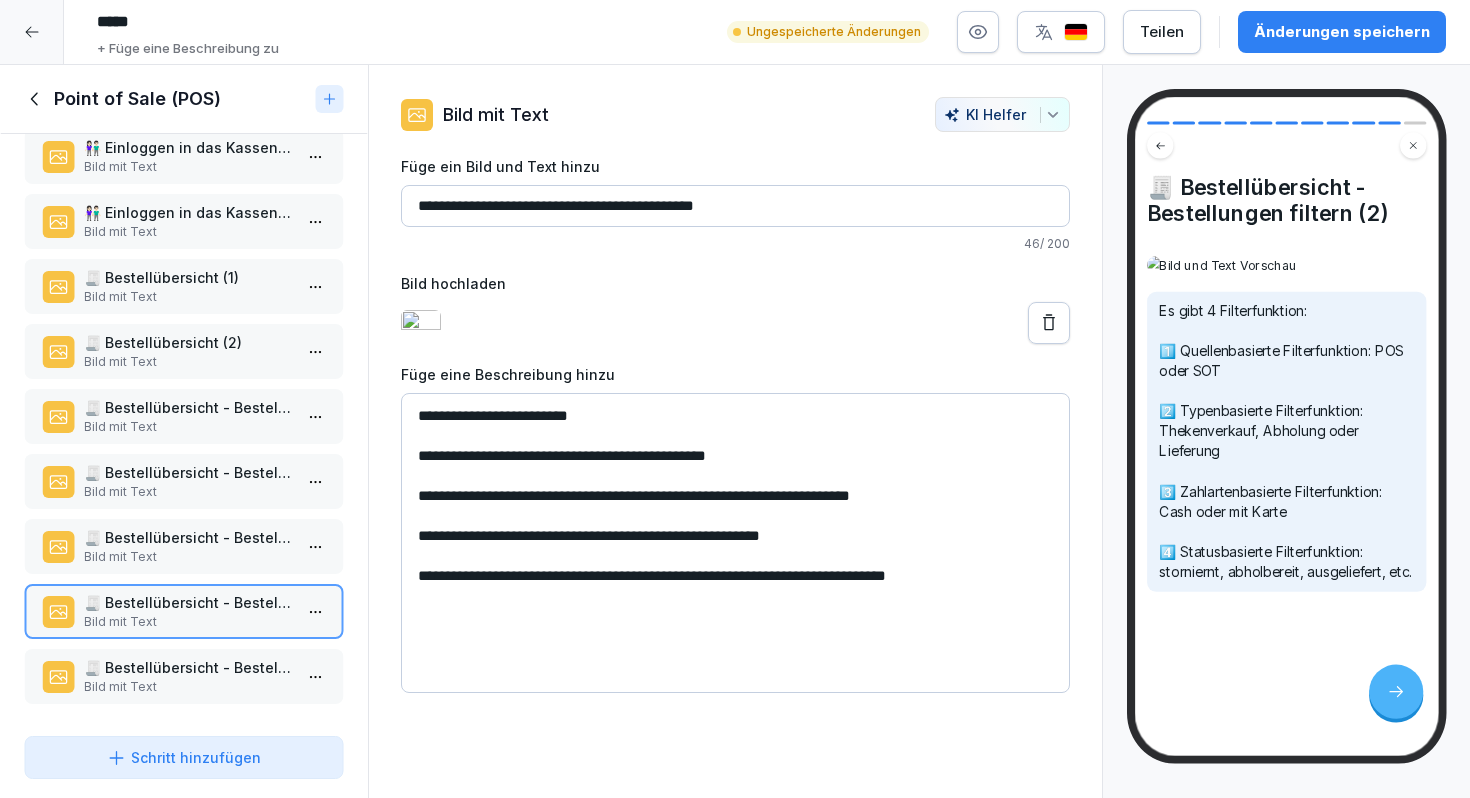 type on "**********" 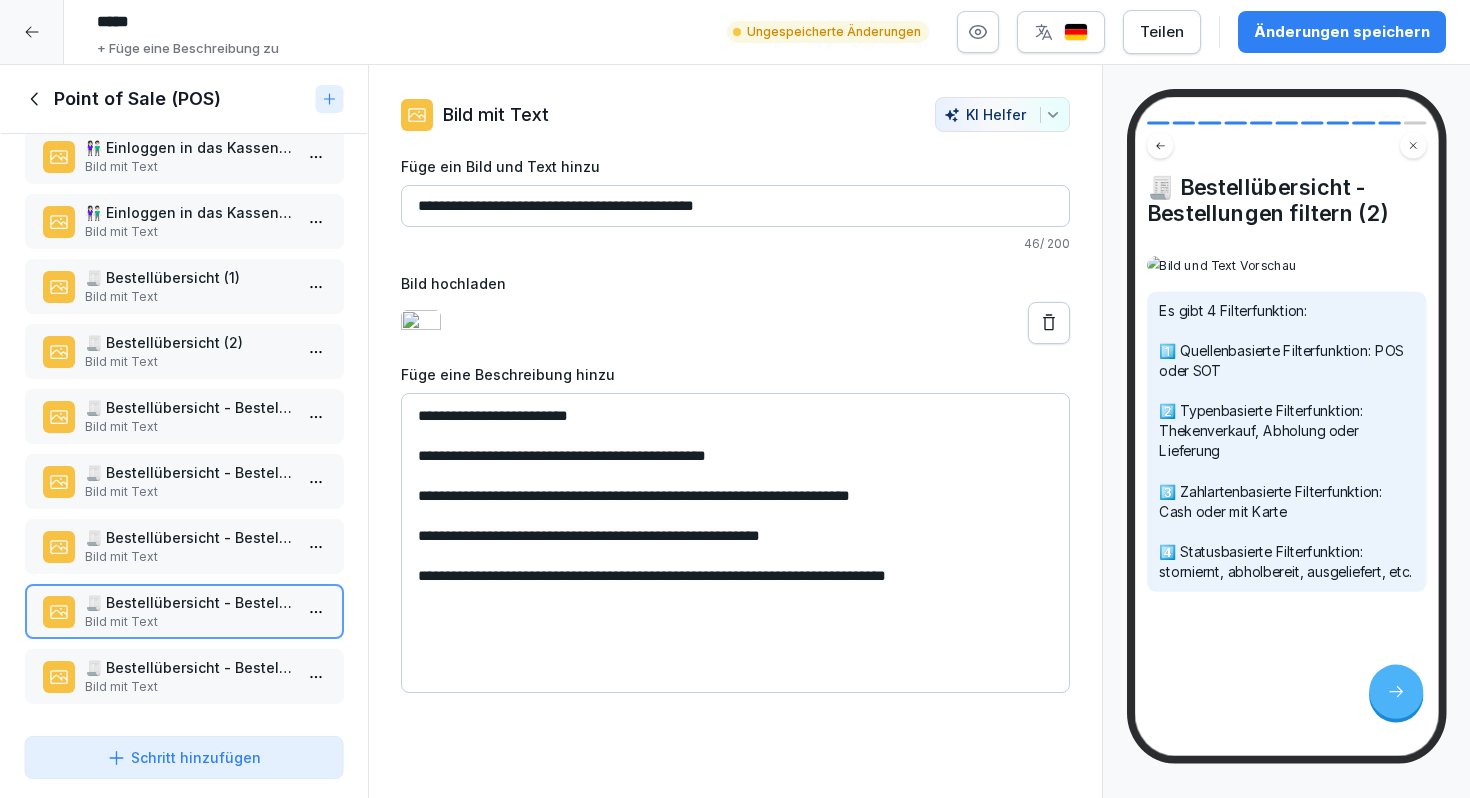 click on "Bild mit Text" at bounding box center [188, 687] 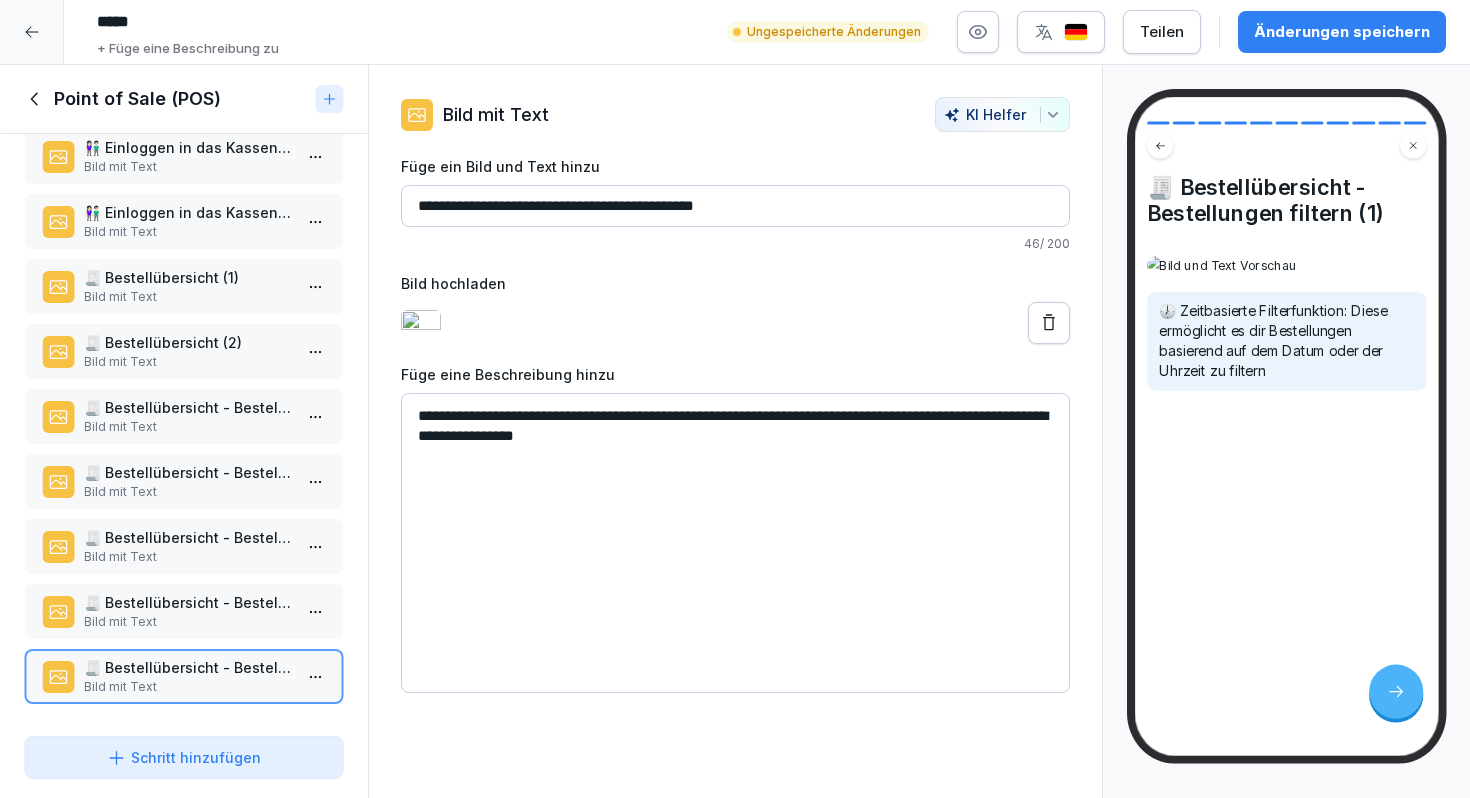 click on "**********" at bounding box center [735, 543] 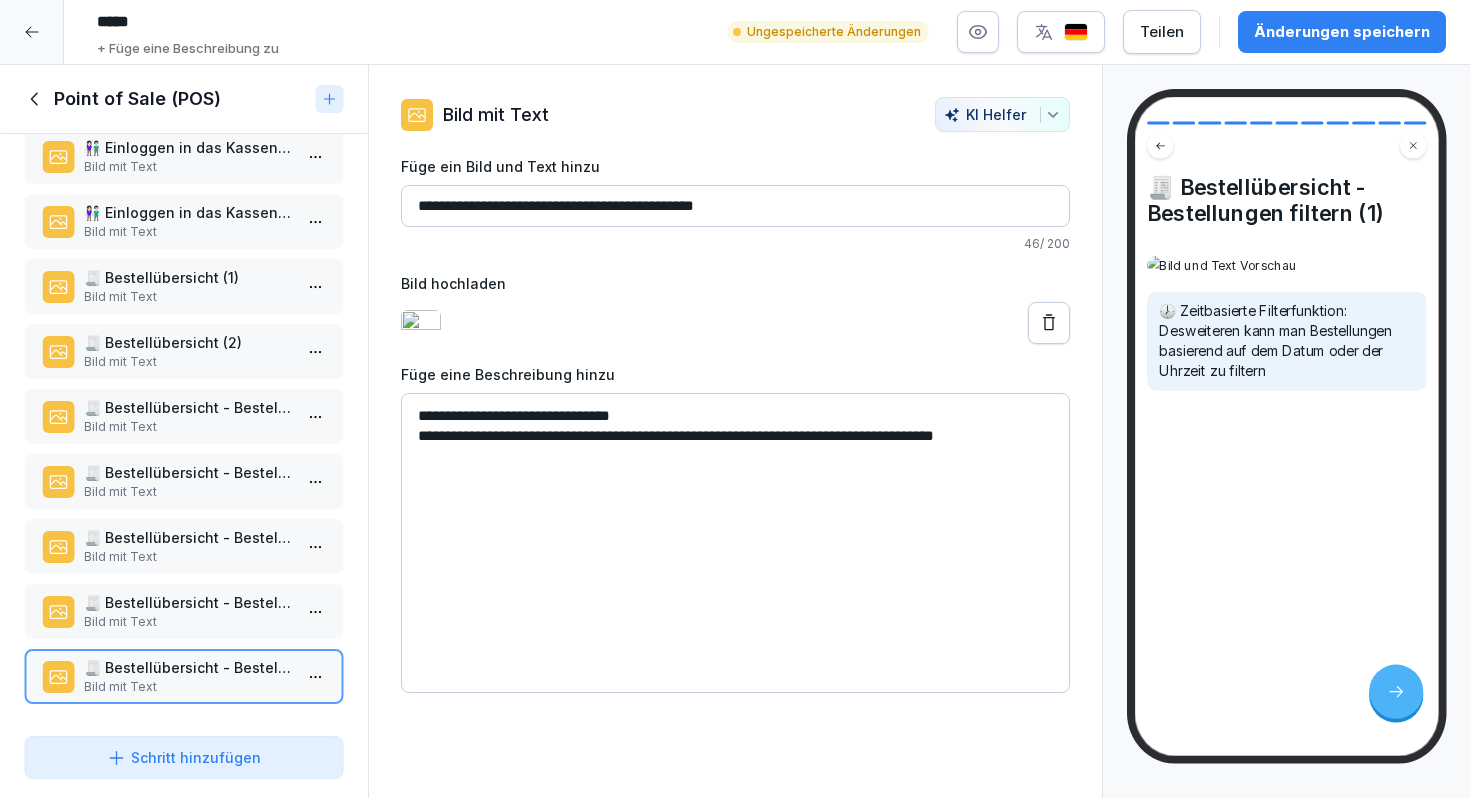 click on "**********" at bounding box center [735, 543] 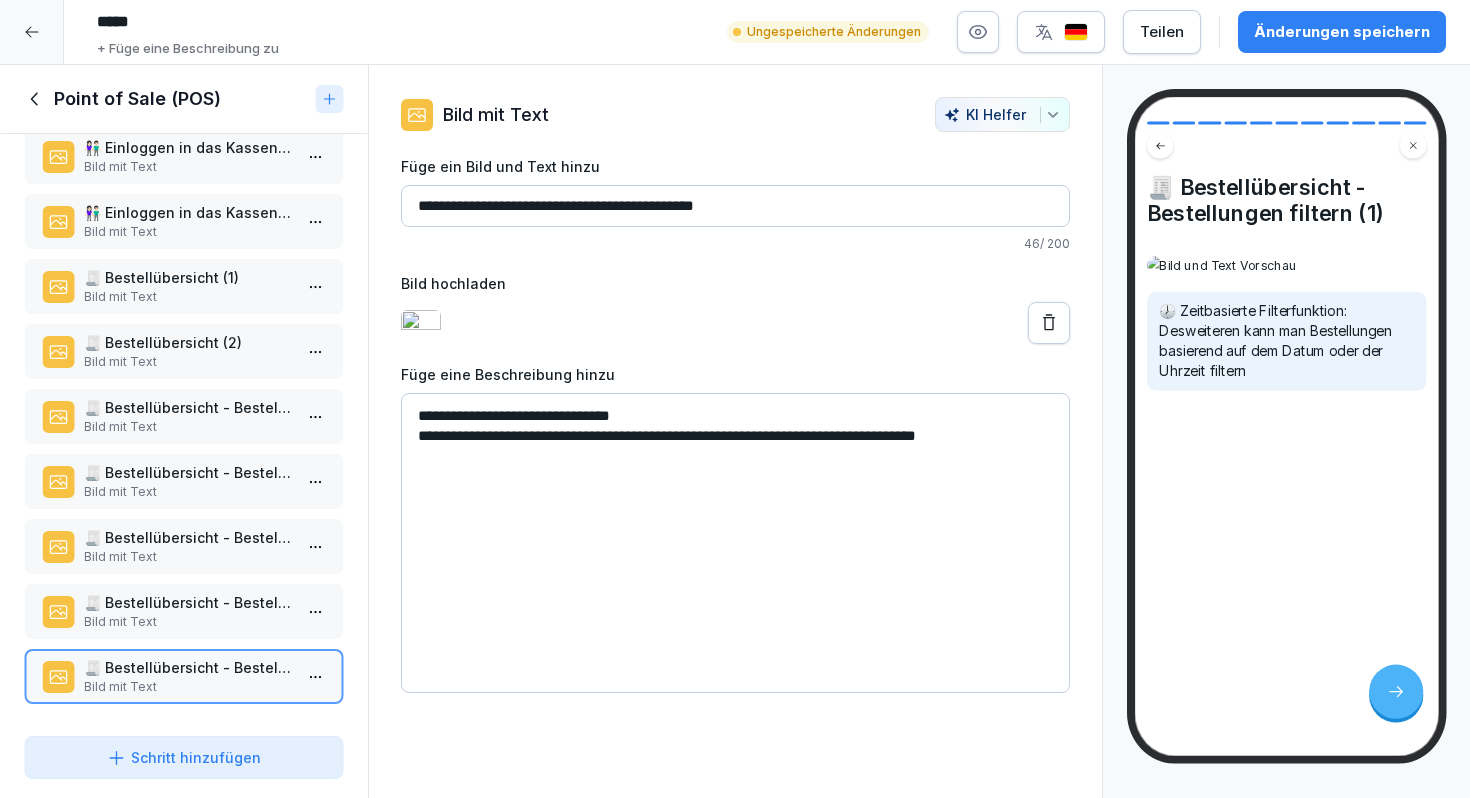 click on "Änderungen speichern" at bounding box center (1342, 32) 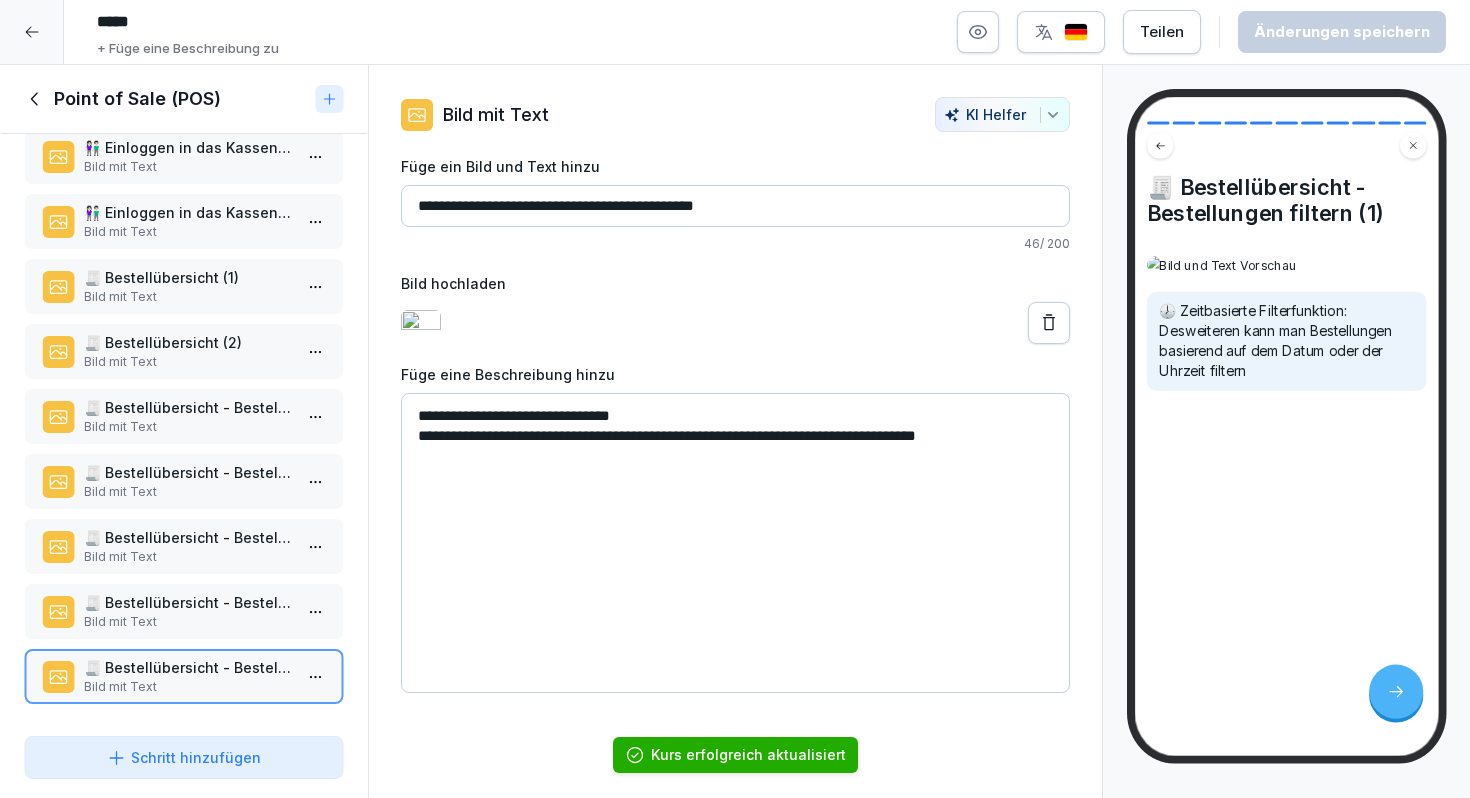 click on "**********" at bounding box center [735, 543] 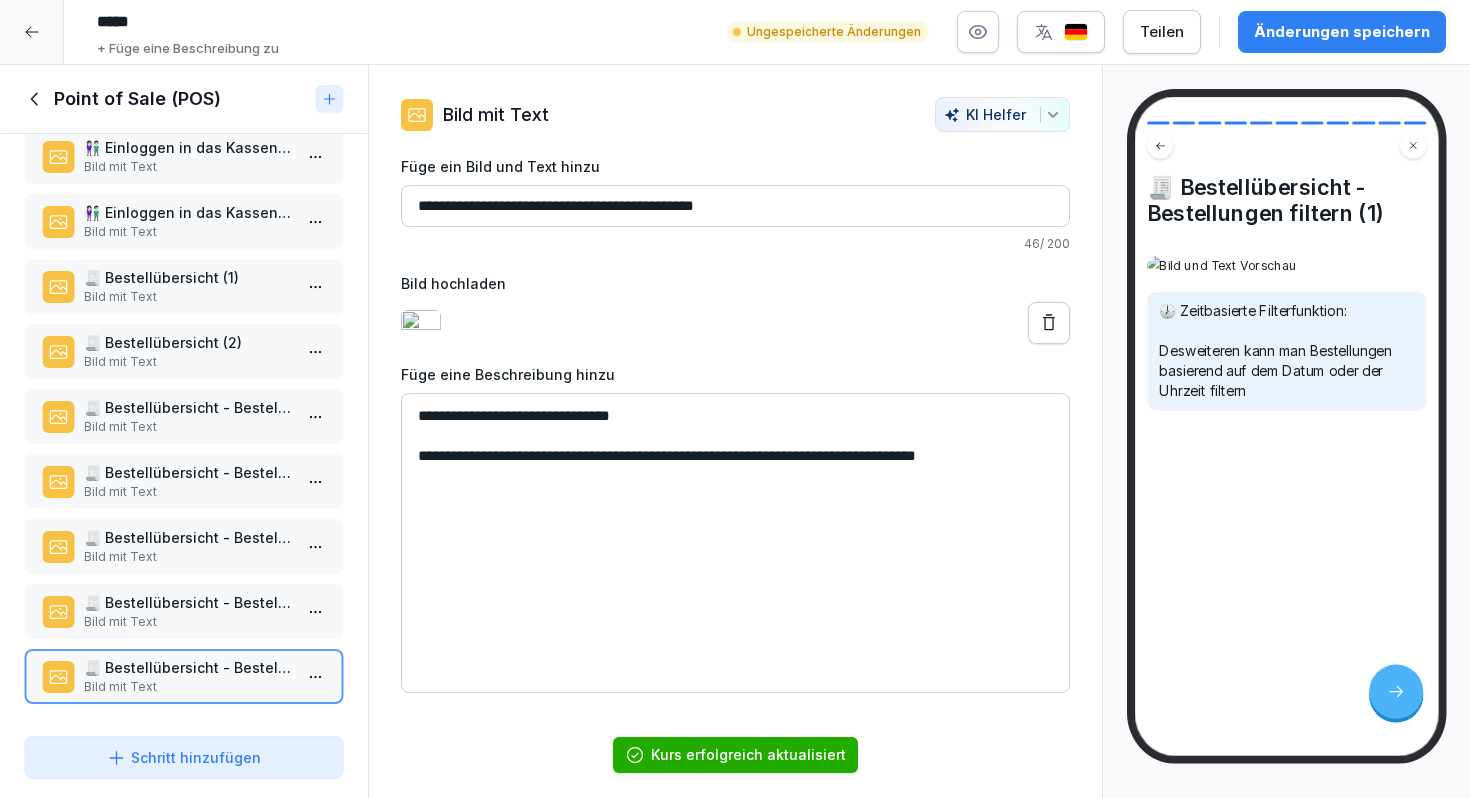 type on "**********" 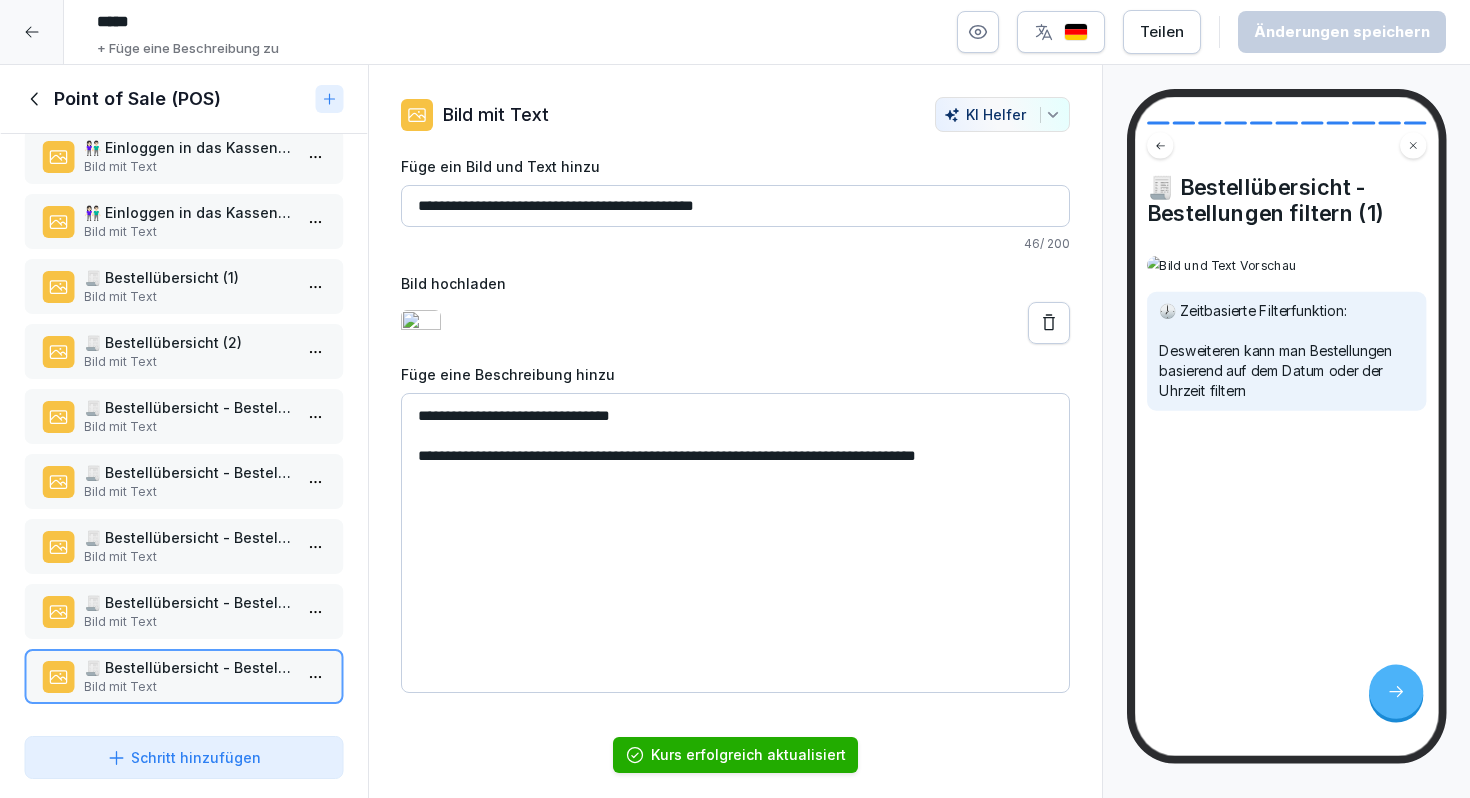 click on "**********" at bounding box center (735, 206) 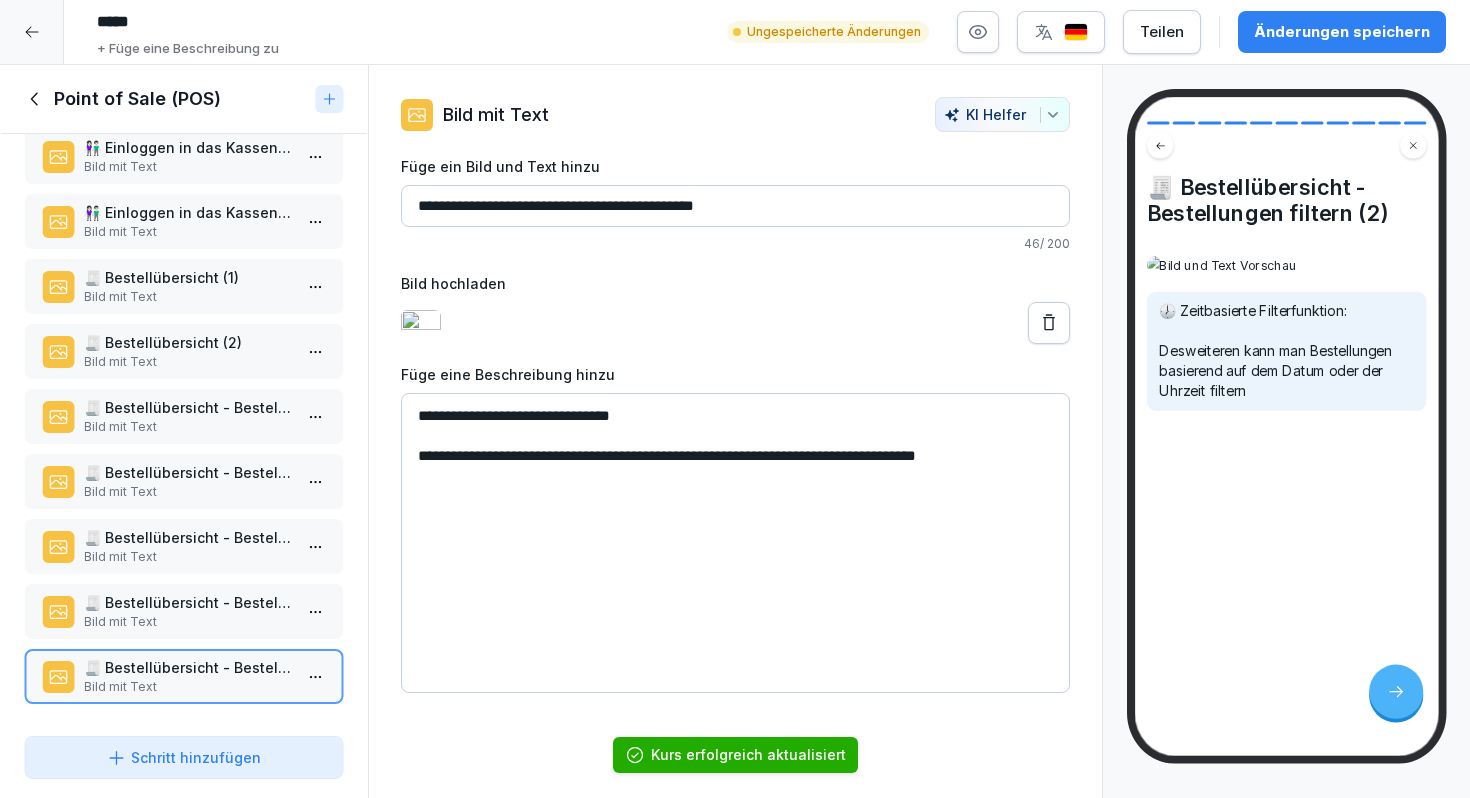type on "**********" 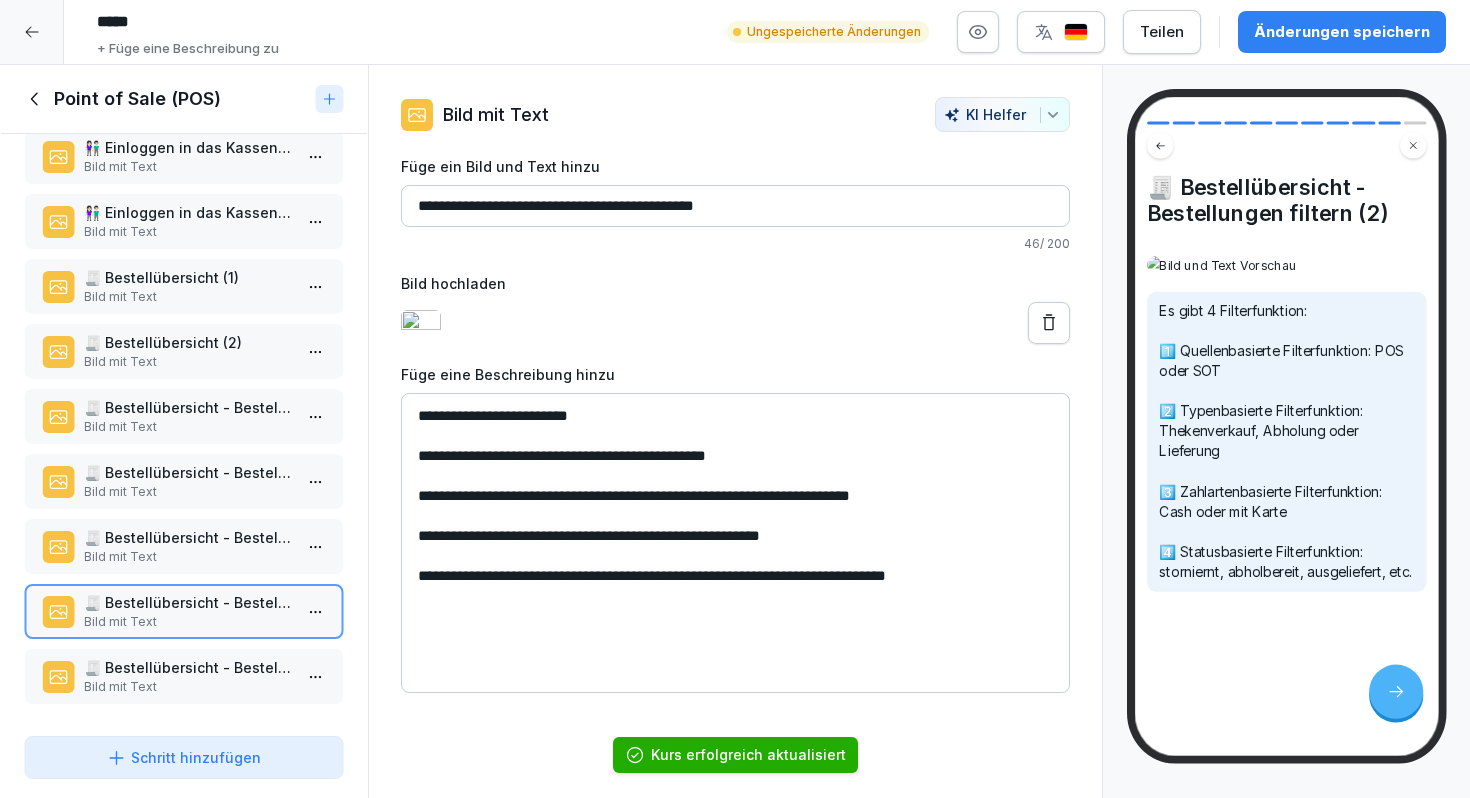 click on "**********" at bounding box center [735, 206] 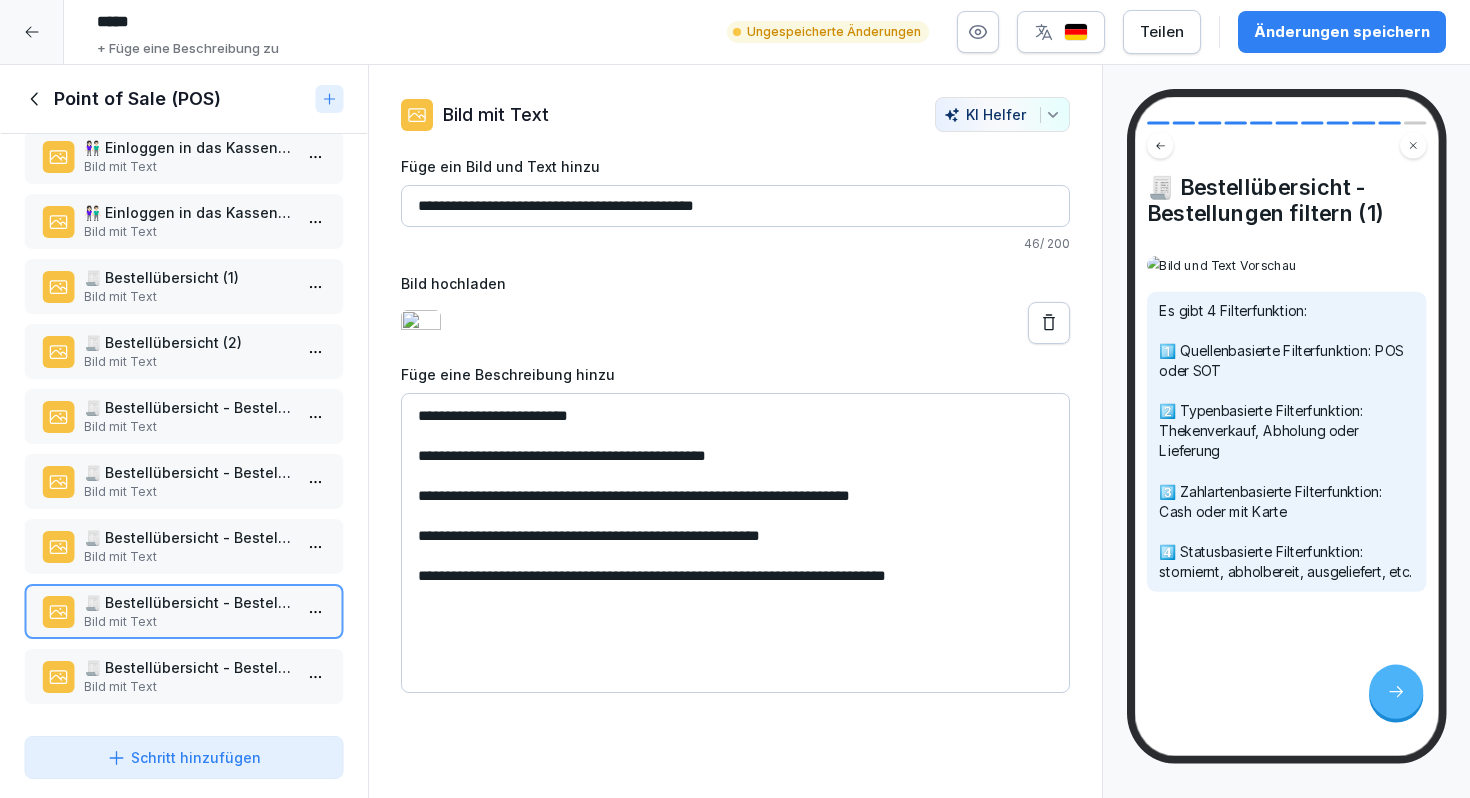 type on "**********" 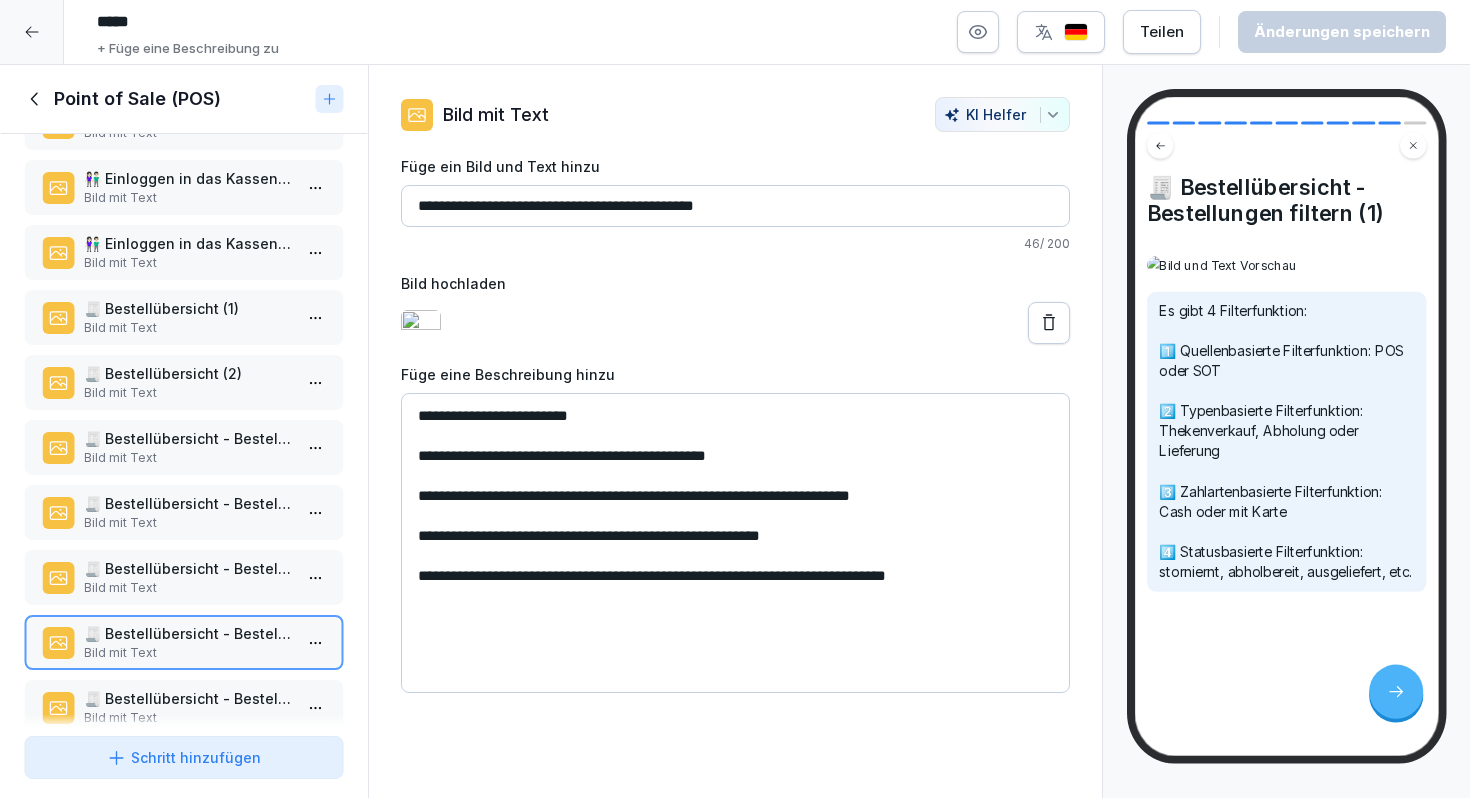 scroll, scrollTop: 159, scrollLeft: 0, axis: vertical 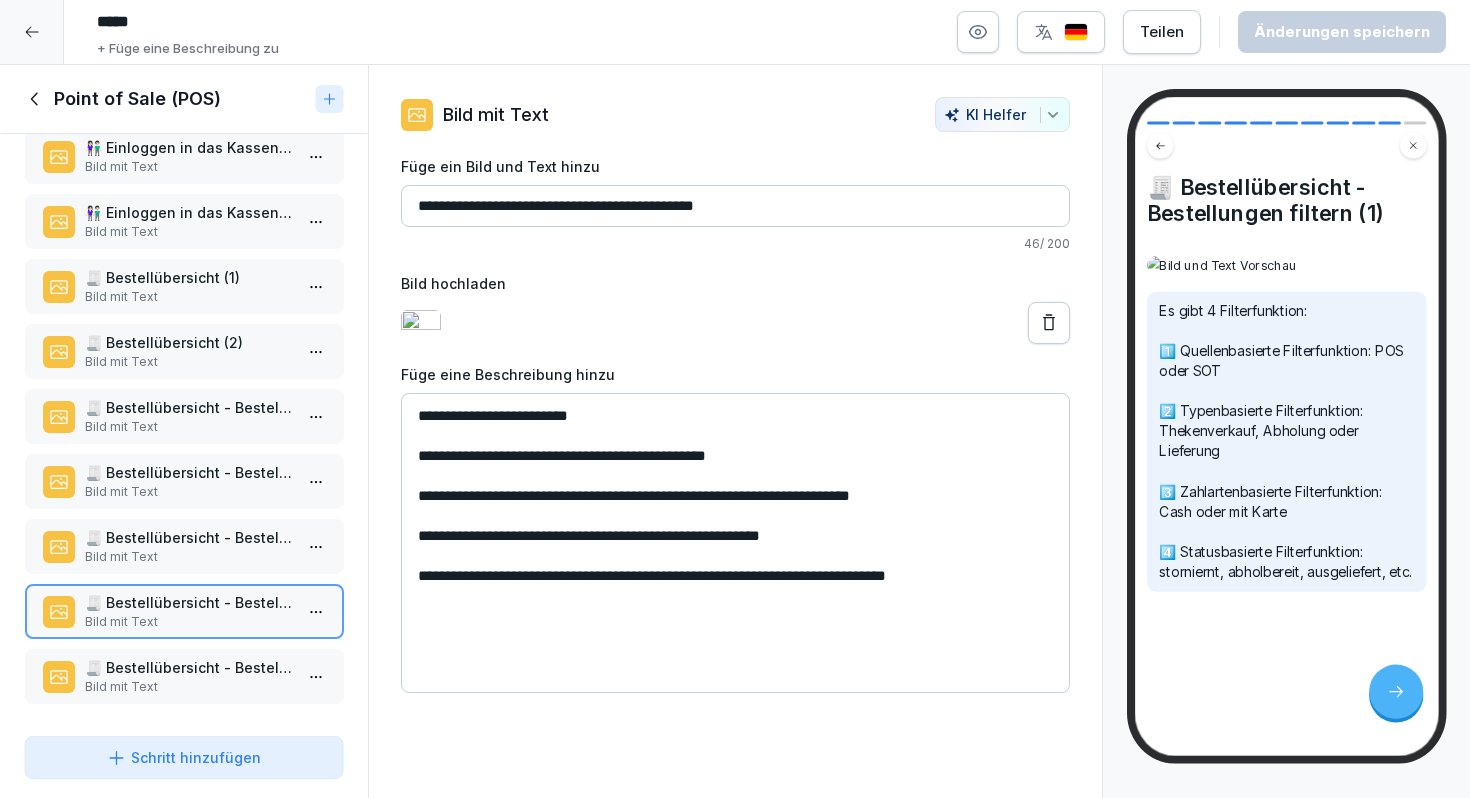 click on "🧾 Bestellübersicht - Bestellungen bearbeiten (3)" at bounding box center [188, 537] 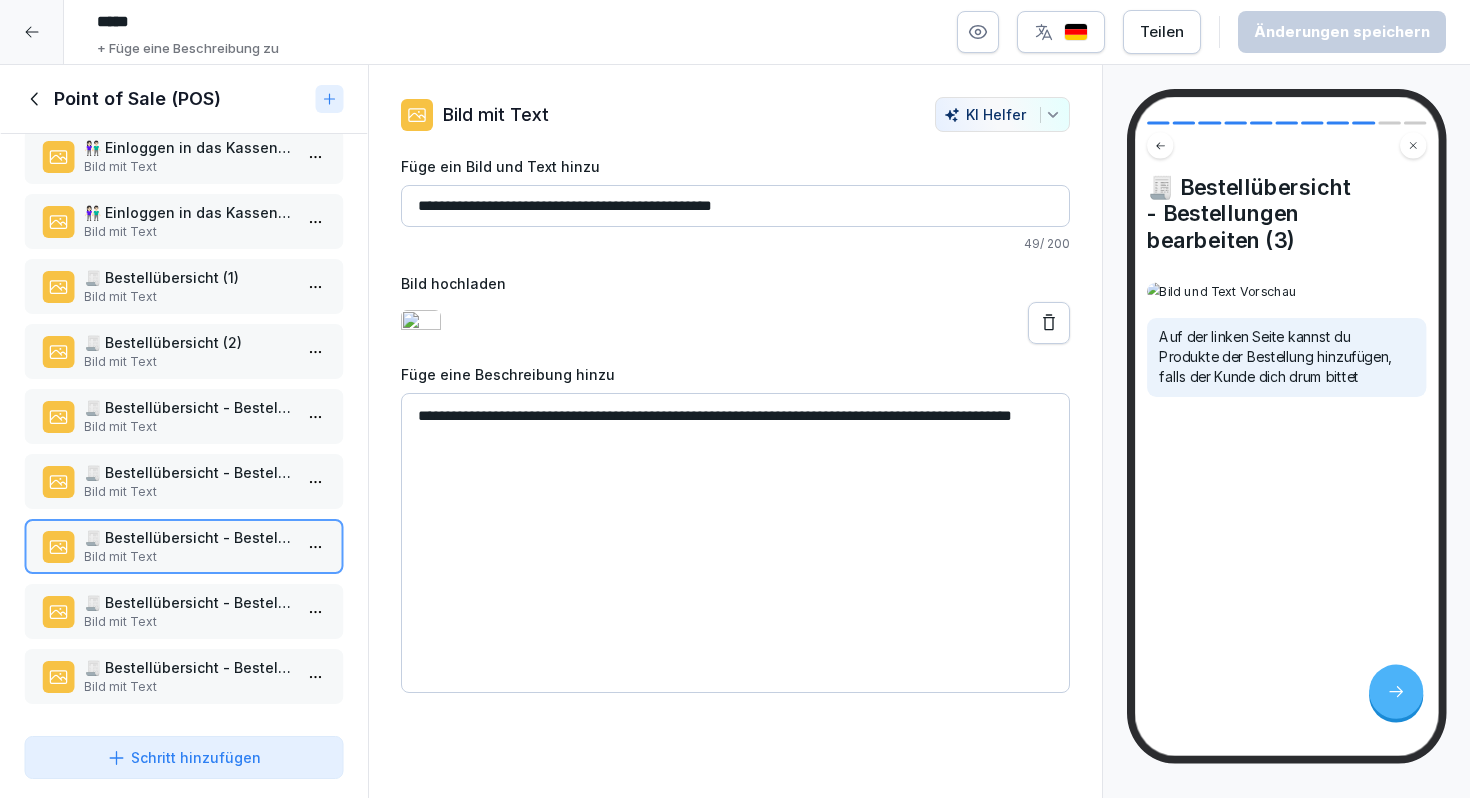 click on "🧾 Bestellübersicht - Bestellungen filtern (2)" at bounding box center [188, 667] 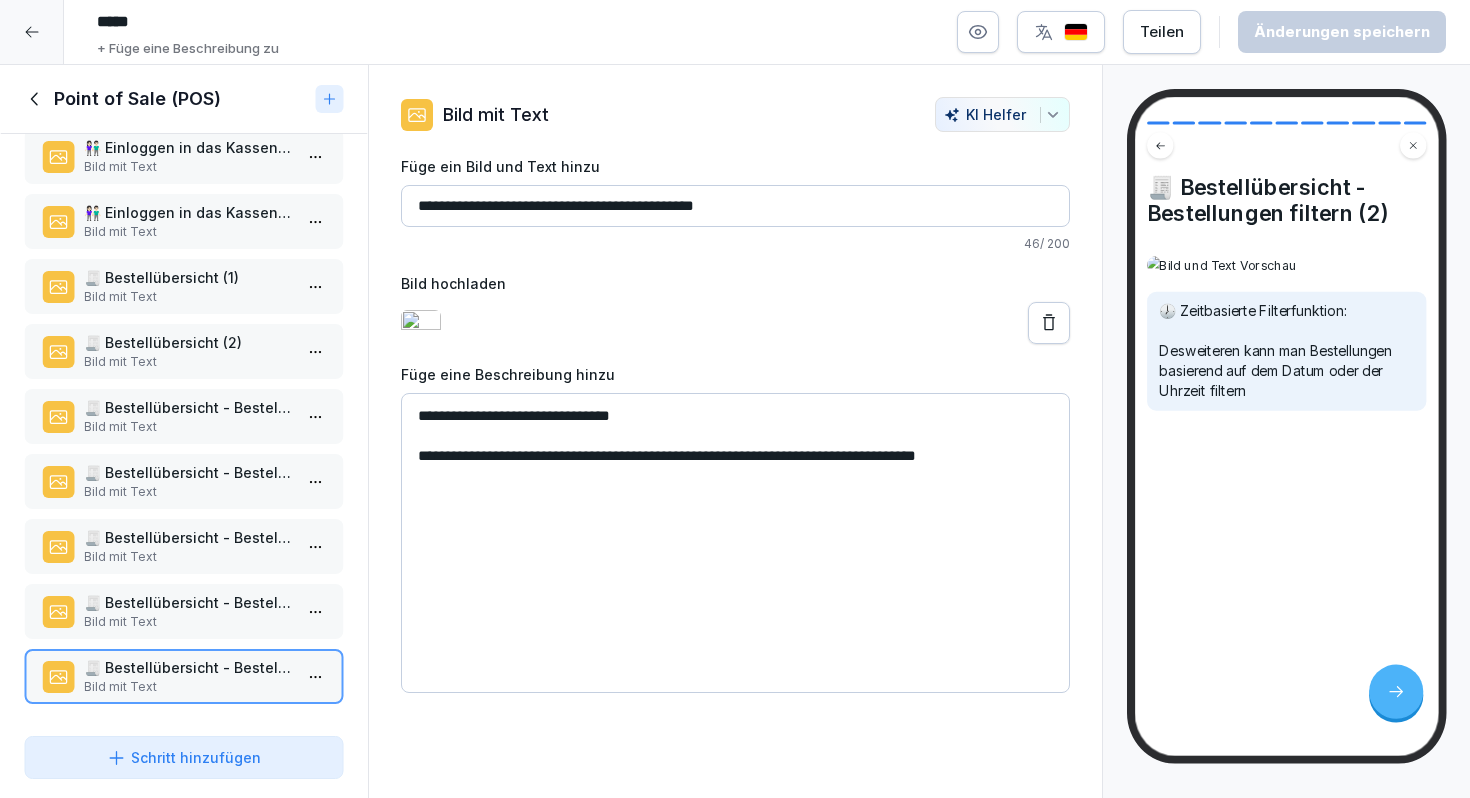 click on "Schritt hinzufügen" at bounding box center [184, 757] 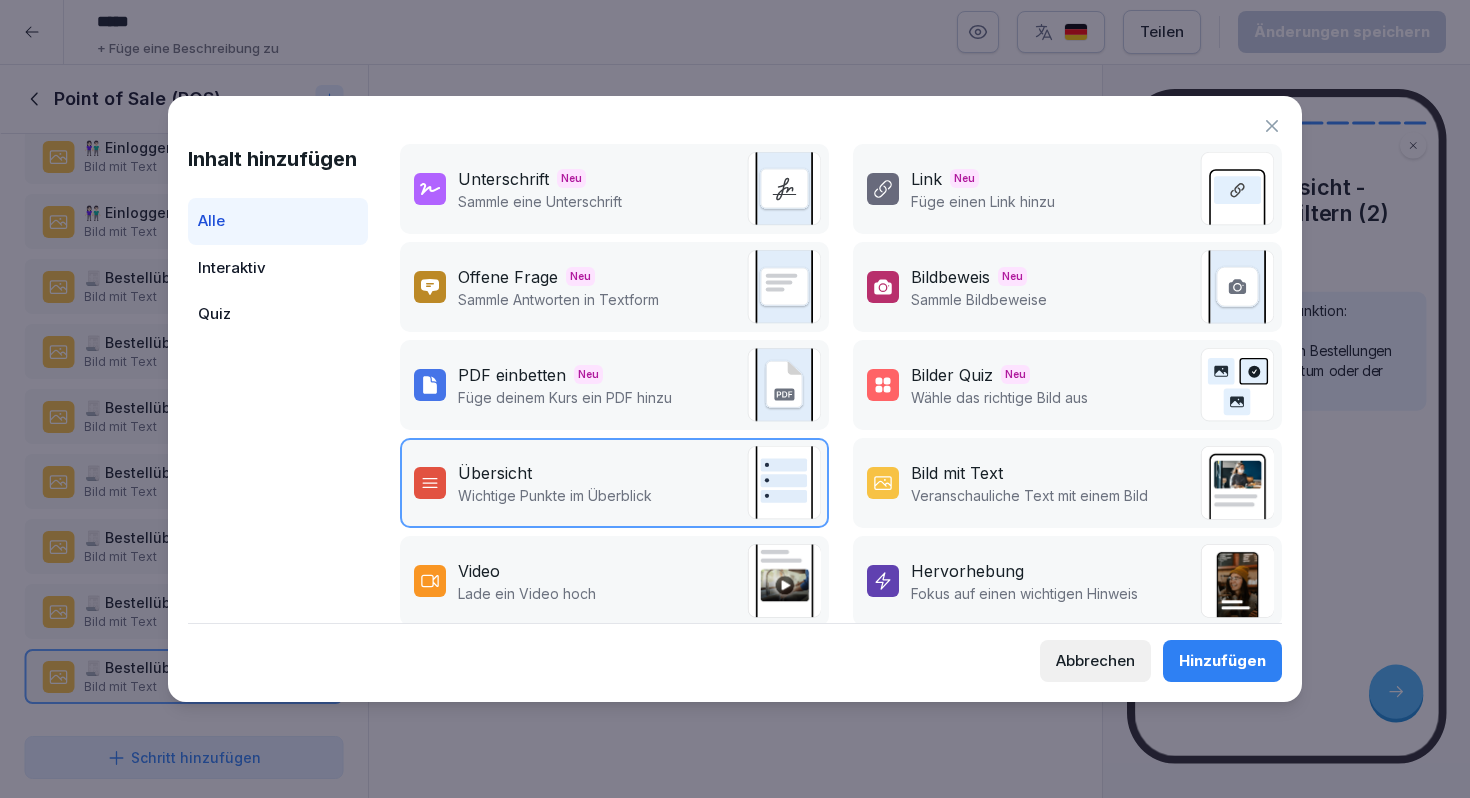 click on "Bild mit Text" at bounding box center (957, 473) 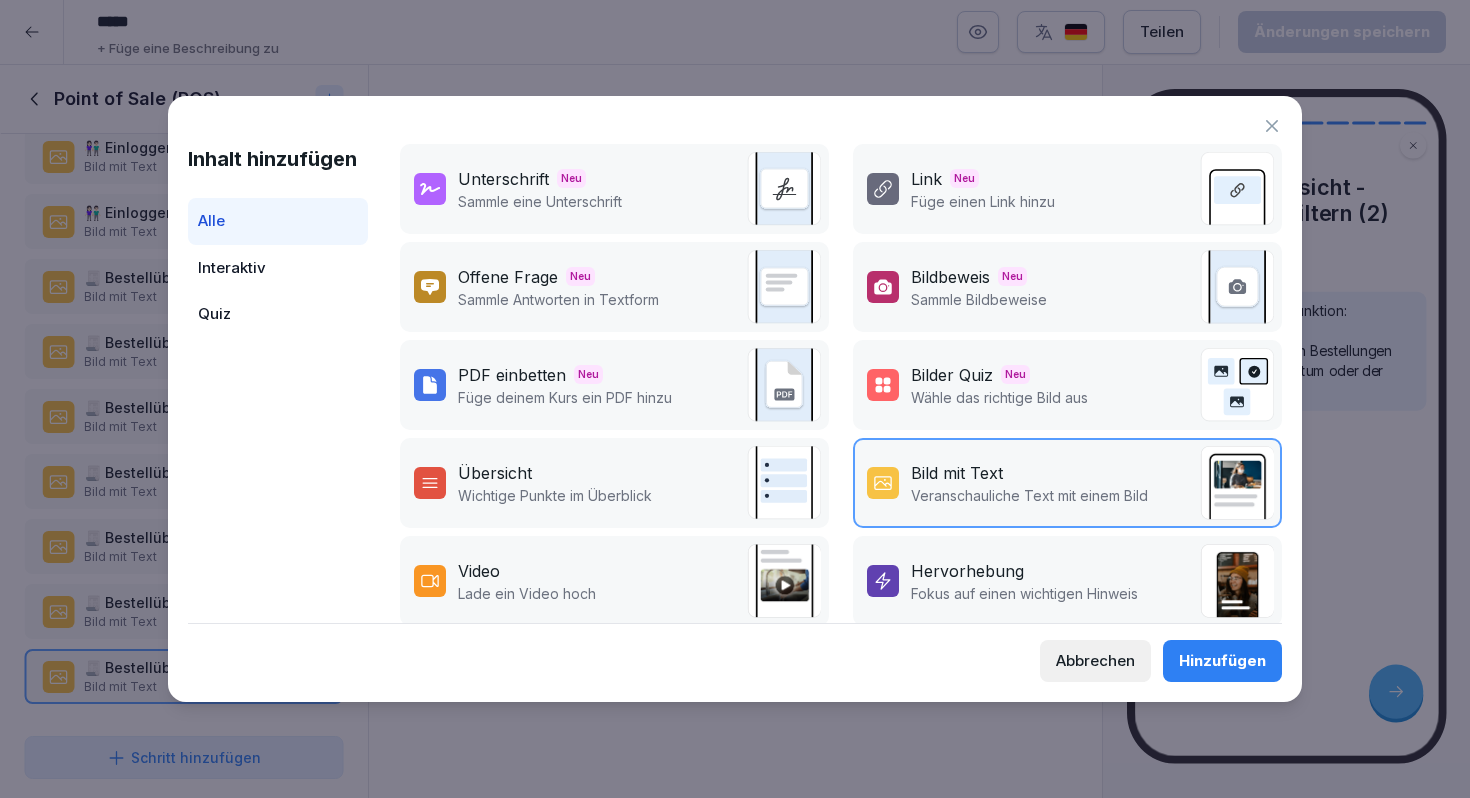 click on "Hinzufügen" at bounding box center (1222, 661) 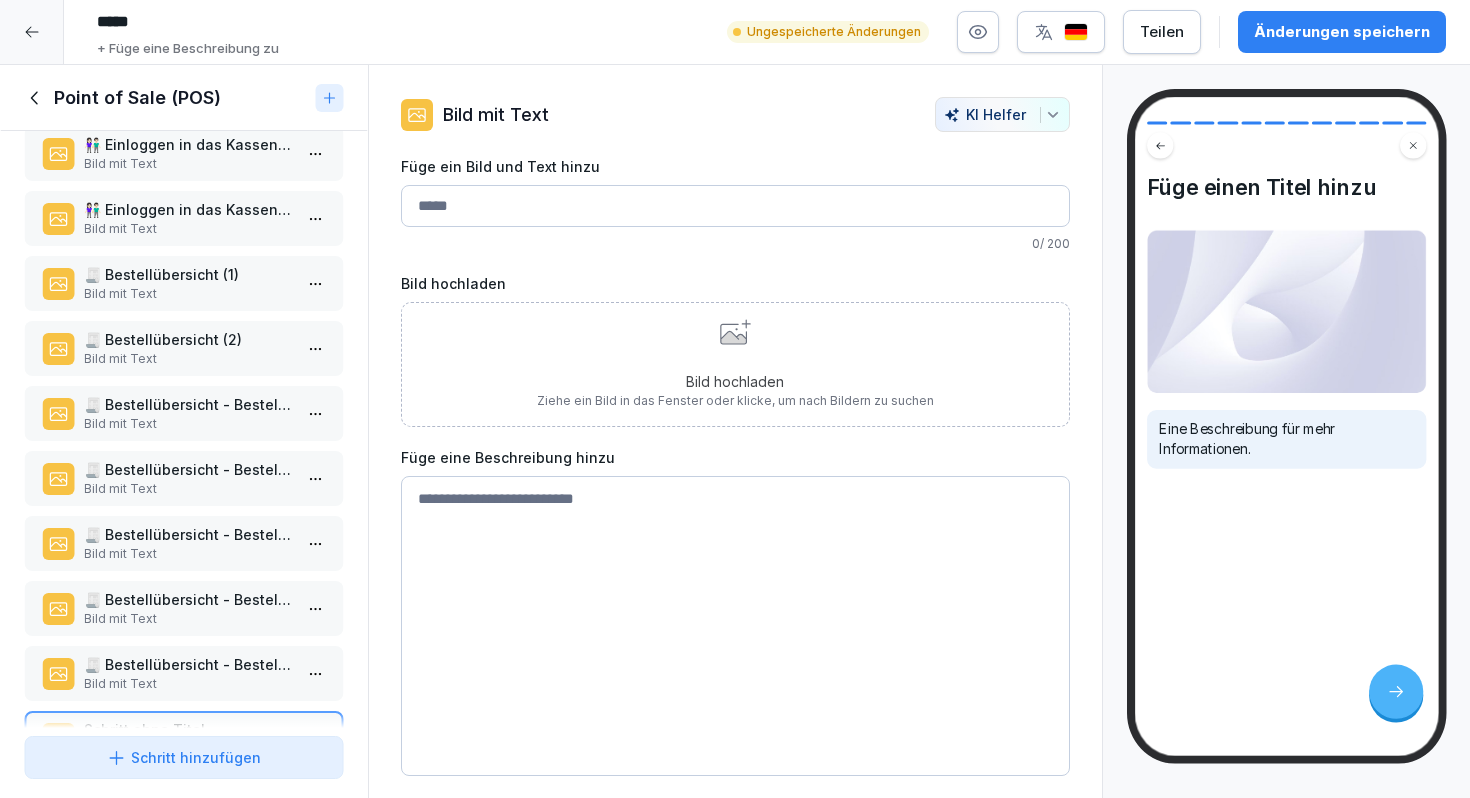 scroll, scrollTop: 221, scrollLeft: 0, axis: vertical 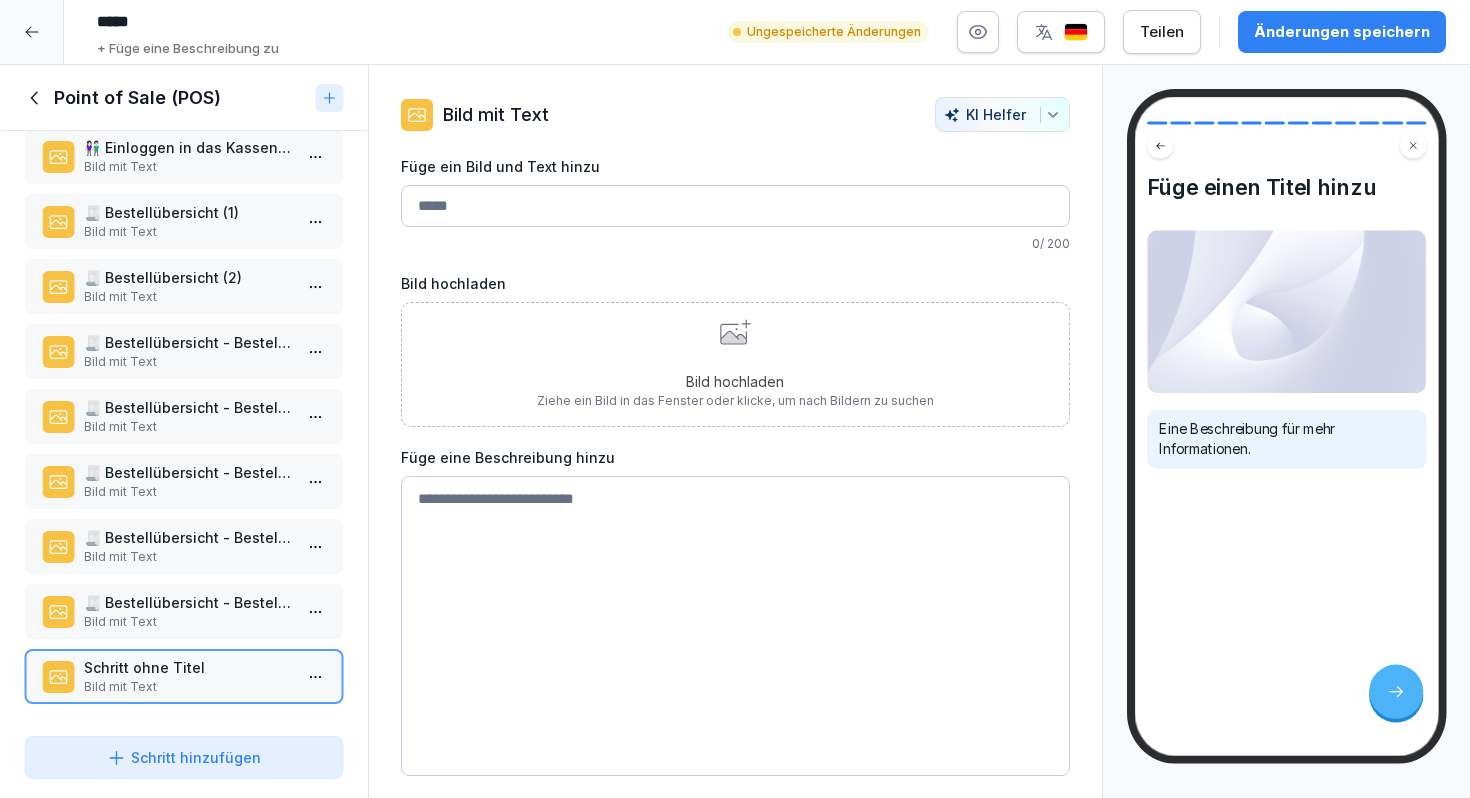 click on "🧾 Bestellübersicht - Bestellungen filtern (2)" at bounding box center [188, 602] 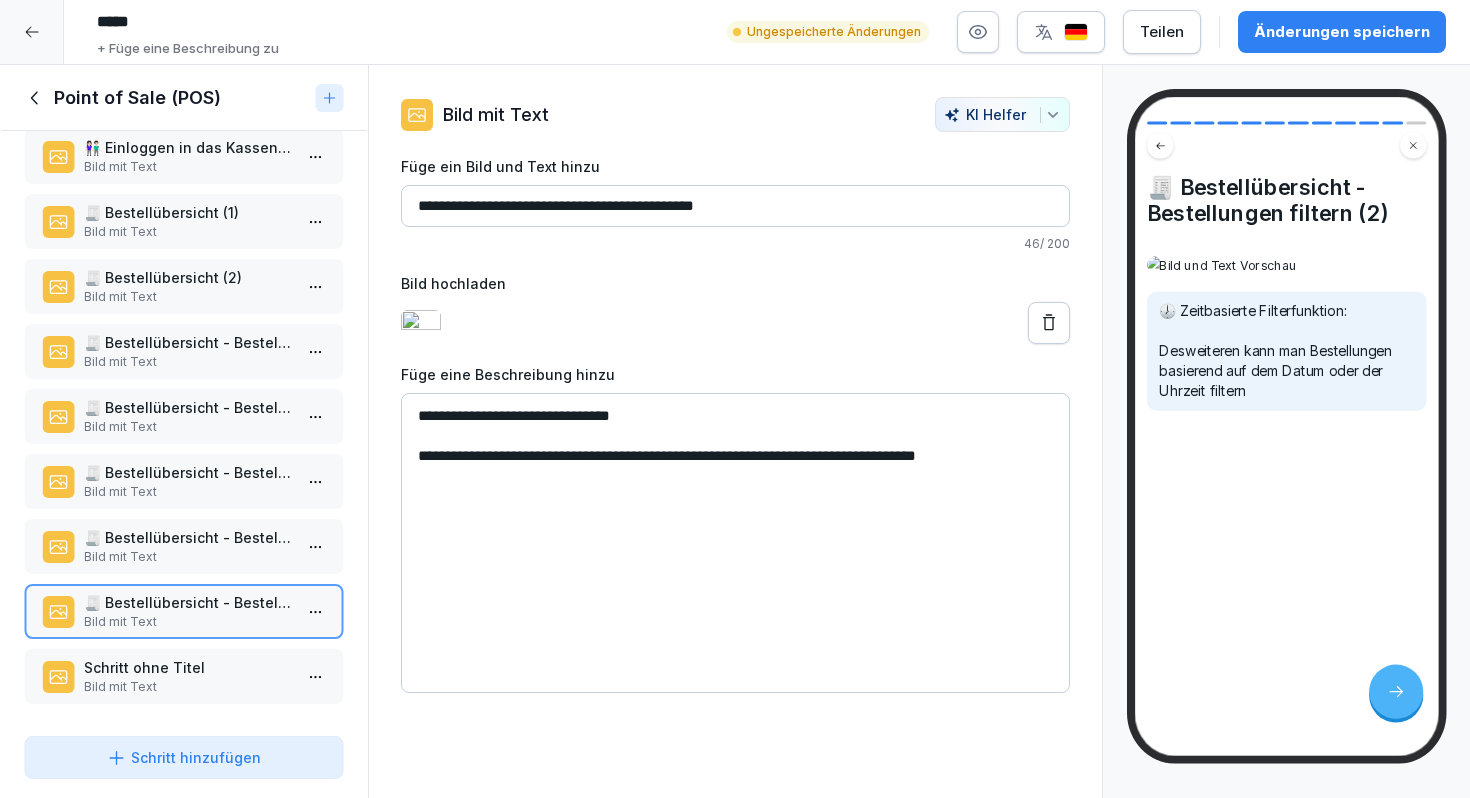 drag, startPoint x: 769, startPoint y: 211, endPoint x: 271, endPoint y: 211, distance: 498 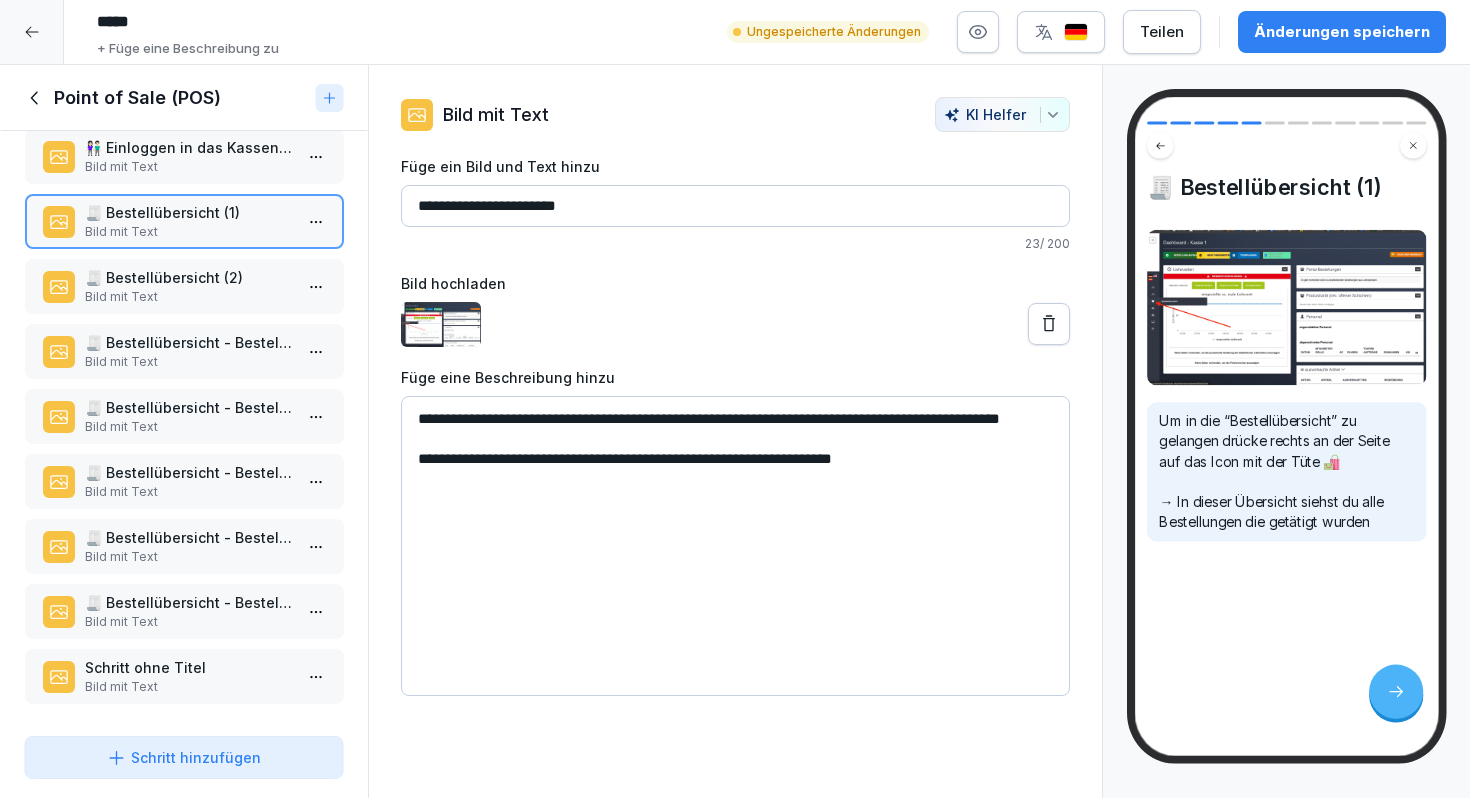 click on "Schritt ohne Titel" at bounding box center [188, 667] 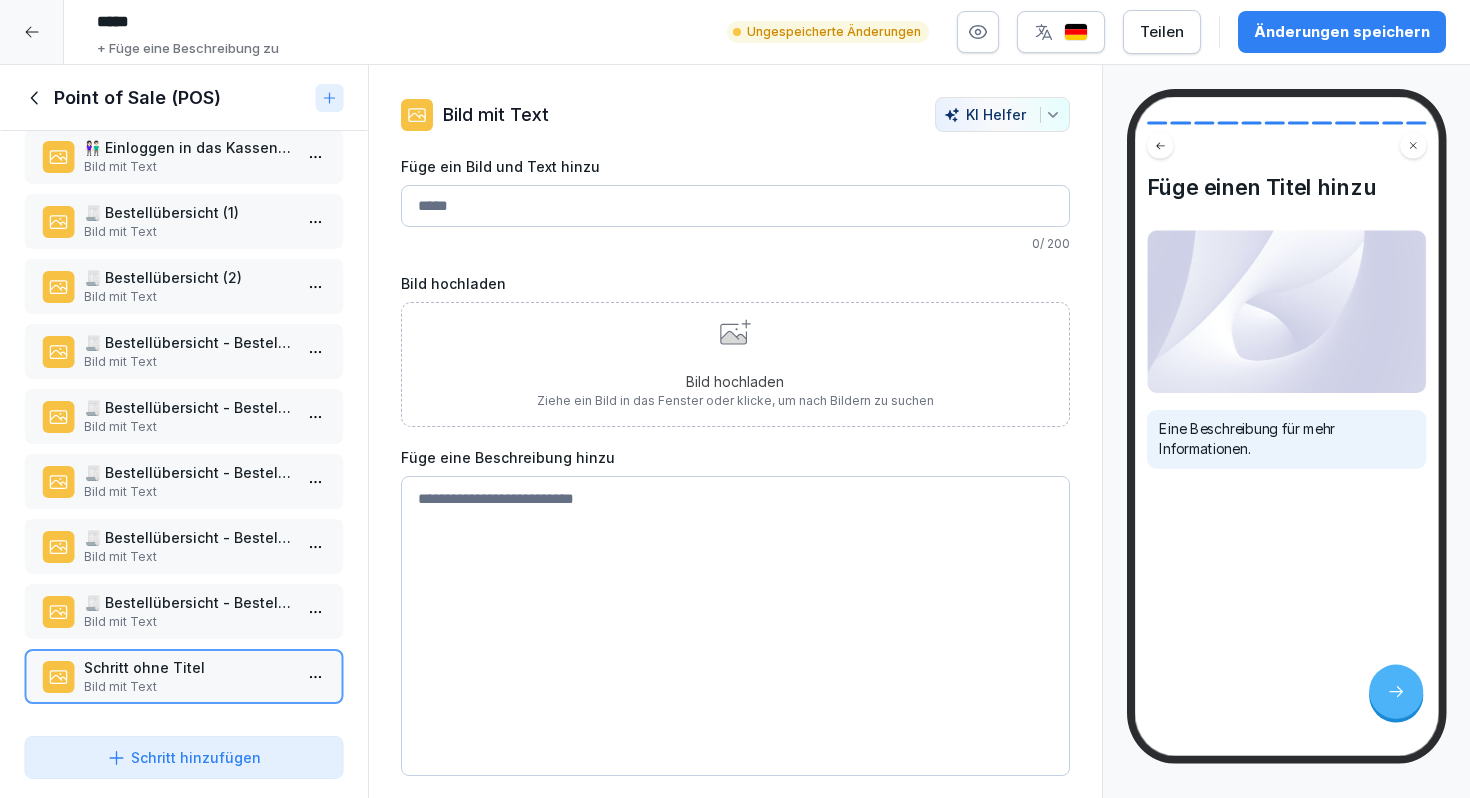 click on "🧾 Bestellübersicht - Bestellungen filtern (2)" at bounding box center [188, 602] 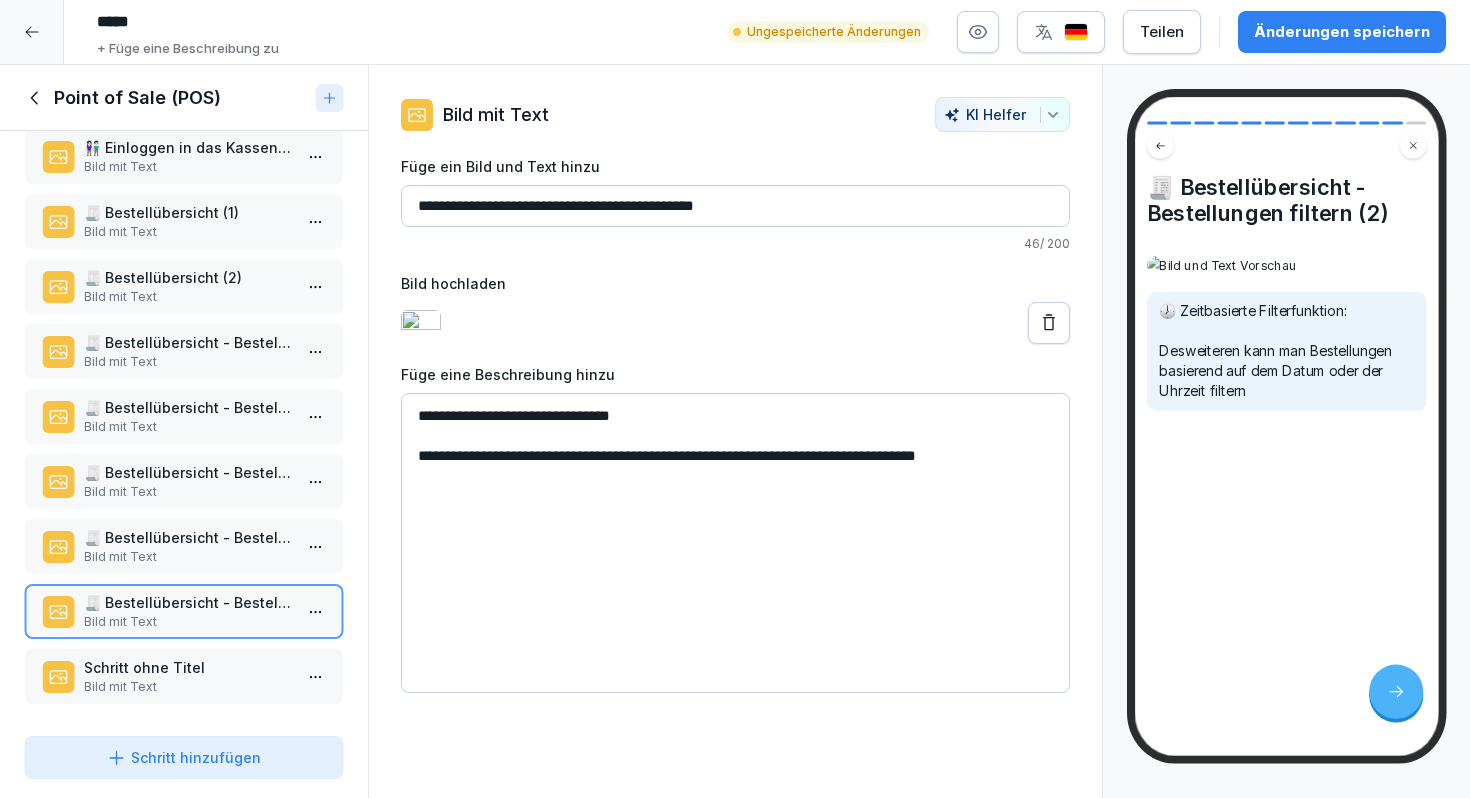 drag, startPoint x: 788, startPoint y: 197, endPoint x: 364, endPoint y: 191, distance: 424.04245 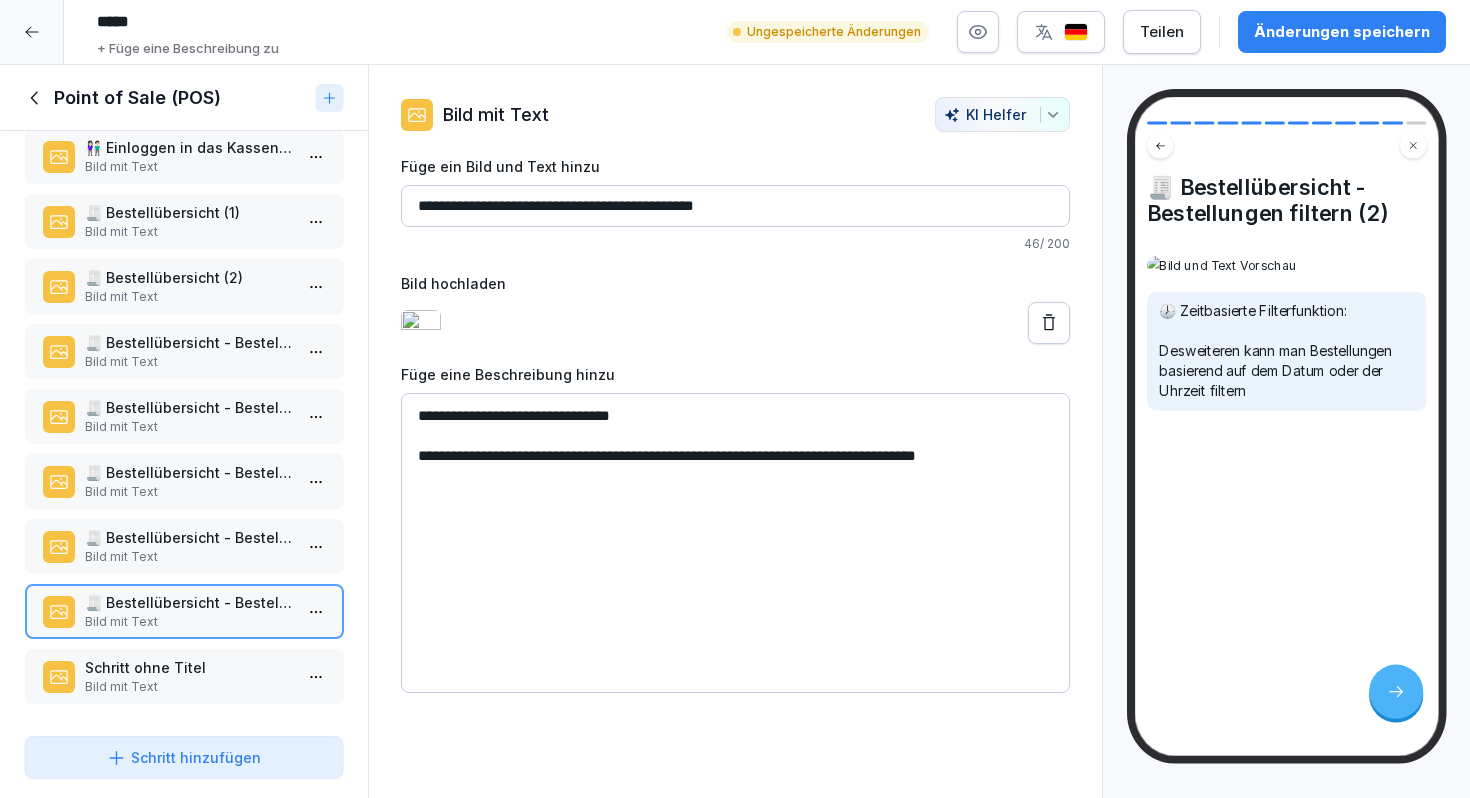 click on "Bild mit Text" at bounding box center [188, 687] 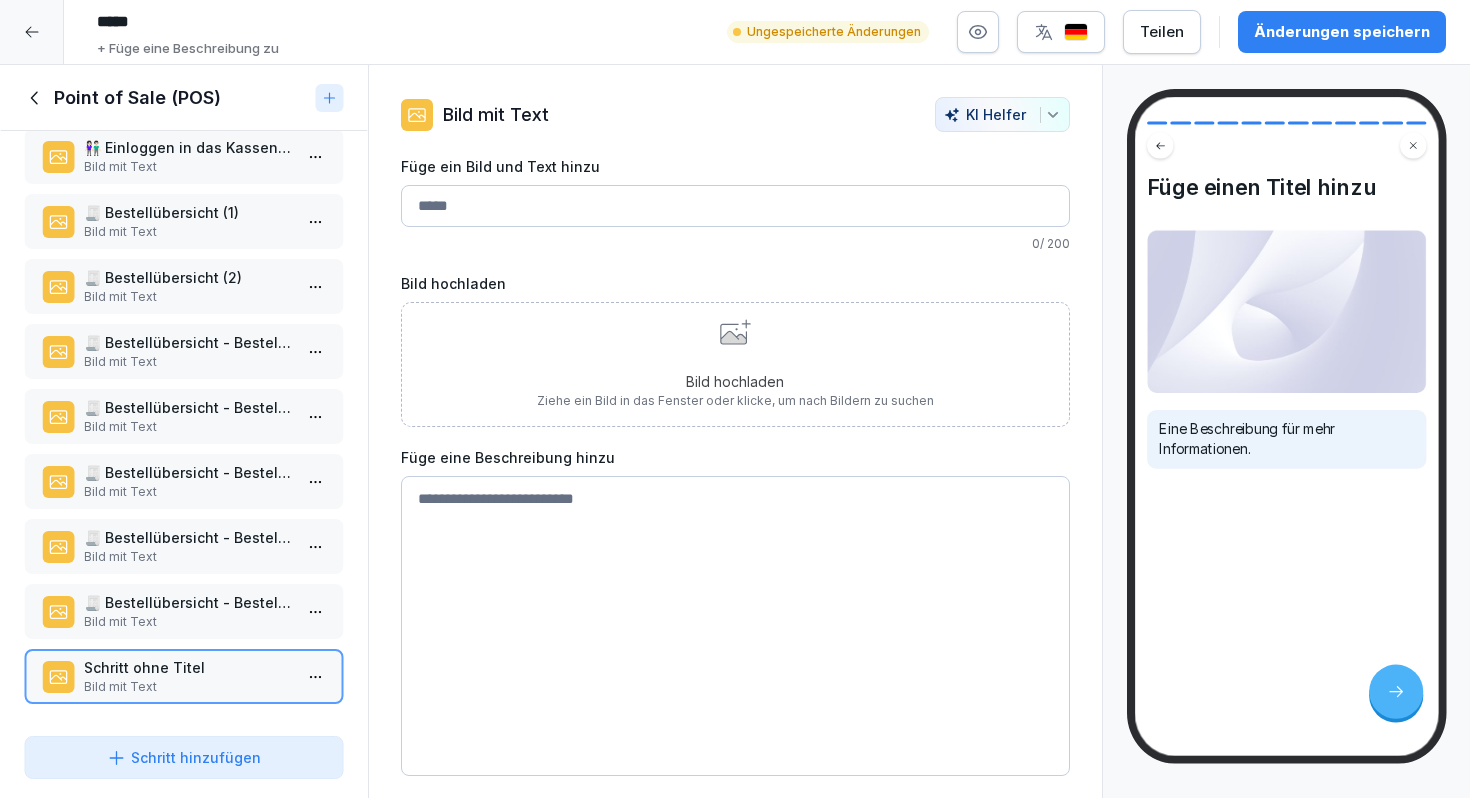 click on "Füge ein Bild und Text hinzu" at bounding box center (735, 206) 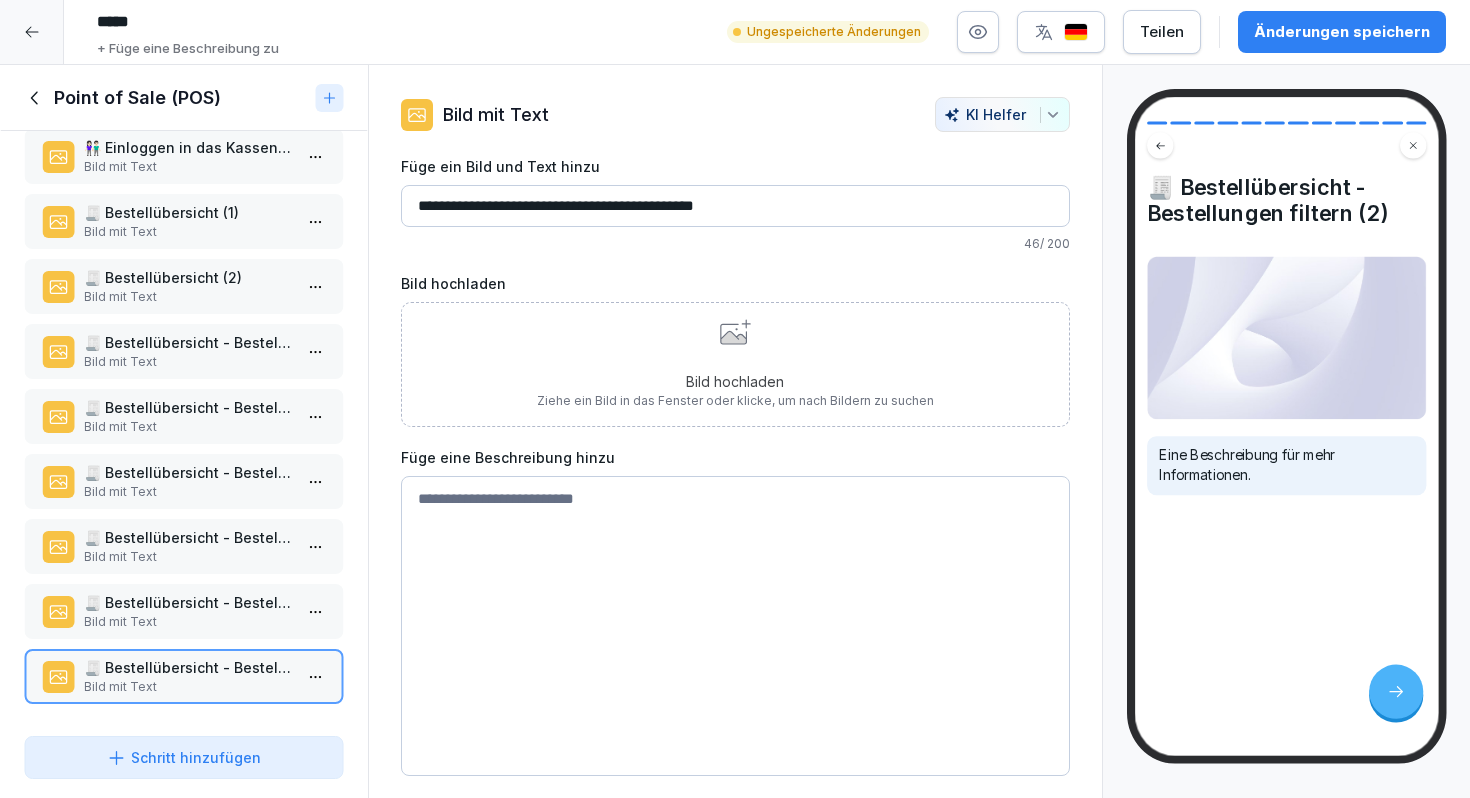 click on "**********" at bounding box center [735, 206] 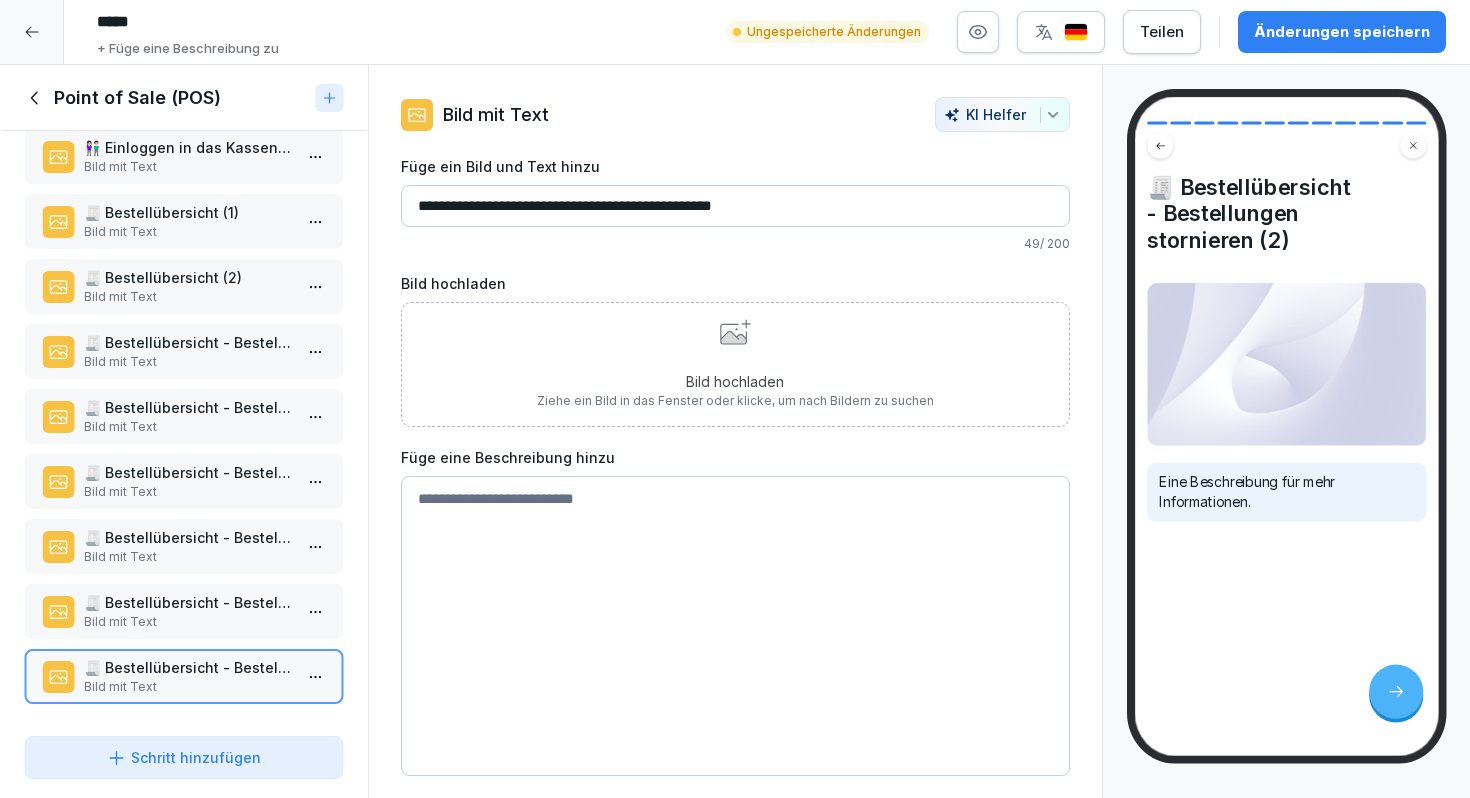 click on "**********" at bounding box center [735, 206] 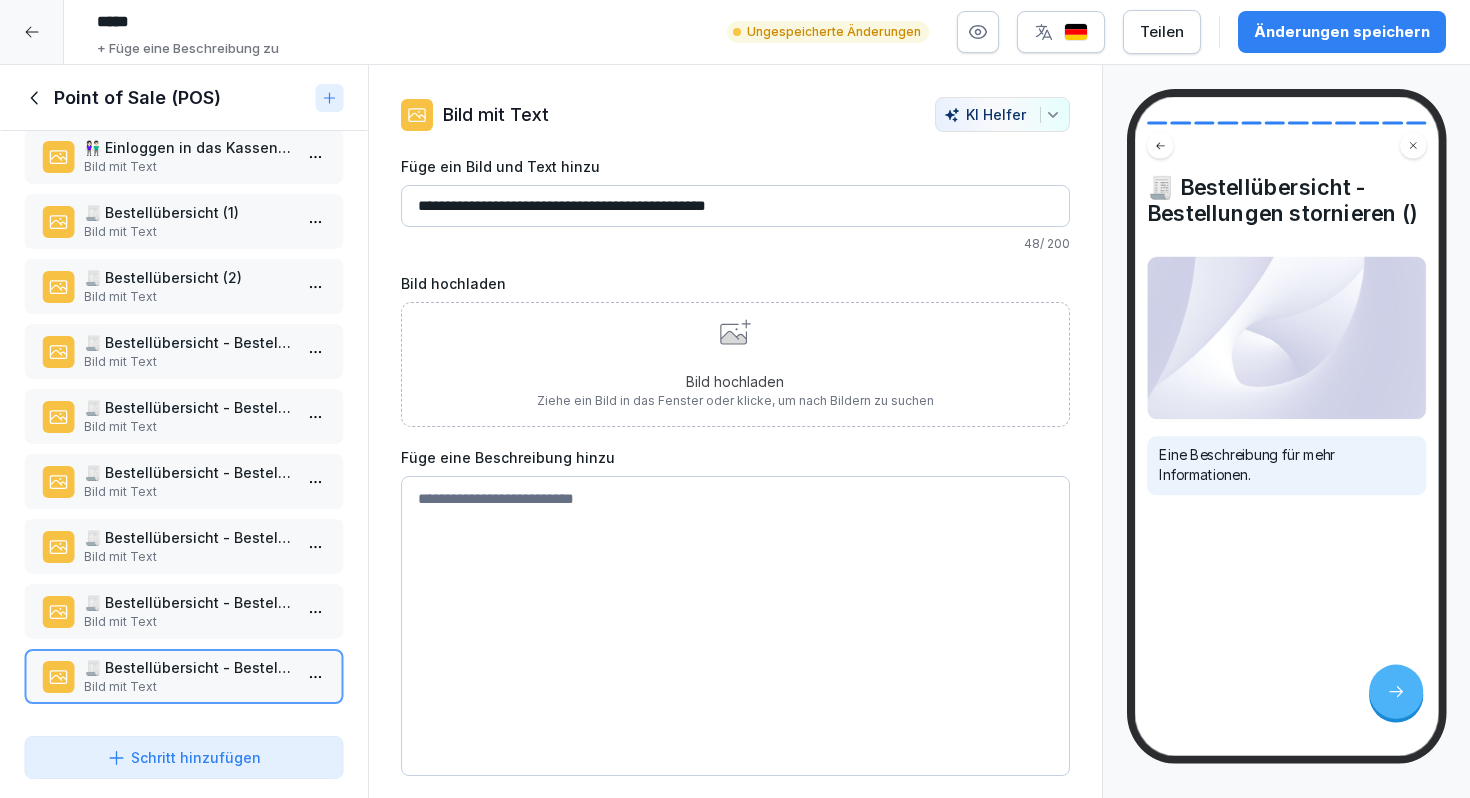 type on "**********" 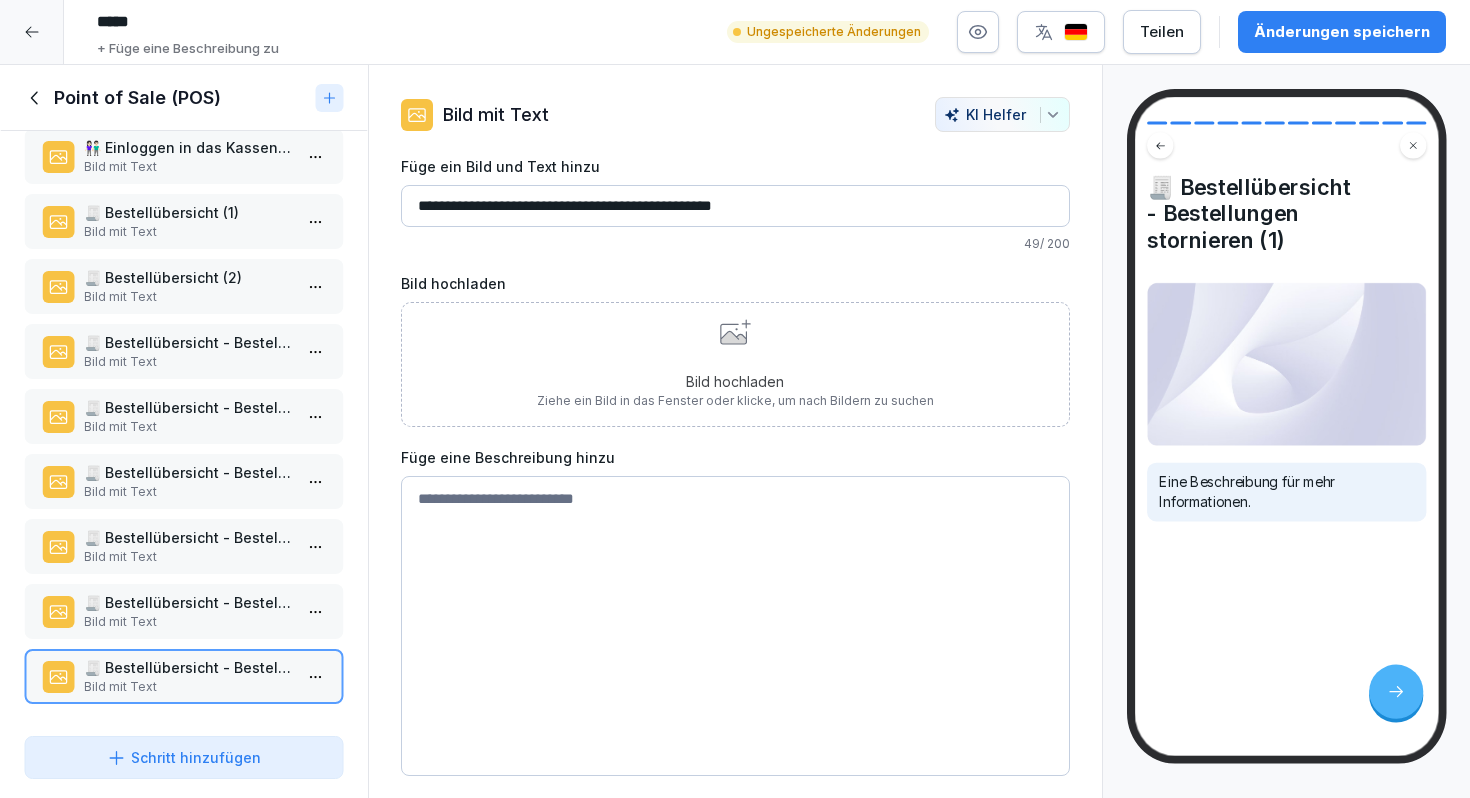 drag, startPoint x: 805, startPoint y: 199, endPoint x: 259, endPoint y: 198, distance: 546.0009 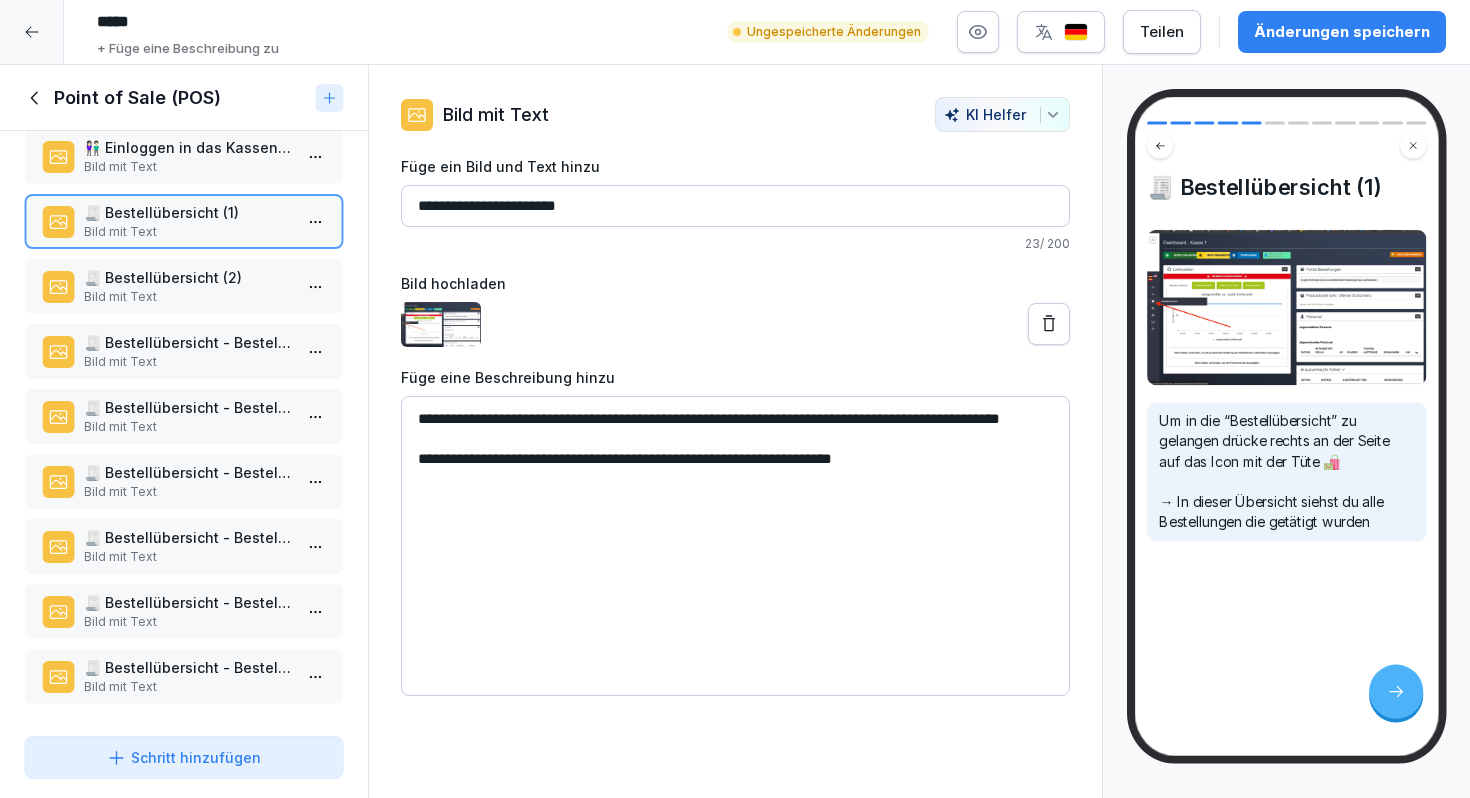 click on "🧾 Bestellübersicht - Bestellungen stornieren (1)" at bounding box center [188, 667] 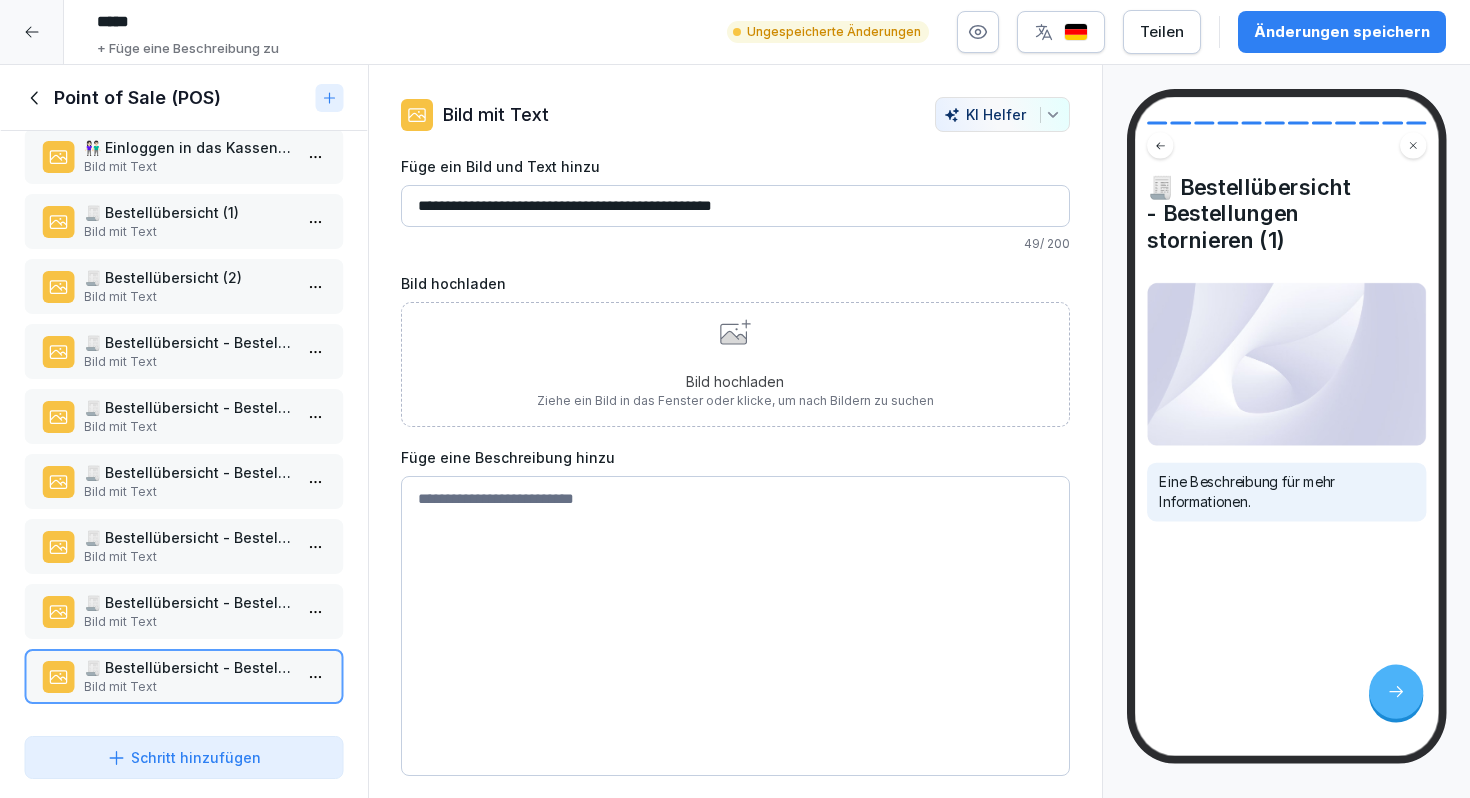 click on "**********" at bounding box center (735, 206) 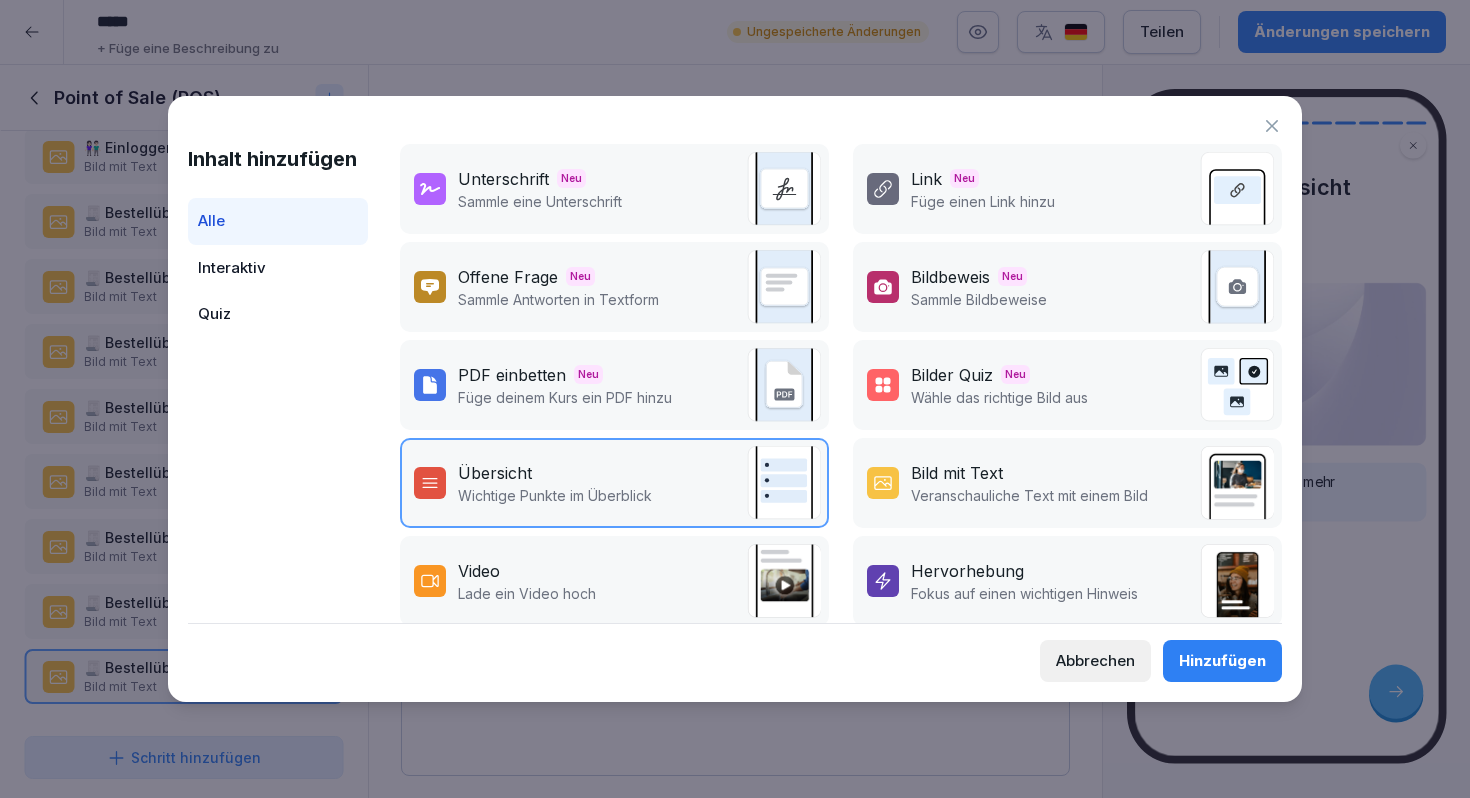 click on "Veranschauliche Text mit einem Bild" at bounding box center [1029, 495] 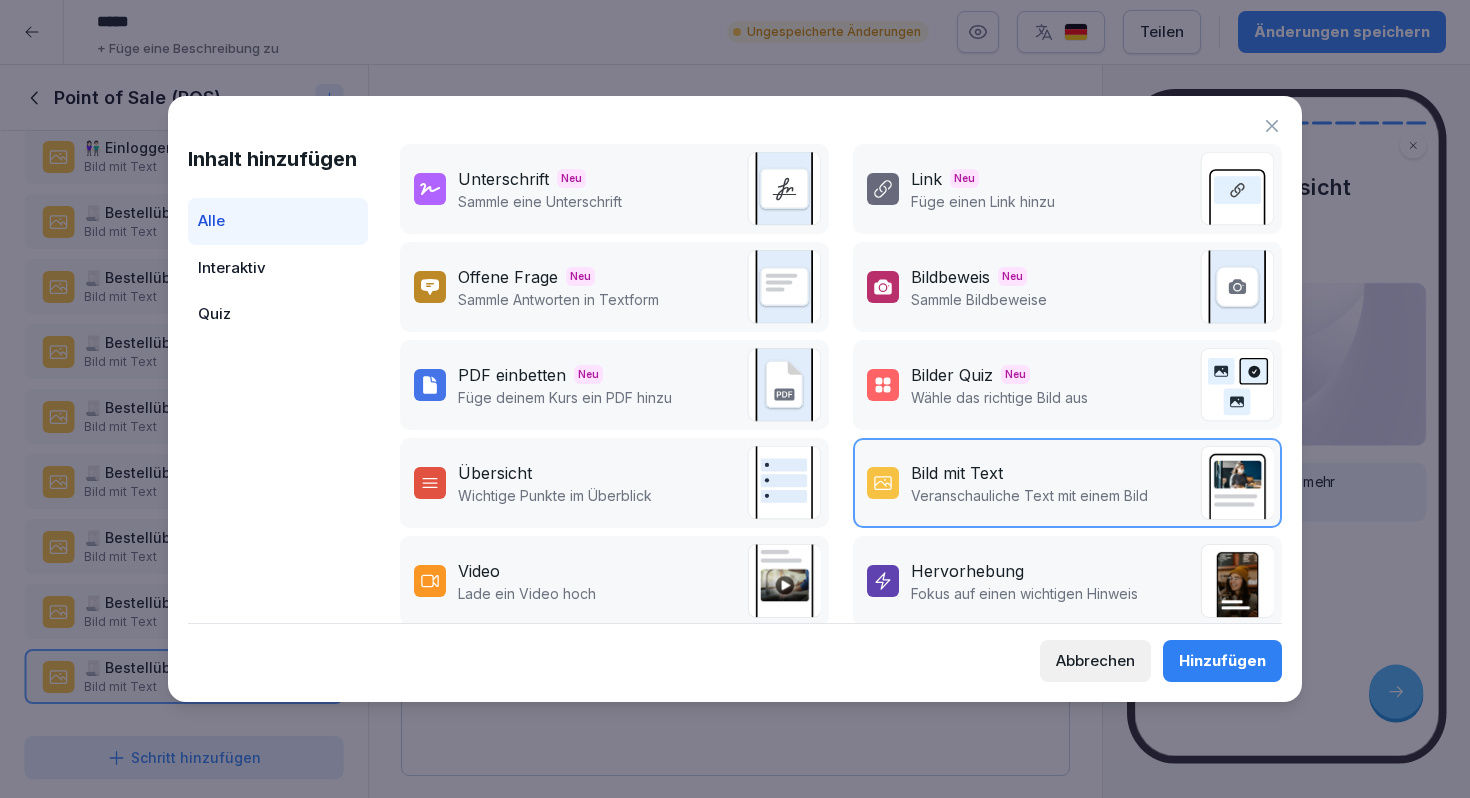 click on "Hinzufügen" at bounding box center [1222, 661] 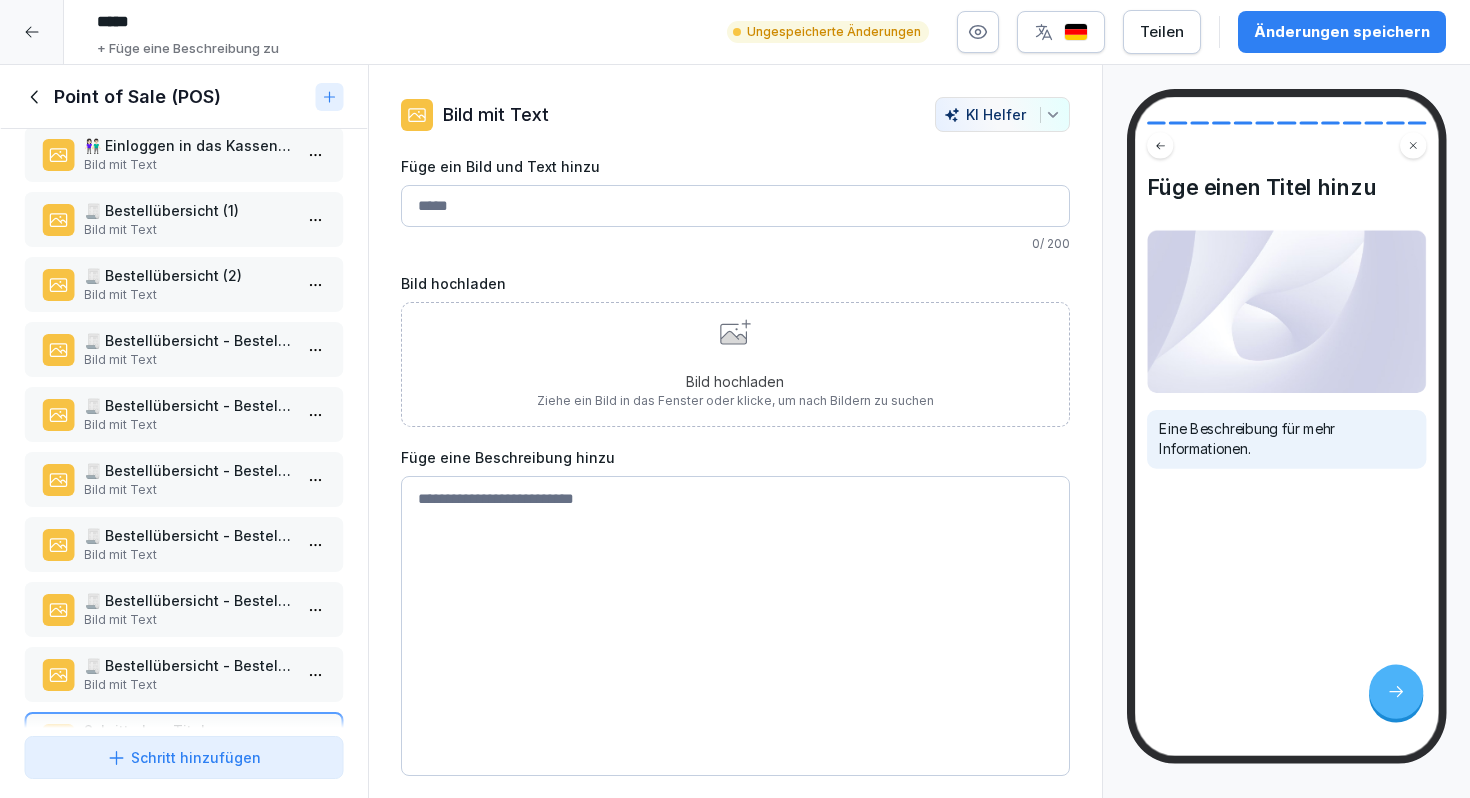 scroll, scrollTop: 284, scrollLeft: 0, axis: vertical 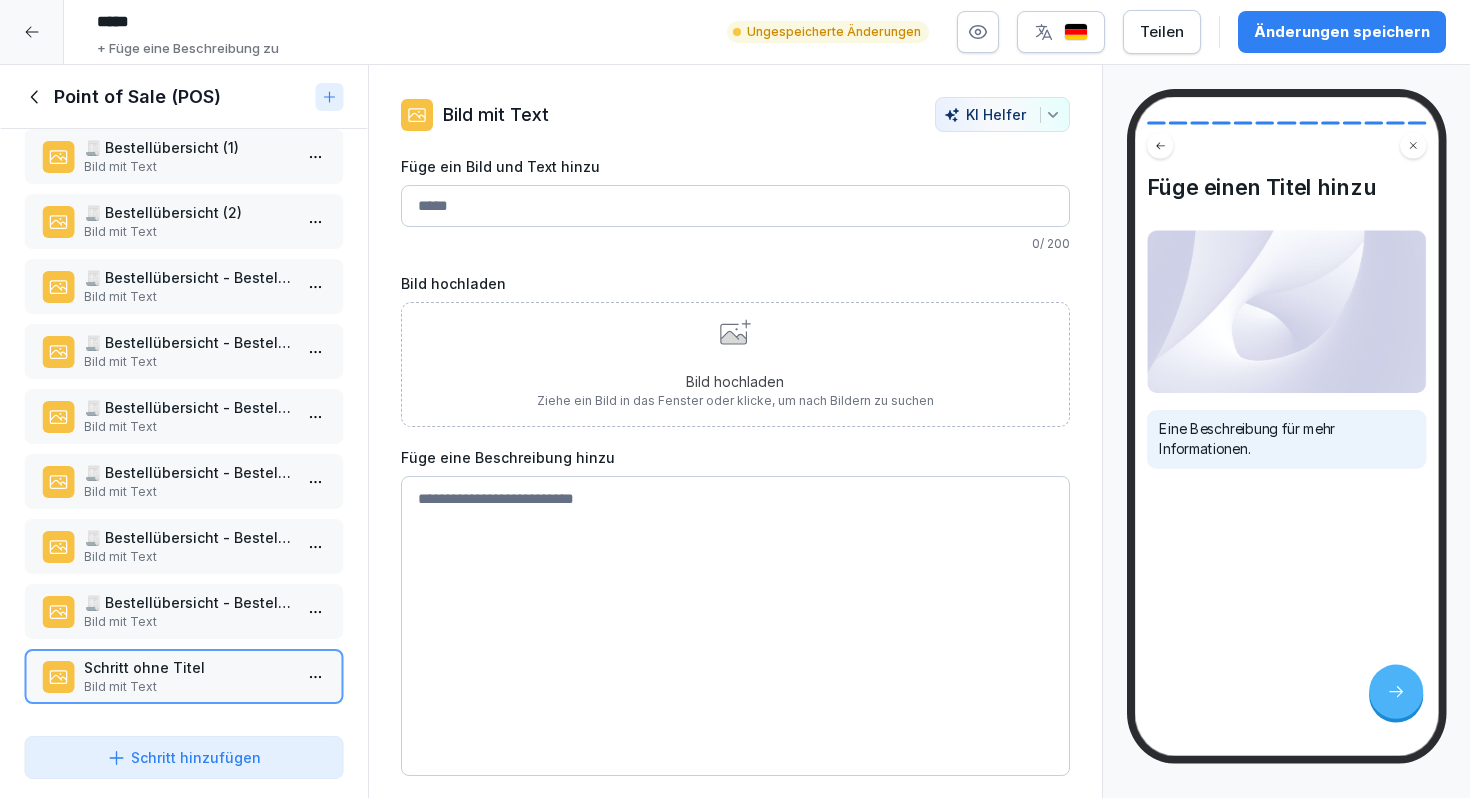 click on "Füge ein Bild und Text hinzu" at bounding box center [735, 206] 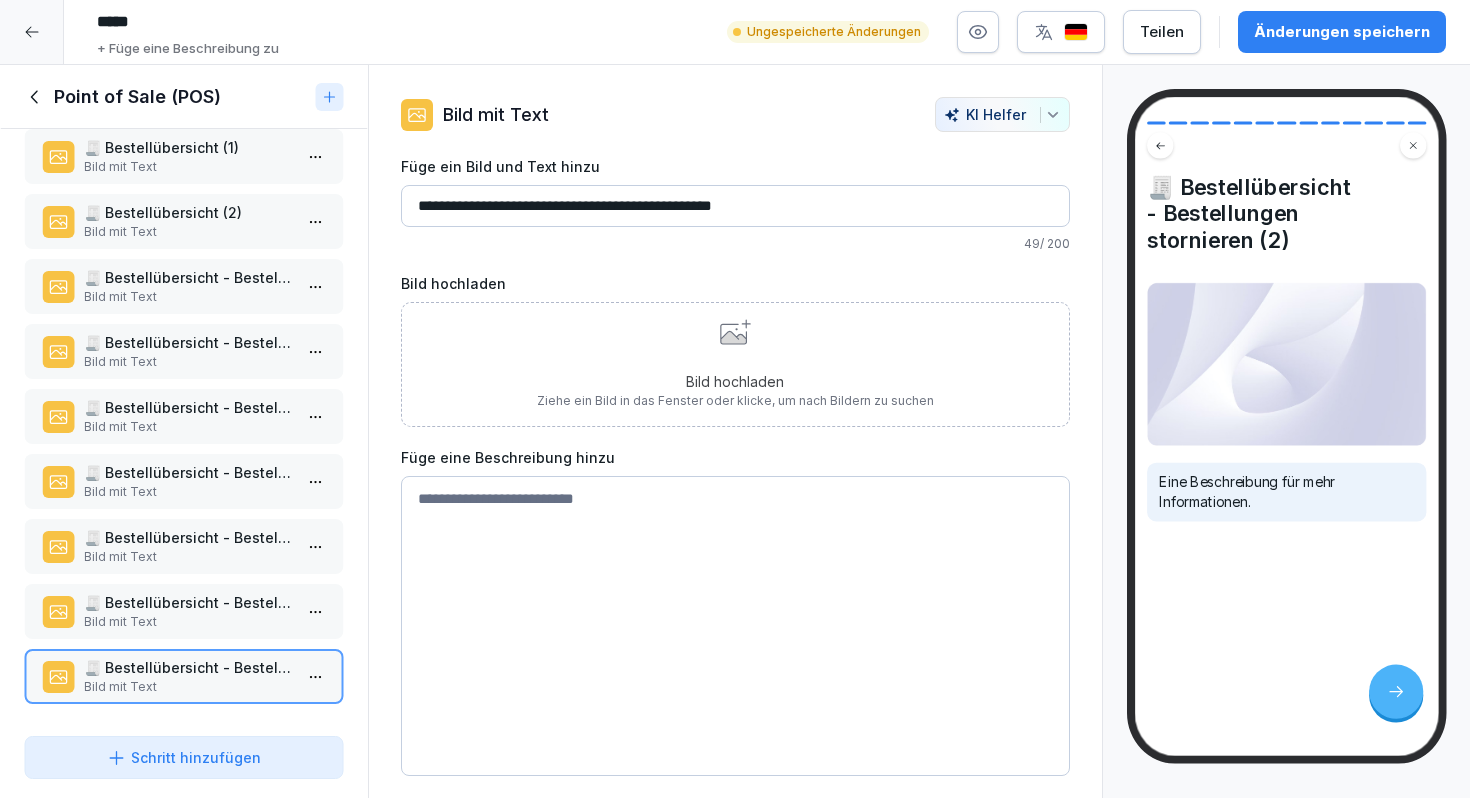 type on "**********" 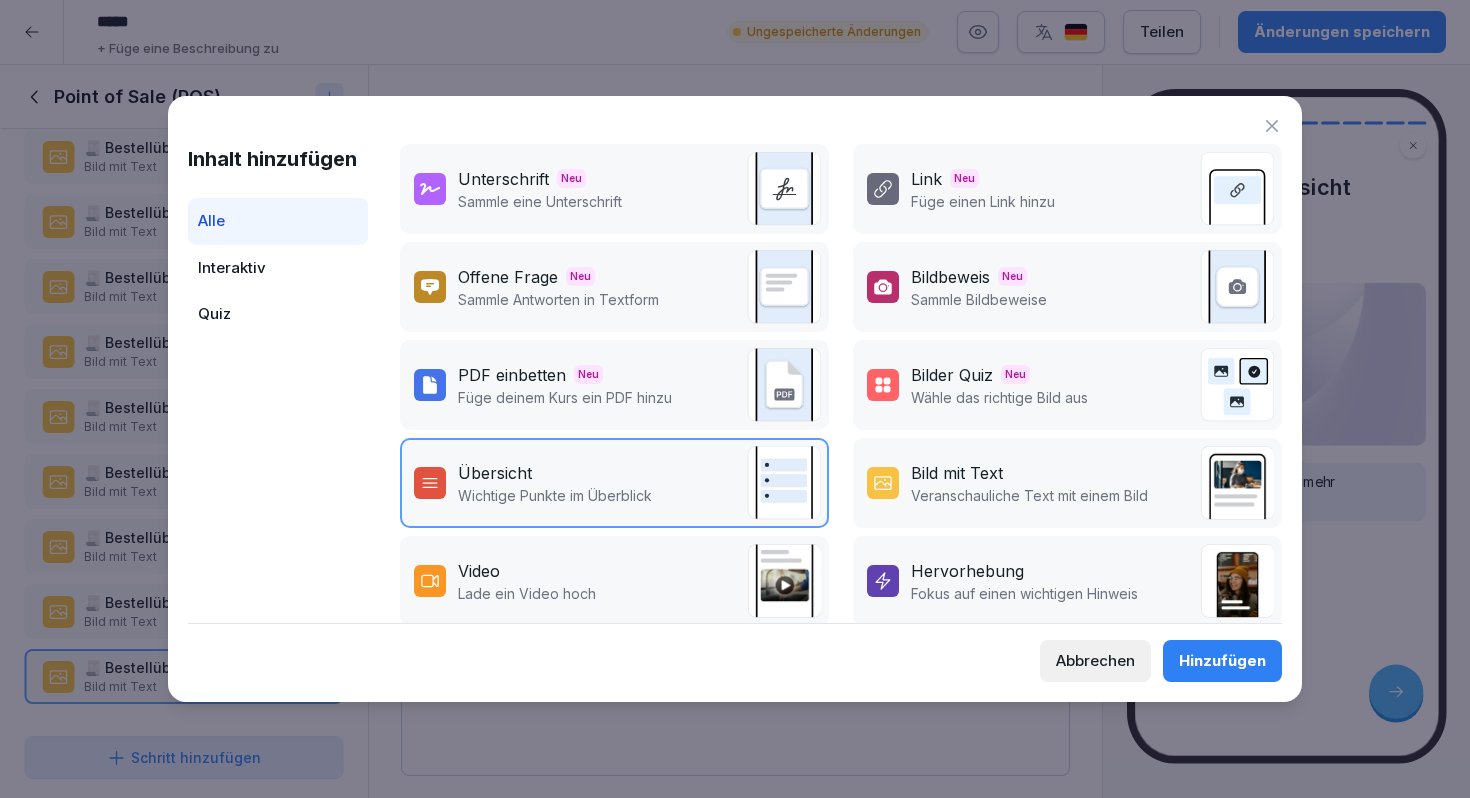 click on "Veranschauliche Text mit einem Bild" at bounding box center (1029, 495) 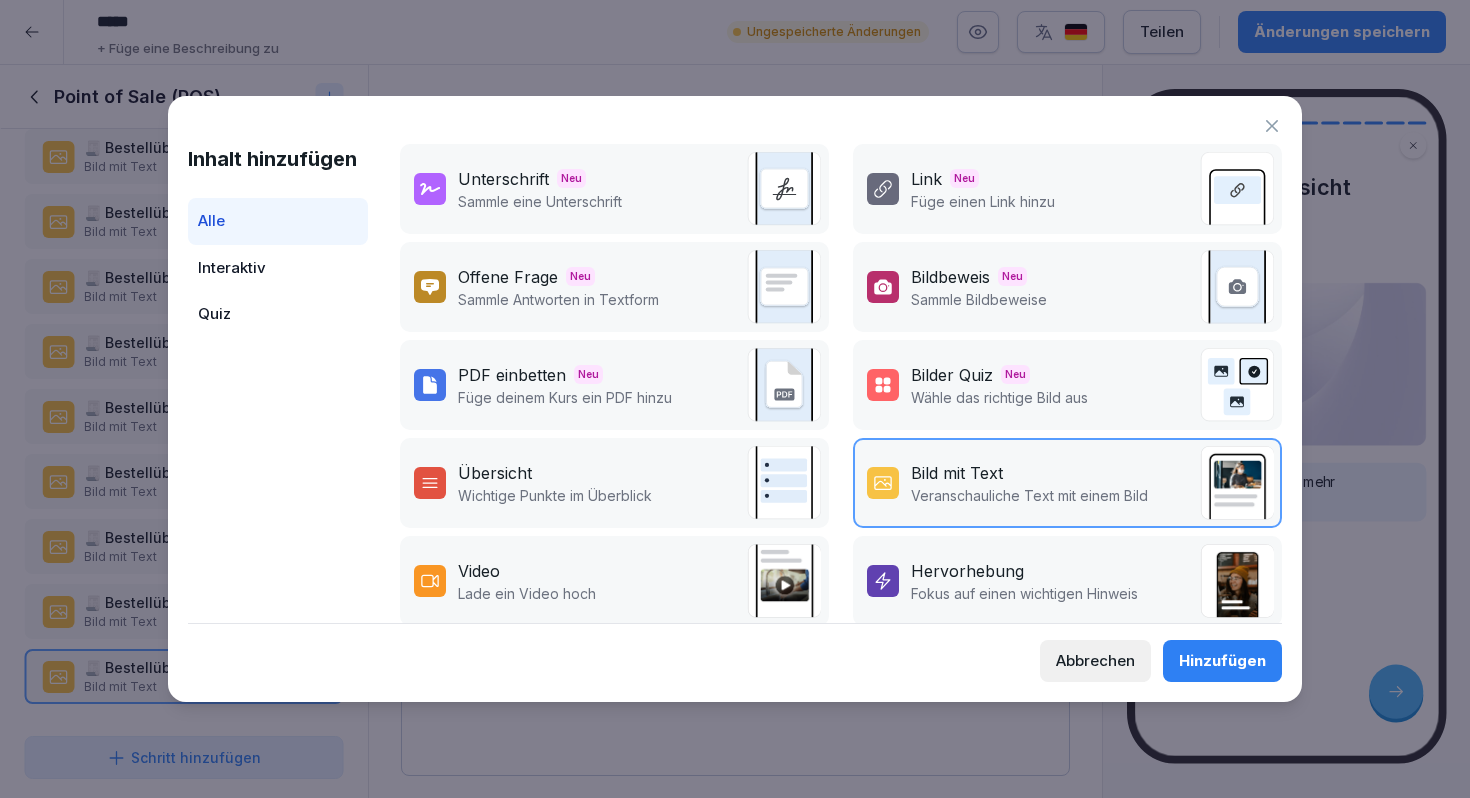click on "Hinzufügen" at bounding box center (1222, 661) 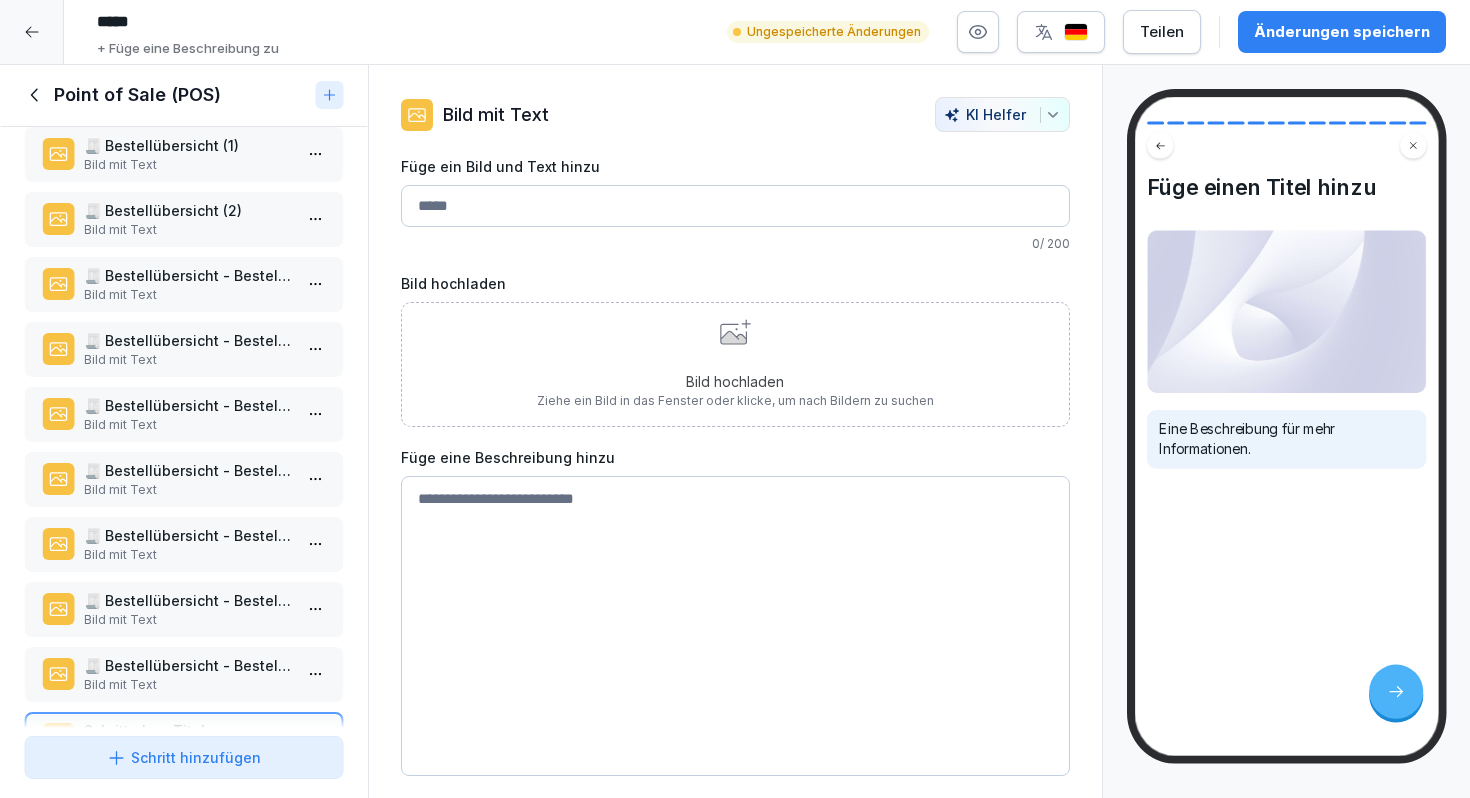 scroll, scrollTop: 347, scrollLeft: 0, axis: vertical 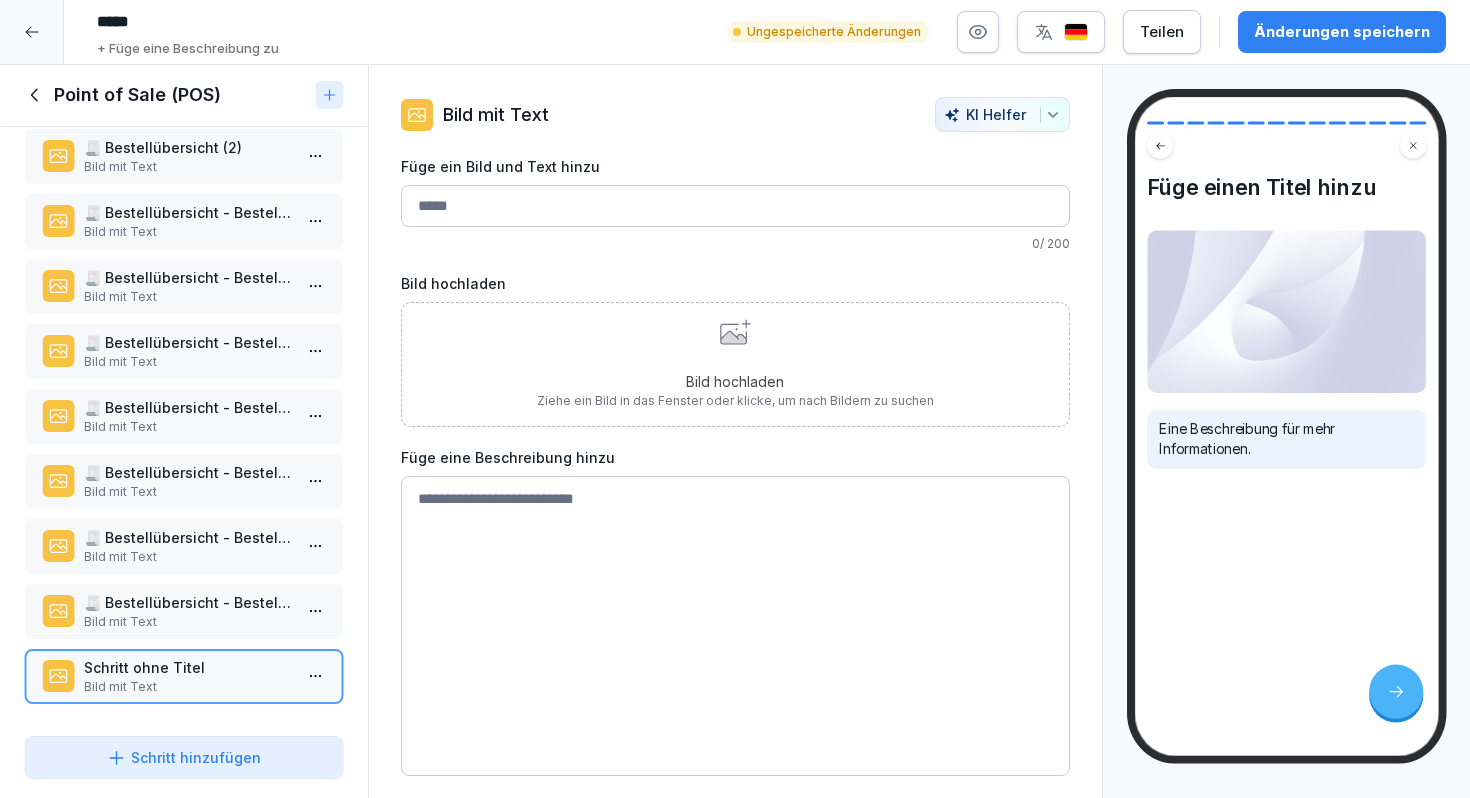 click on "Füge ein Bild und Text hinzu 0  / 200" at bounding box center [735, 204] 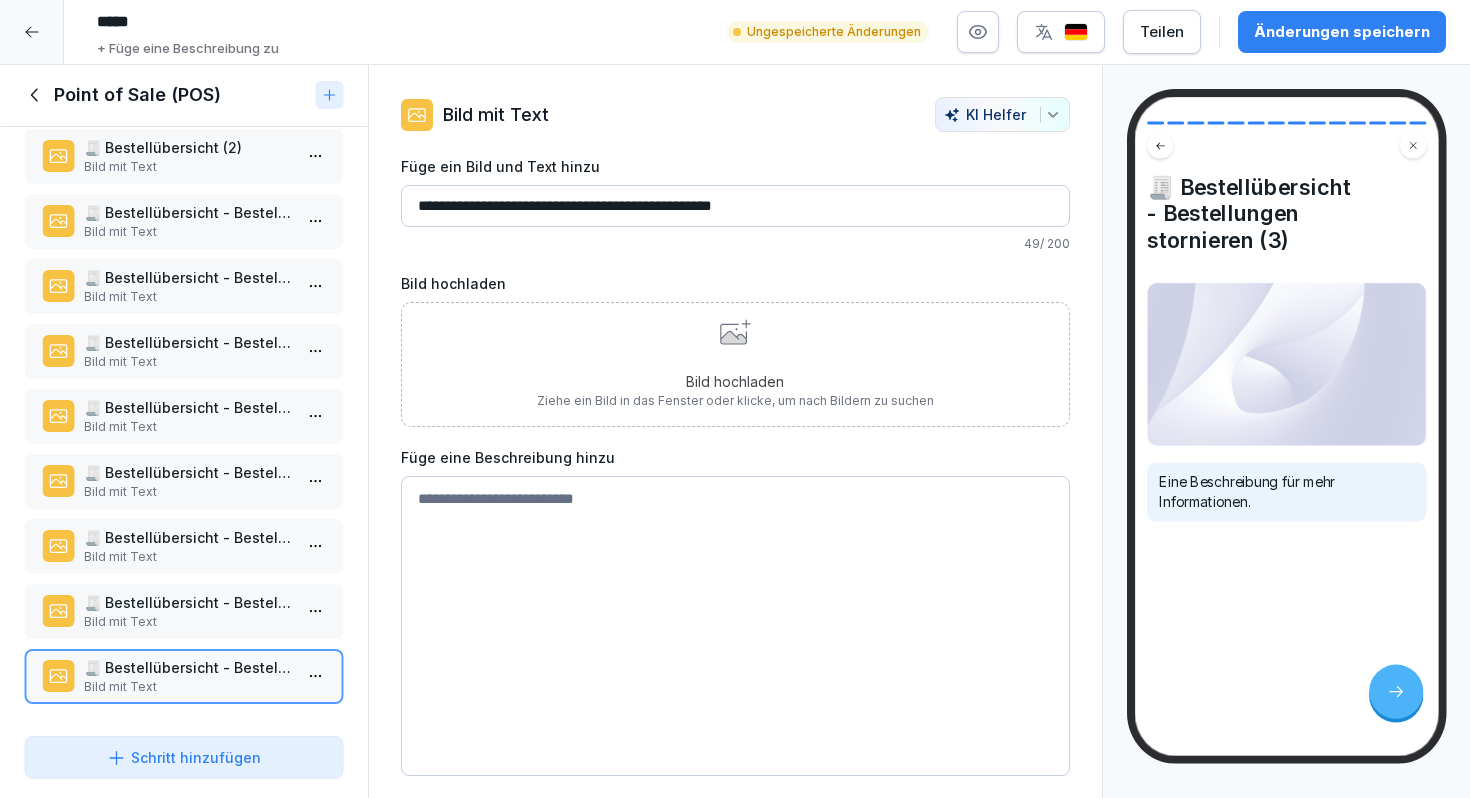 type on "**********" 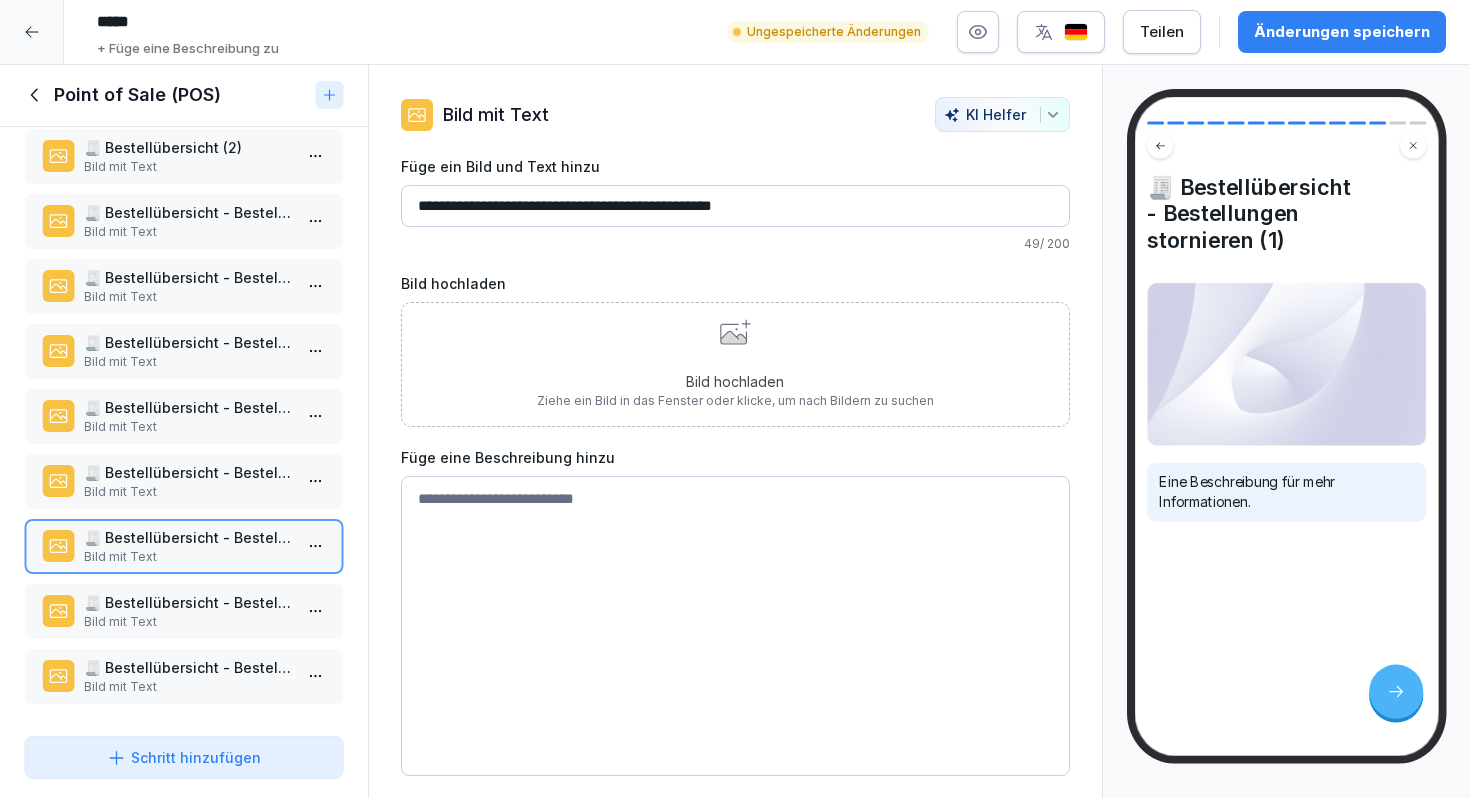 click at bounding box center [735, 626] 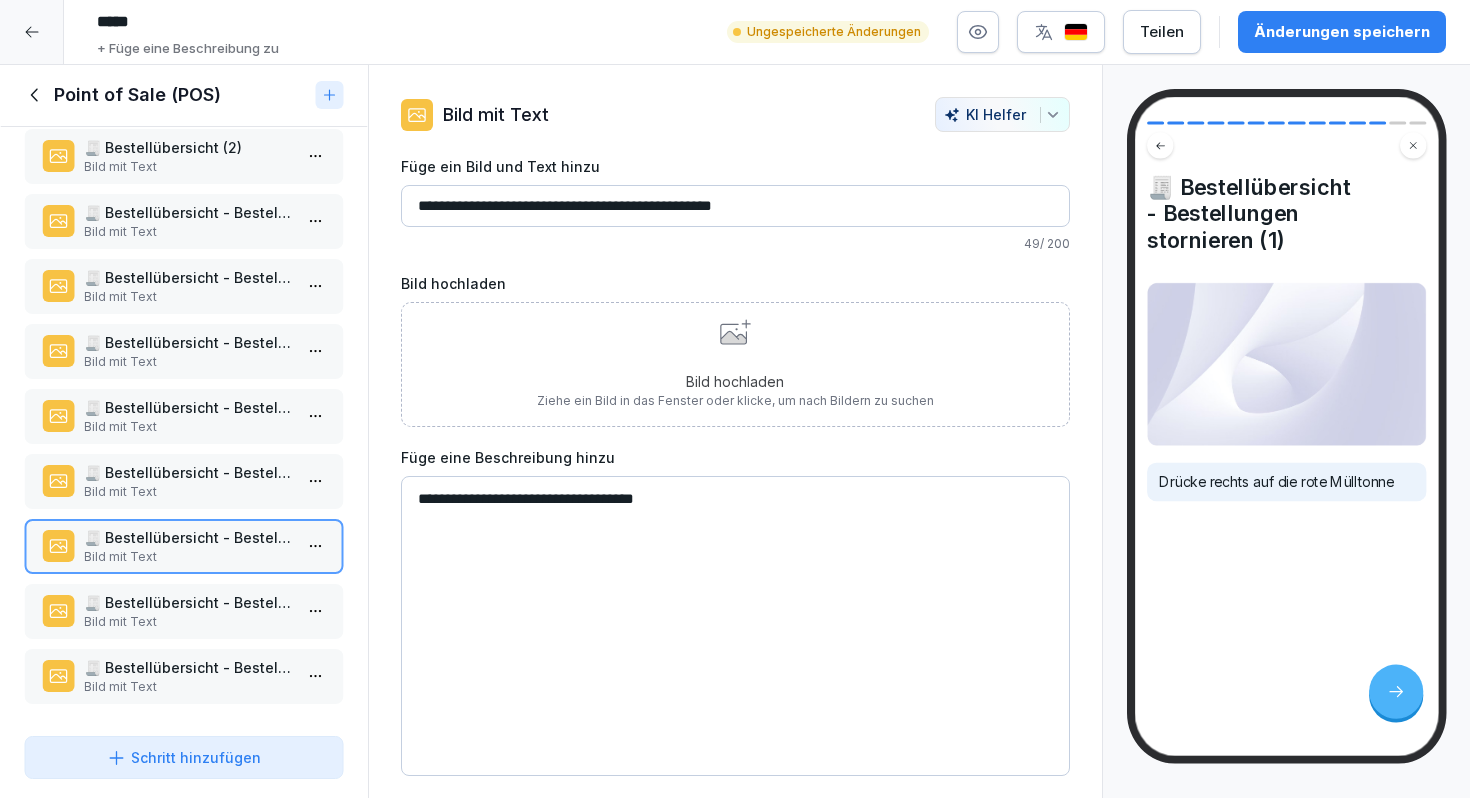 type on "**********" 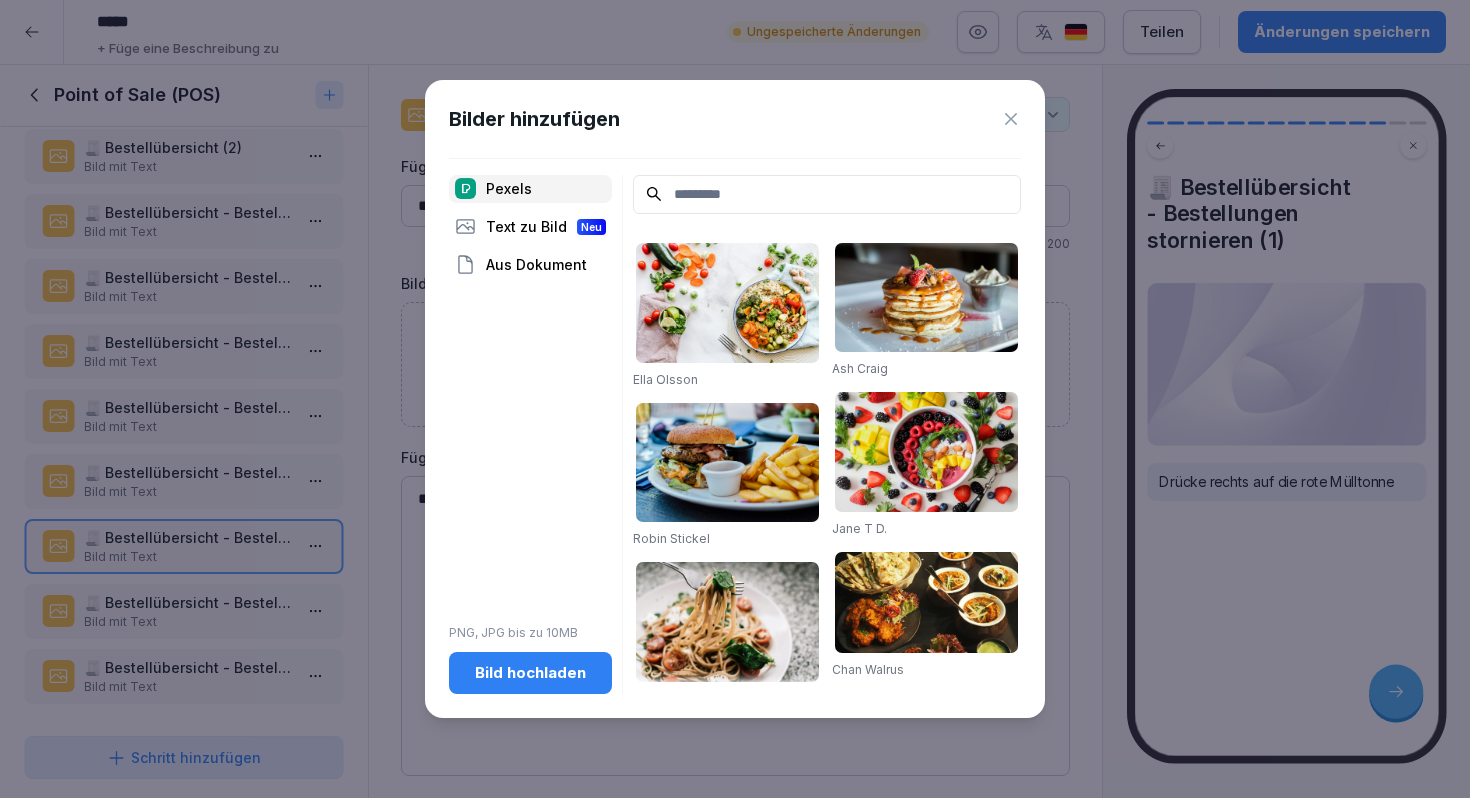 click on "Bild hochladen" at bounding box center (530, 673) 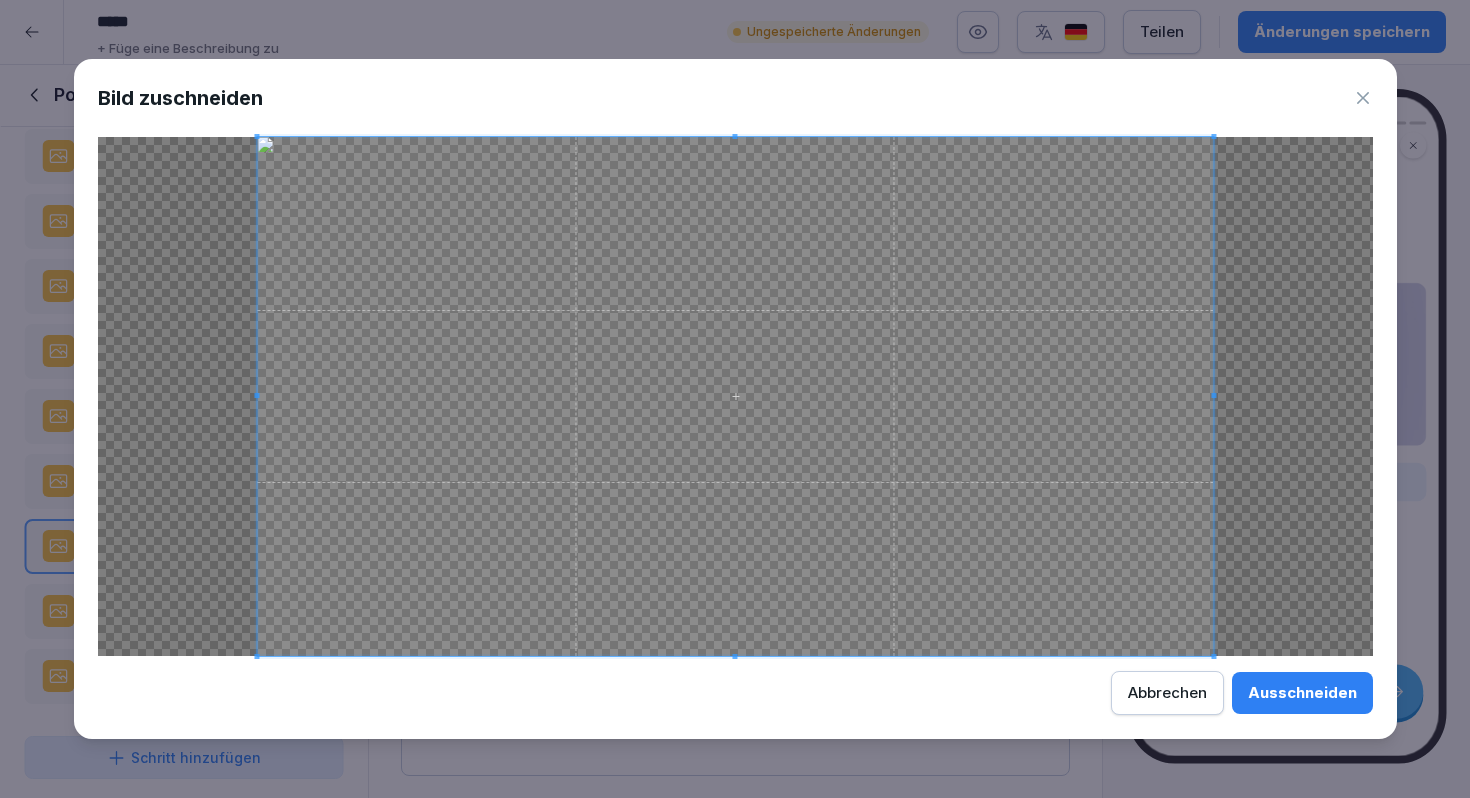 click on "Ausschneiden" at bounding box center [1302, 693] 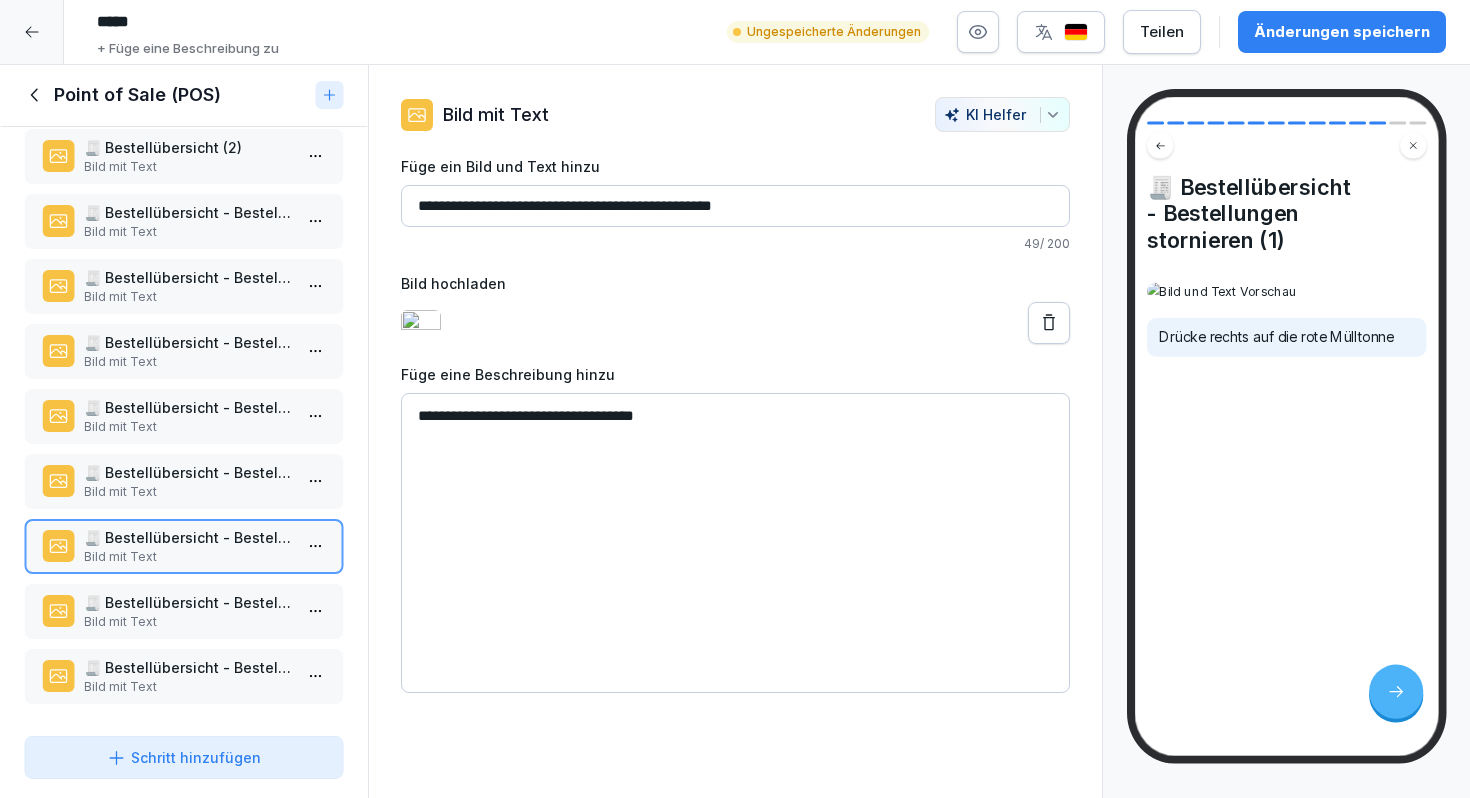 click on "🧾 Bestellübersicht - Bestellungen stornieren (2)" at bounding box center [188, 602] 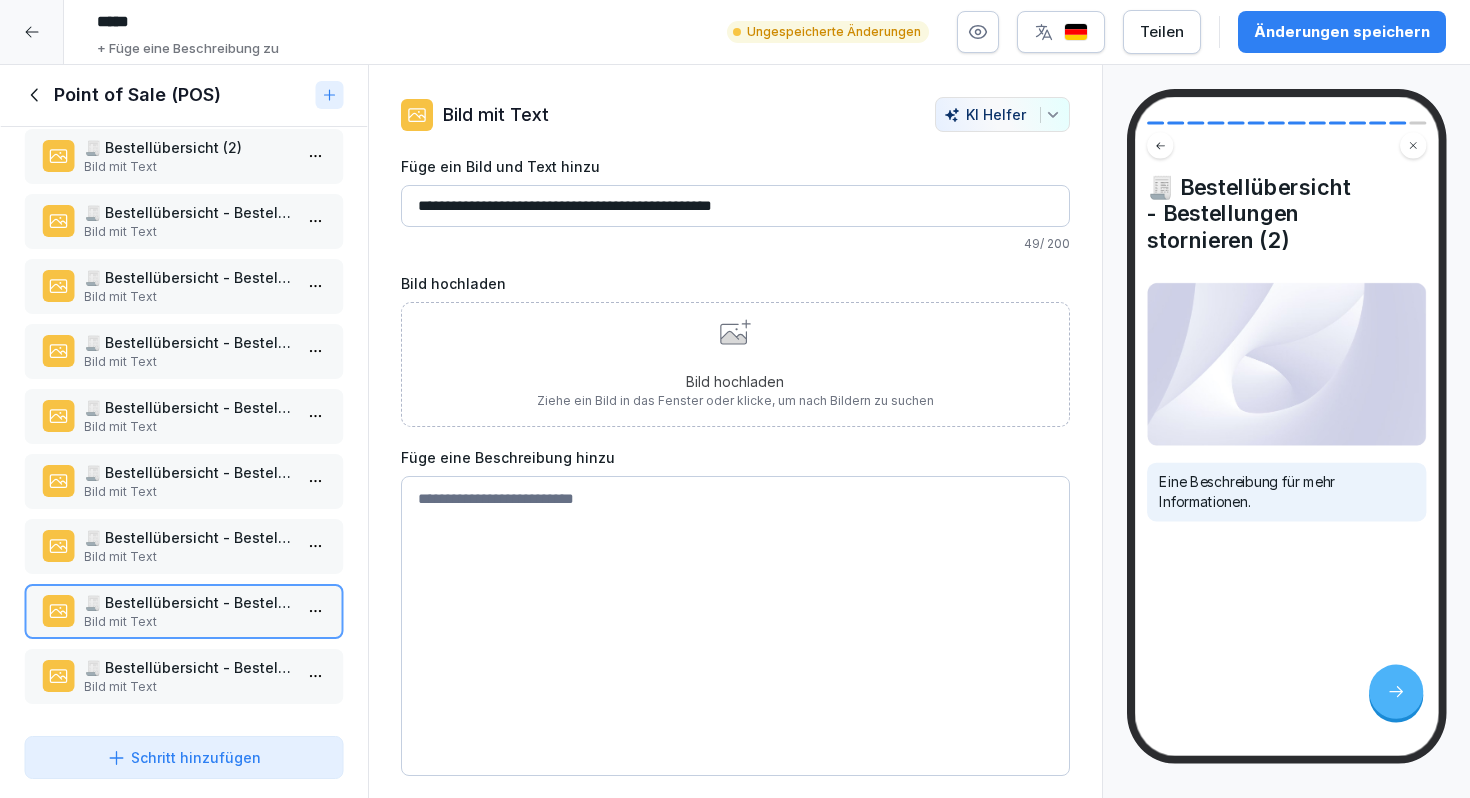 click at bounding box center (735, 626) 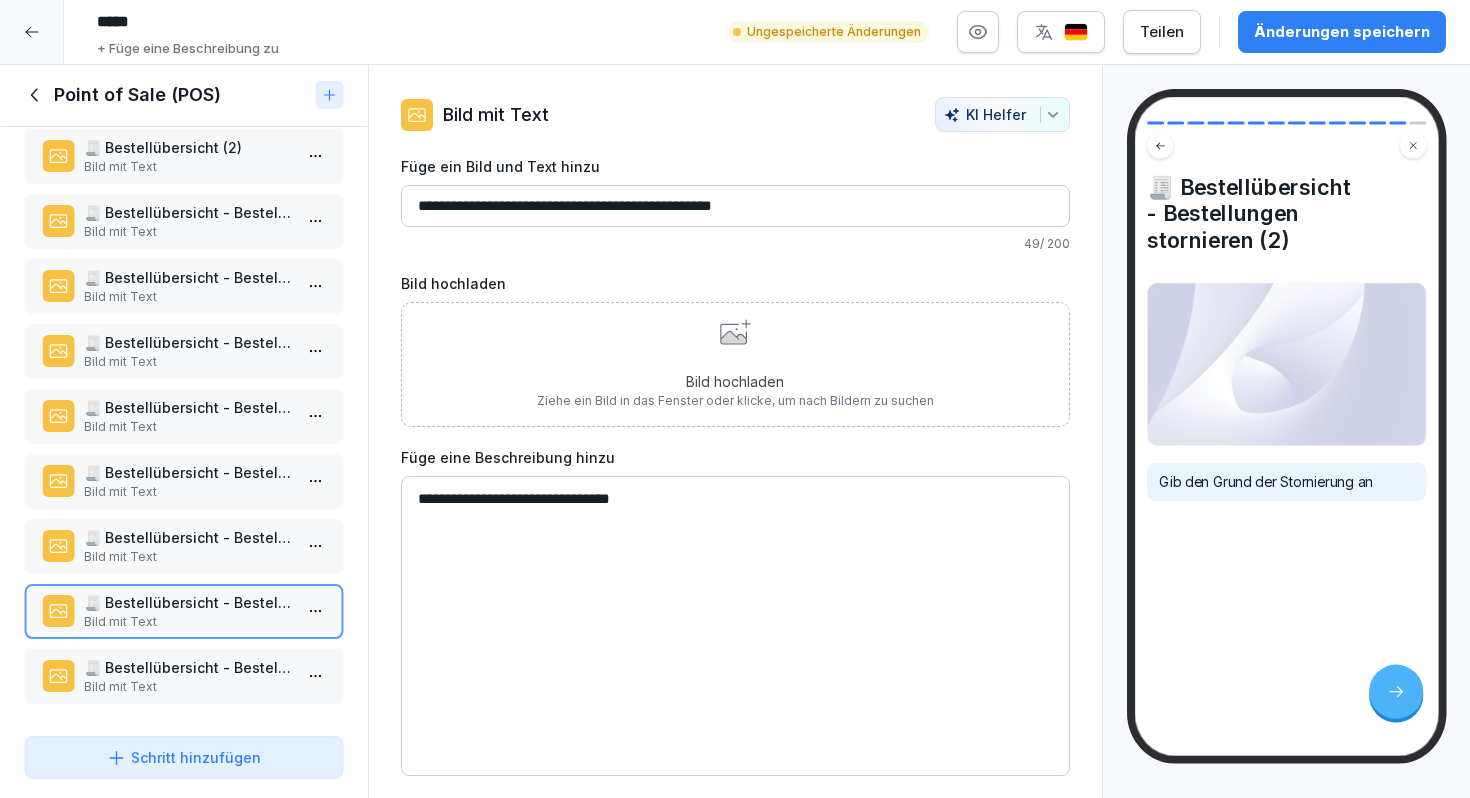 type on "**********" 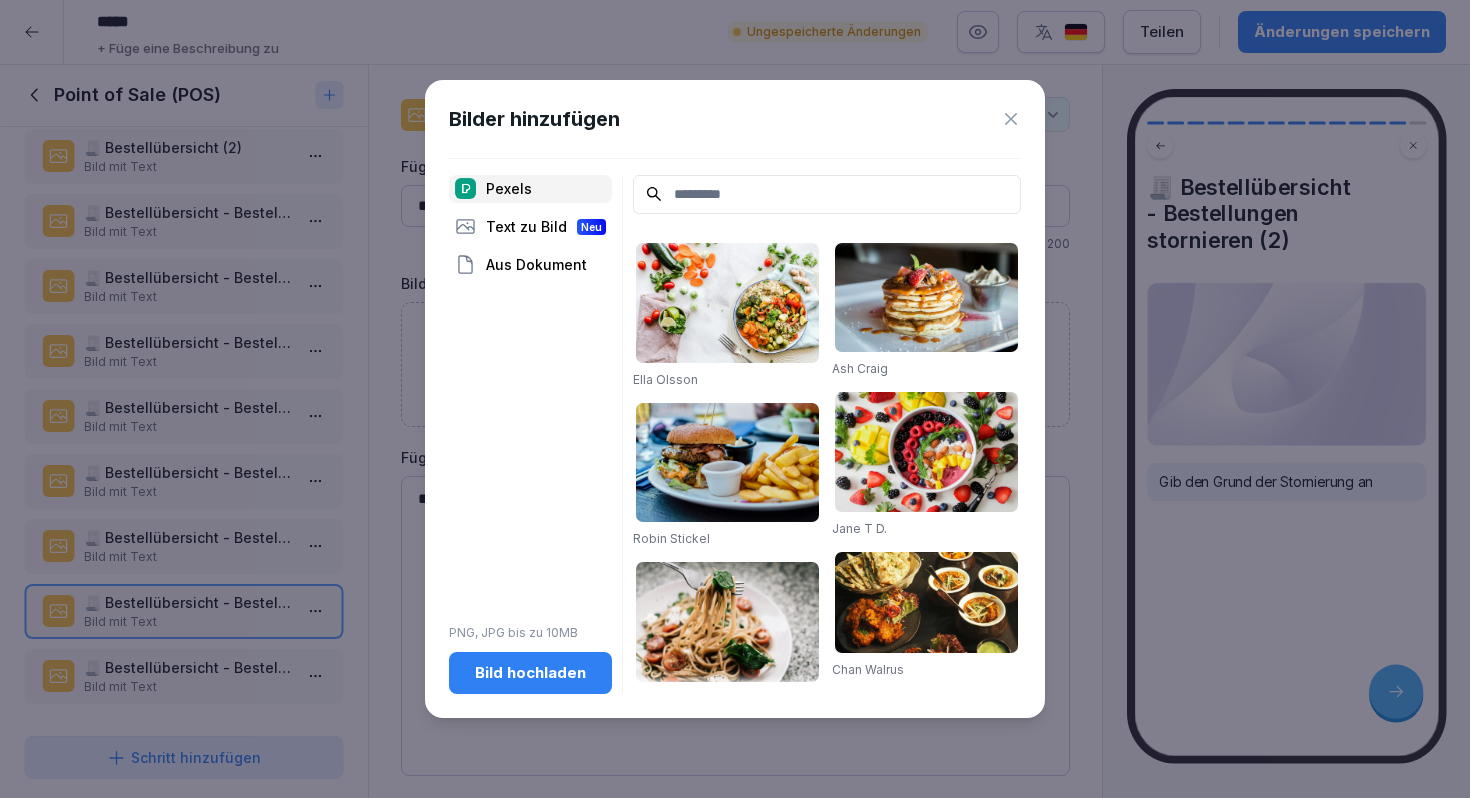 click on "Bild hochladen" at bounding box center [530, 673] 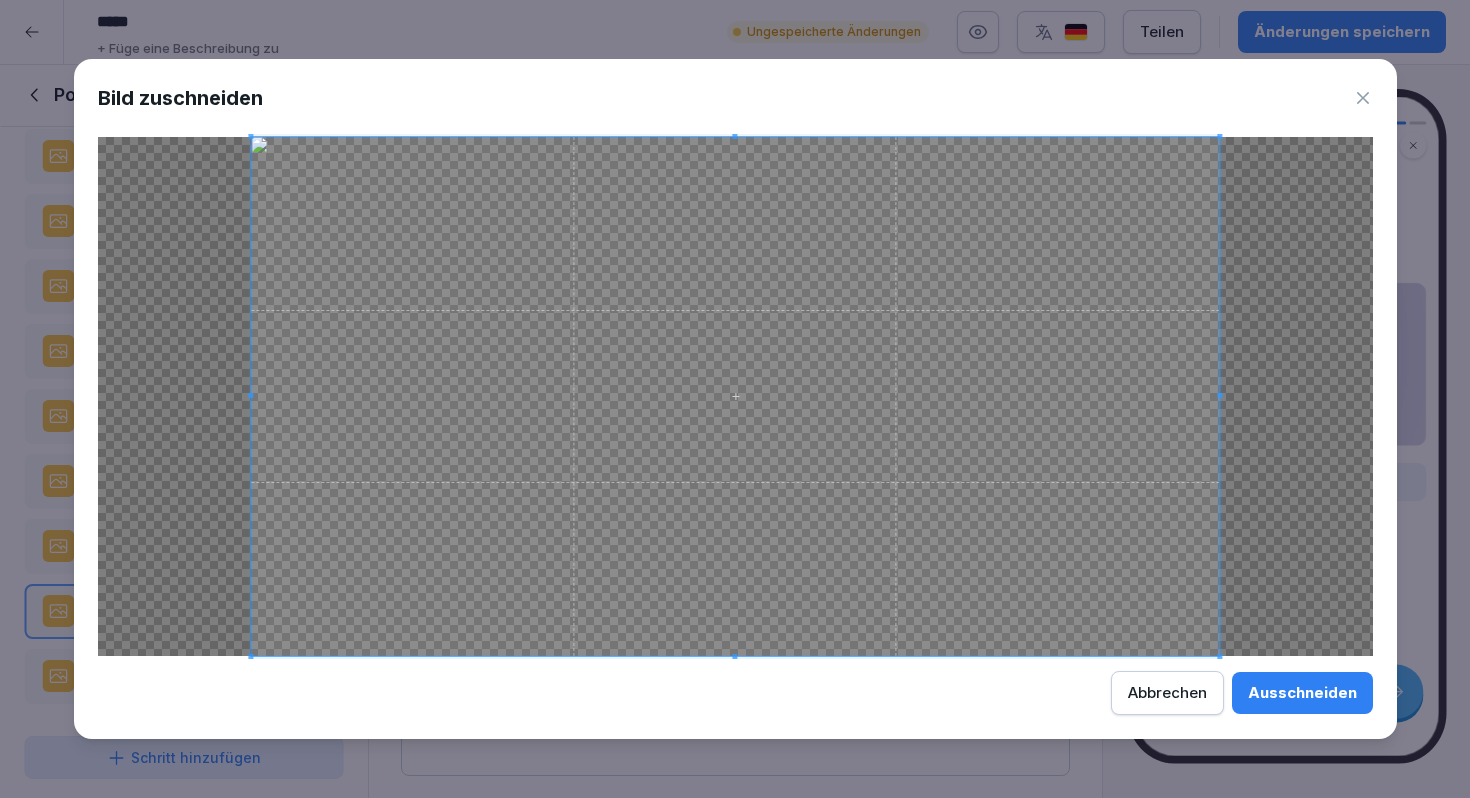 click on "Ausschneiden" at bounding box center (1302, 693) 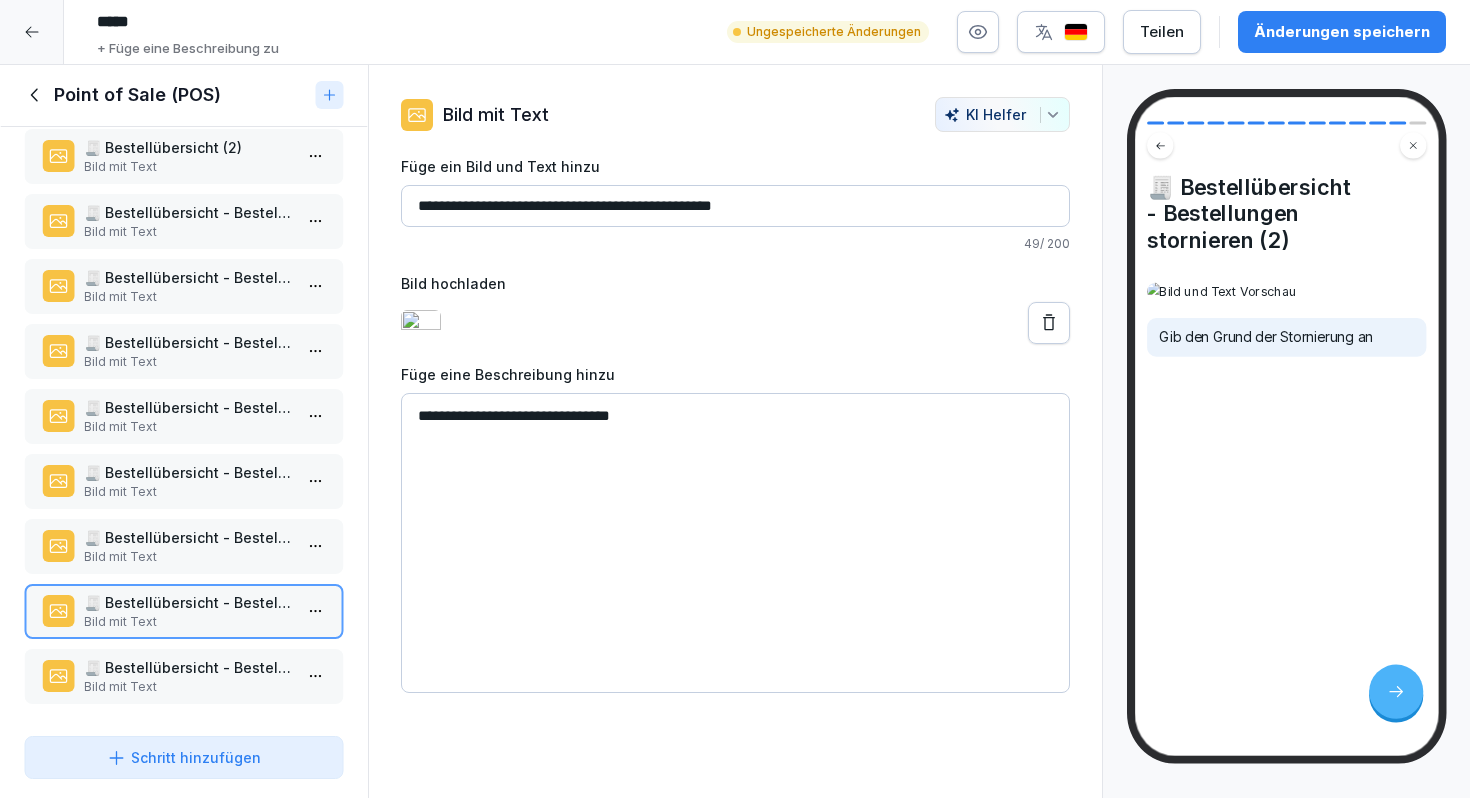 click on "Änderungen speichern" at bounding box center (1342, 32) 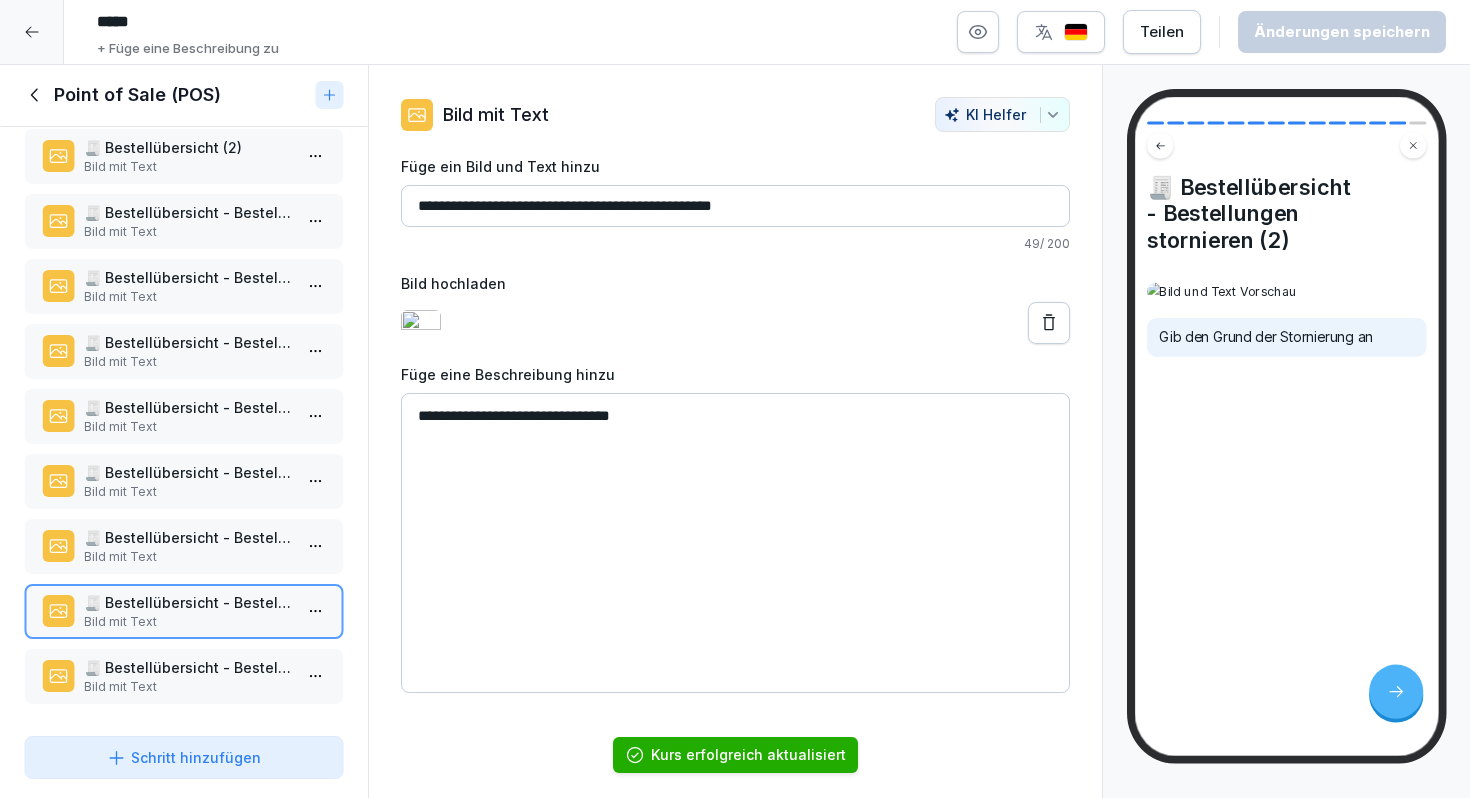 click on "🧾 Bestellübersicht - Bestellungen stornieren (3)" at bounding box center (188, 667) 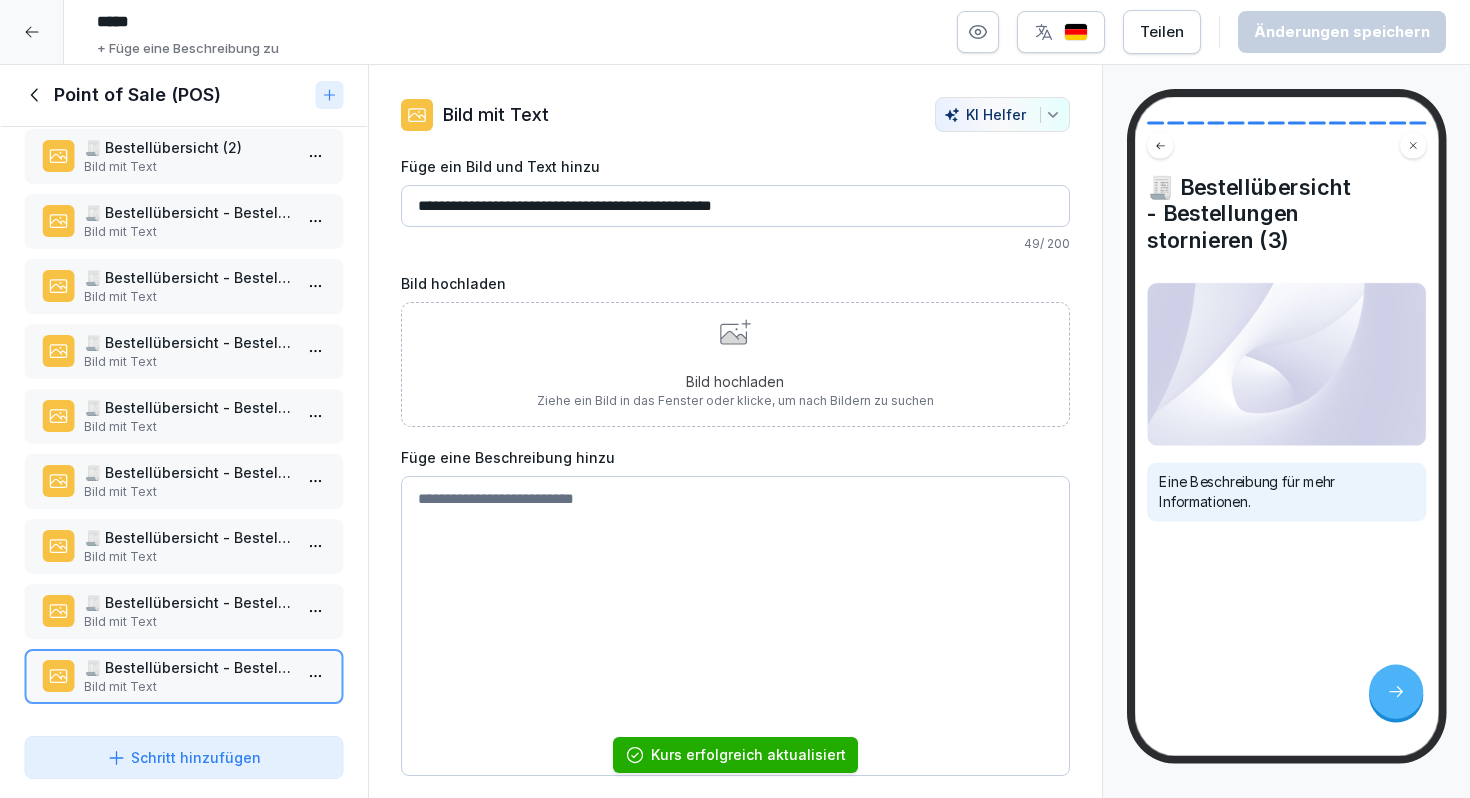 click 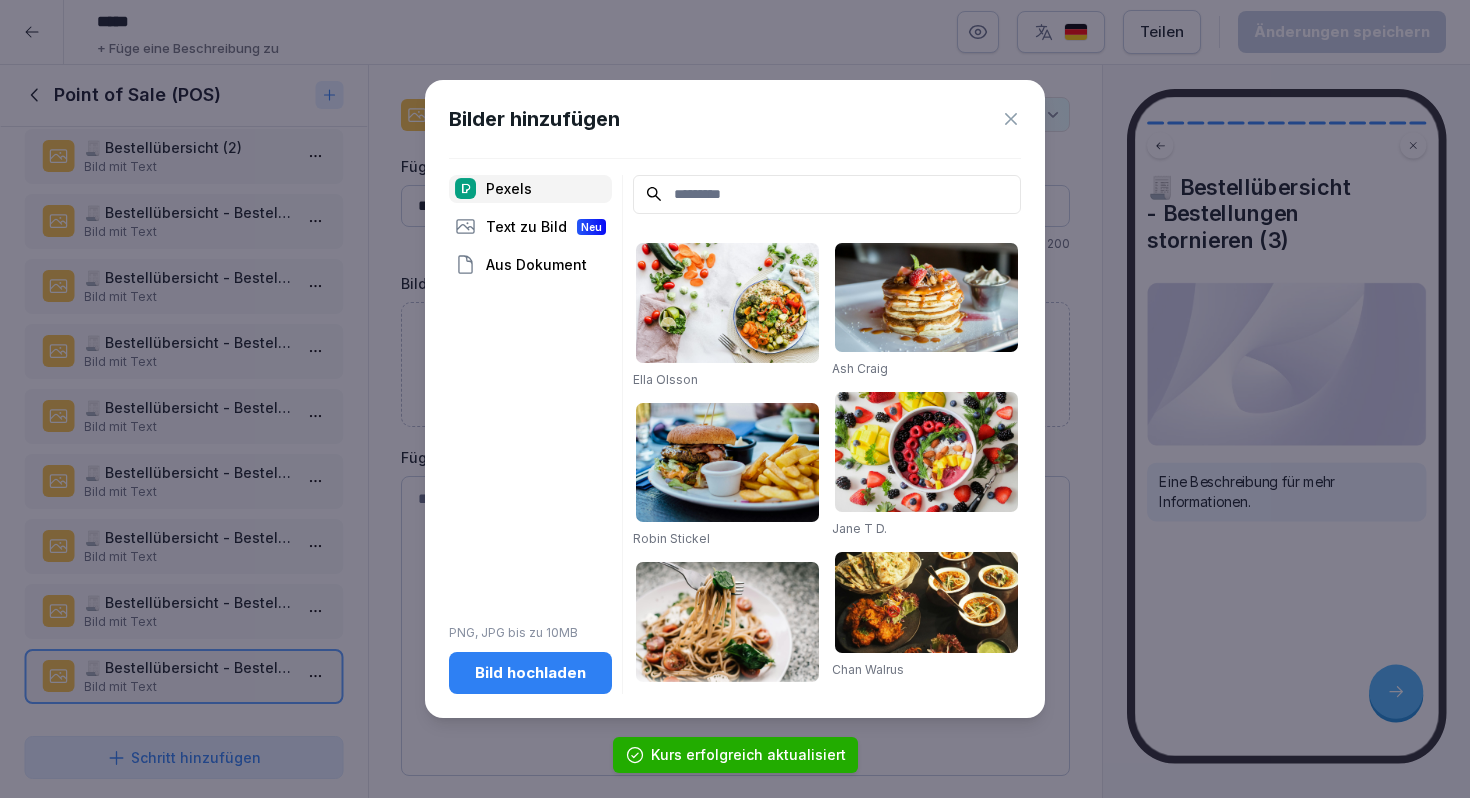 click on "Bild hochladen" at bounding box center [530, 673] 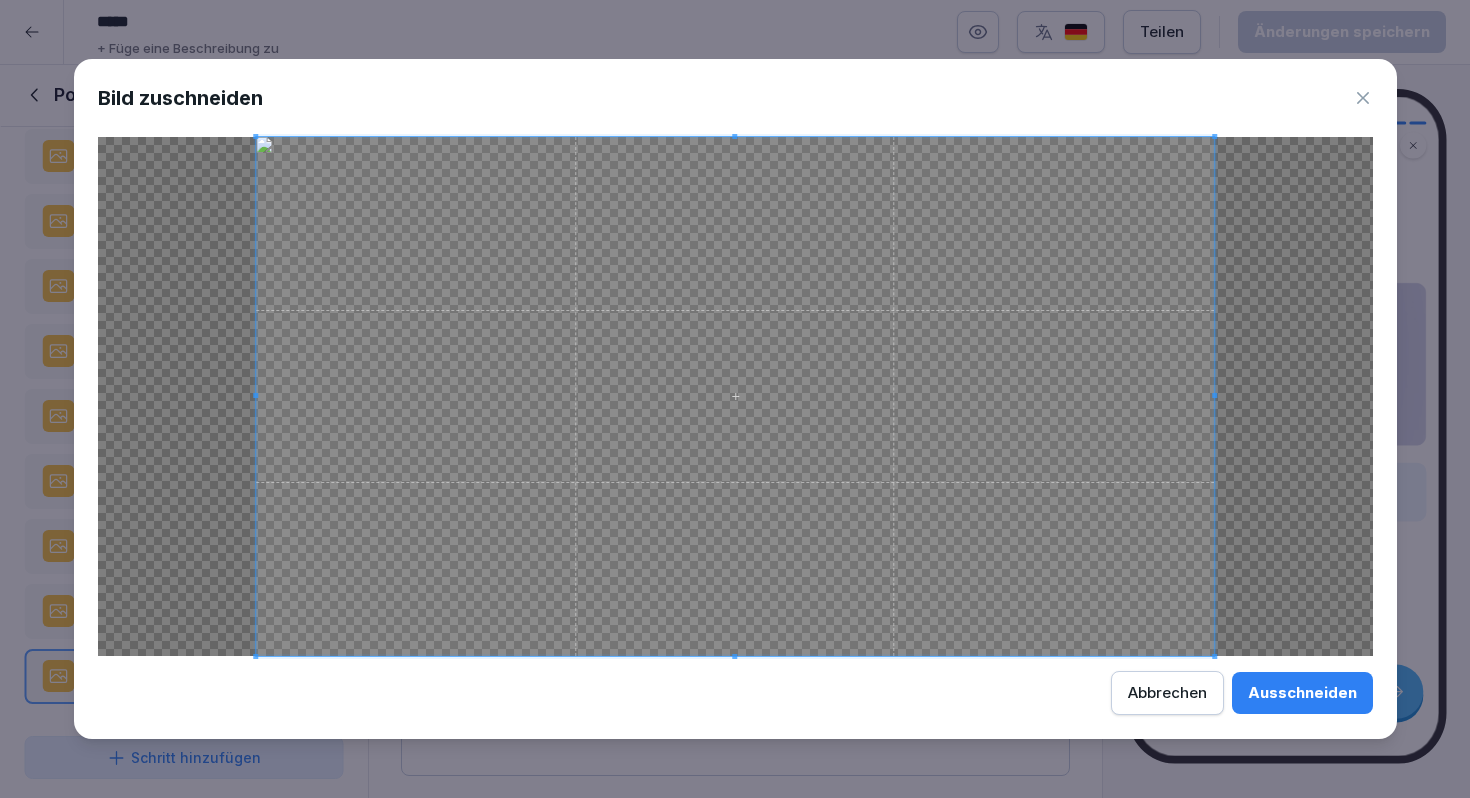 click on "Ausschneiden" at bounding box center [1302, 693] 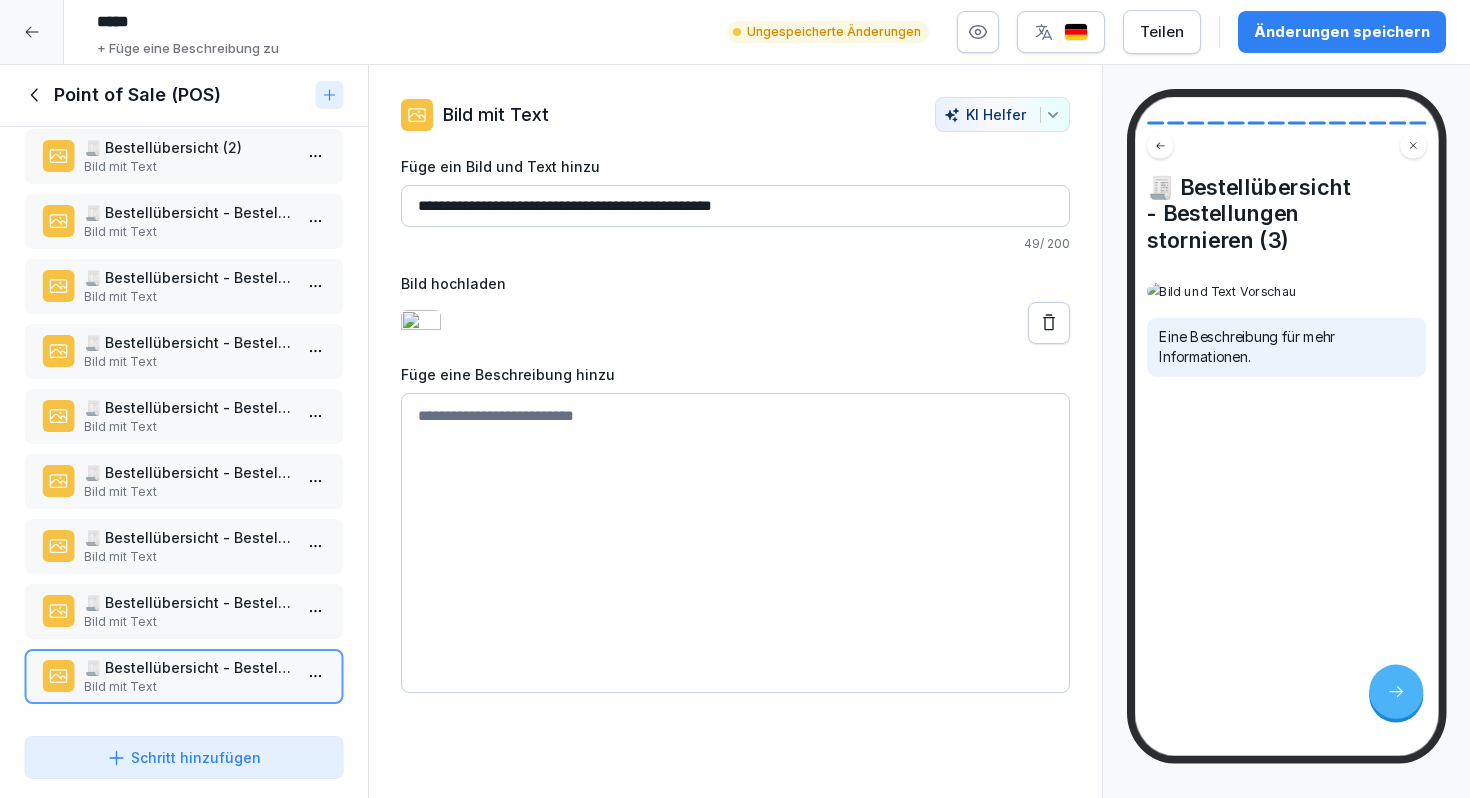 click at bounding box center (735, 543) 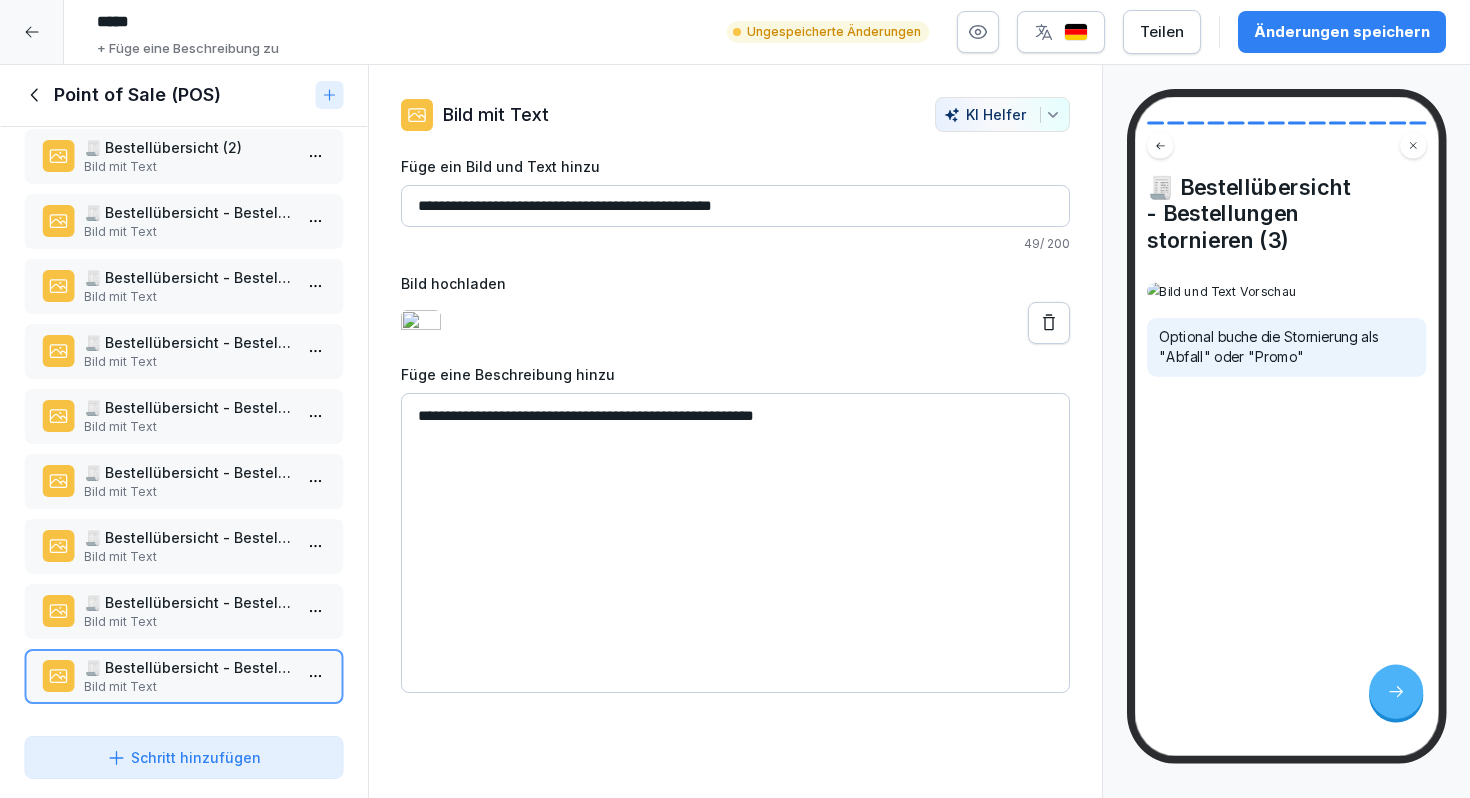 click on "**********" at bounding box center [735, 543] 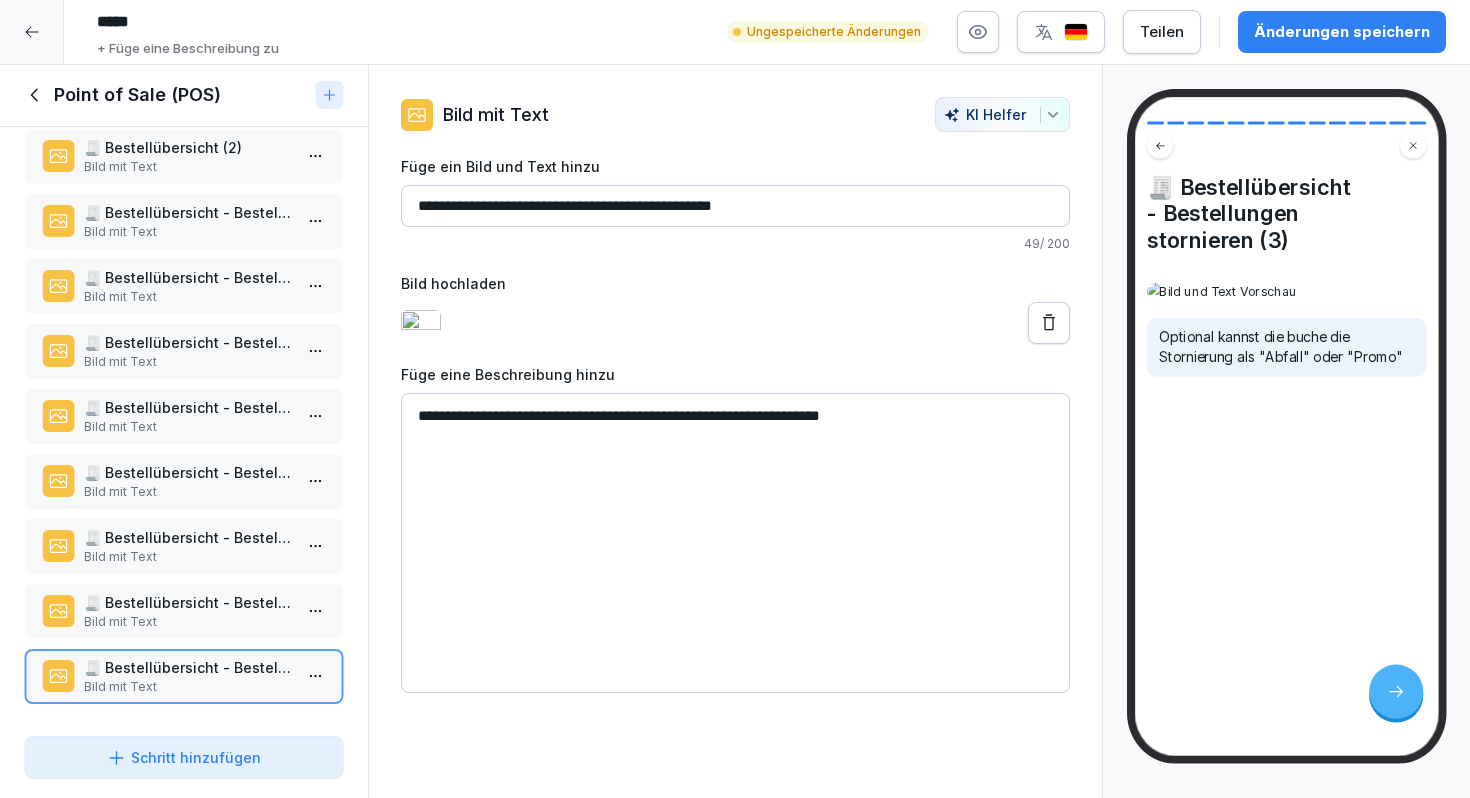 click on "**********" at bounding box center (735, 543) 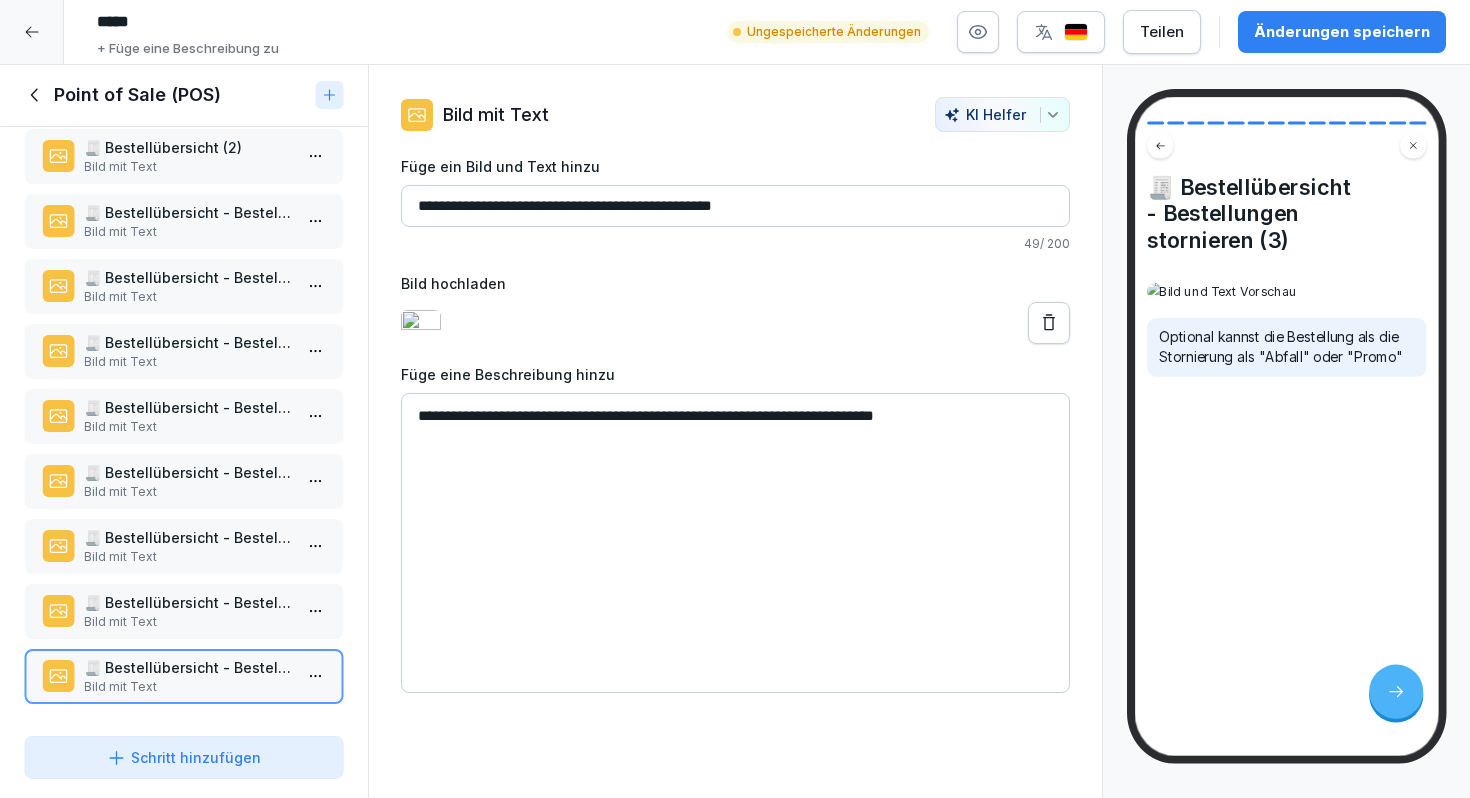 drag, startPoint x: 663, startPoint y: 418, endPoint x: 788, endPoint y: 418, distance: 125 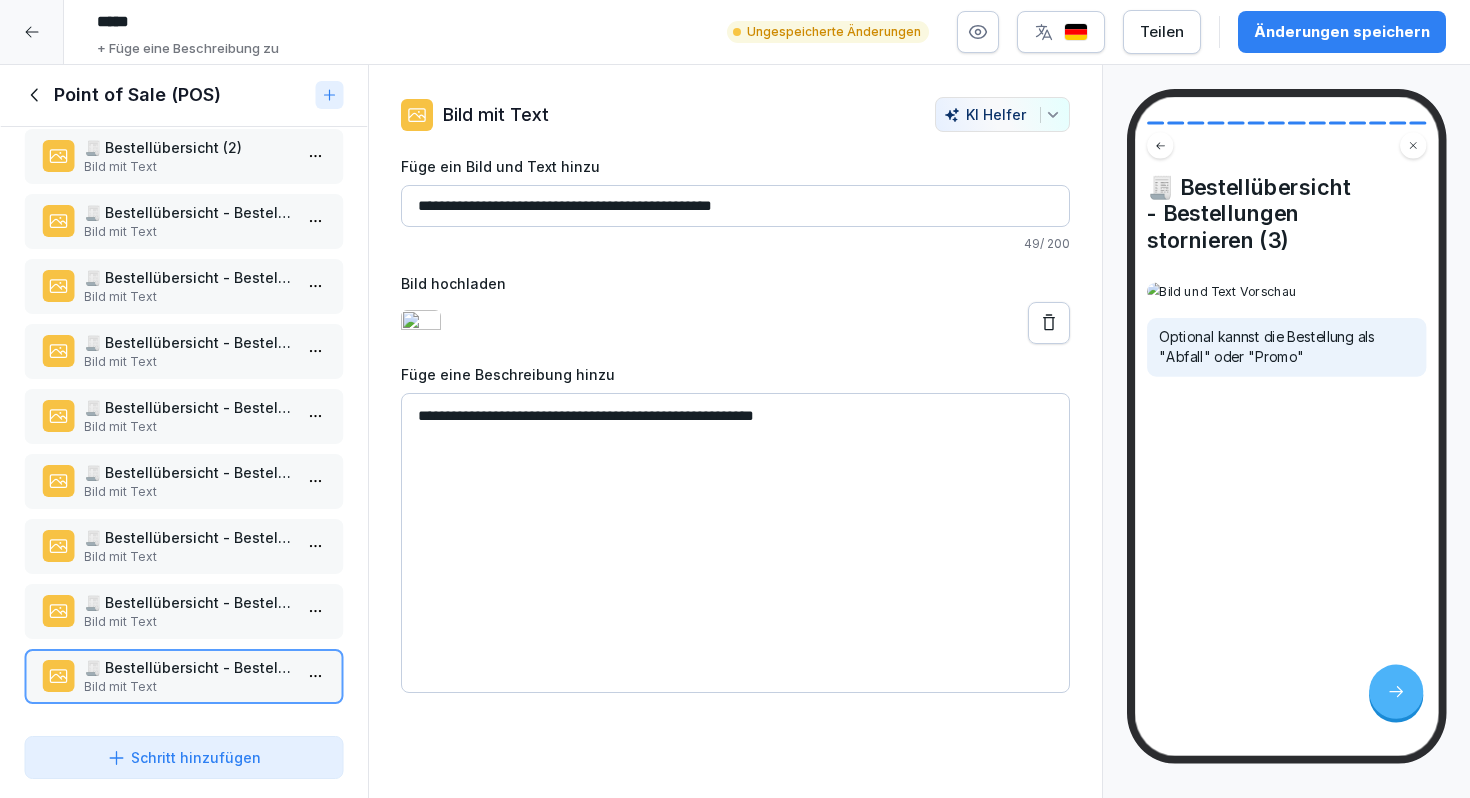 click on "**********" at bounding box center [735, 543] 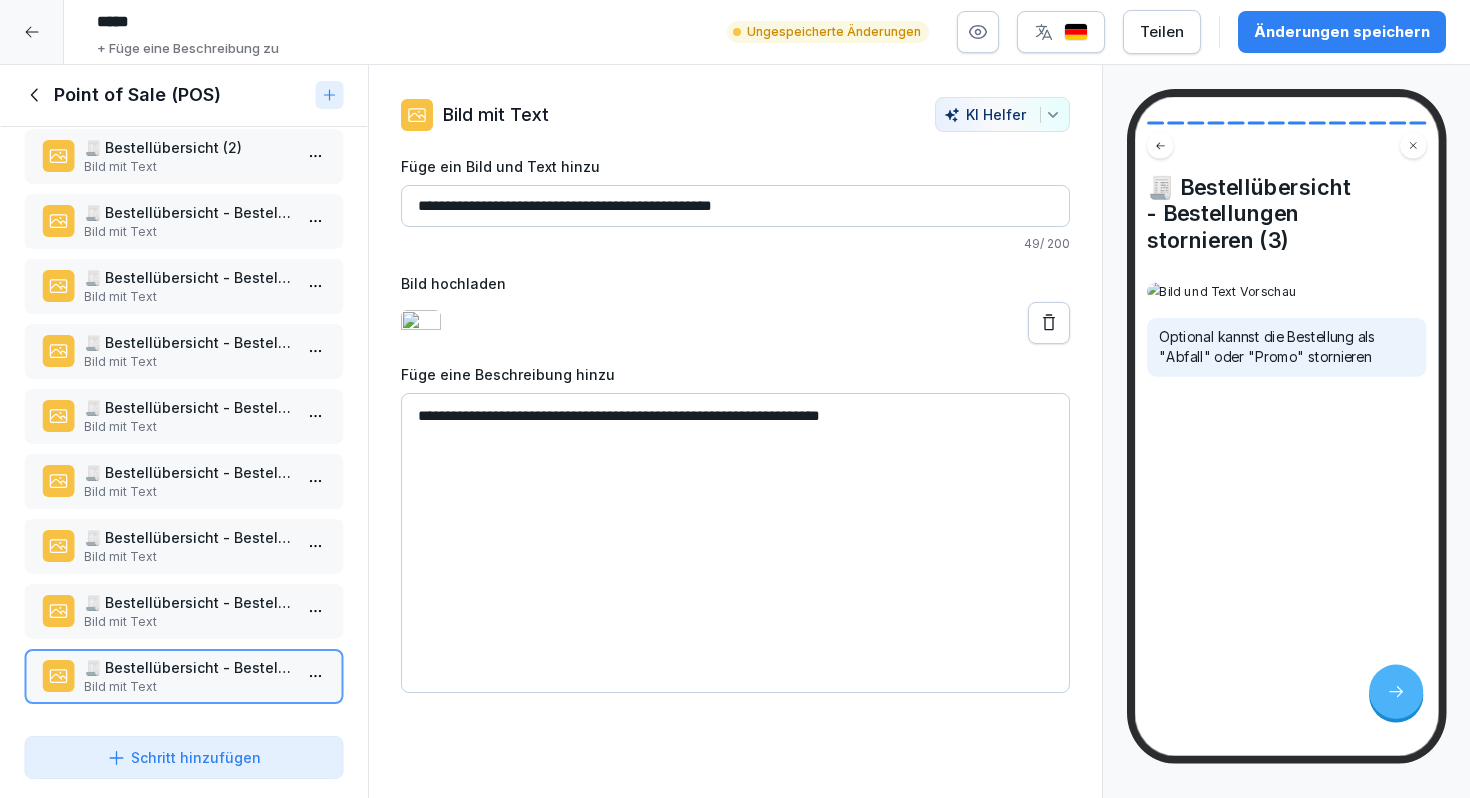 type on "**********" 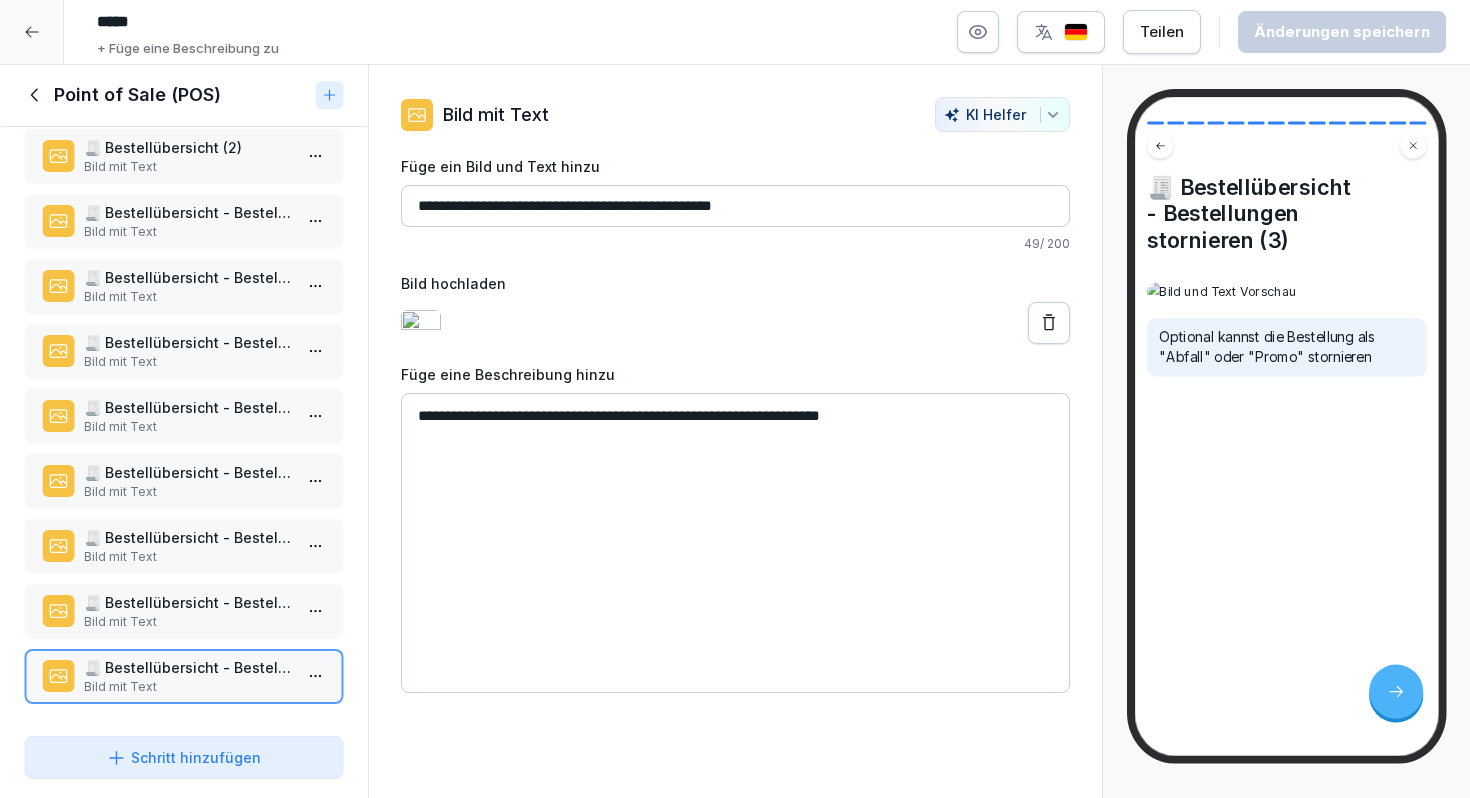 click on "Schritt hinzufügen" at bounding box center (184, 757) 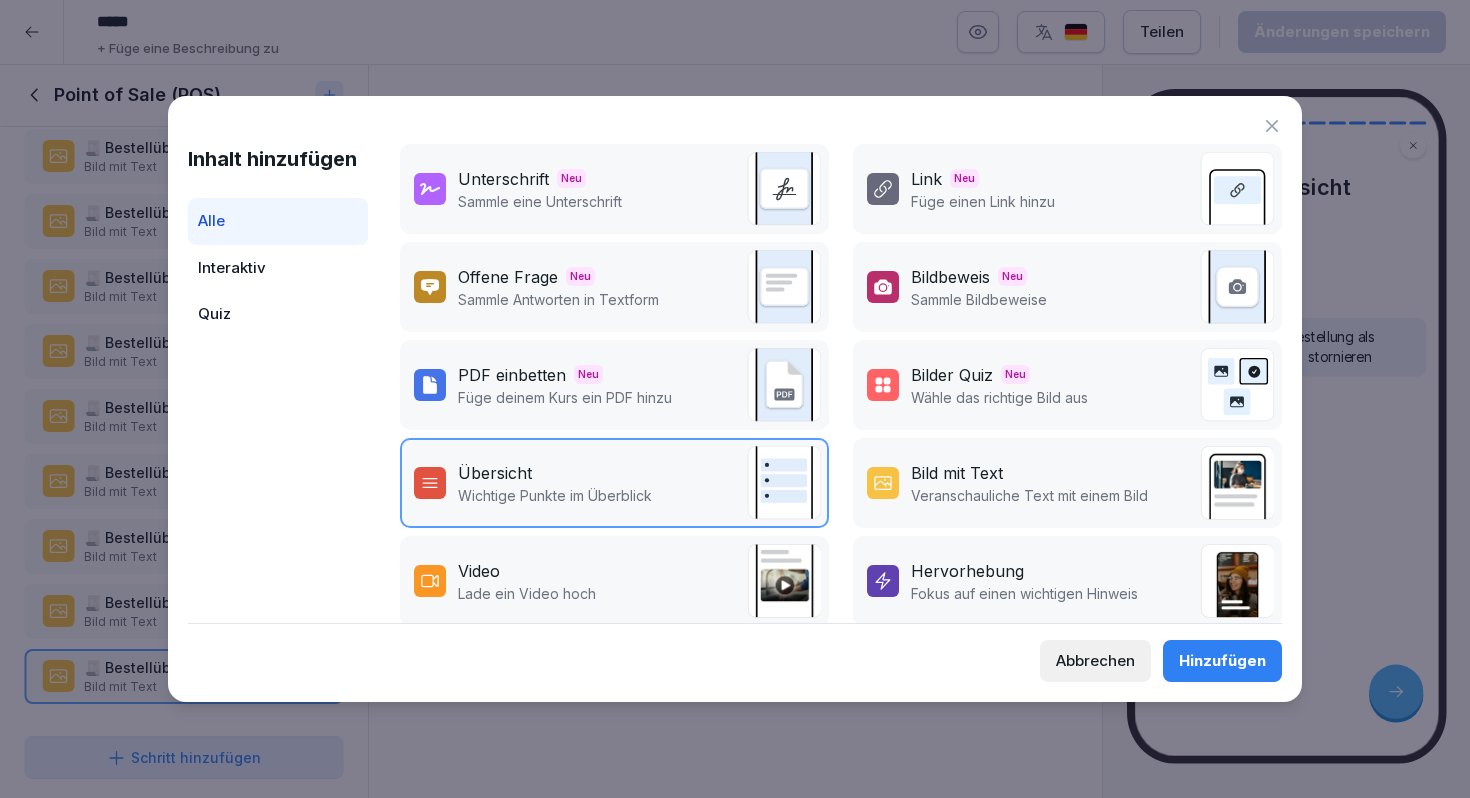 click on "Veranschauliche Text mit einem Bild" at bounding box center (1029, 495) 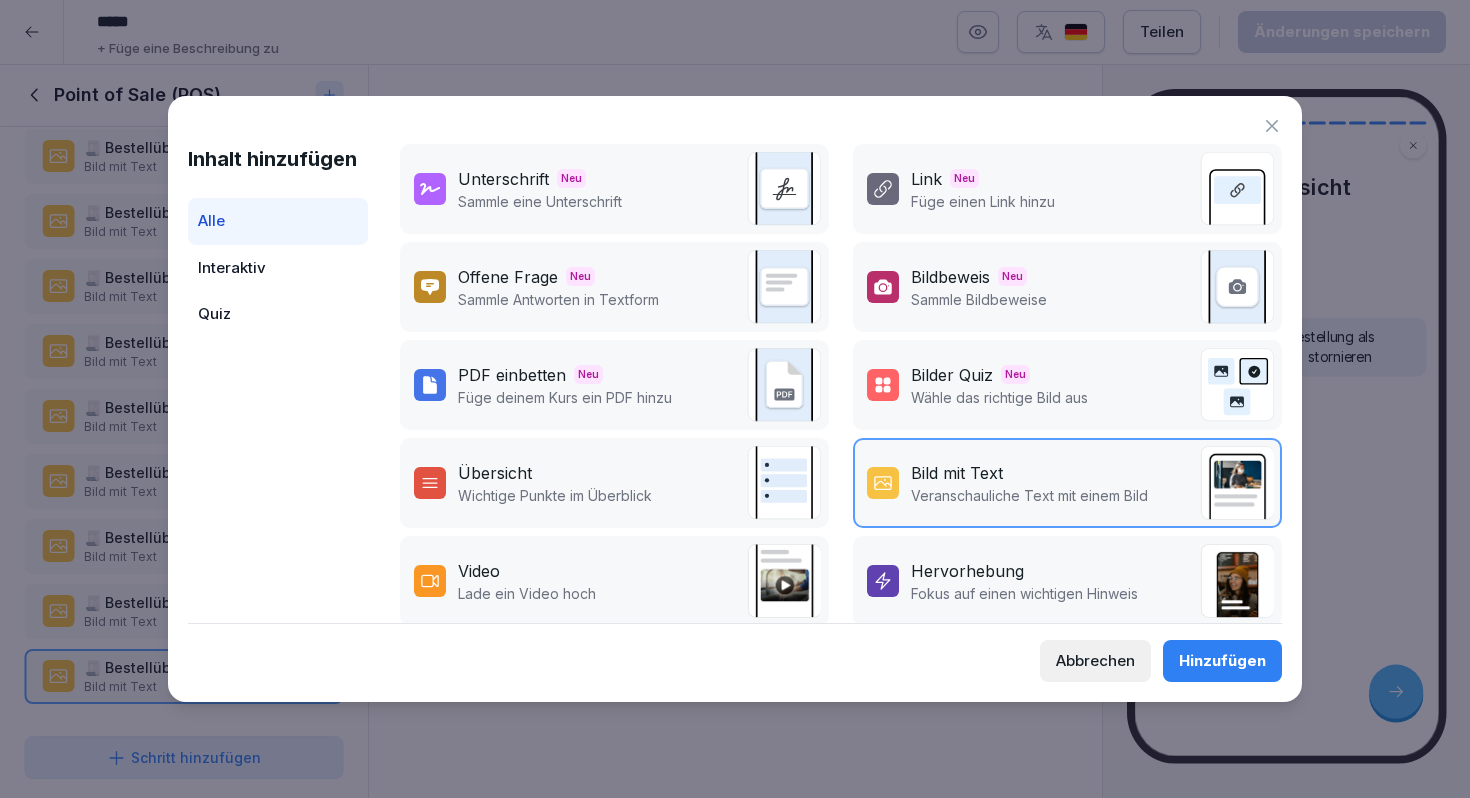 click on "Hinzufügen" at bounding box center [1222, 661] 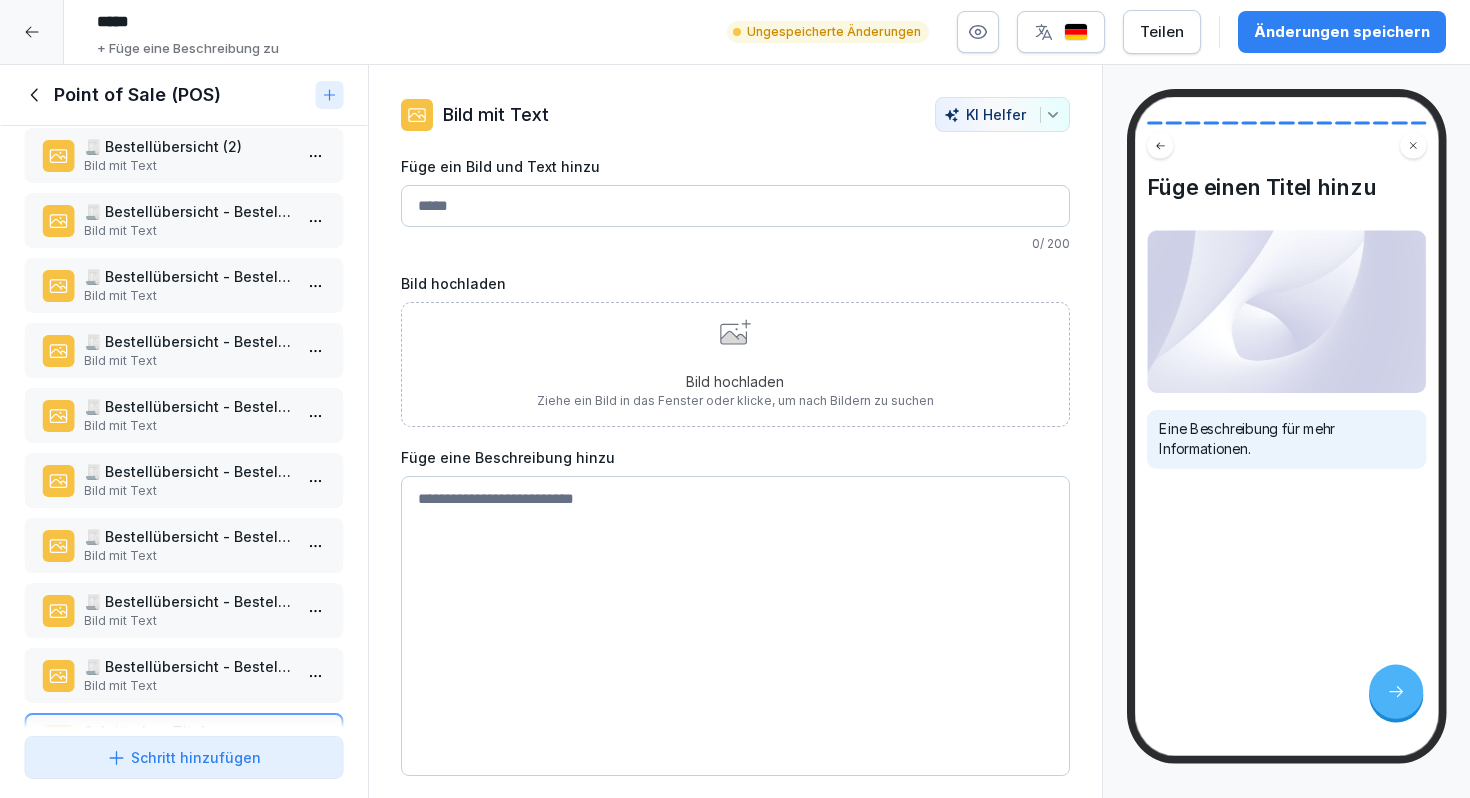 scroll, scrollTop: 411, scrollLeft: 0, axis: vertical 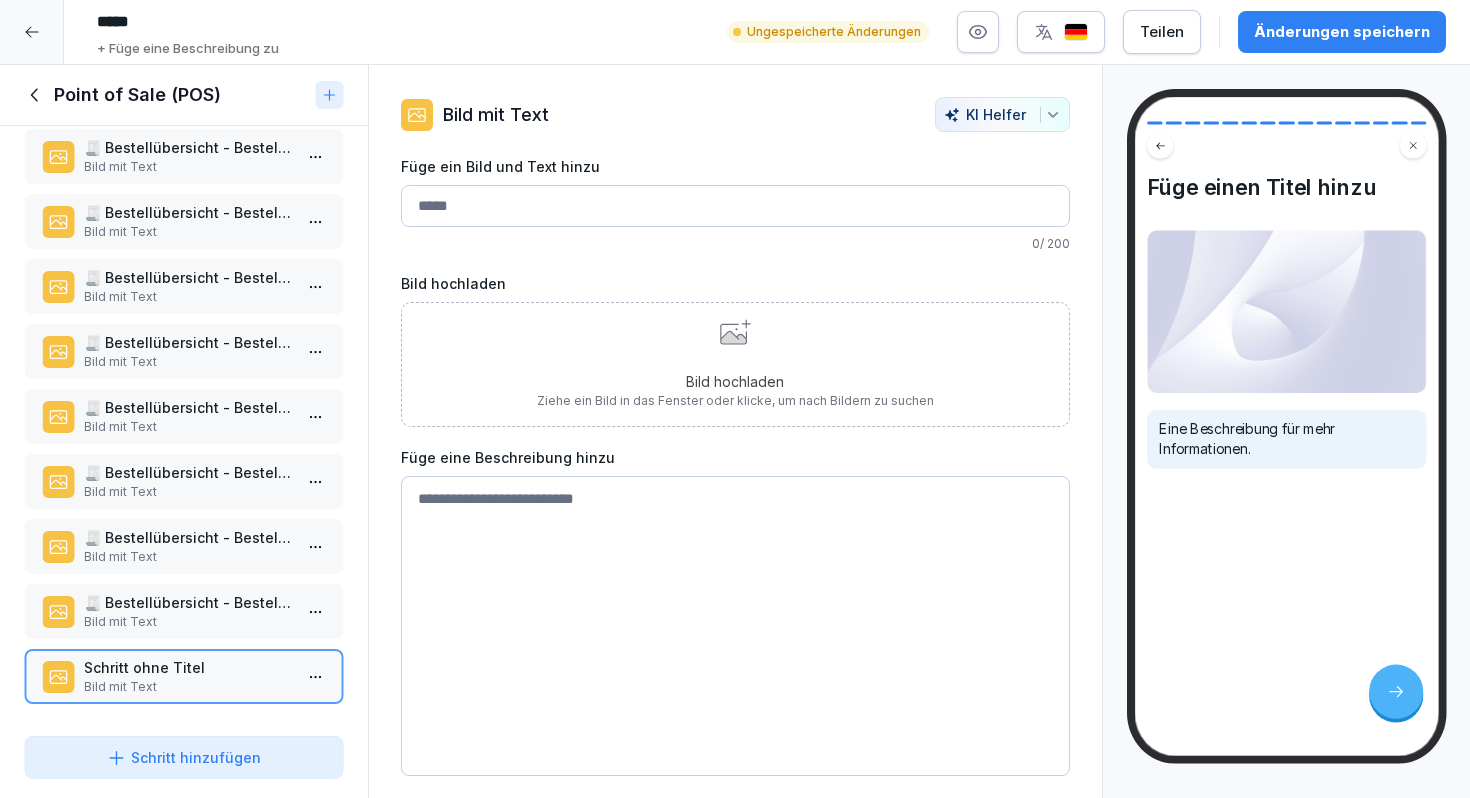 click on "Schritt hinzufügen" at bounding box center [184, 757] 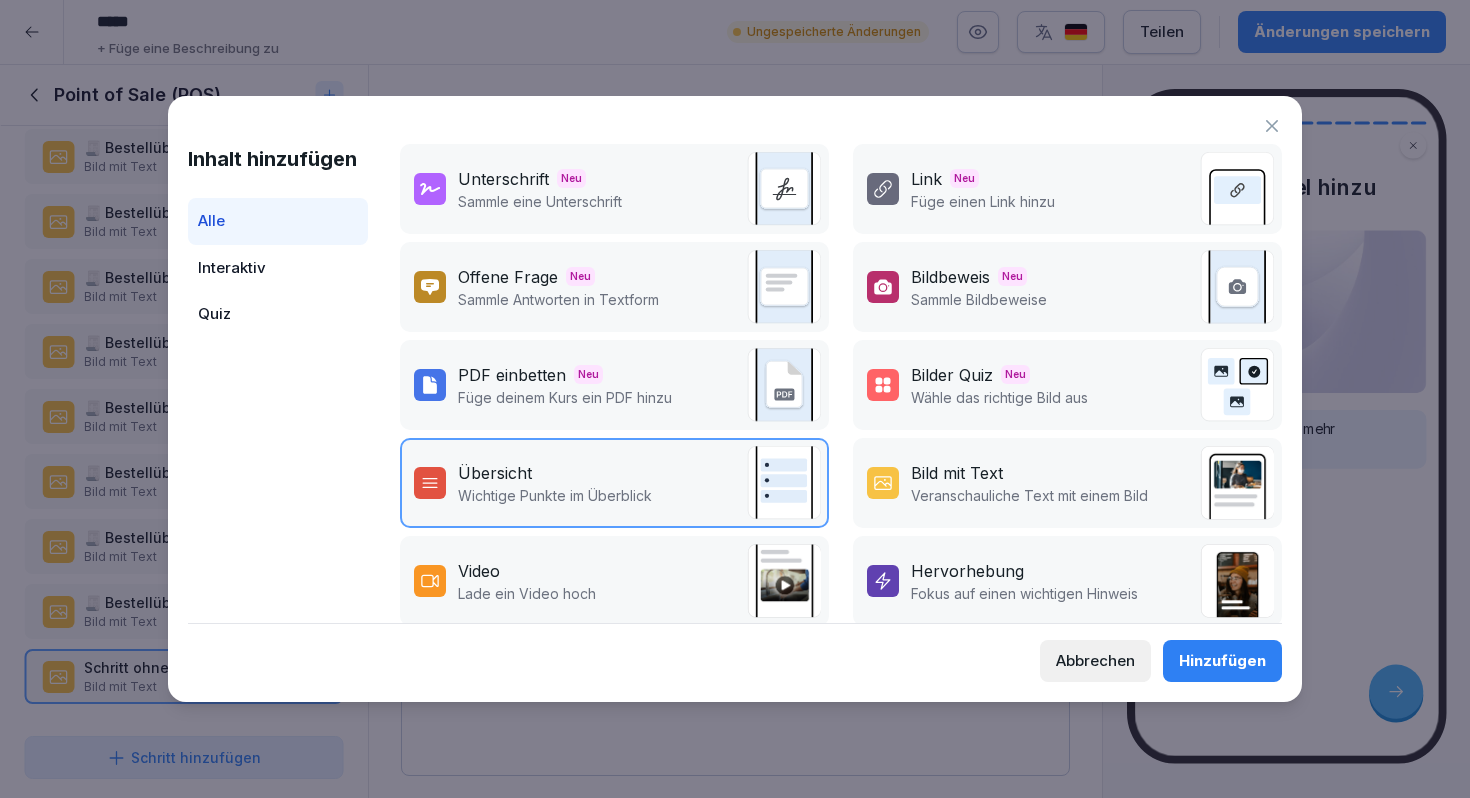 click on "Veranschauliche Text mit einem Bild" at bounding box center (1029, 495) 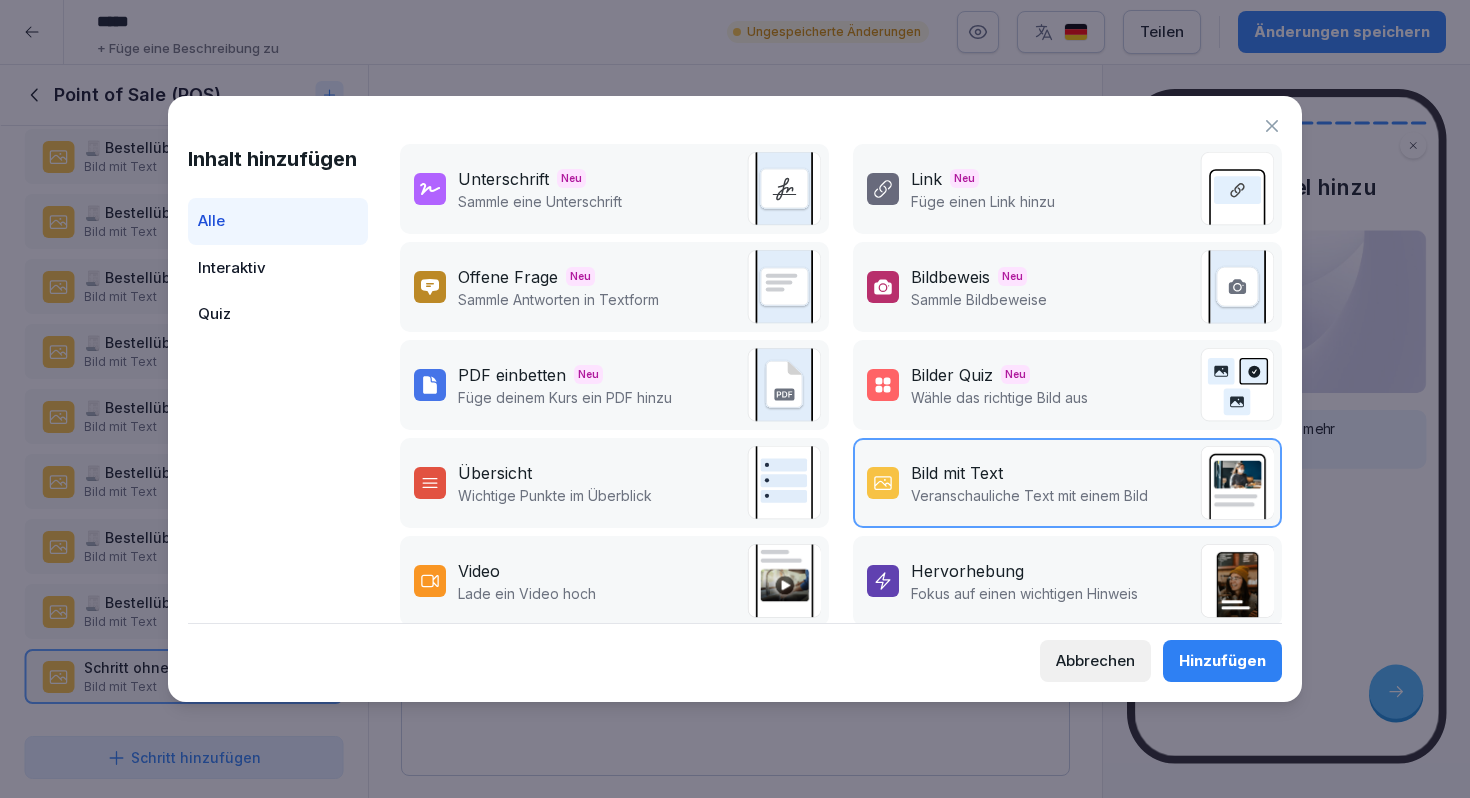 click on "Hinzufügen" at bounding box center [1222, 661] 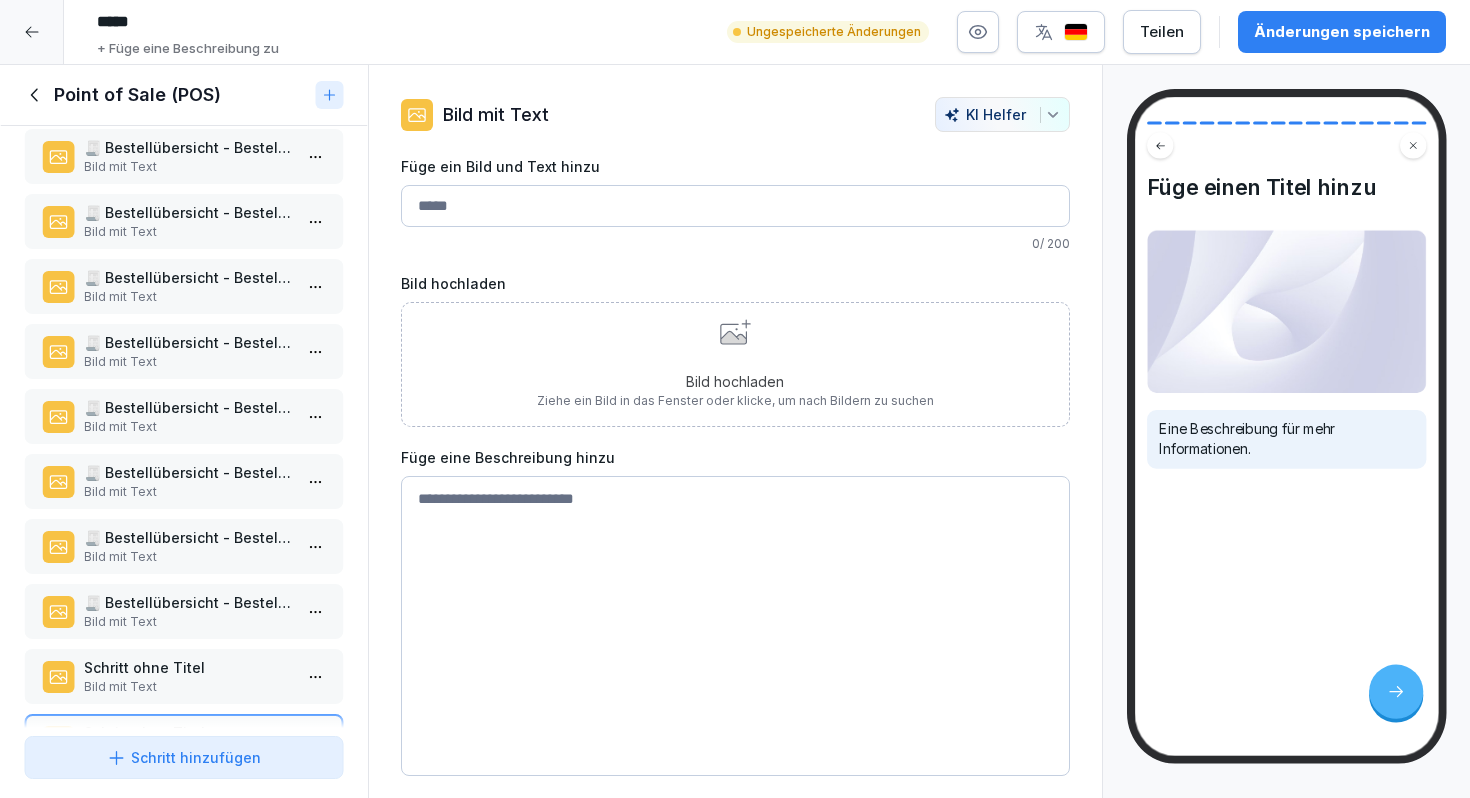 click 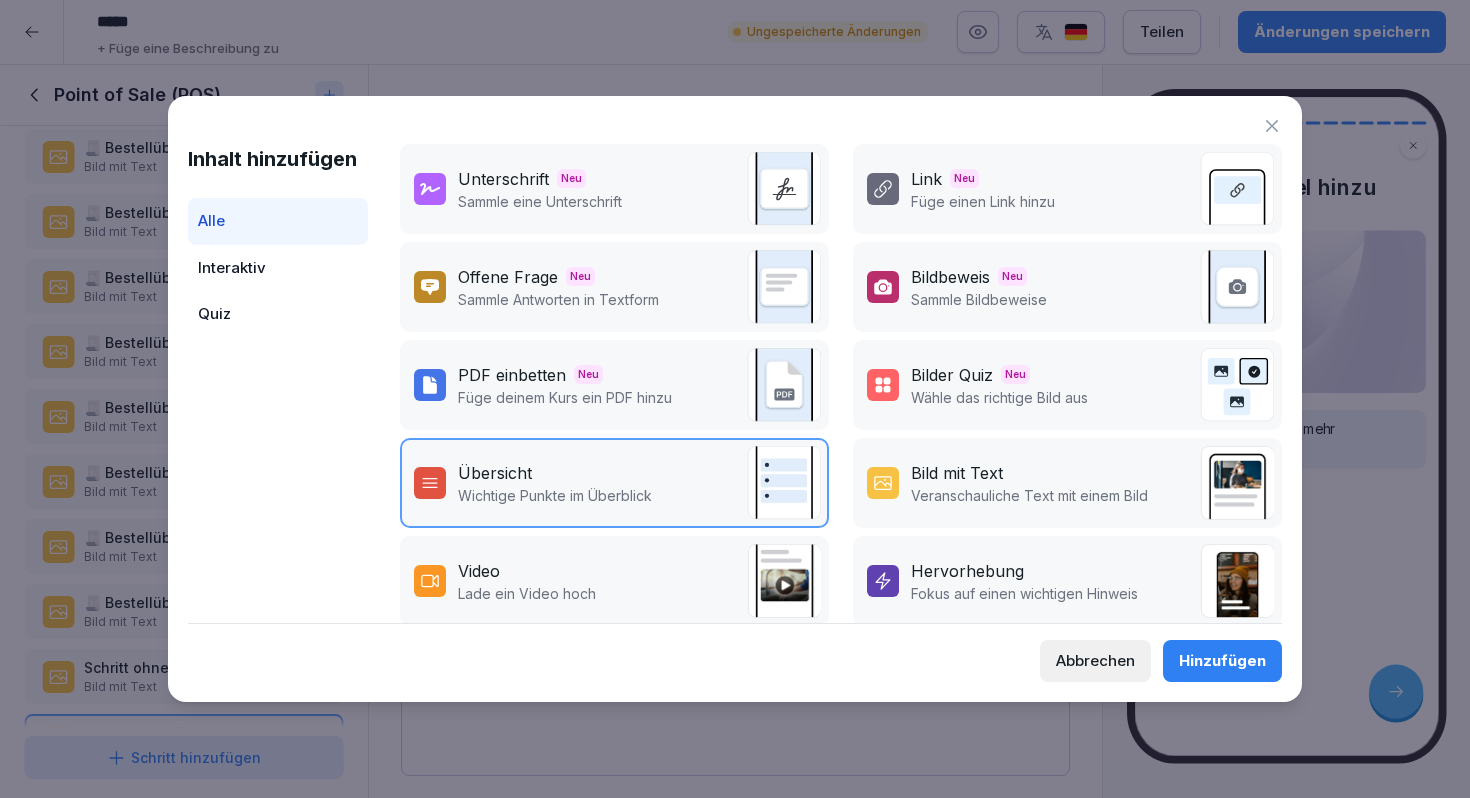 click on "Veranschauliche Text mit einem Bild" at bounding box center (1029, 495) 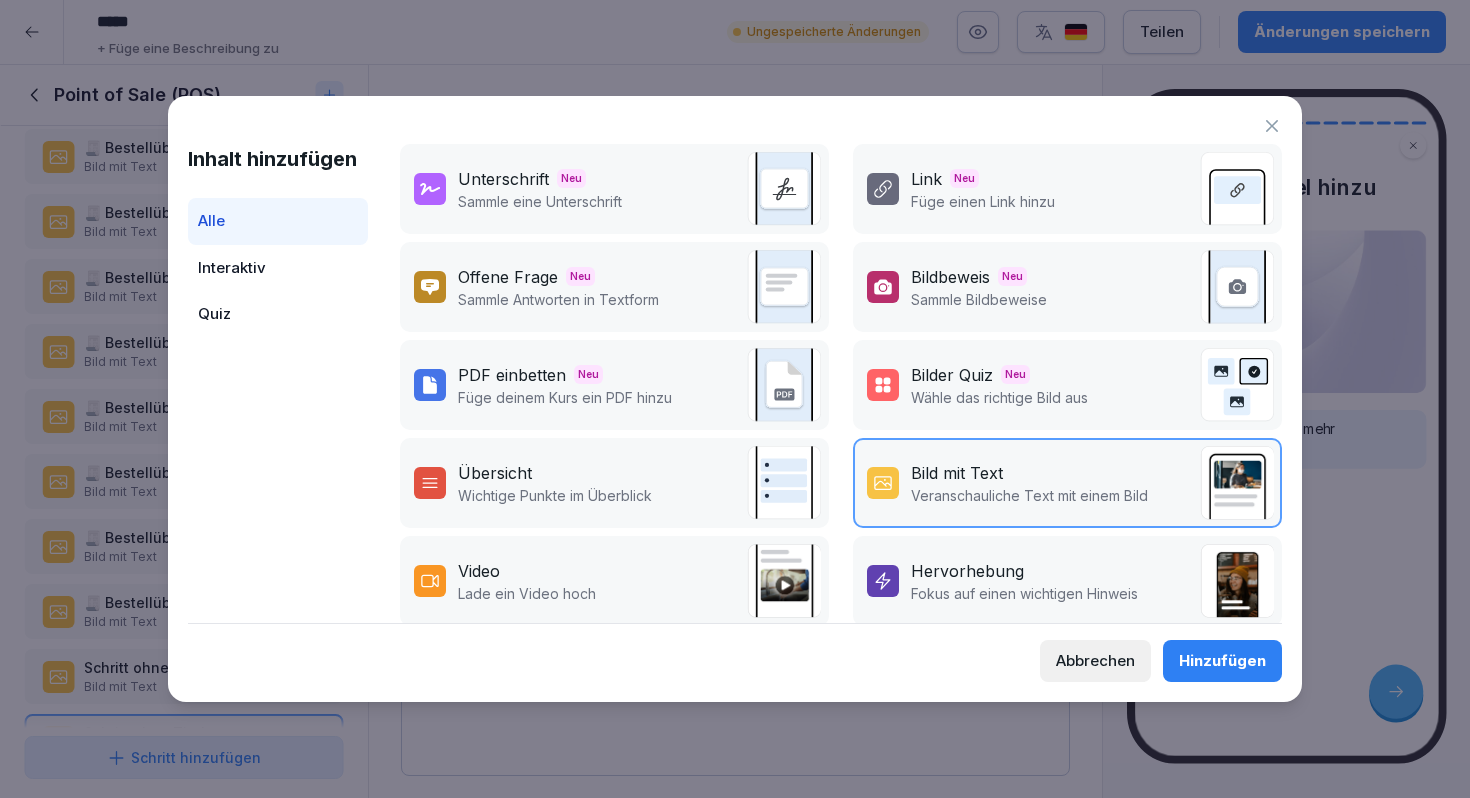 click on "Hinzufügen" at bounding box center (1222, 661) 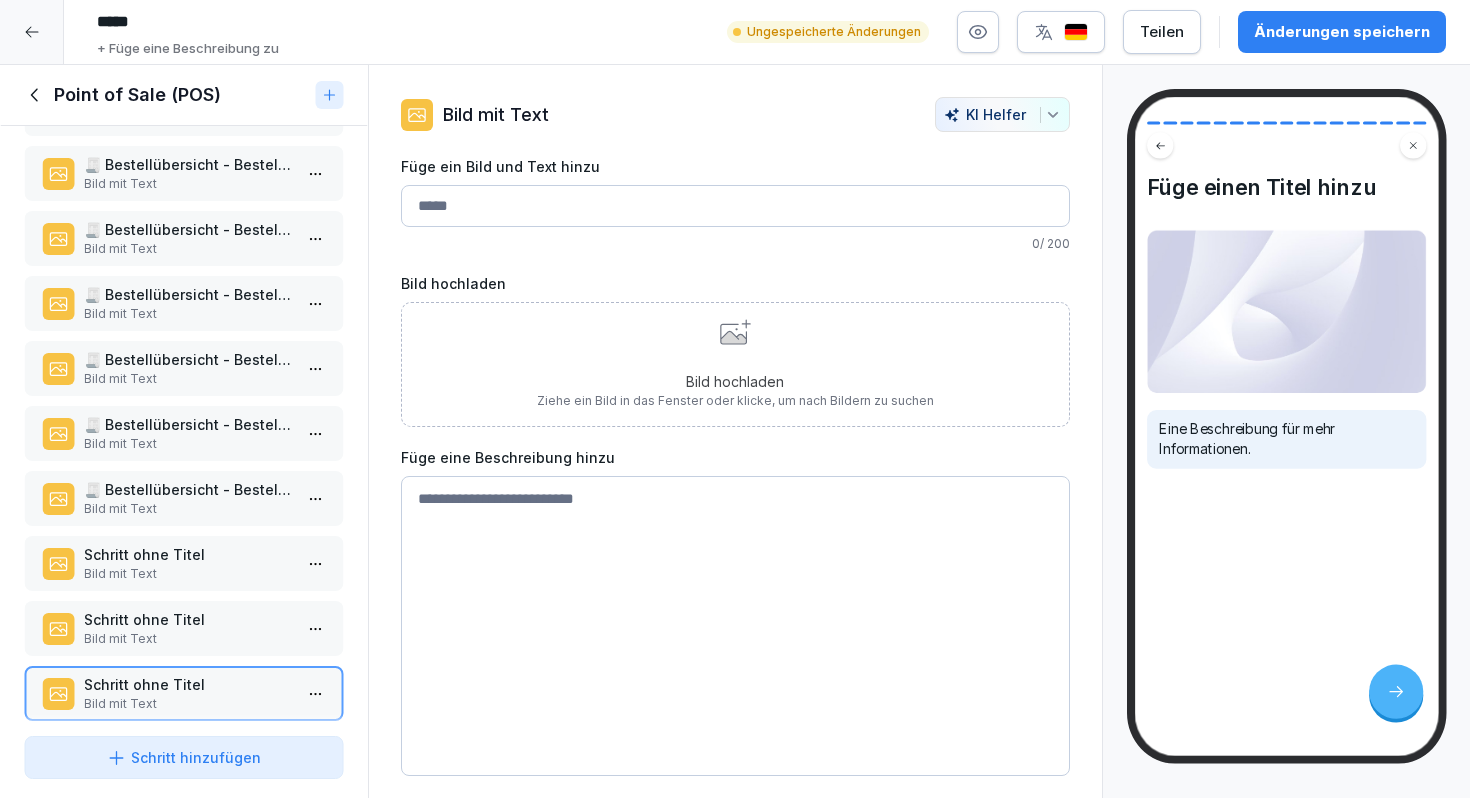 scroll, scrollTop: 541, scrollLeft: 0, axis: vertical 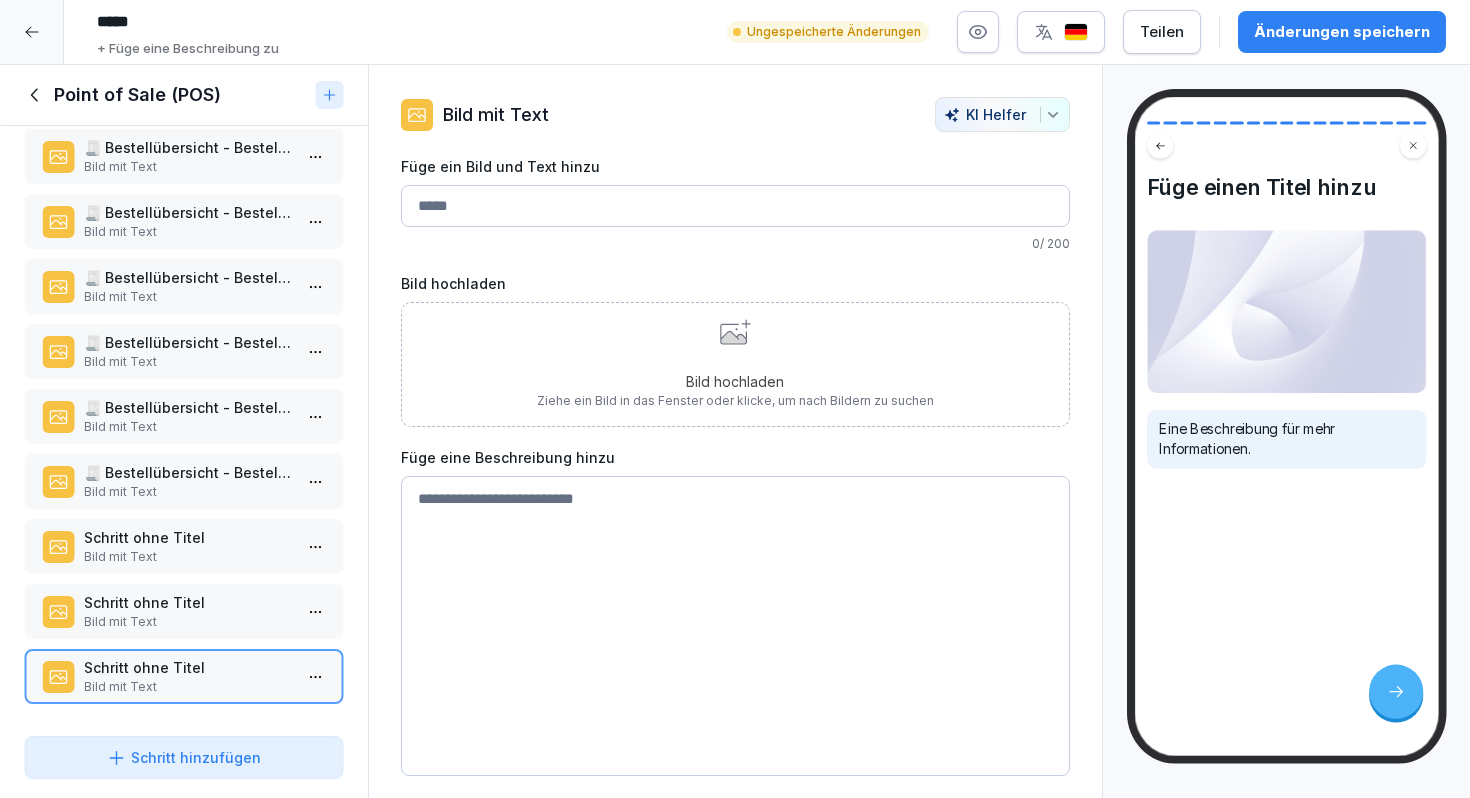 click on "Bild mit Text" at bounding box center (188, 492) 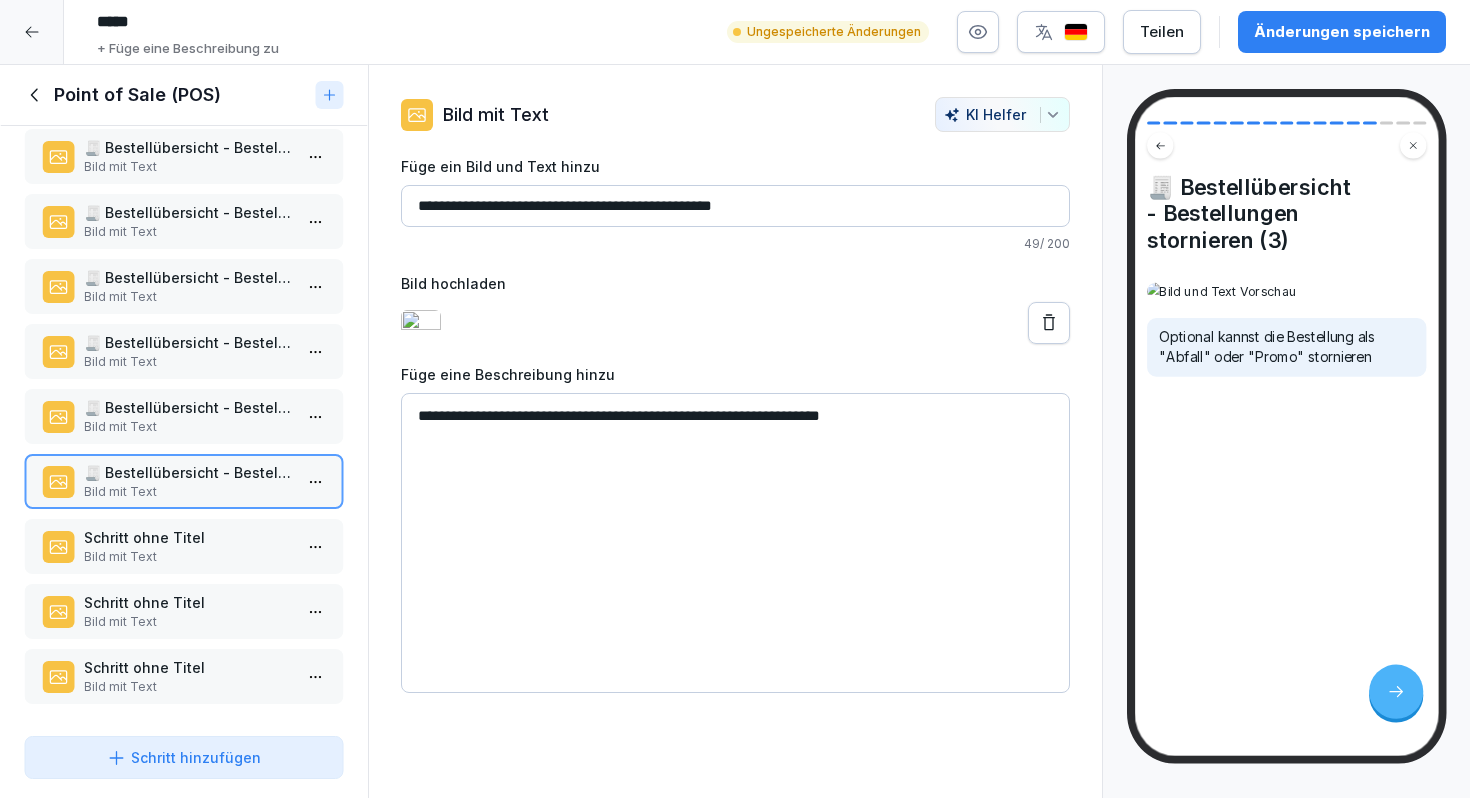 drag, startPoint x: 795, startPoint y: 204, endPoint x: 373, endPoint y: 204, distance: 422 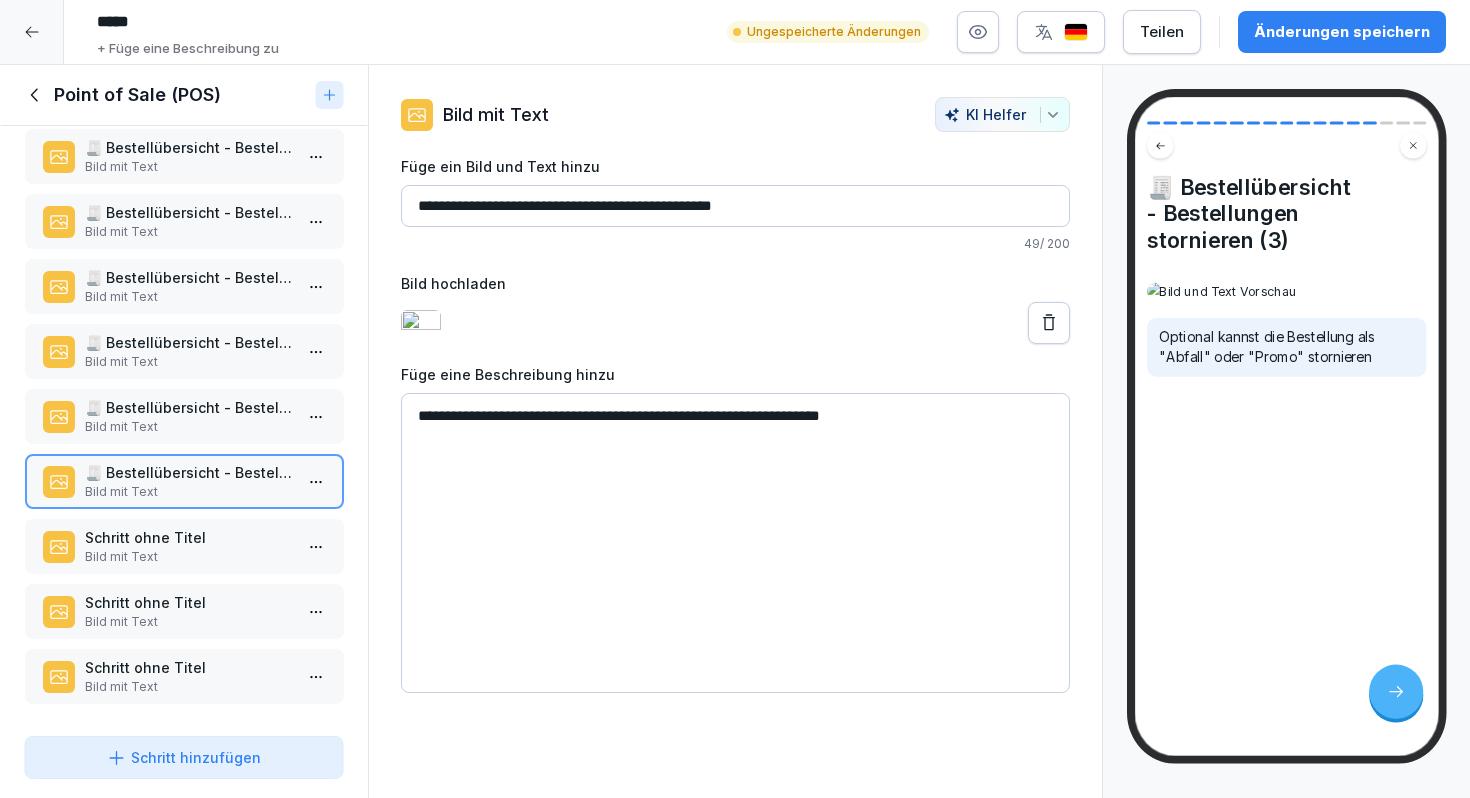 click on "Schritt ohne Titel" at bounding box center [188, 537] 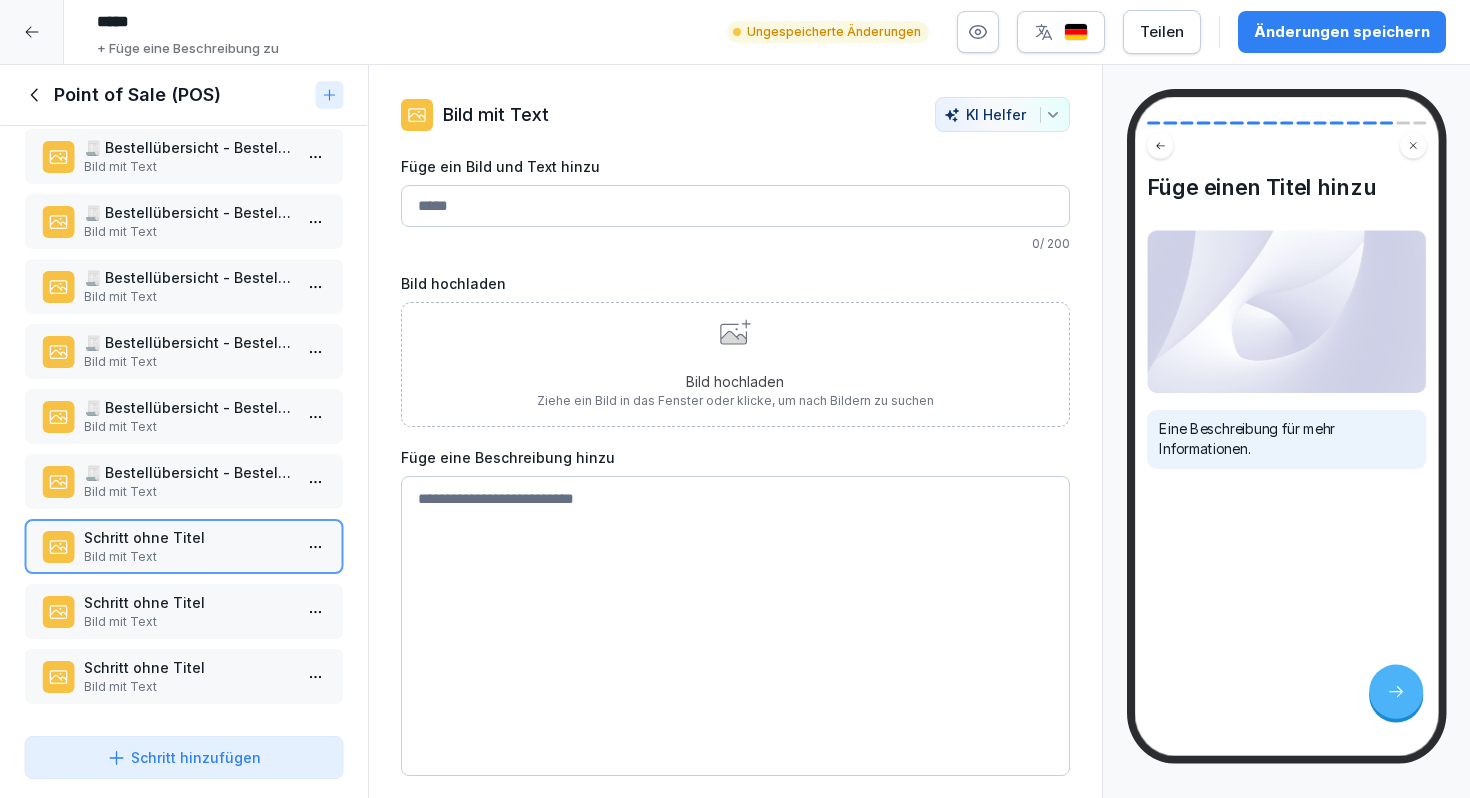 click on "Füge ein Bild und Text hinzu" at bounding box center [735, 206] 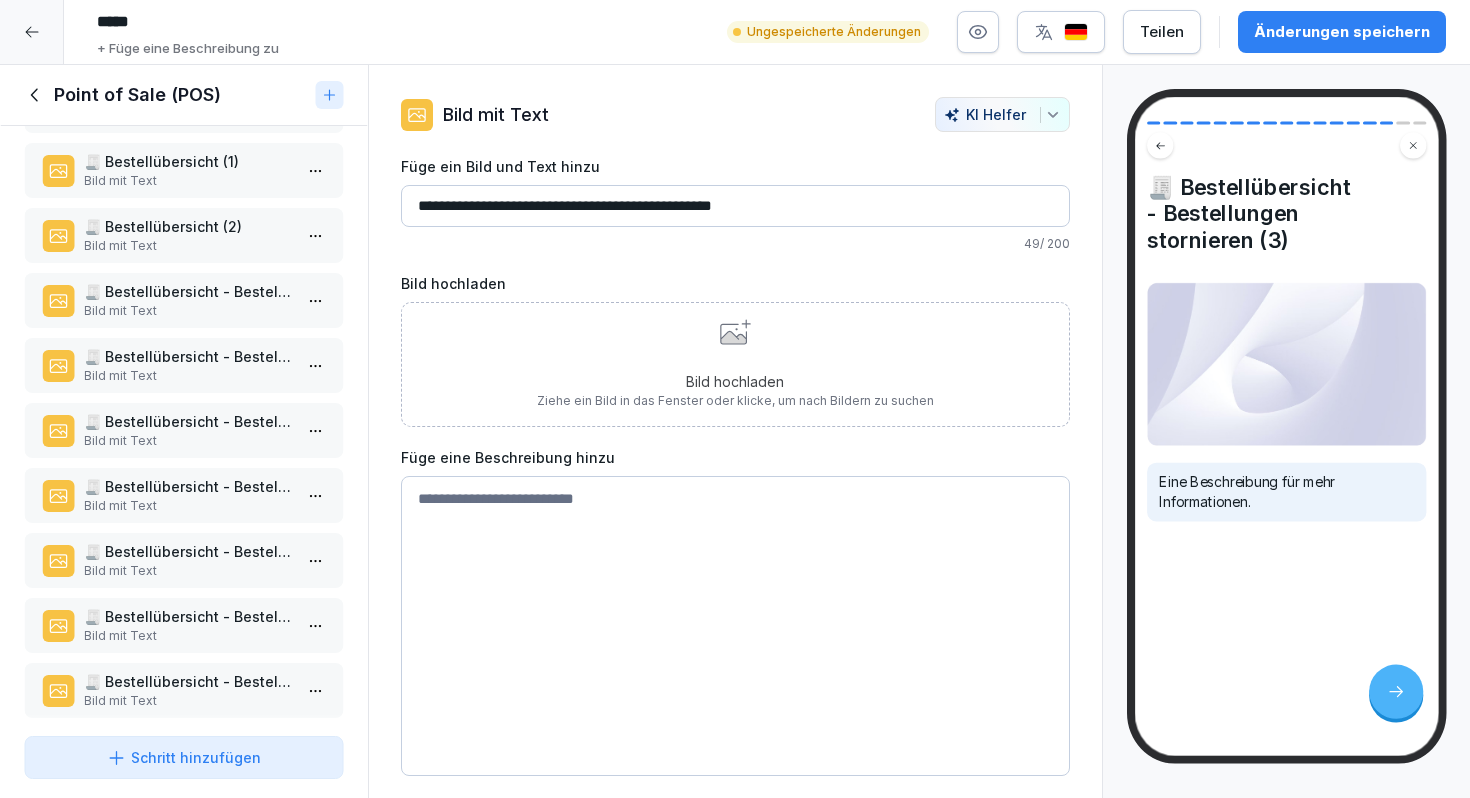 scroll, scrollTop: 259, scrollLeft: 0, axis: vertical 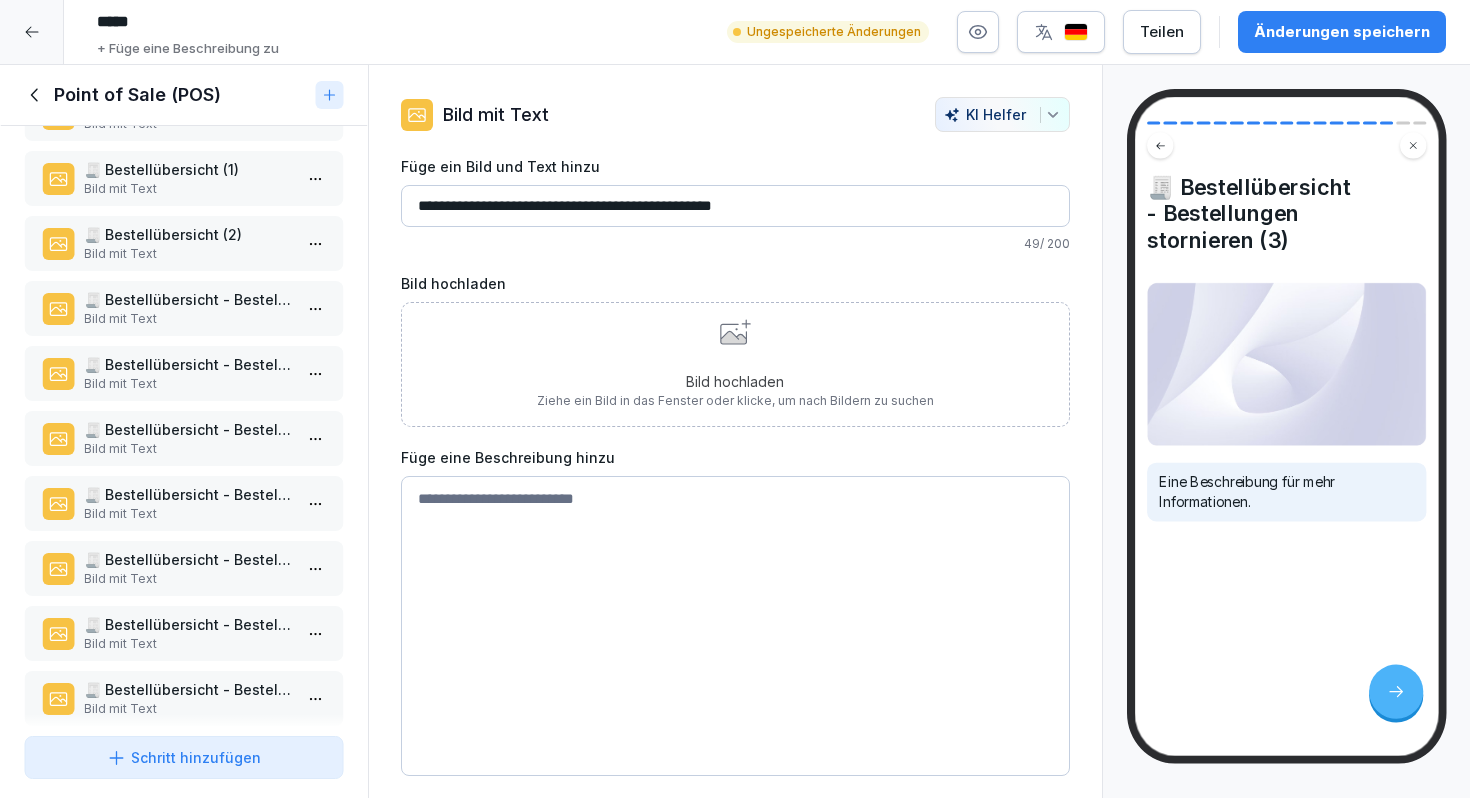type on "**********" 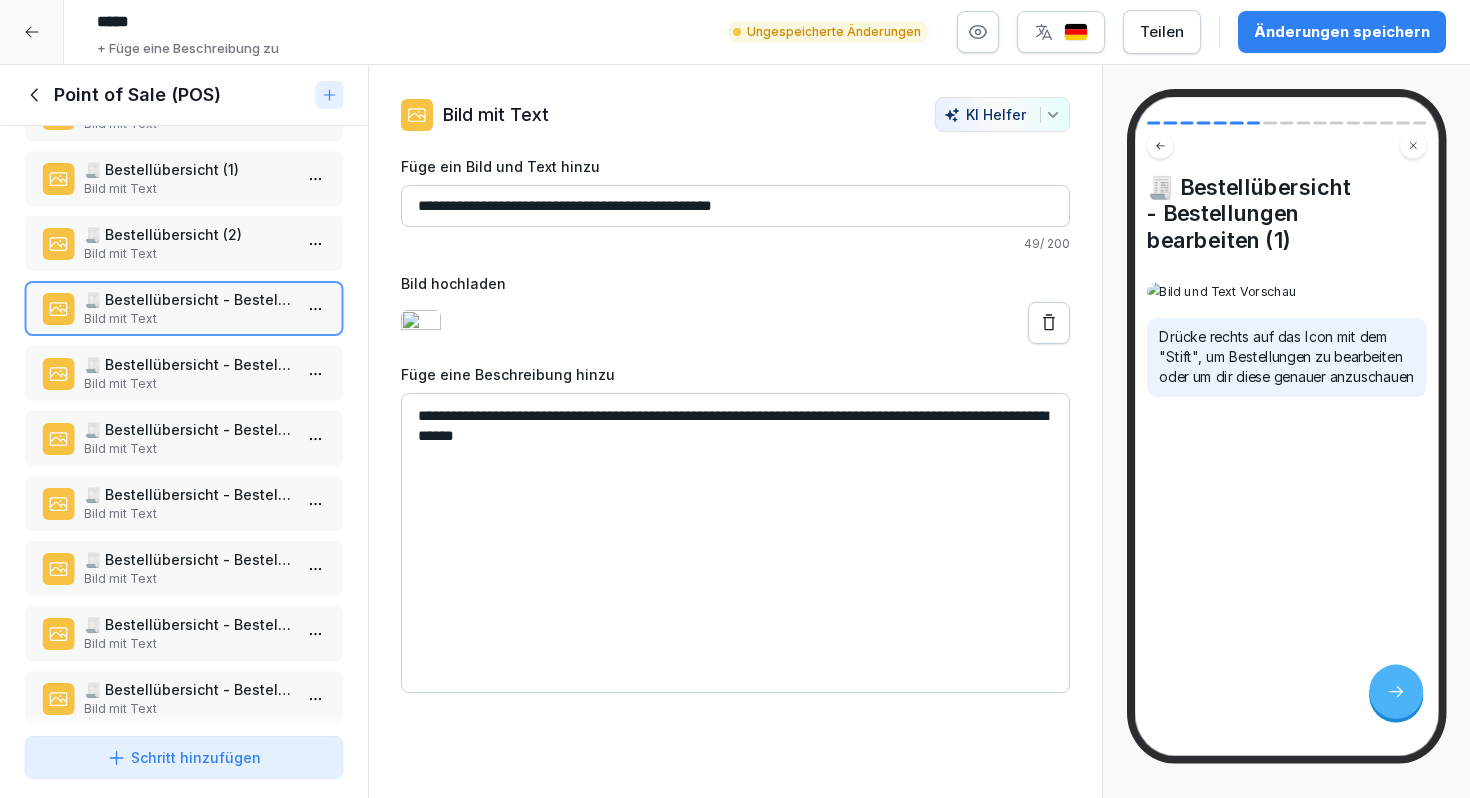 drag, startPoint x: 569, startPoint y: 206, endPoint x: 384, endPoint y: 202, distance: 185.04324 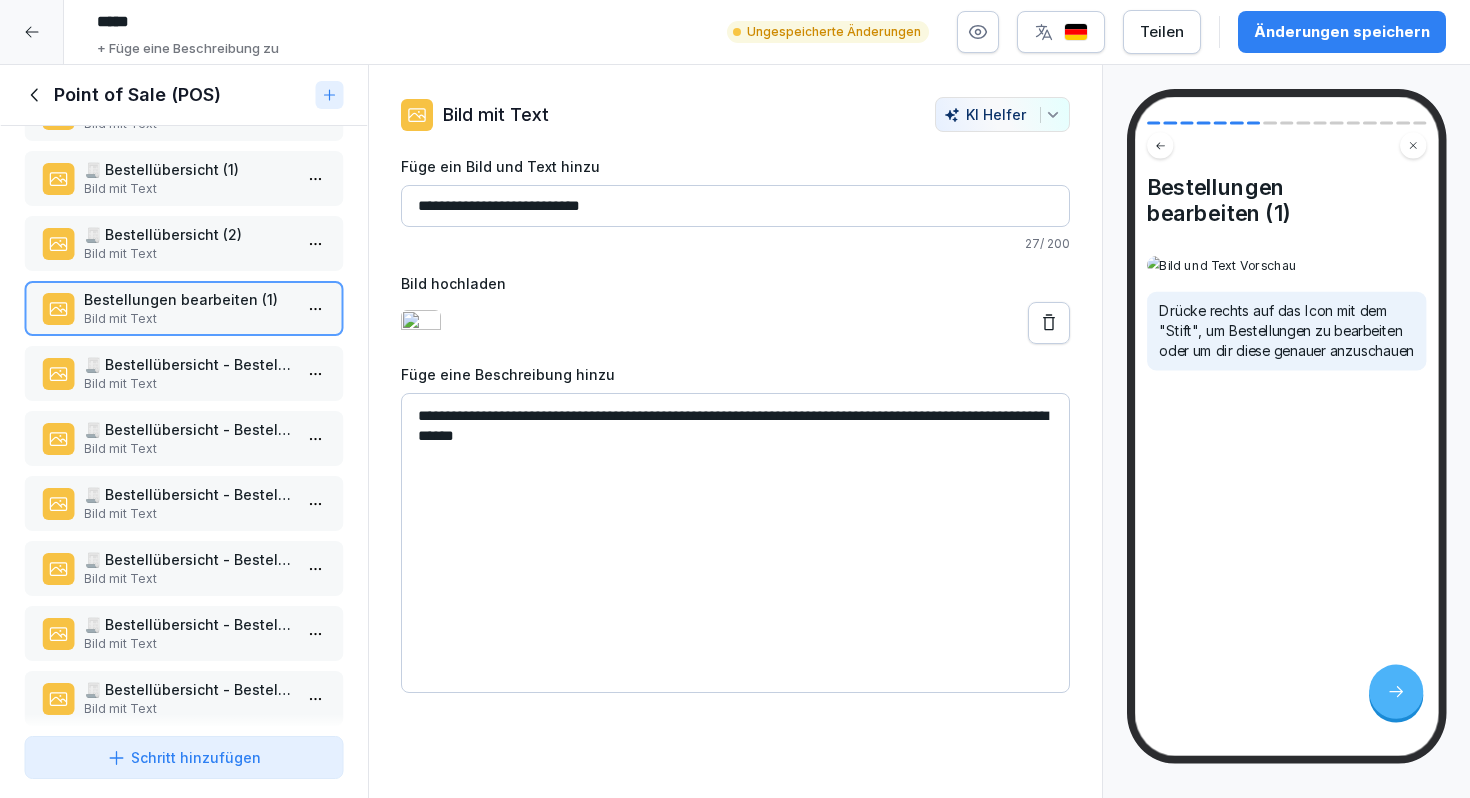 click on "**********" at bounding box center [735, 206] 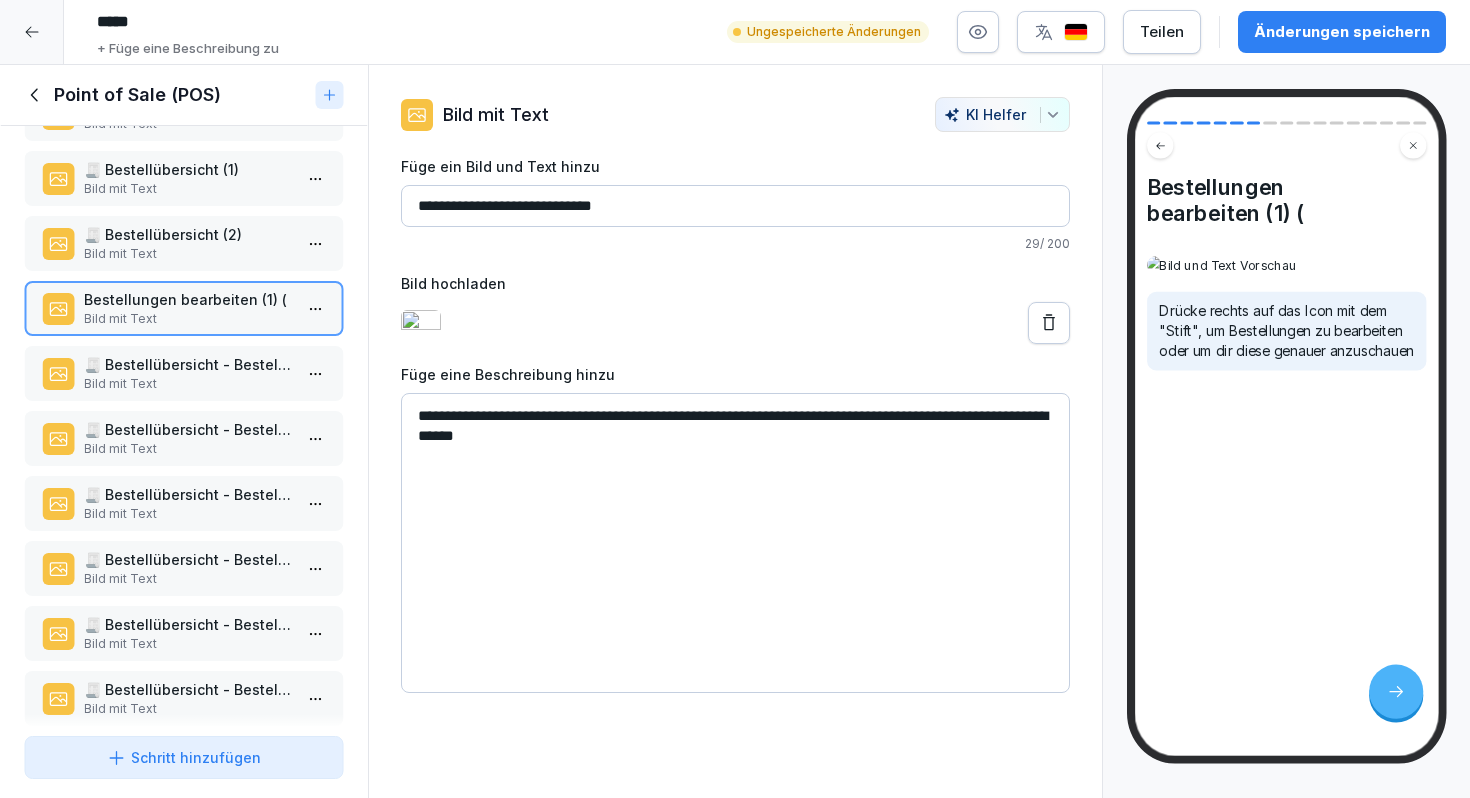 paste on "**********" 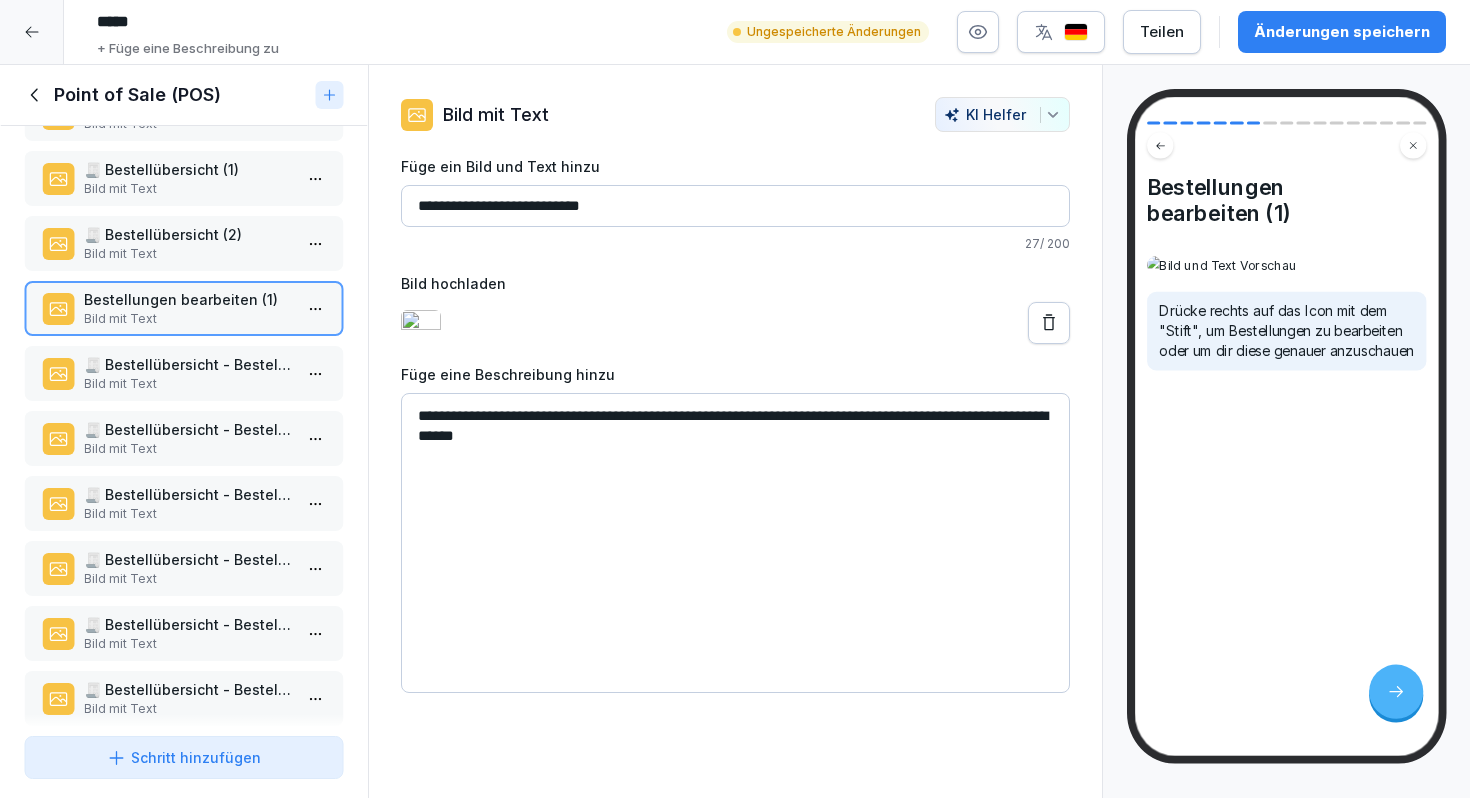 type on "**********" 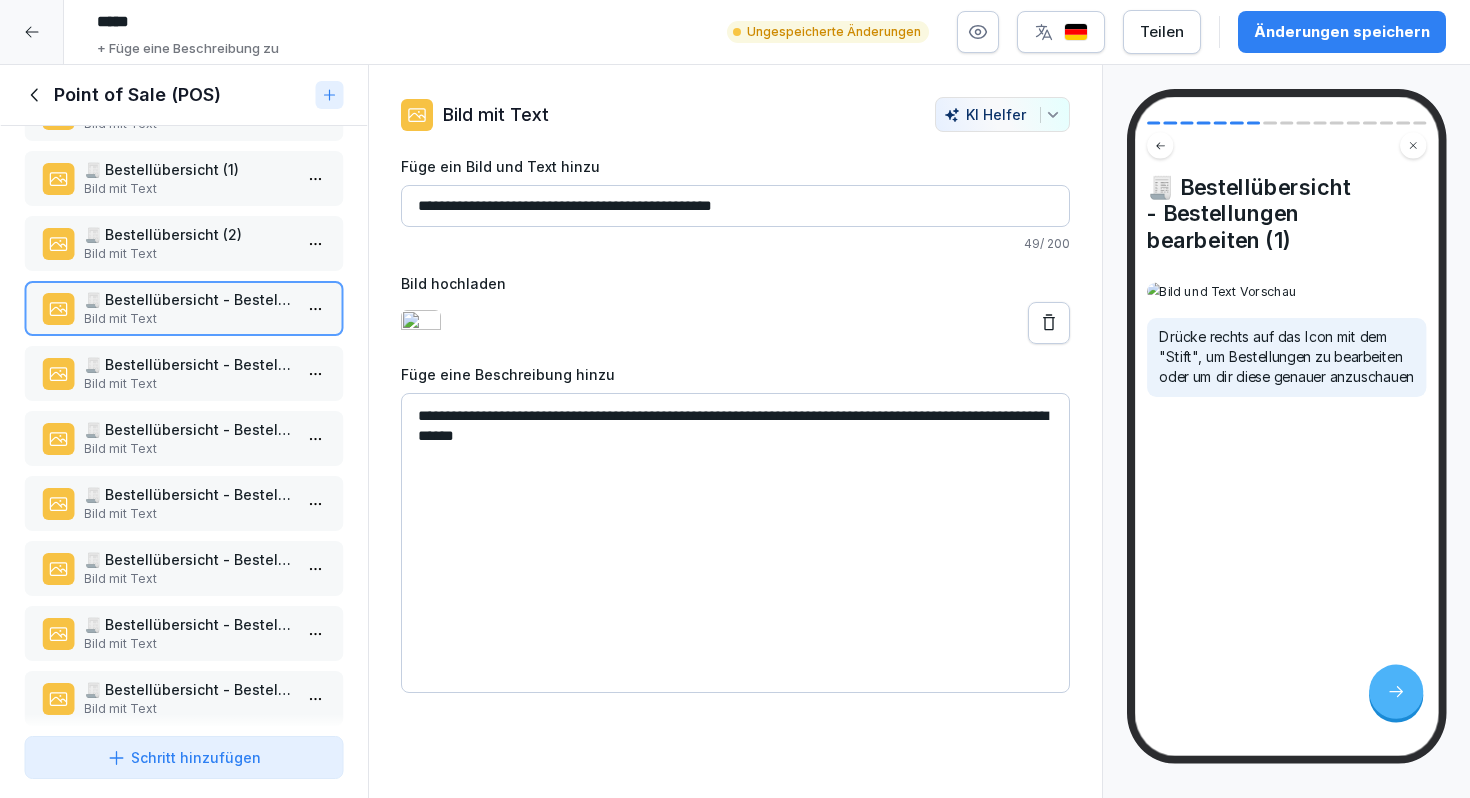 click on "🧾 Bestellübersicht - Bestellungen bearbeiten (2)" at bounding box center [188, 364] 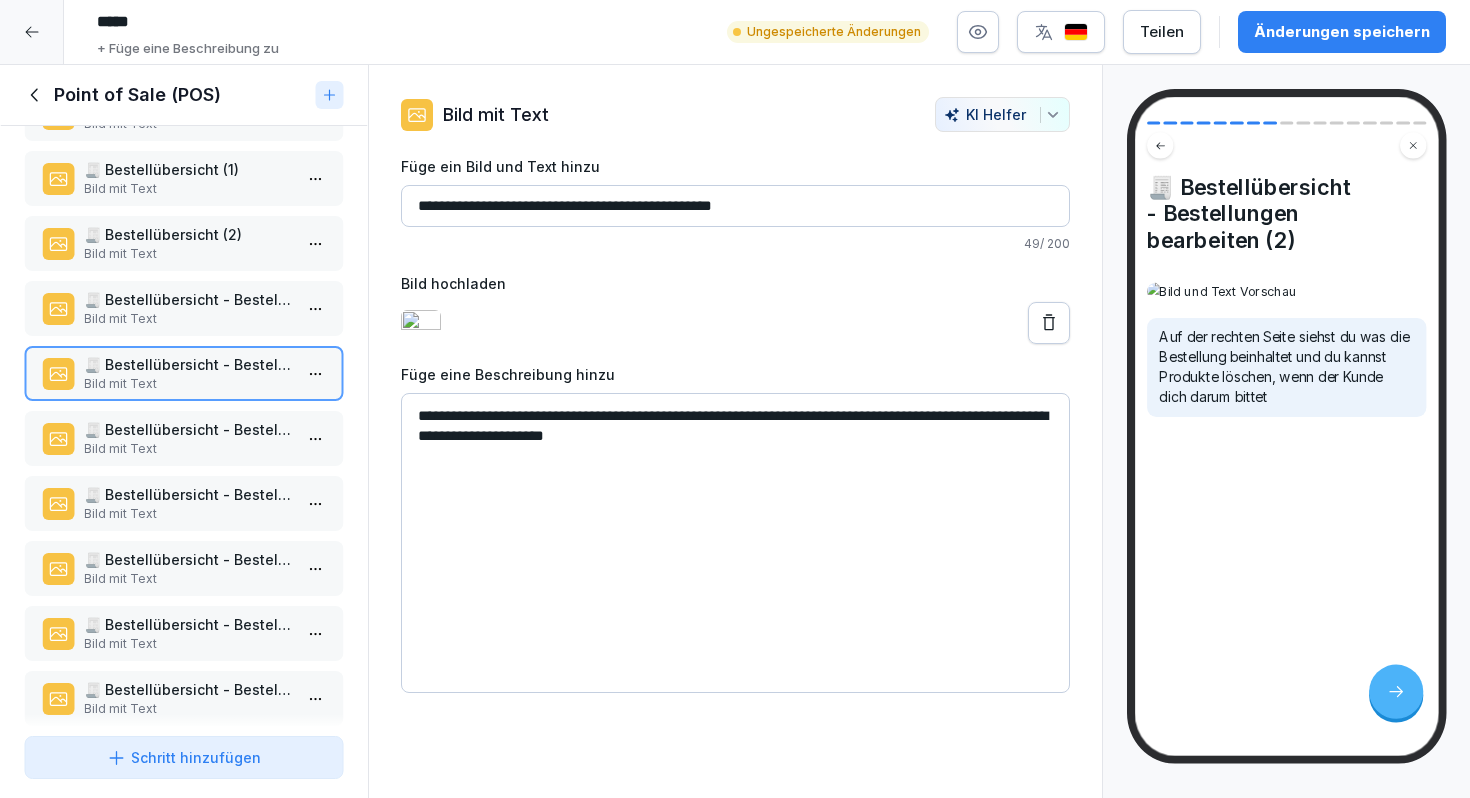 click on "🧾 Bestellübersicht - Bestellungen bearbeiten (3)" at bounding box center [188, 429] 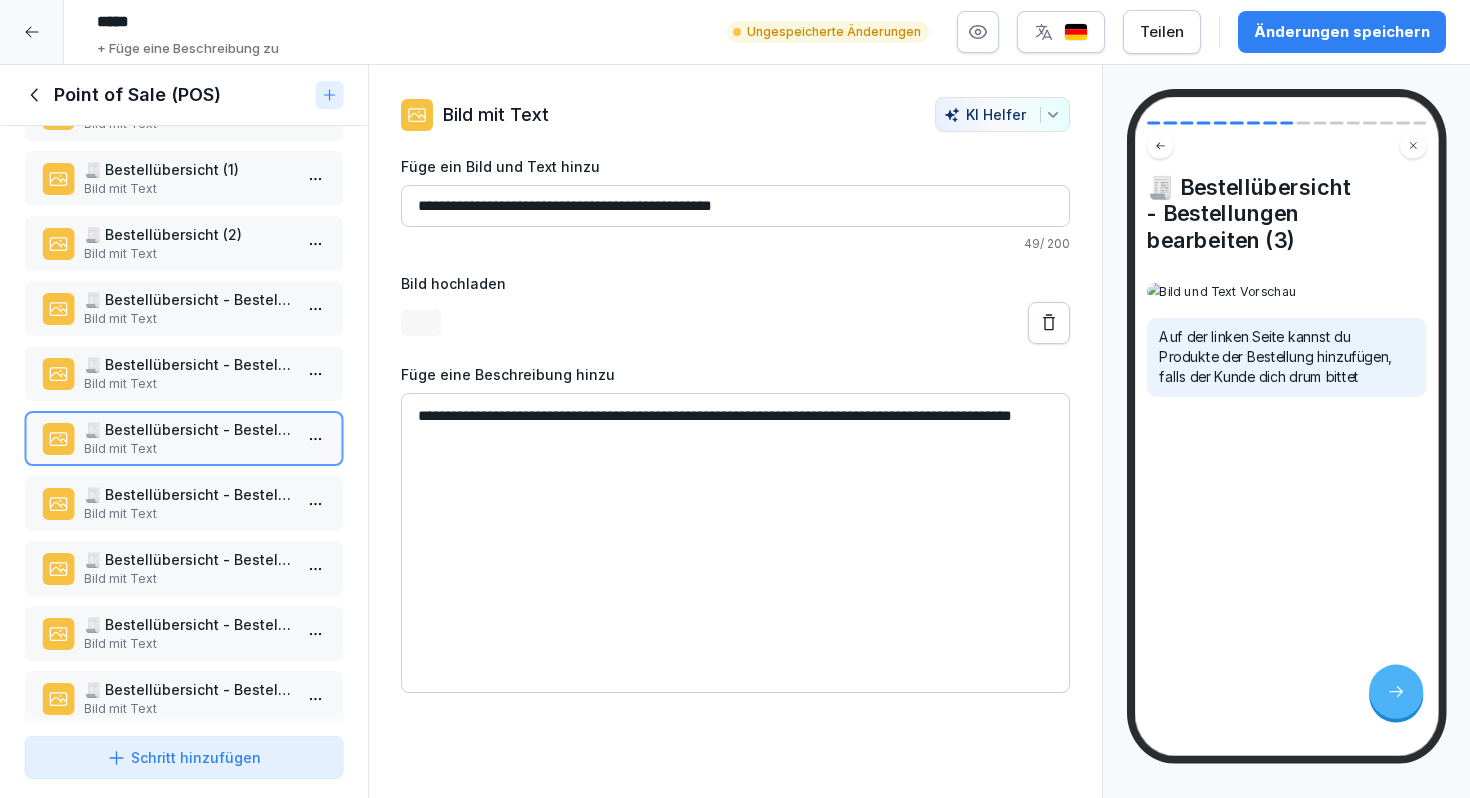 click on "🧾 Bestellübersicht - Bestellungen filtern (1)" at bounding box center [188, 494] 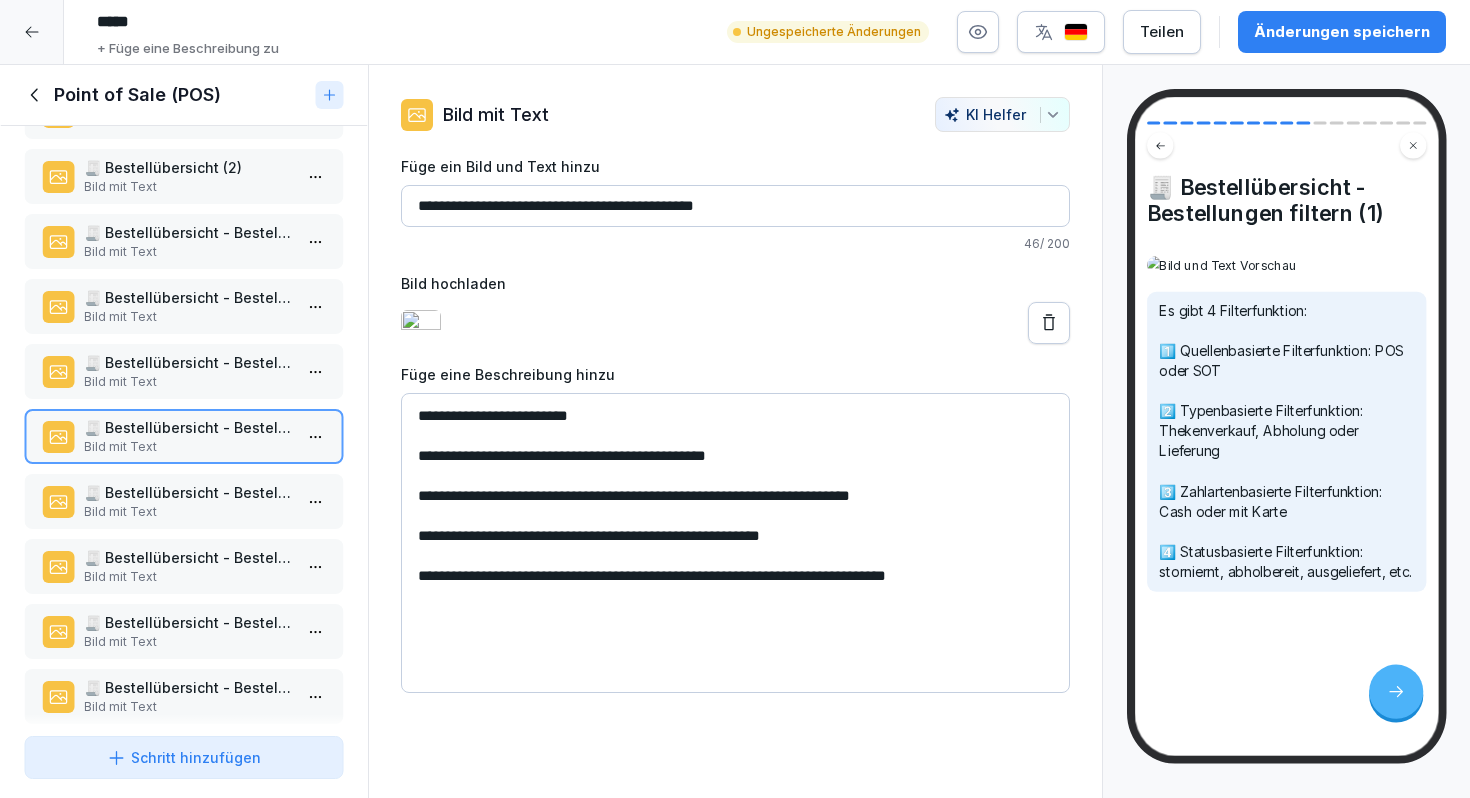 scroll, scrollTop: 328, scrollLeft: 0, axis: vertical 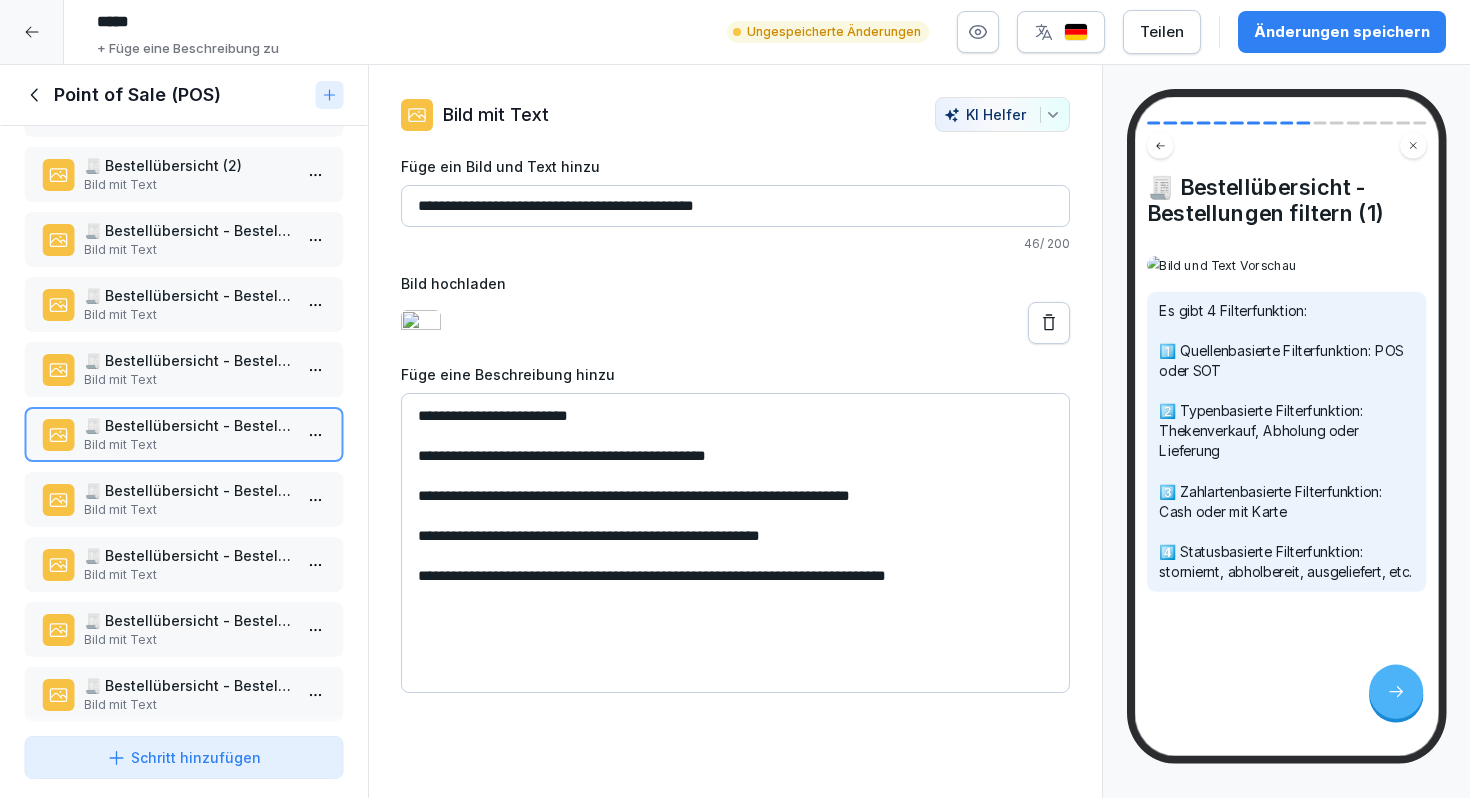 click on "🧾 Bestellübersicht - Bestellungen filtern (2)" at bounding box center (188, 490) 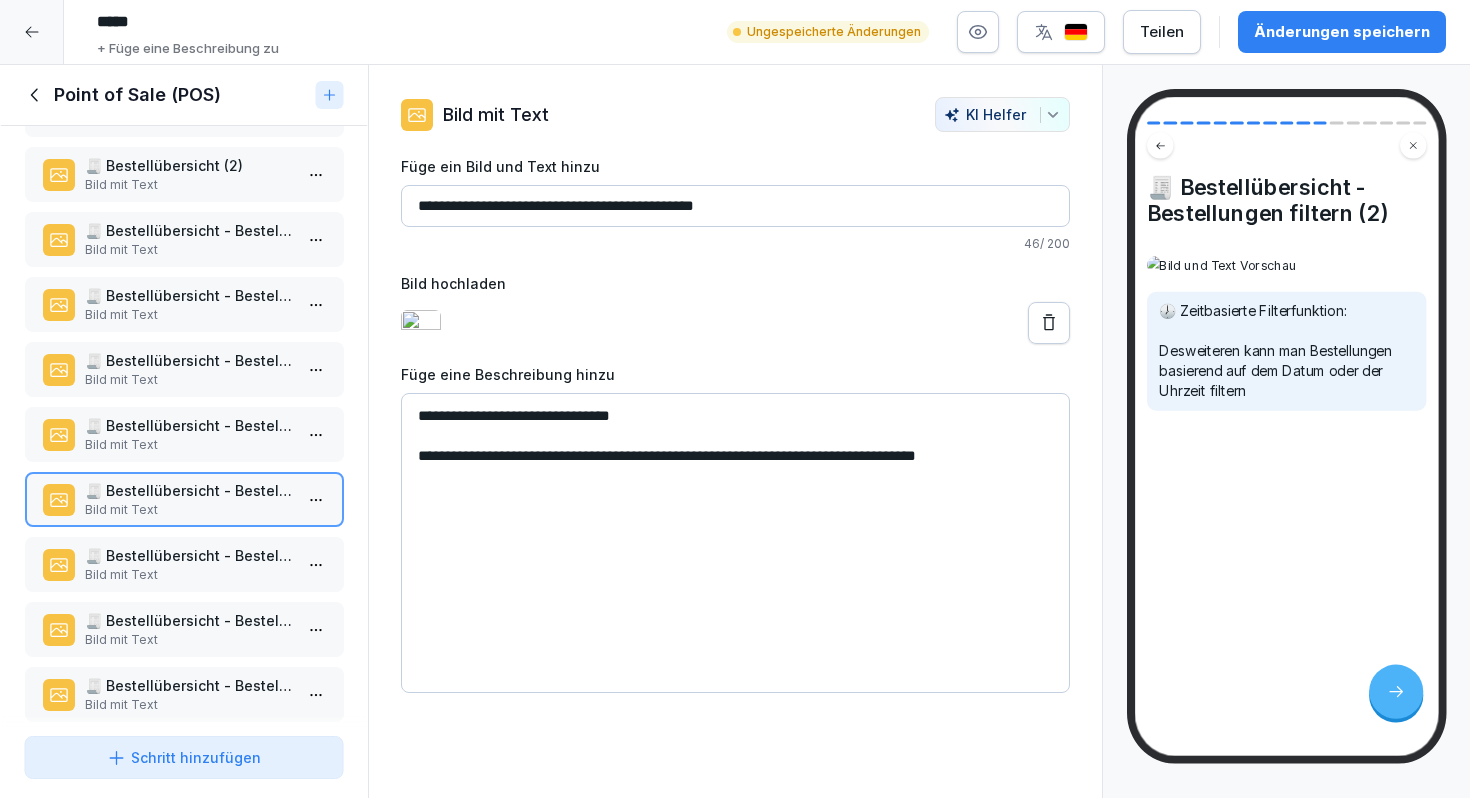 click on "🧾 Bestellübersicht - Bestellungen filtern (2) Bild mit Text" at bounding box center [184, 499] 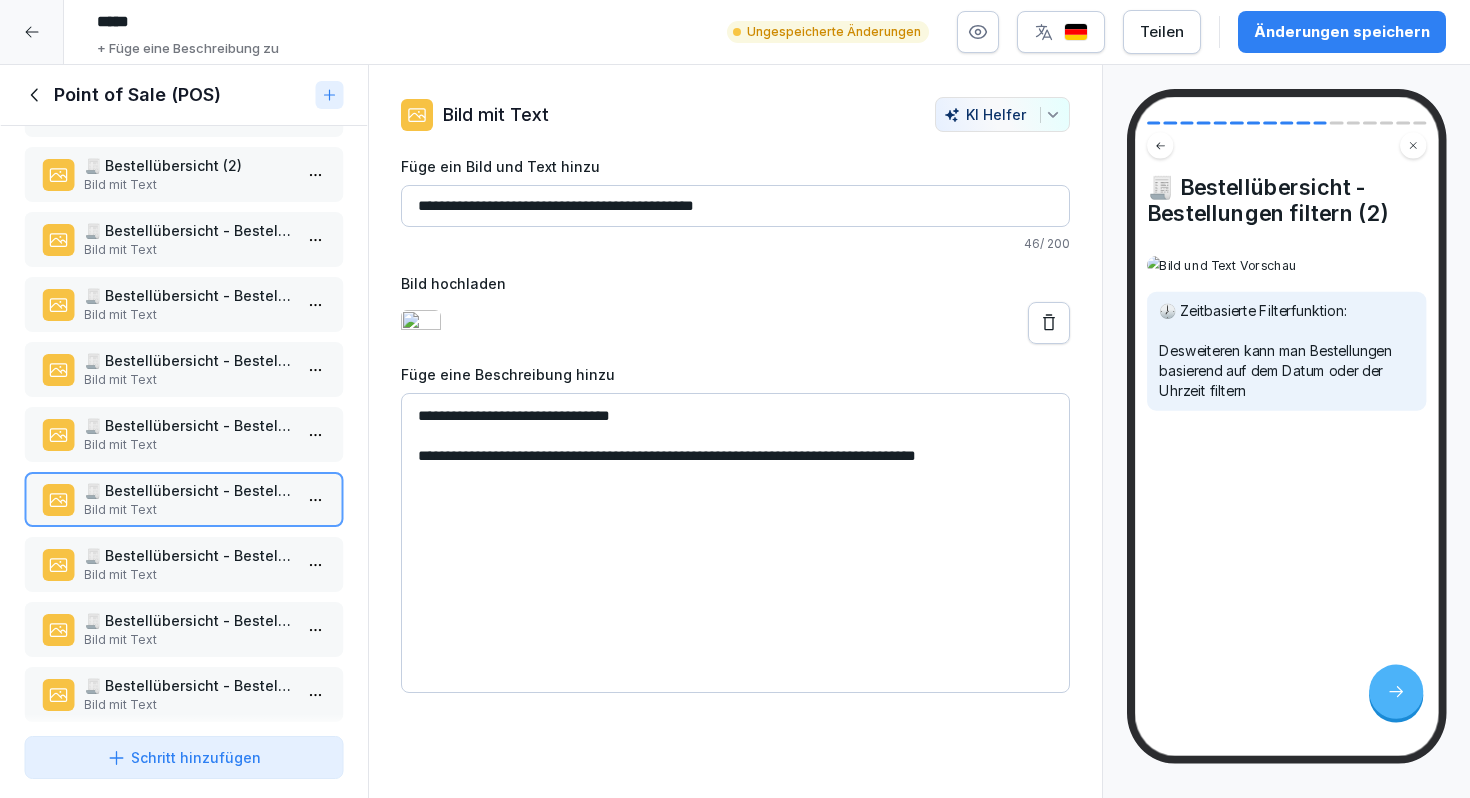 click on "🧾 Bestellübersicht - Bestellungen stornieren (1)" at bounding box center [188, 555] 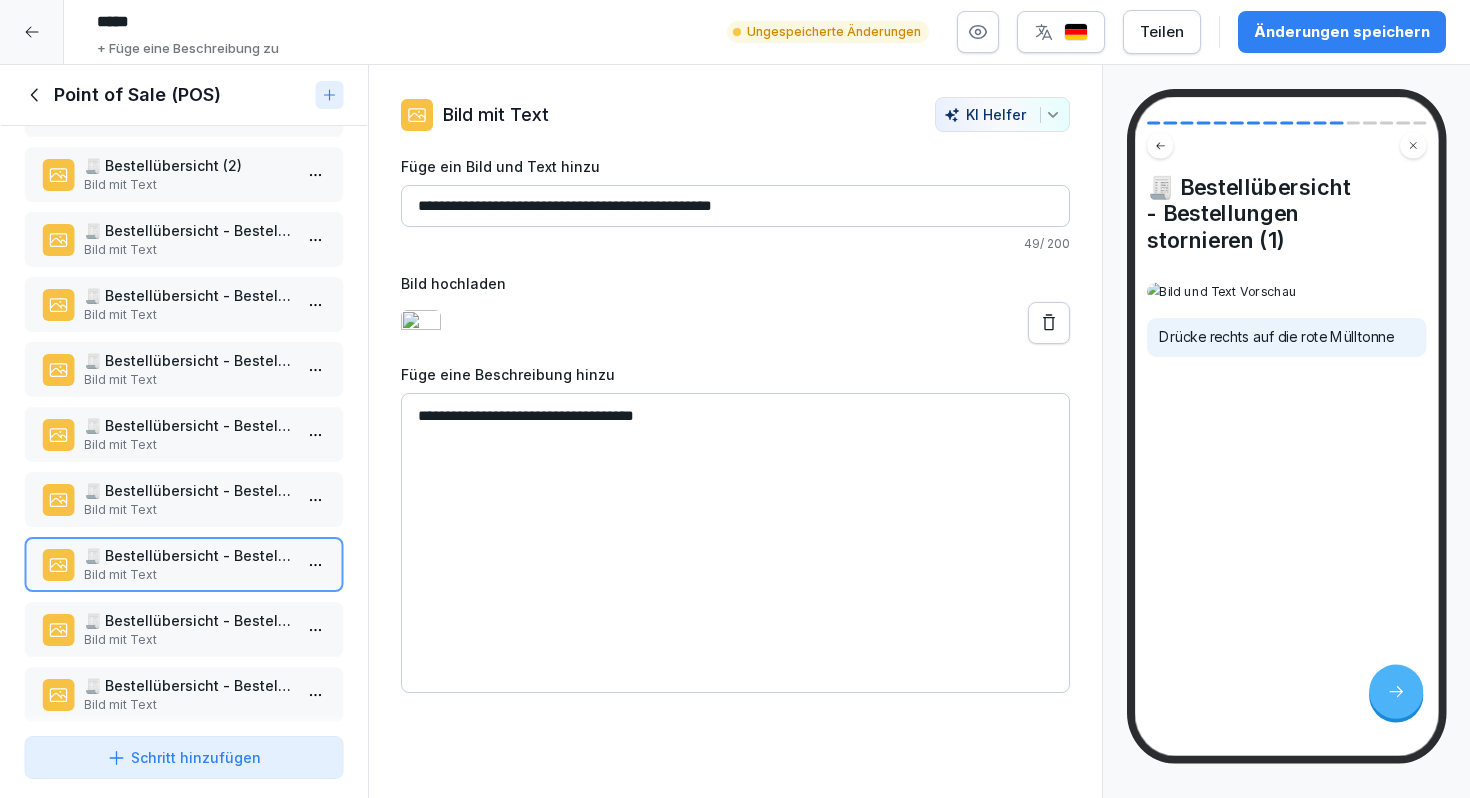 scroll, scrollTop: 374, scrollLeft: 0, axis: vertical 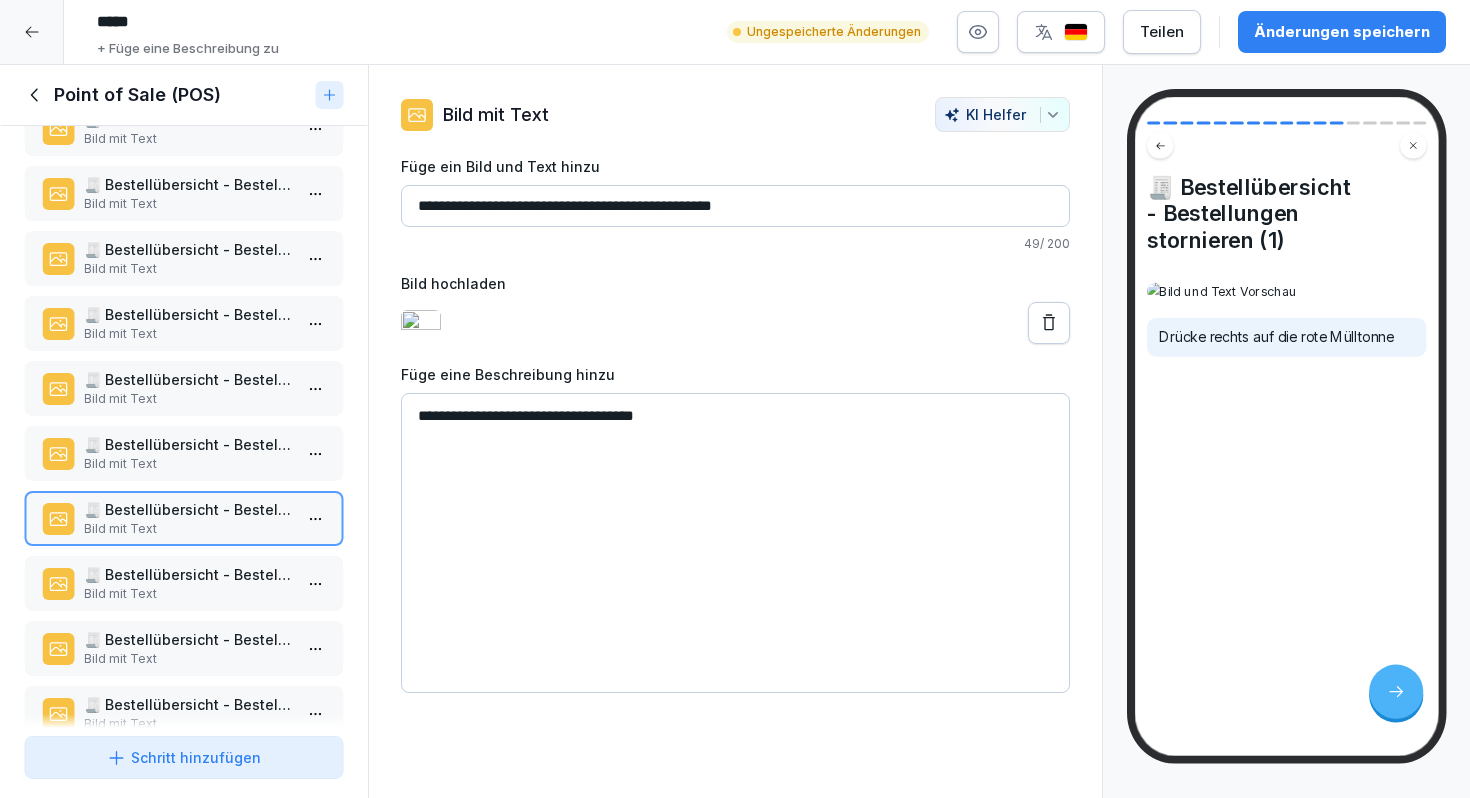 click on "🧾 Bestellübersicht - Bestellungen stornieren (2)" at bounding box center [188, 574] 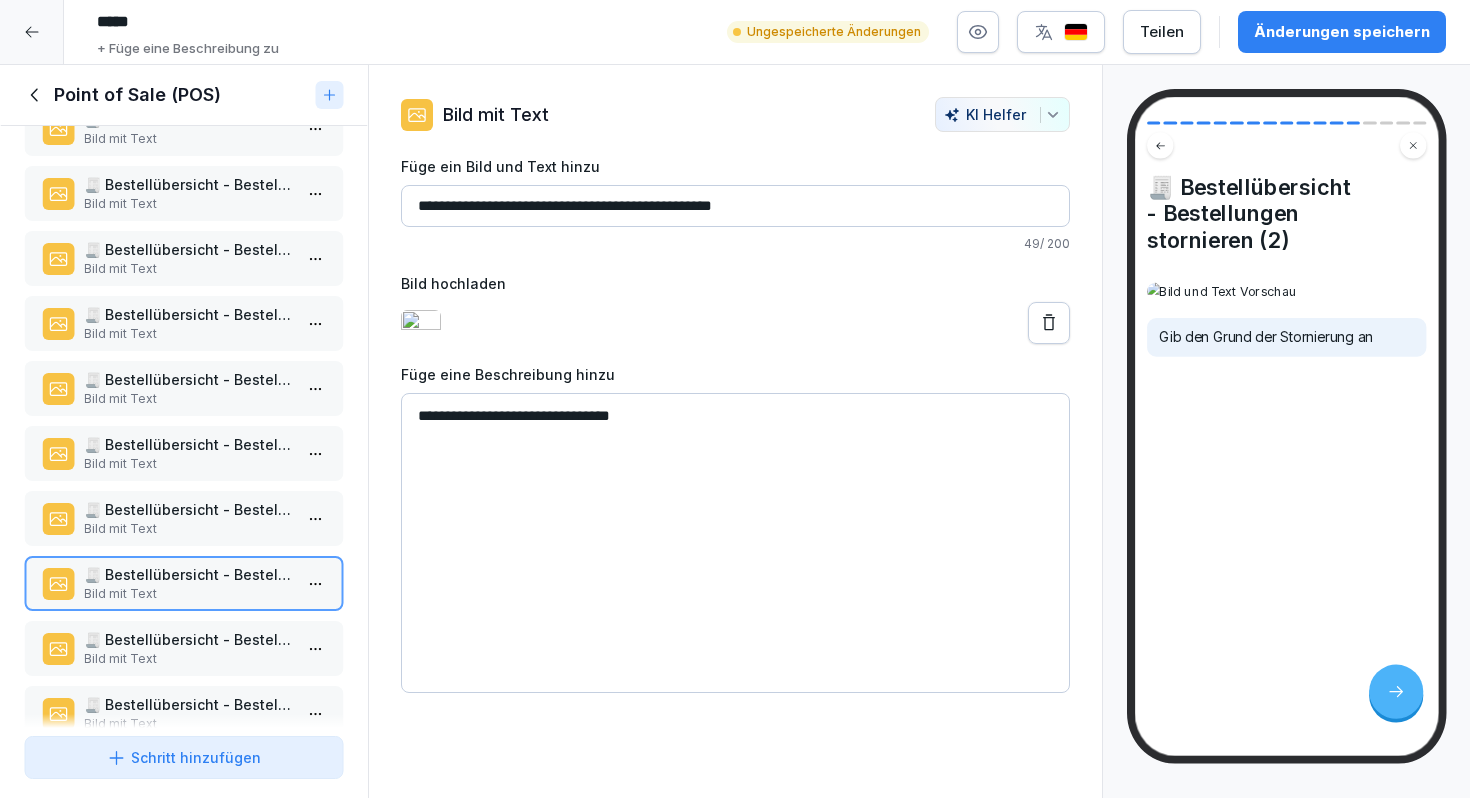 click on "🧾 Bestellübersicht - Bestellungen stornieren (2) Bild mit Text" at bounding box center (184, 583) 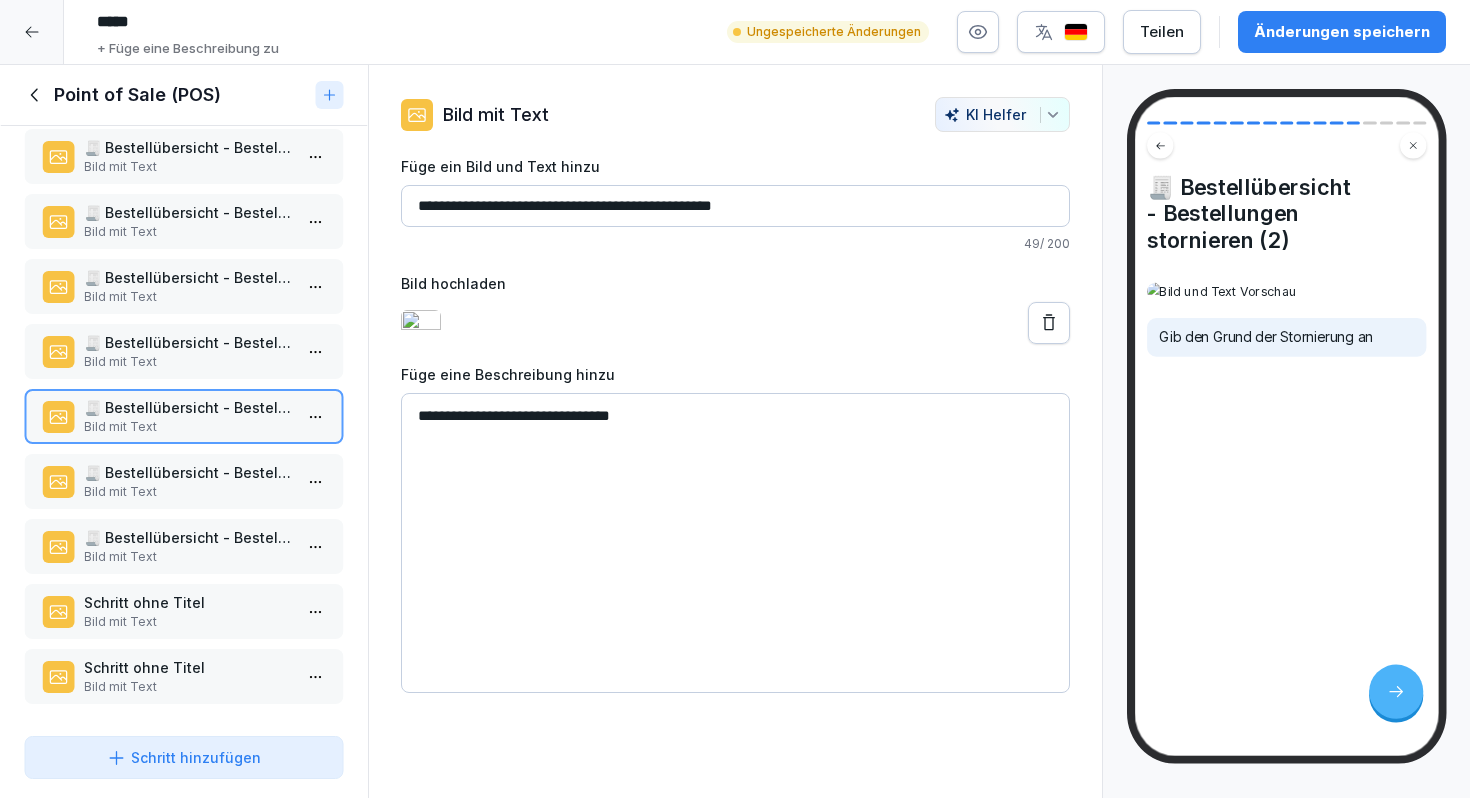click on "🧾 Bestellübersicht - Bestellungen stornieren (3)" at bounding box center (188, 537) 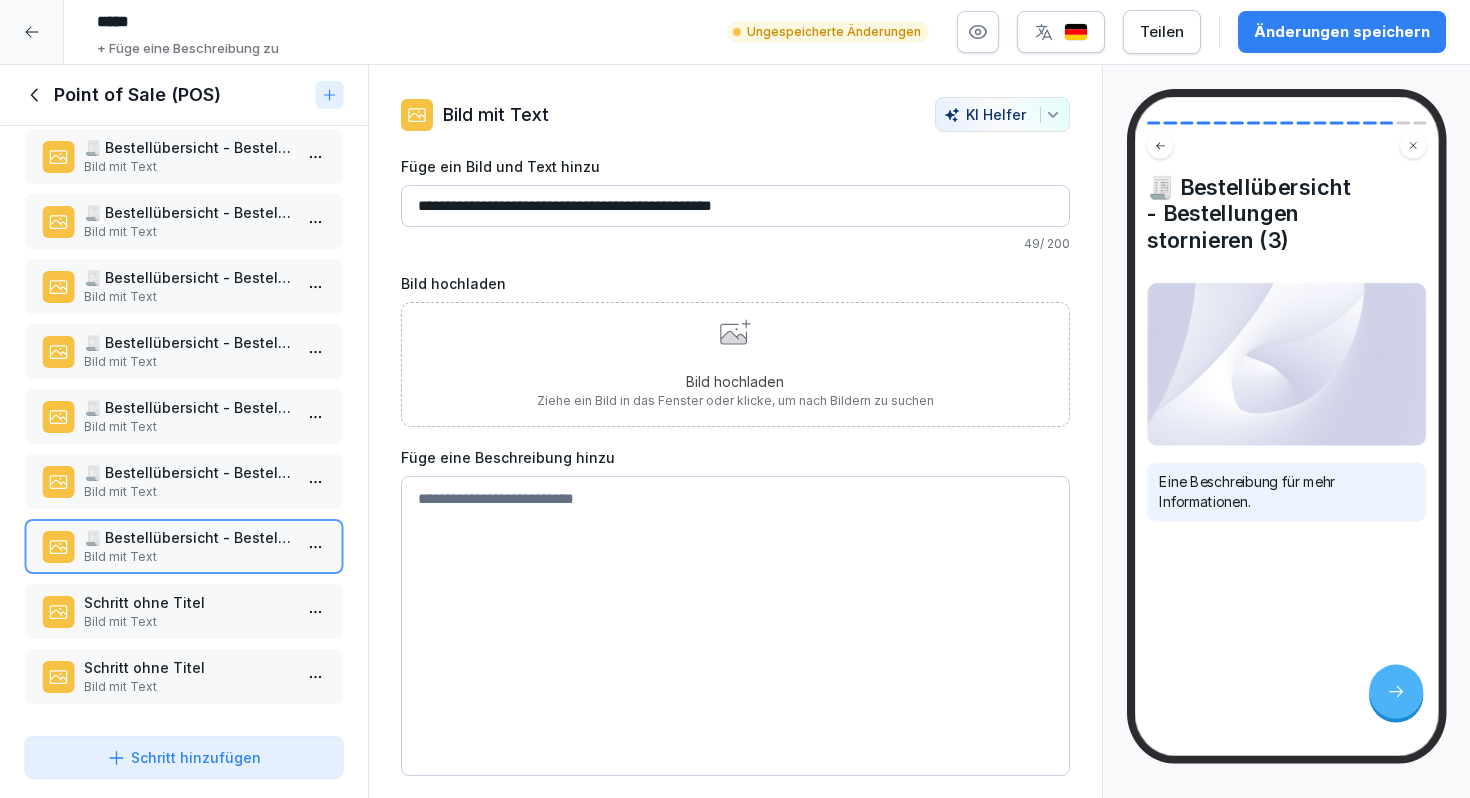 click on "**********" at bounding box center [735, 206] 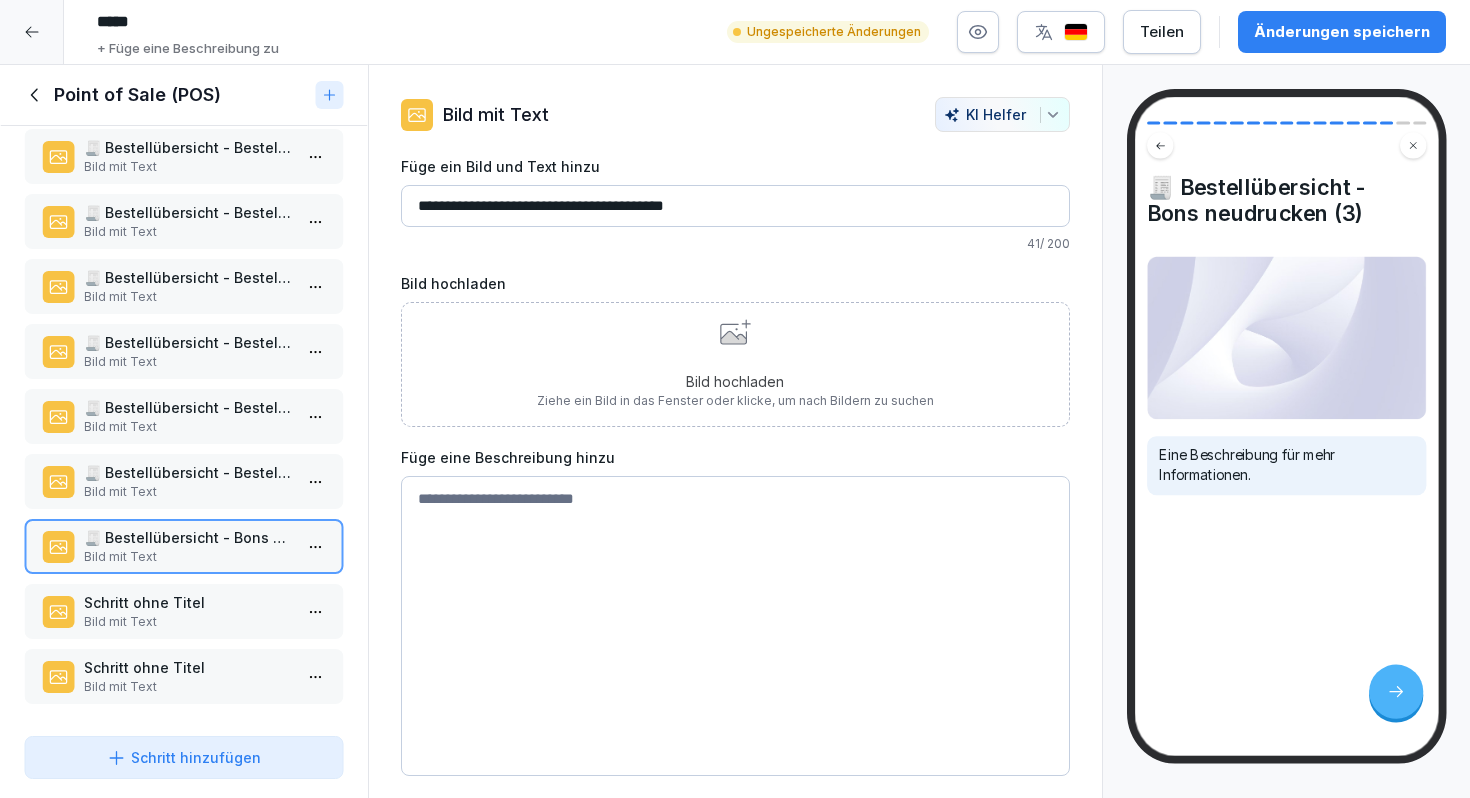 type on "**********" 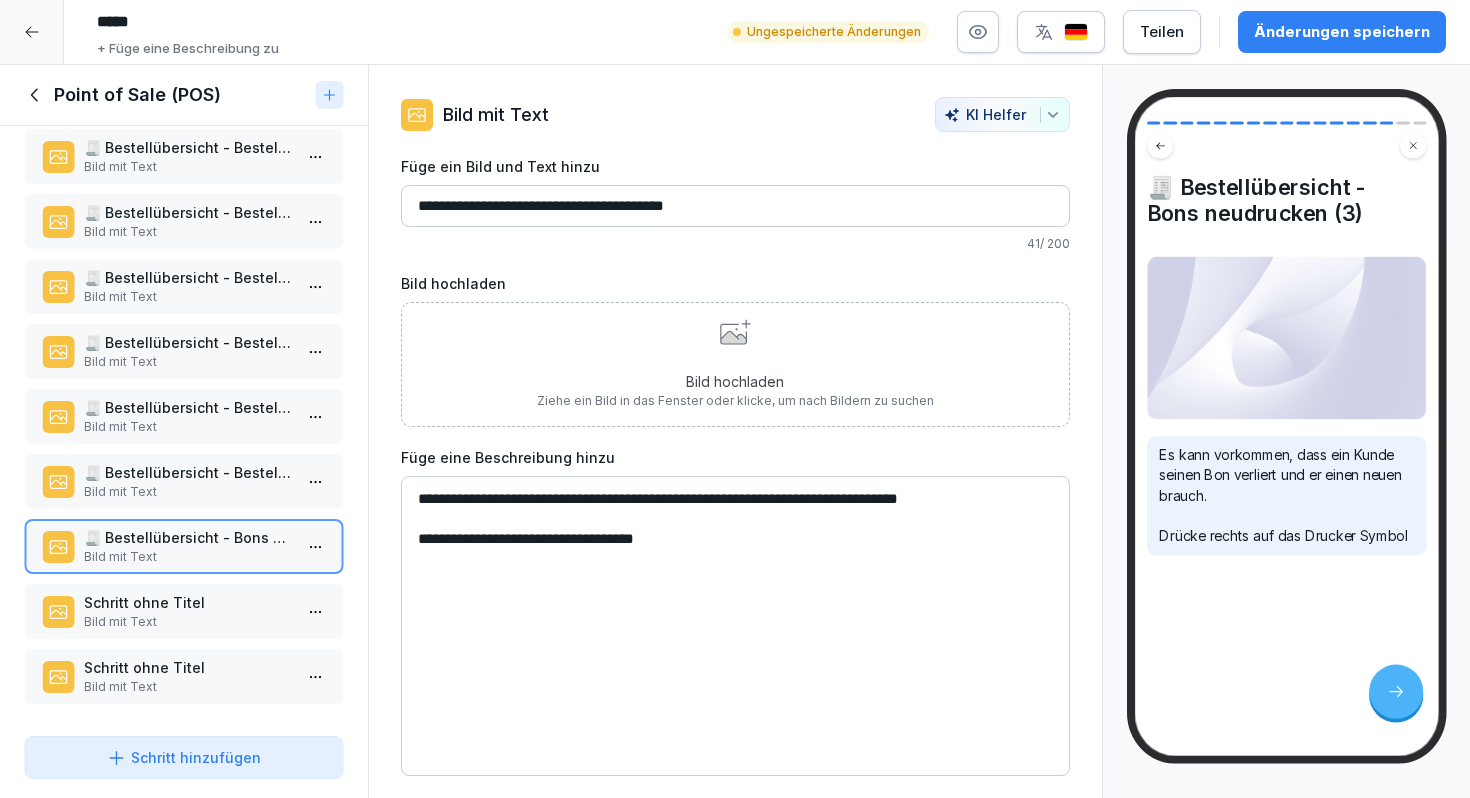 type on "**********" 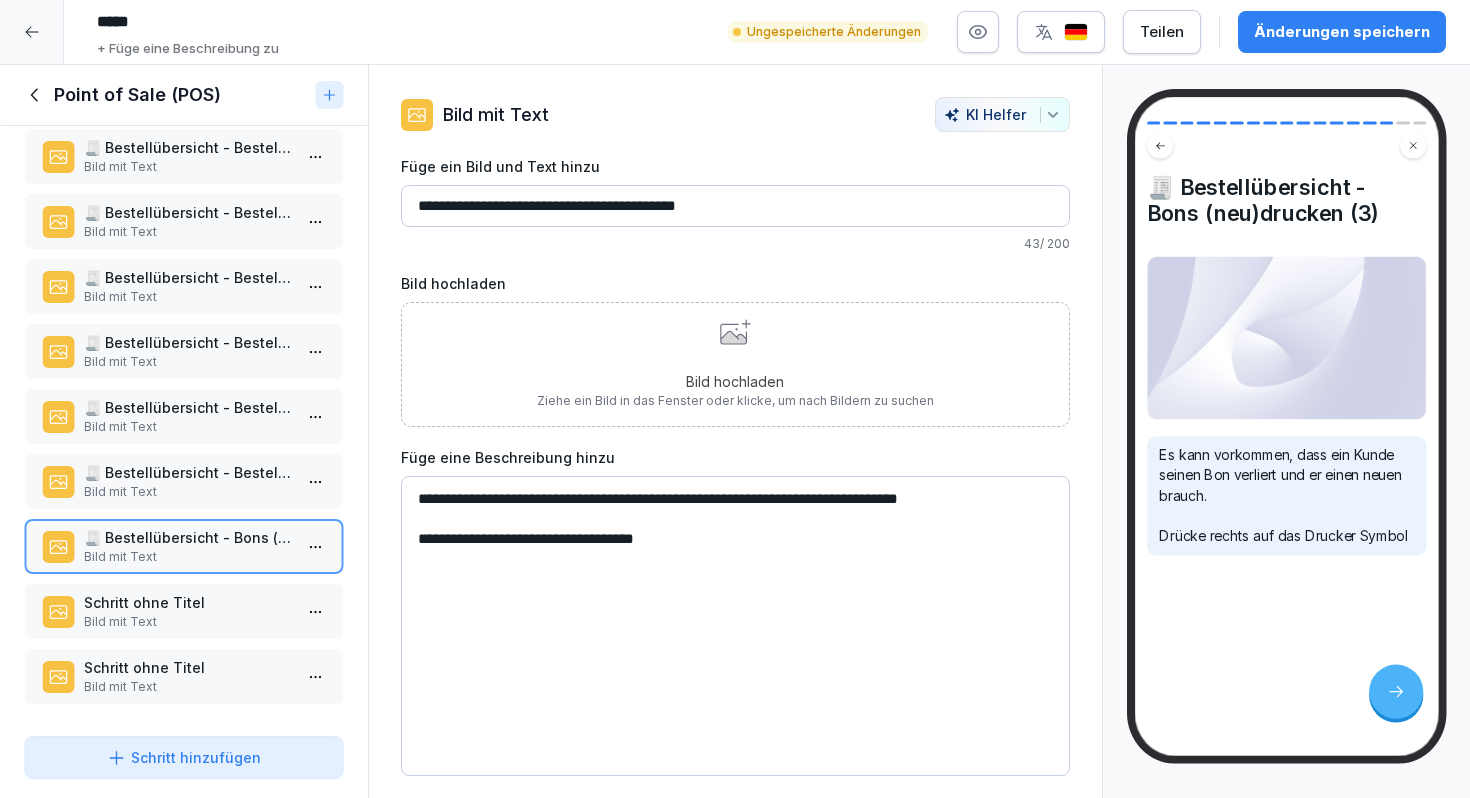click on "**********" at bounding box center [735, 206] 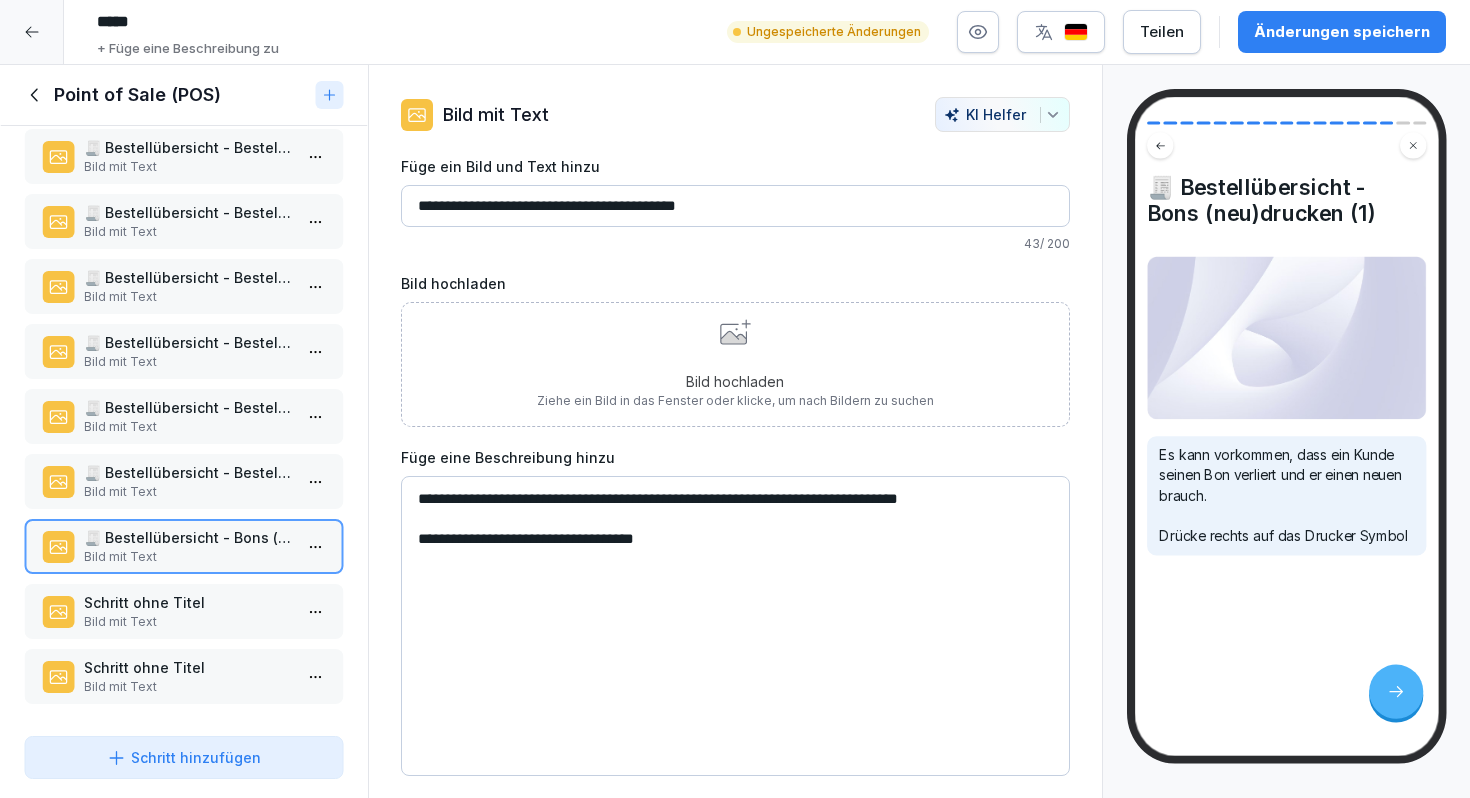 type on "**********" 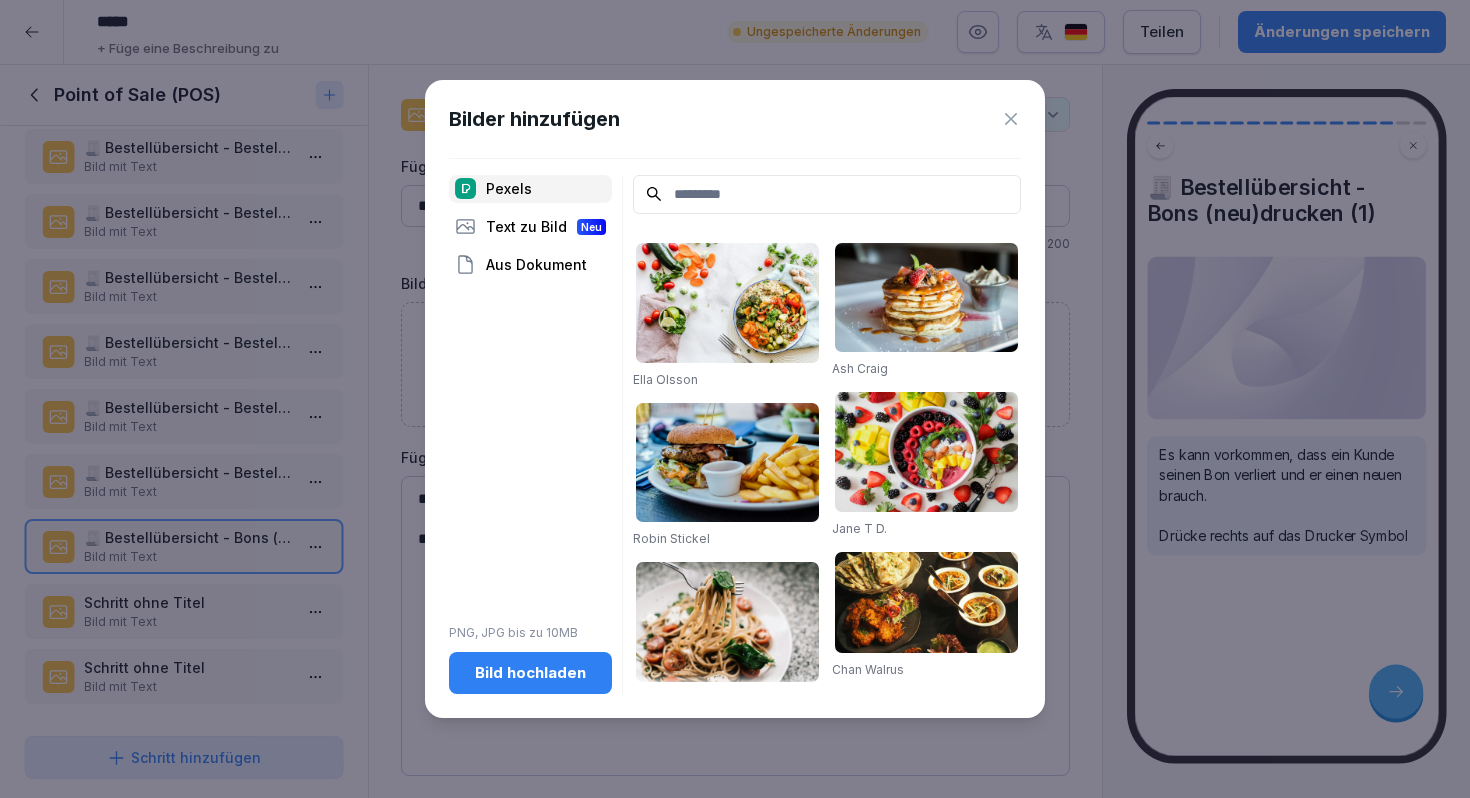 click on "Bild hochladen" at bounding box center (530, 673) 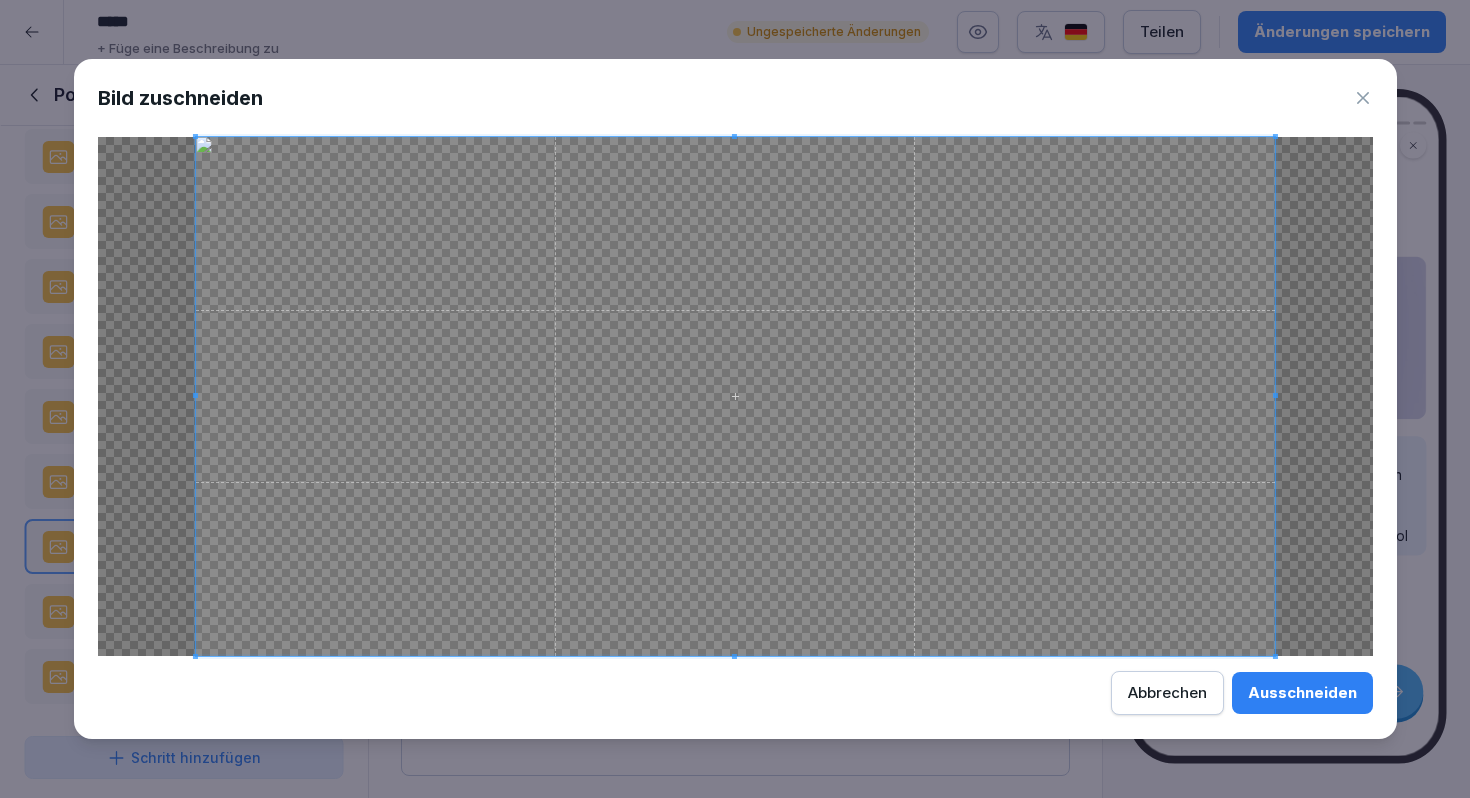 click on "Ausschneiden" at bounding box center [1302, 693] 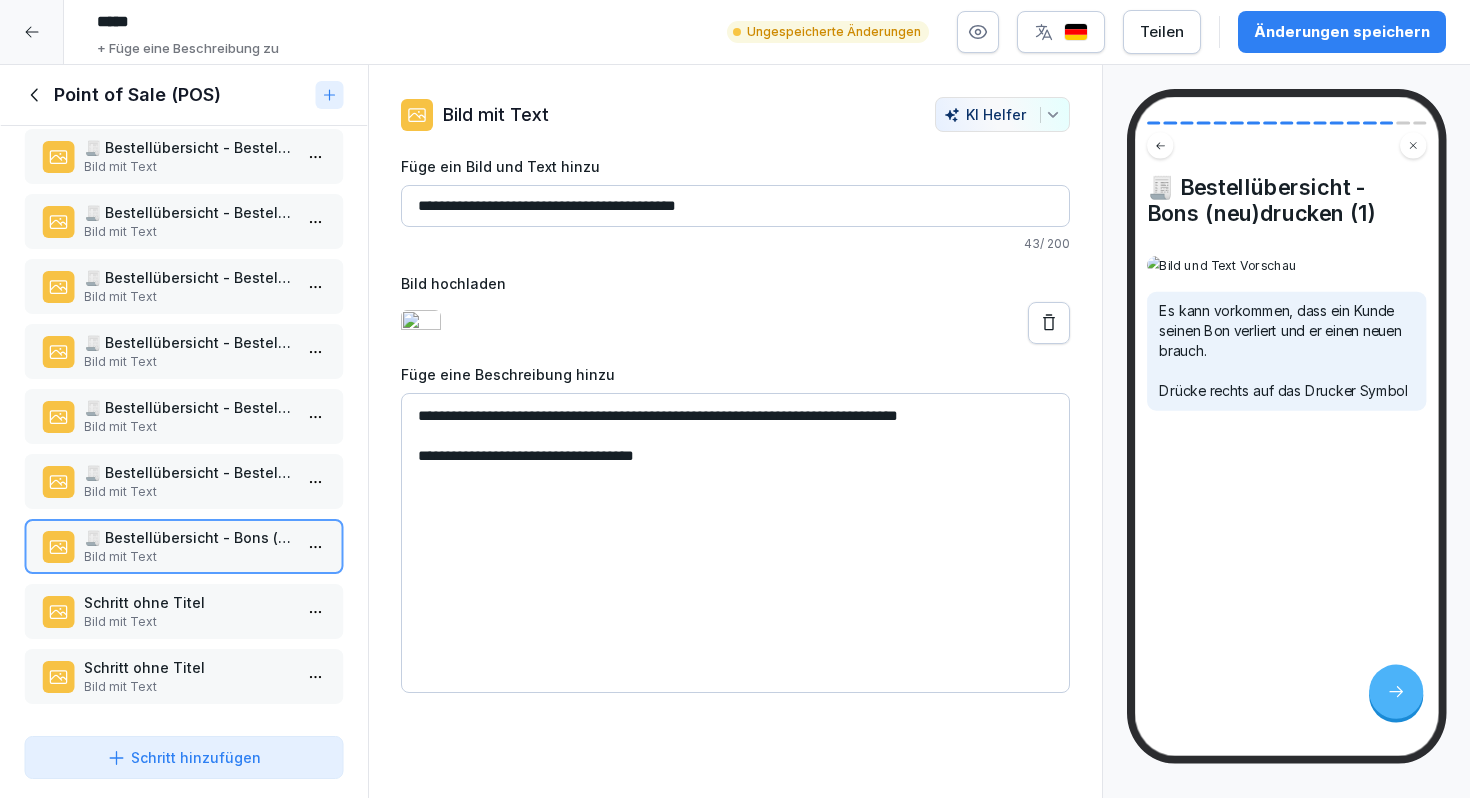 drag, startPoint x: 788, startPoint y: 213, endPoint x: 400, endPoint y: 198, distance: 388.28983 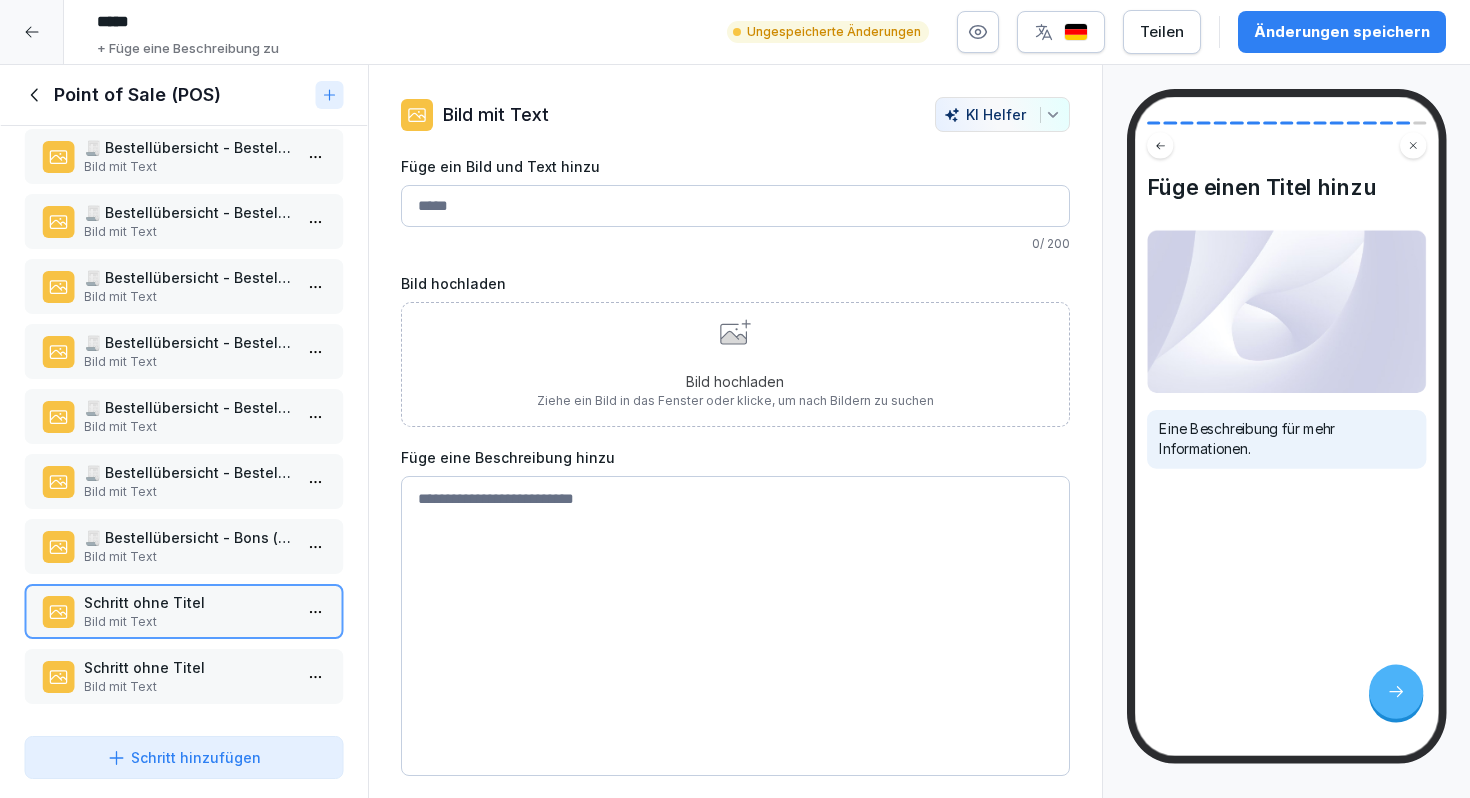 click on "Füge ein Bild und Text hinzu" at bounding box center [735, 206] 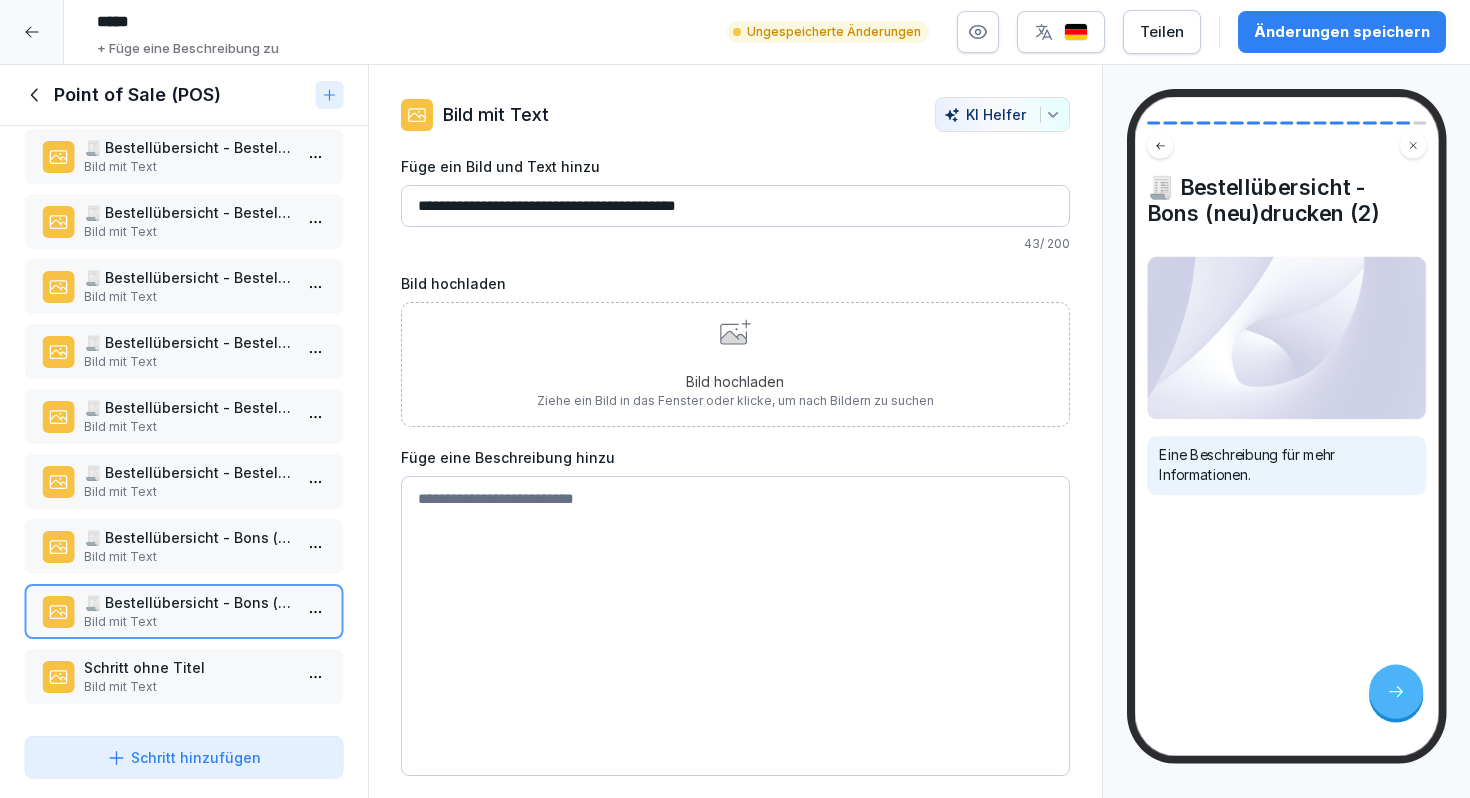 type on "**********" 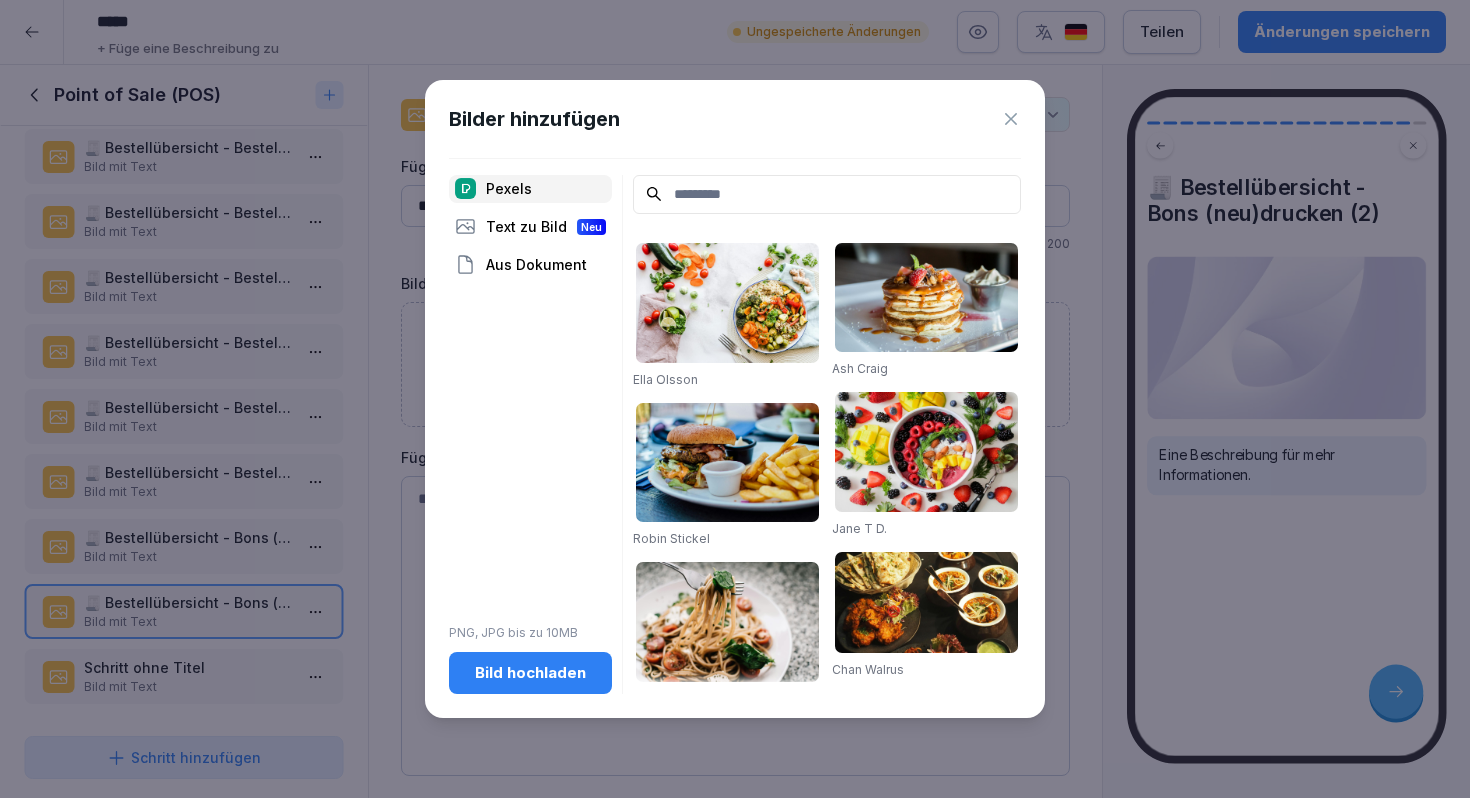 click on "Bild hochladen" at bounding box center [530, 673] 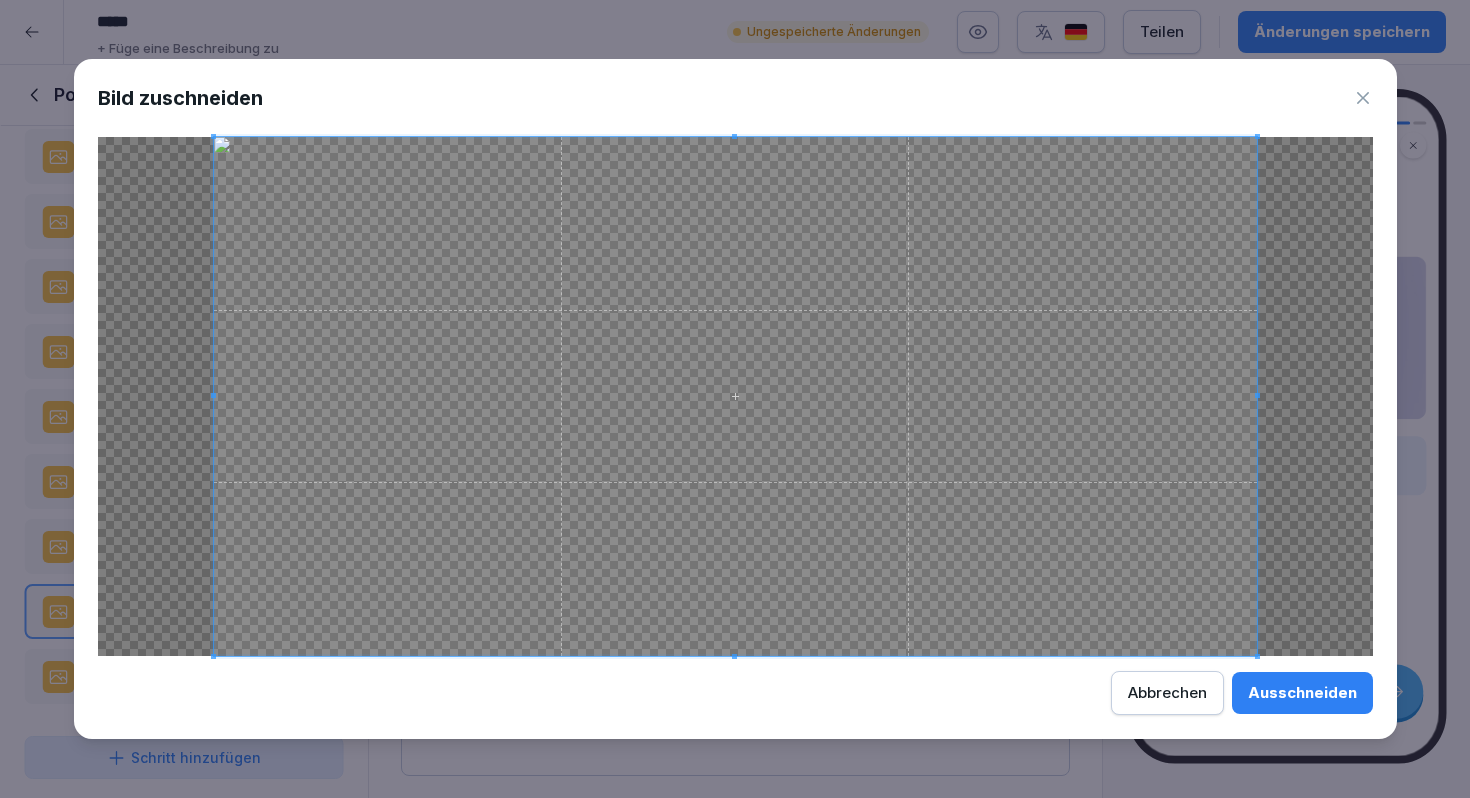 click on "Ausschneiden" at bounding box center (1302, 693) 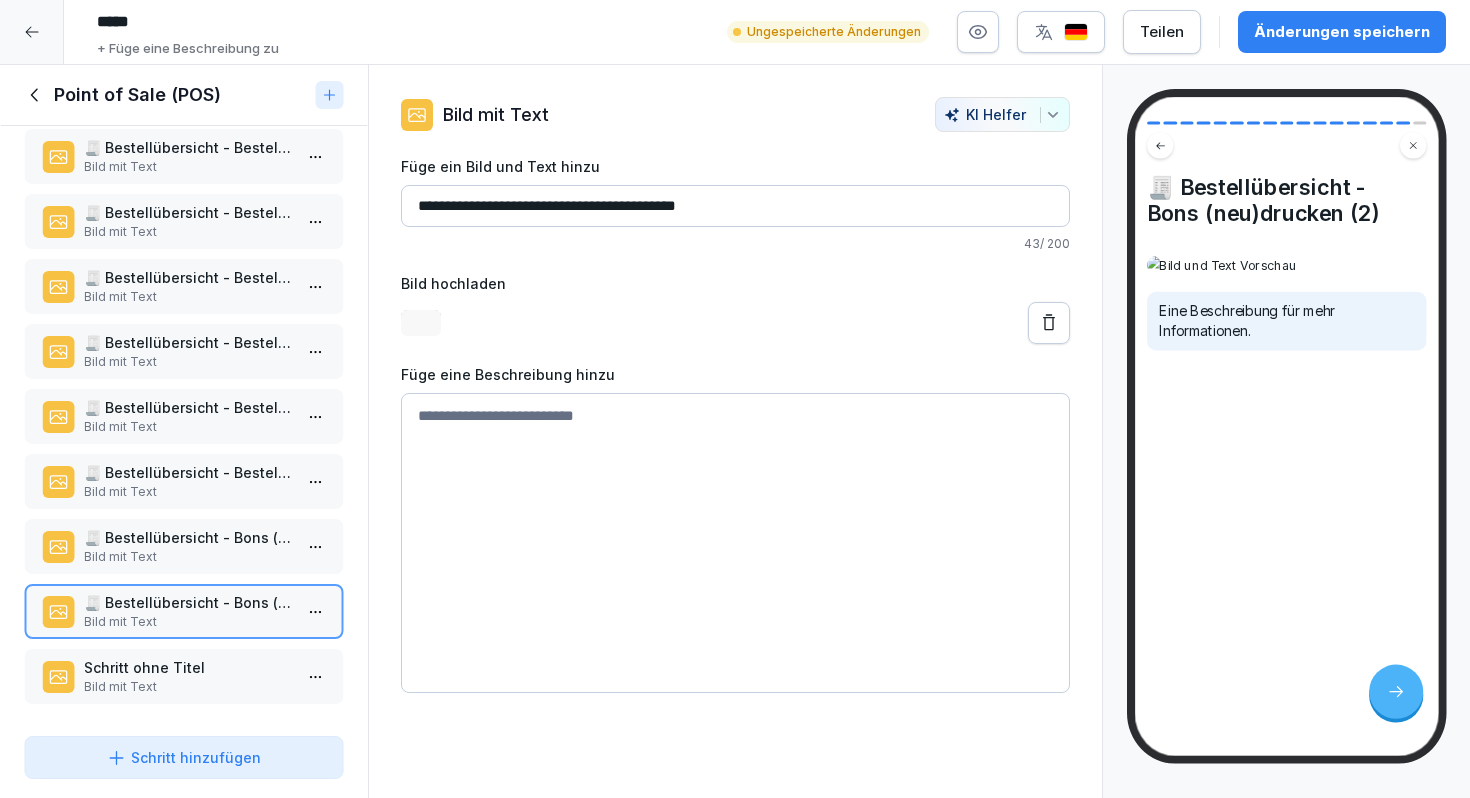 click at bounding box center (735, 543) 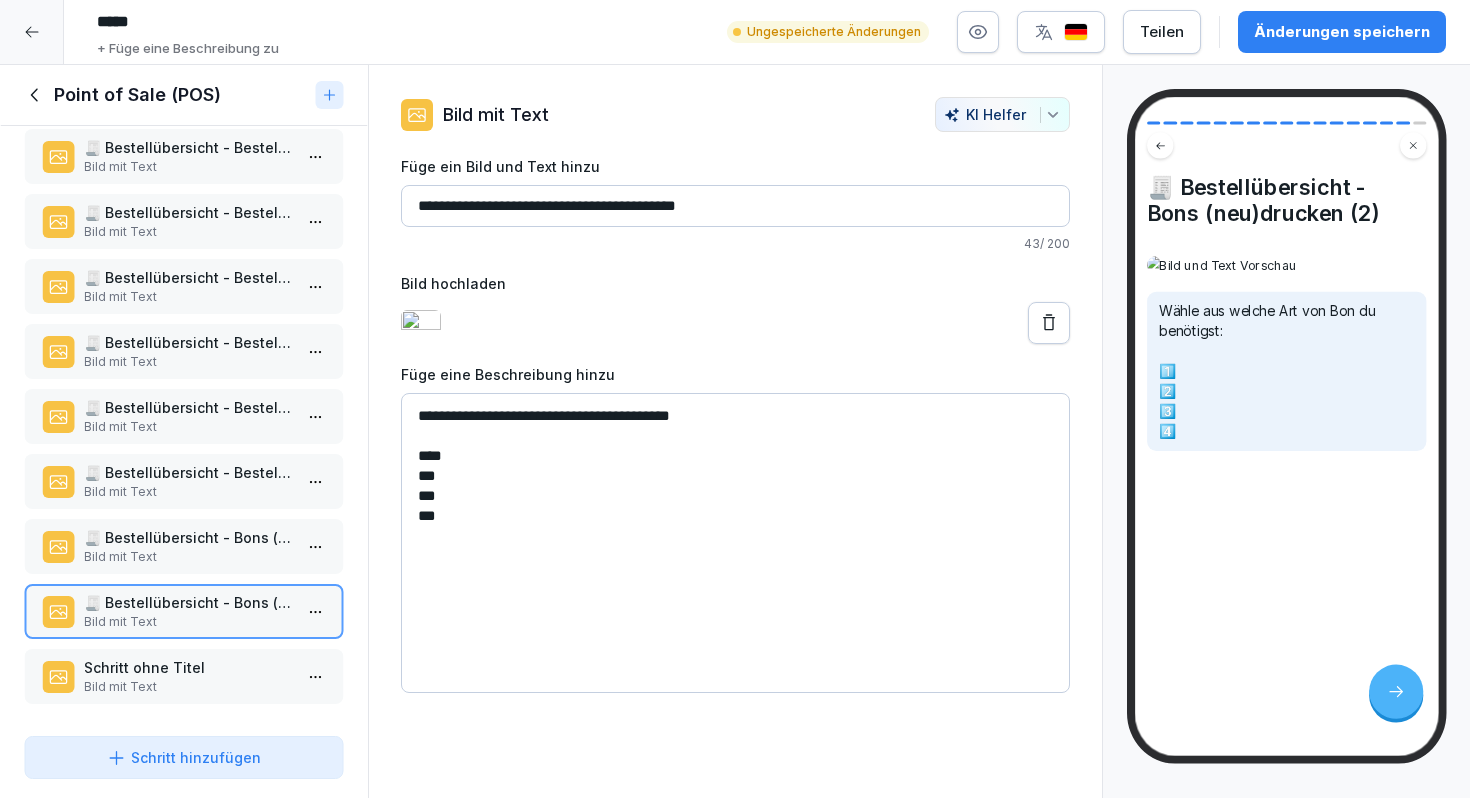 click on "**********" at bounding box center (735, 543) 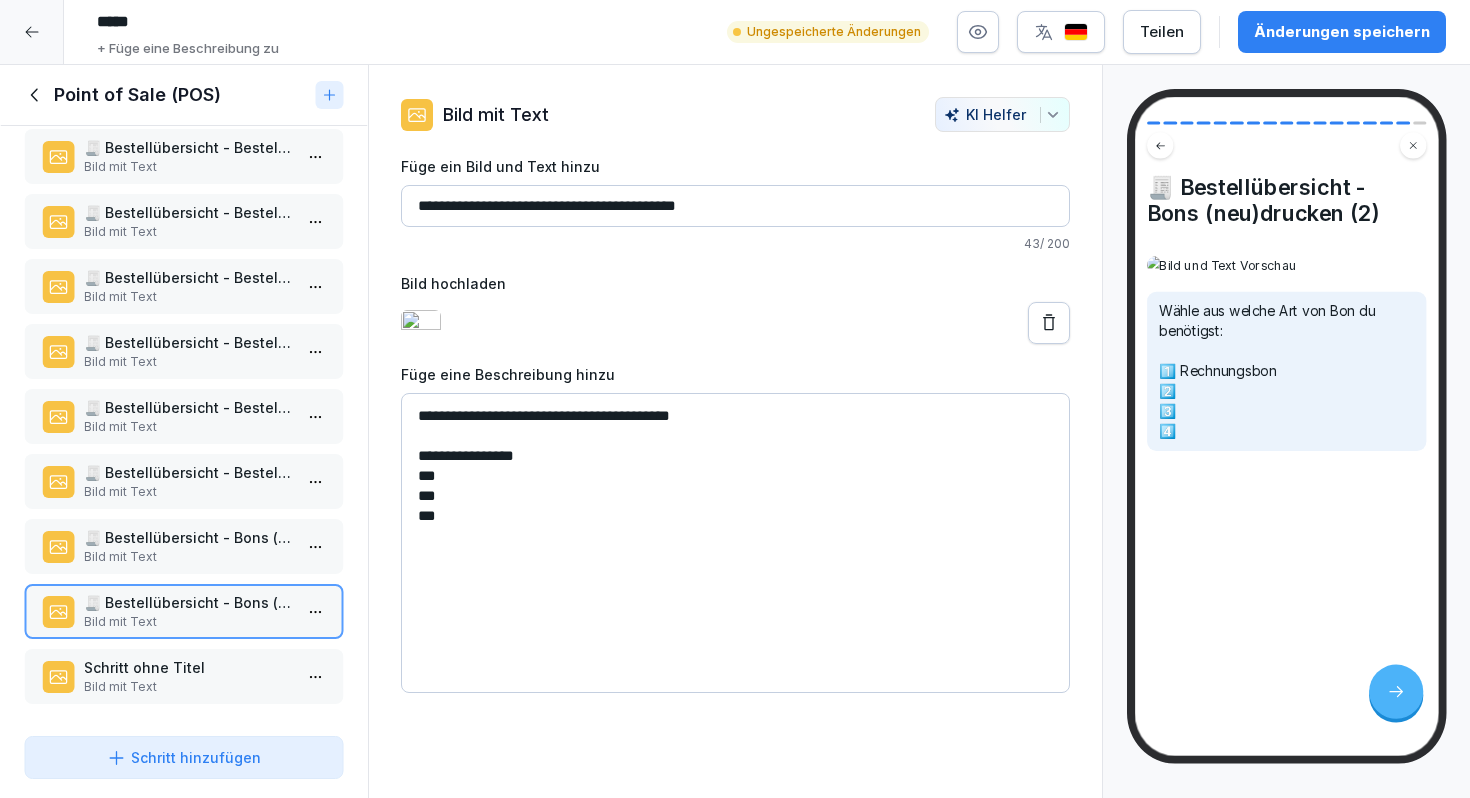 click on "**********" at bounding box center [735, 543] 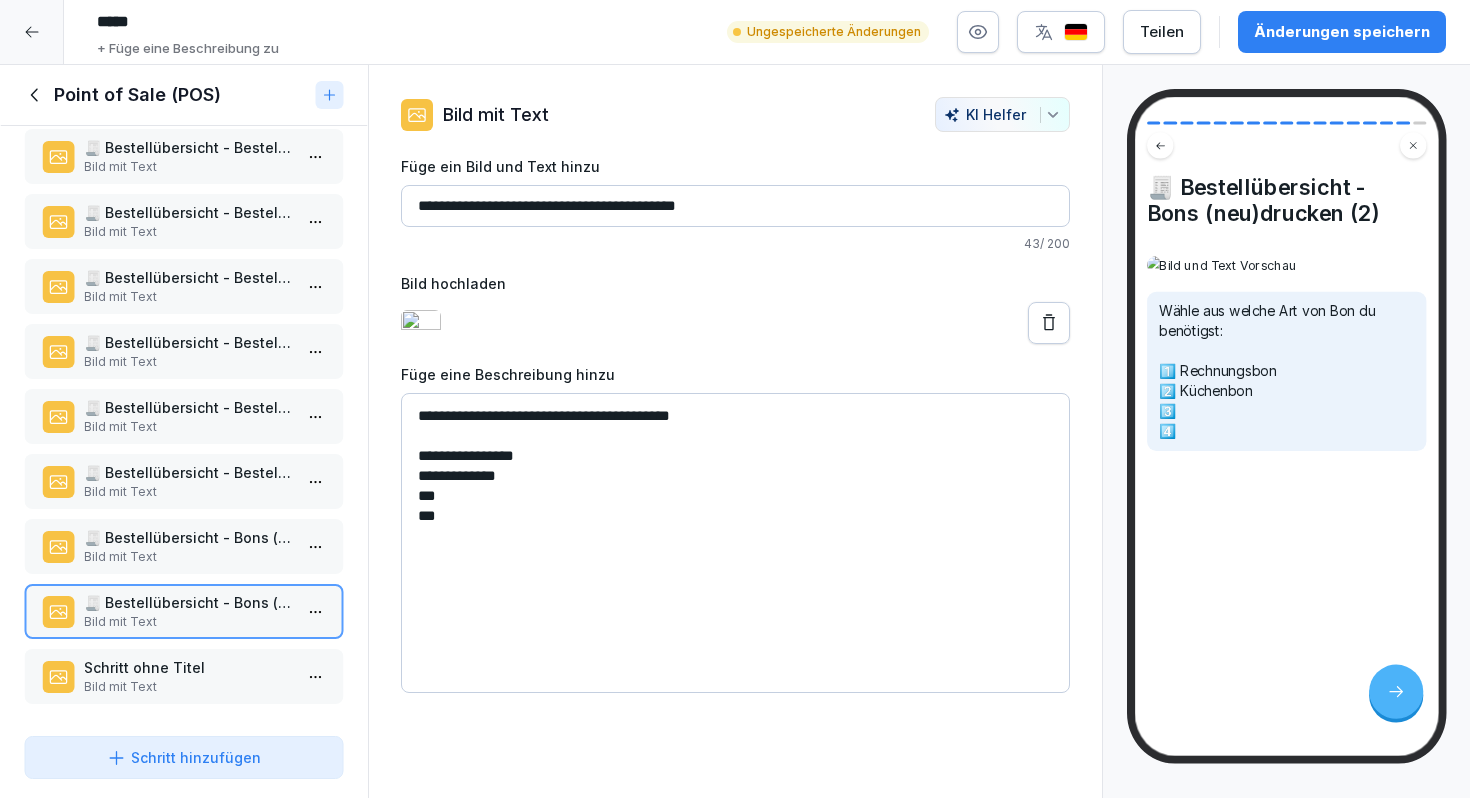click on "**********" at bounding box center (735, 543) 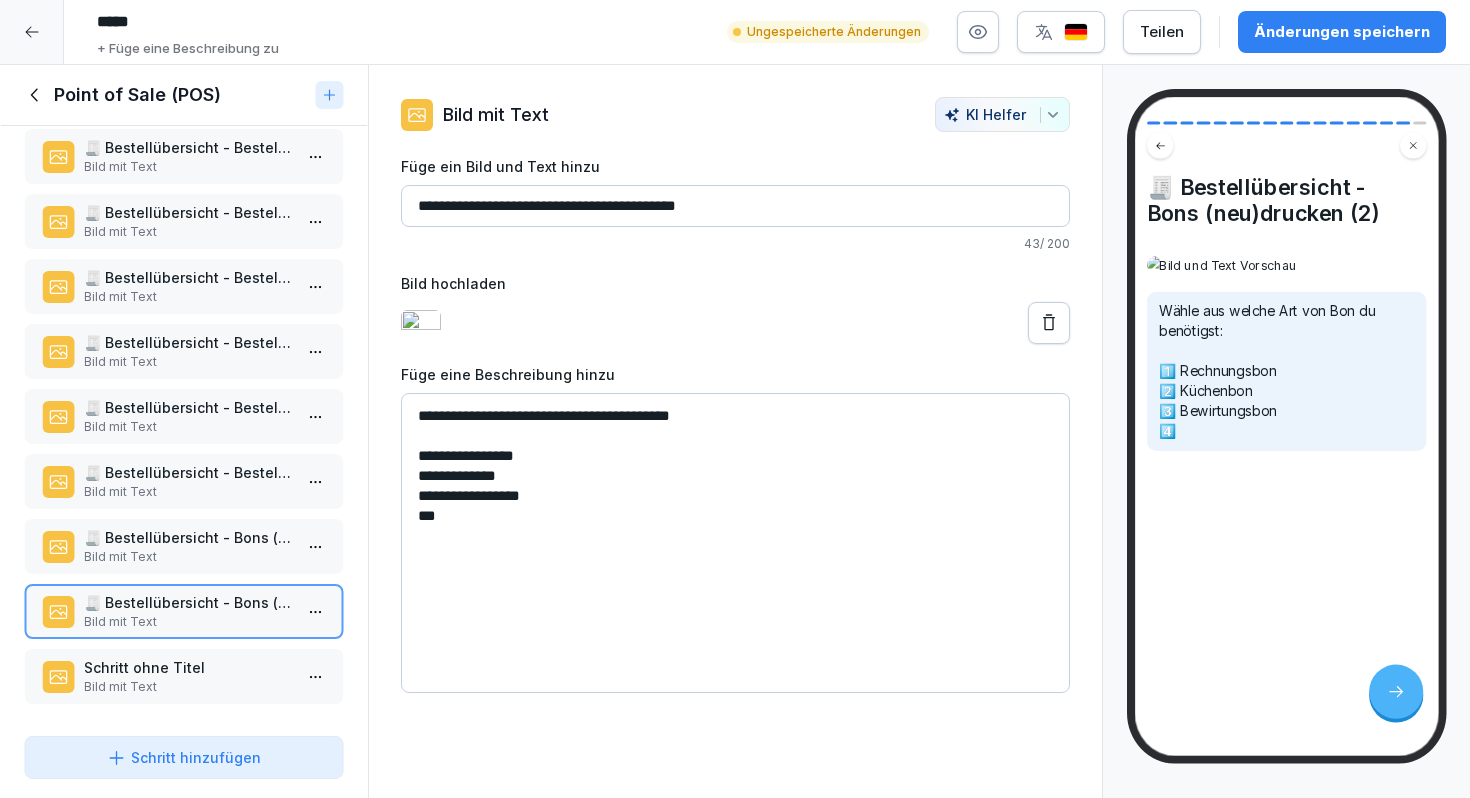 click on "**********" at bounding box center [735, 543] 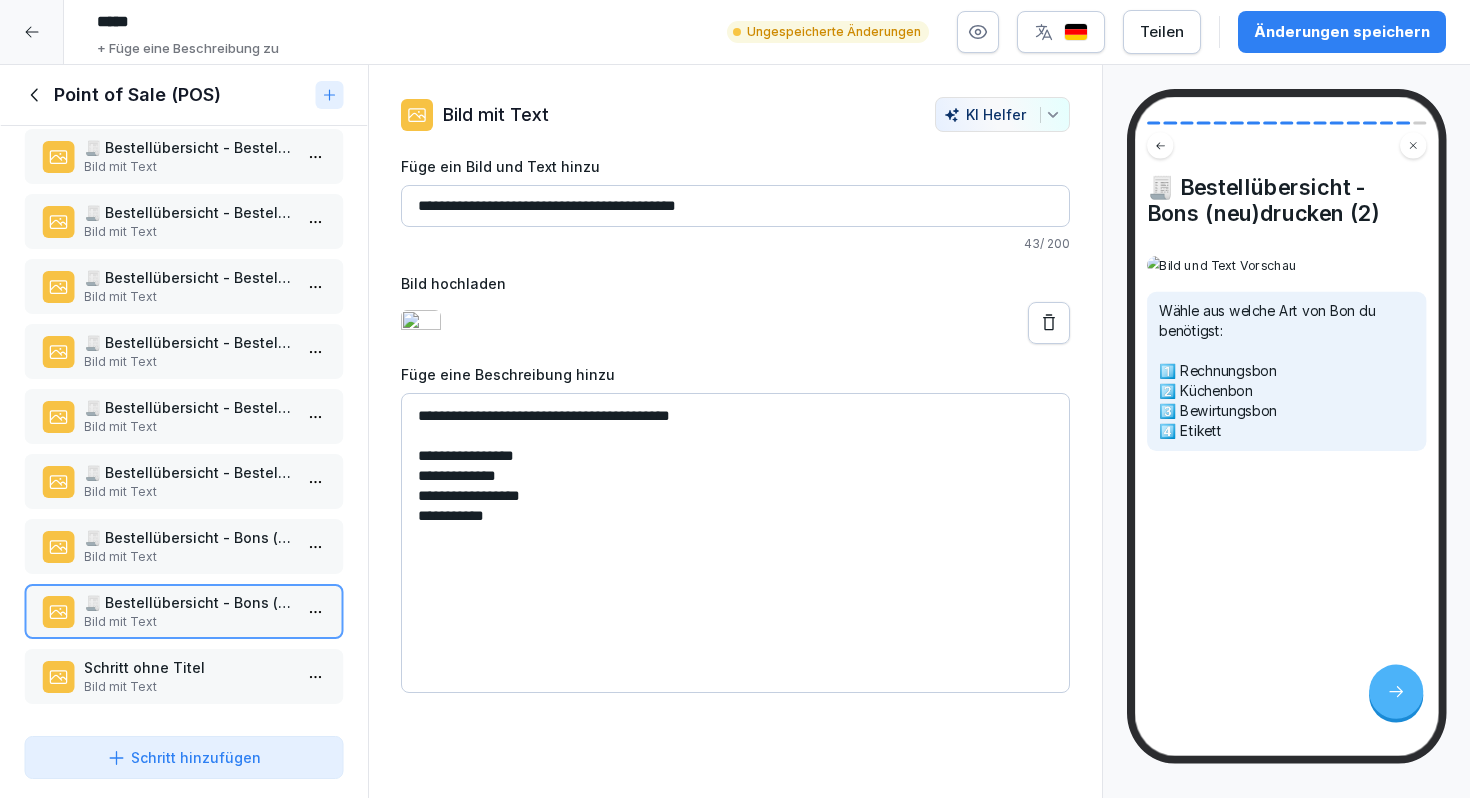 type on "**********" 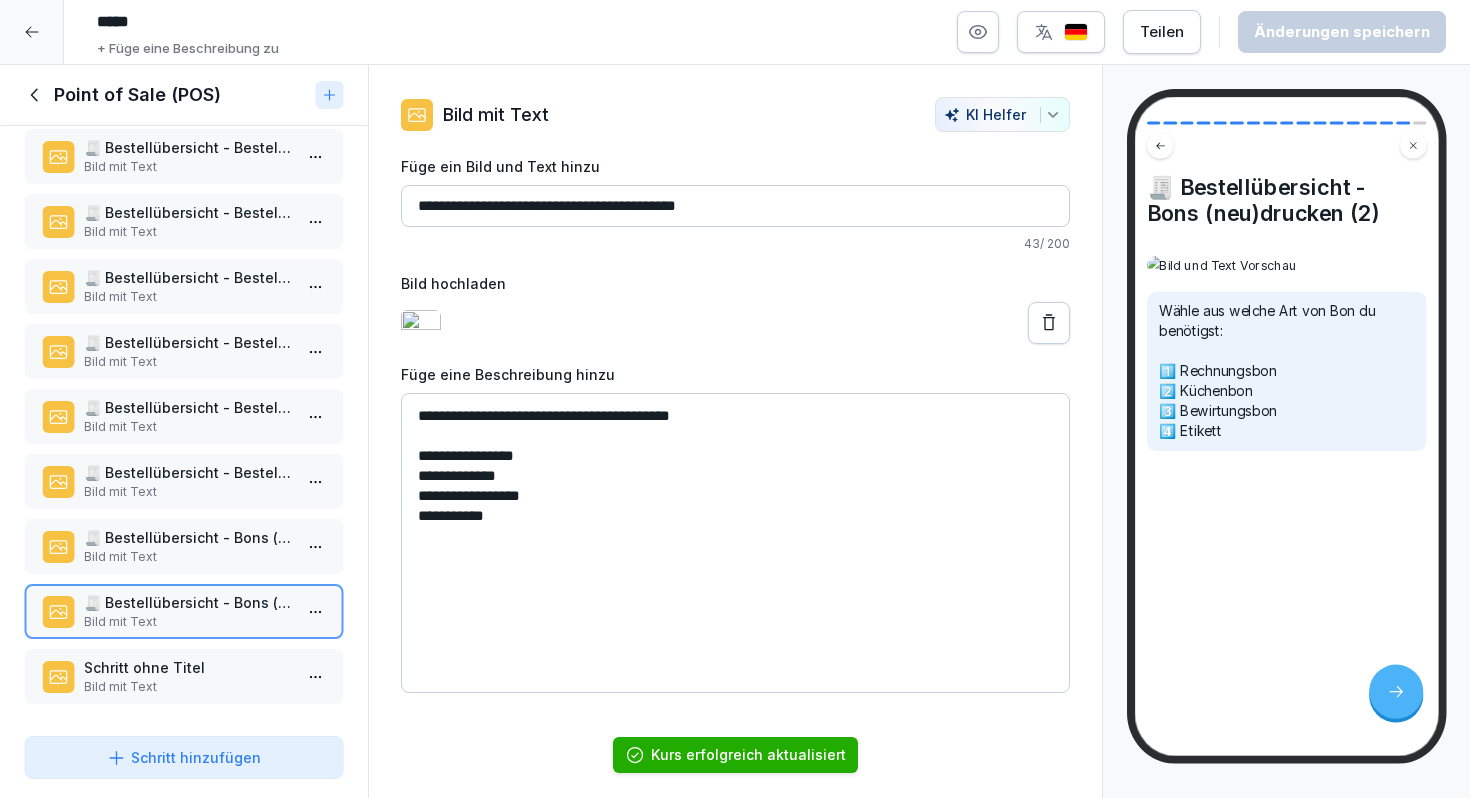 click on "**********" at bounding box center (735, 206) 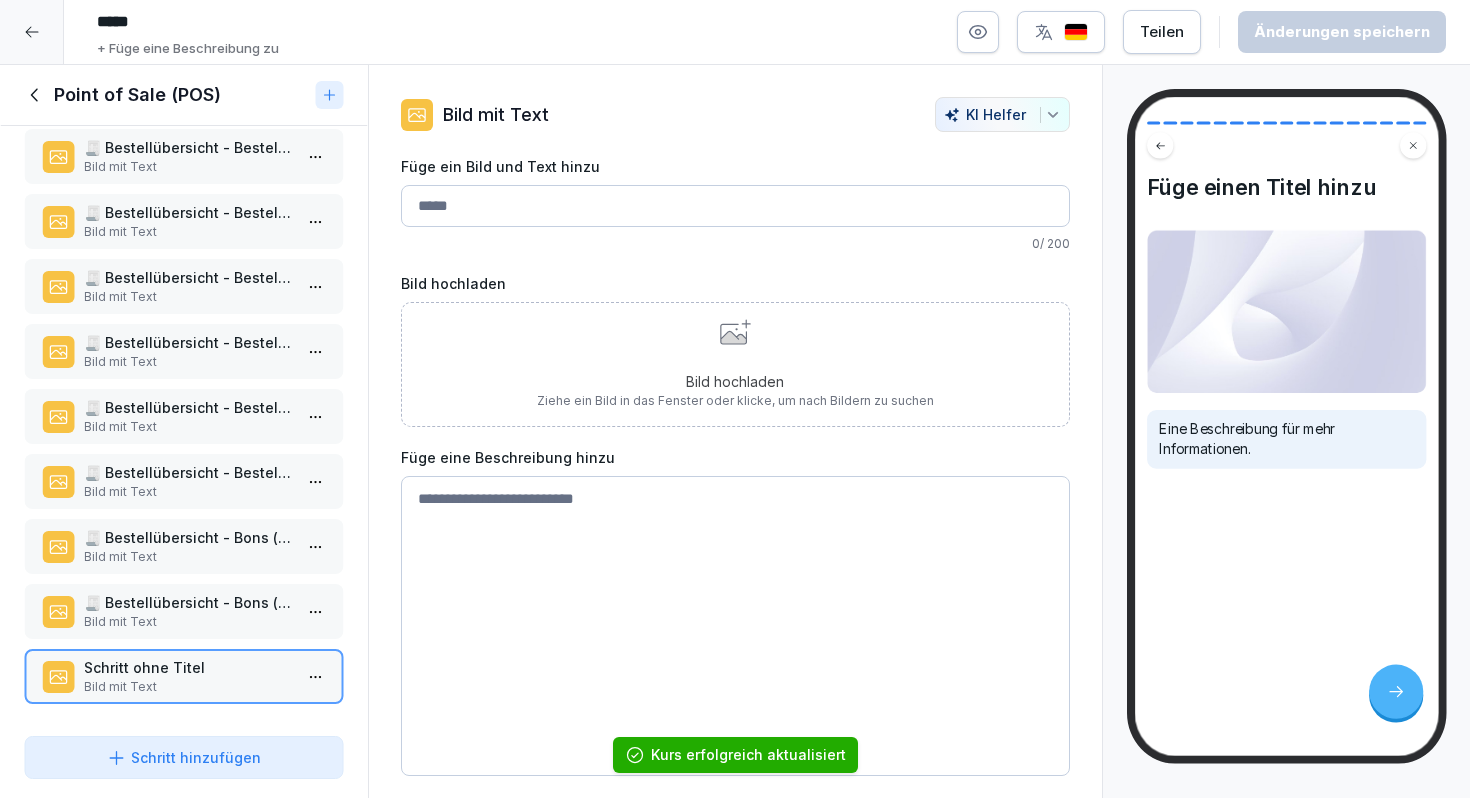 click on "Füge ein Bild und Text hinzu" at bounding box center [735, 206] 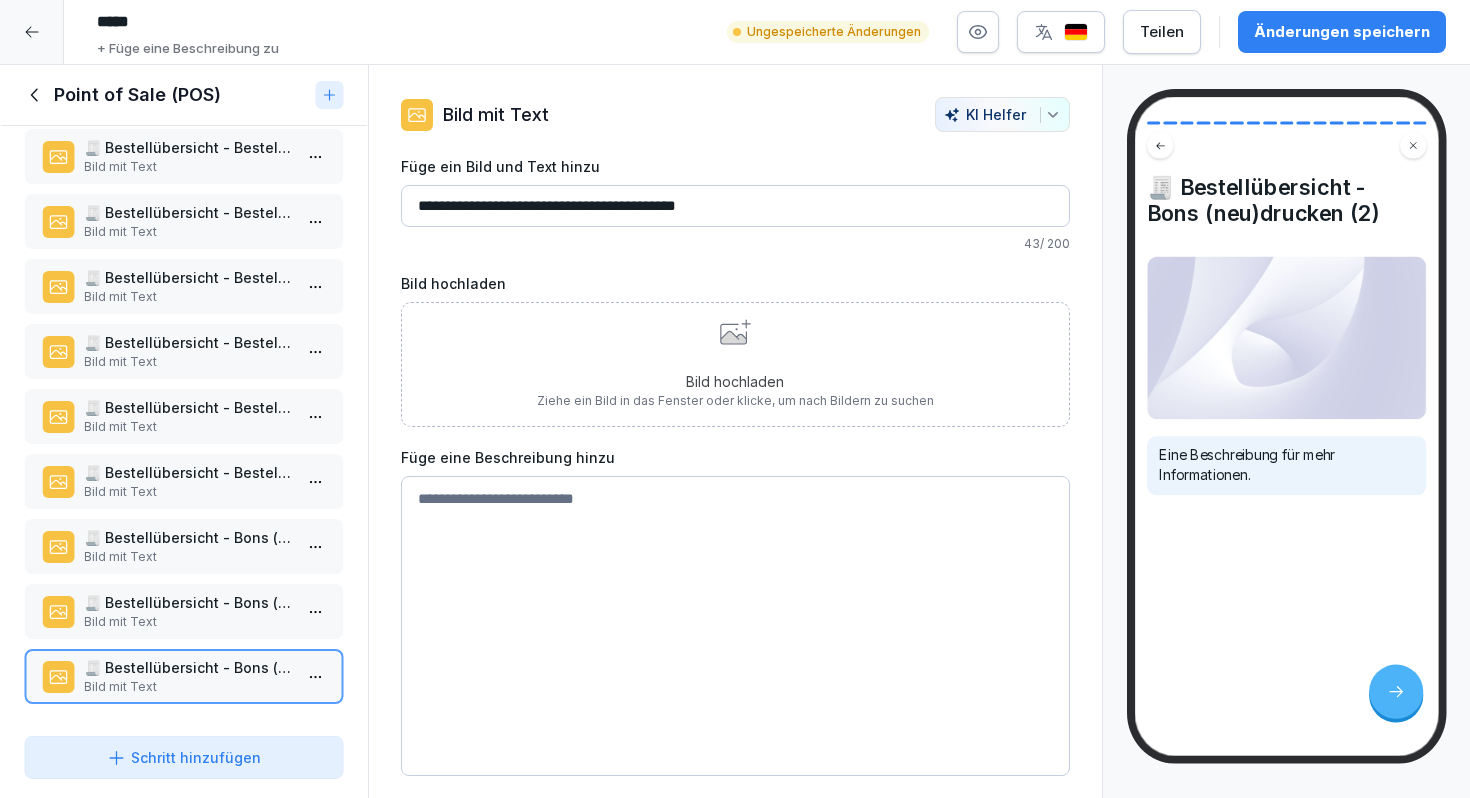 type on "**********" 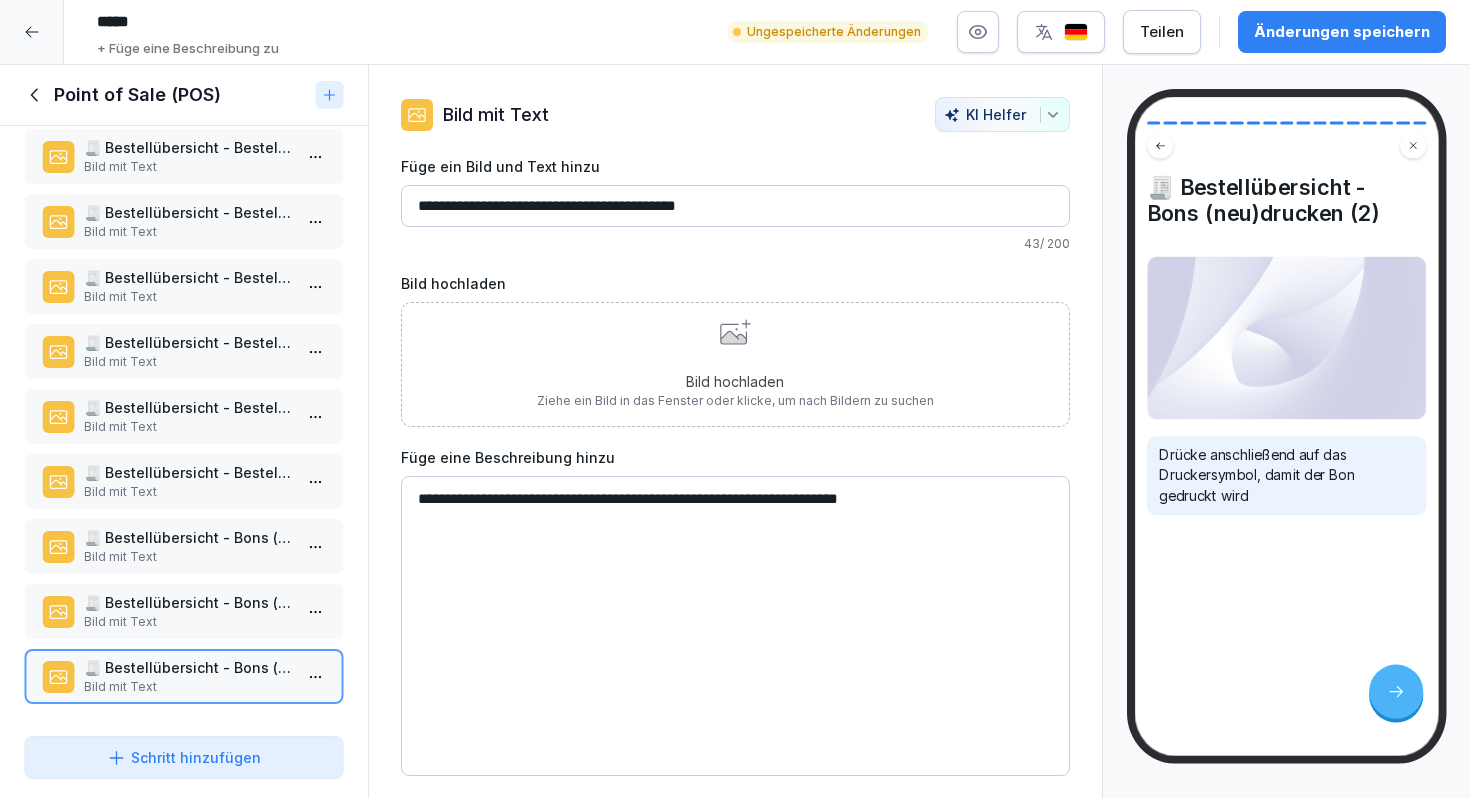 type on "**********" 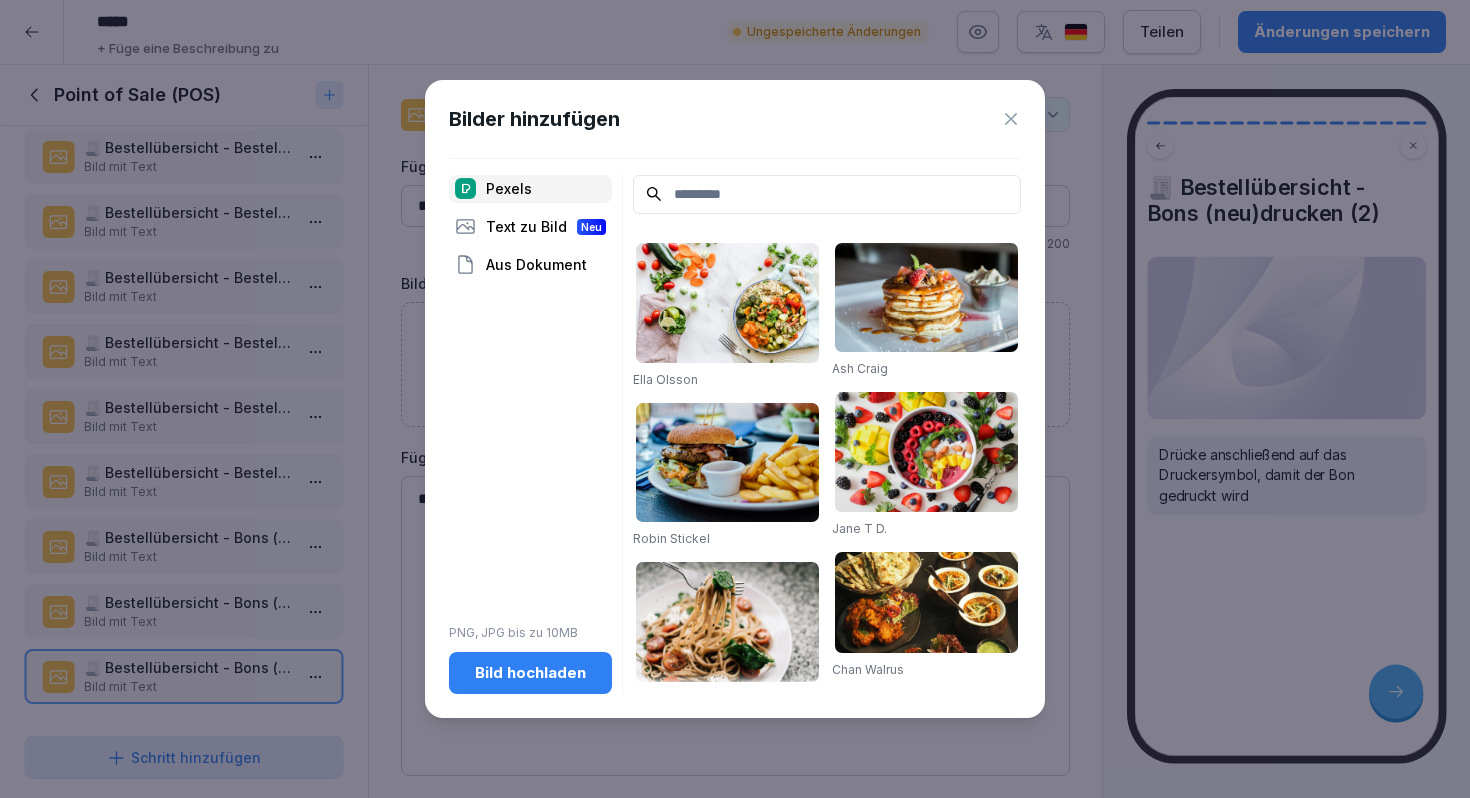 click on "Bild hochladen" at bounding box center [530, 673] 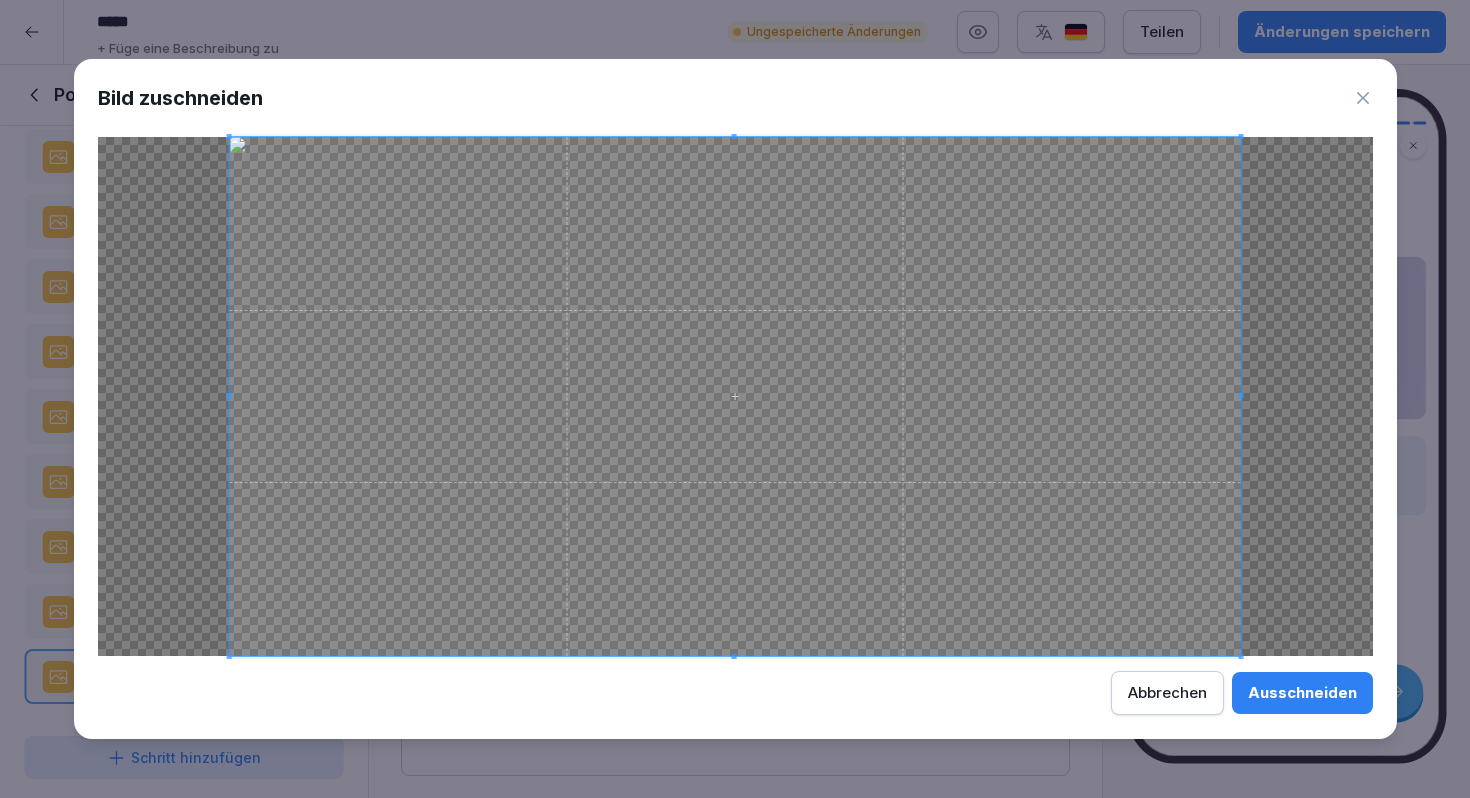click on "Ausschneiden" at bounding box center [1302, 693] 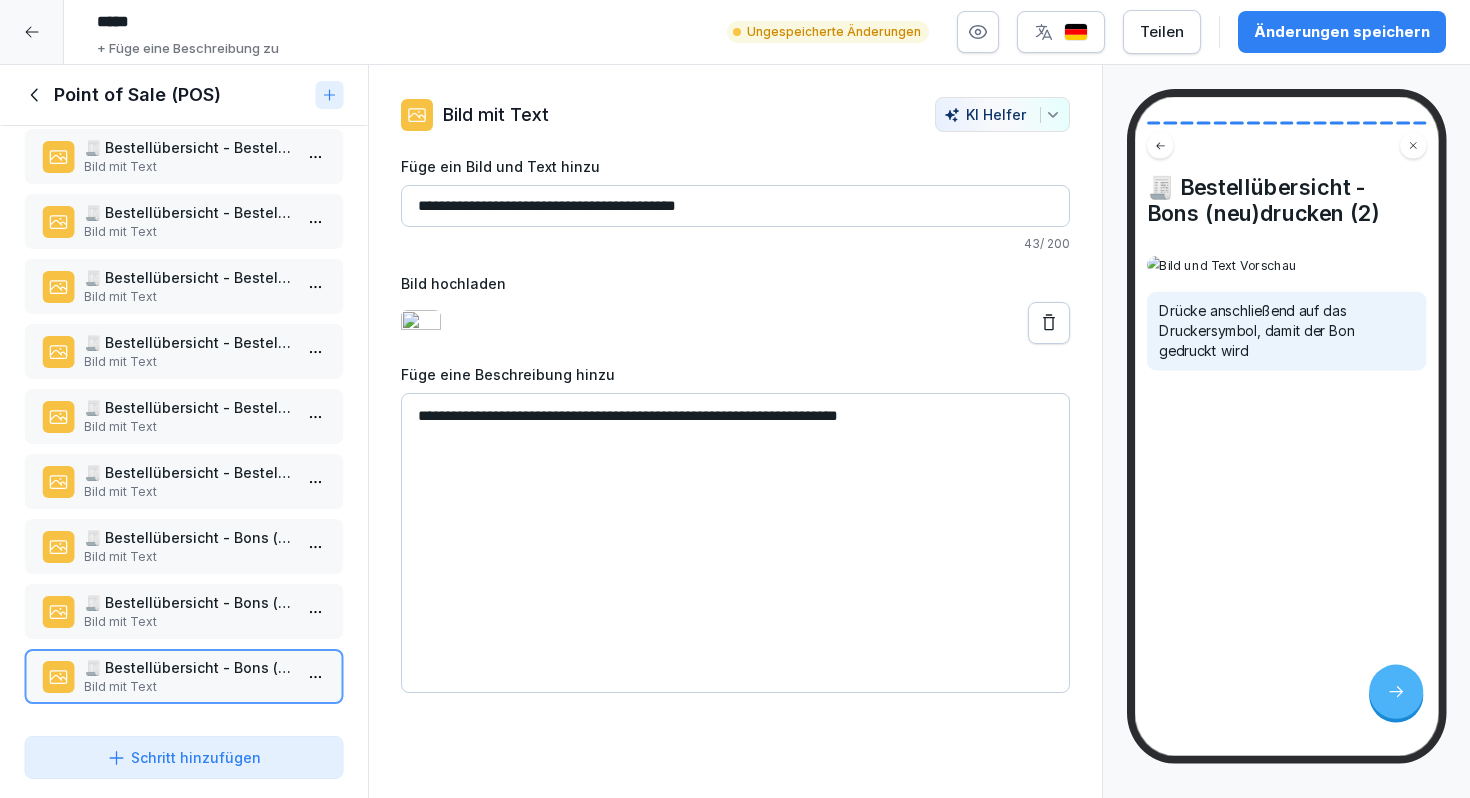 click on "Änderungen speichern" at bounding box center [1342, 32] 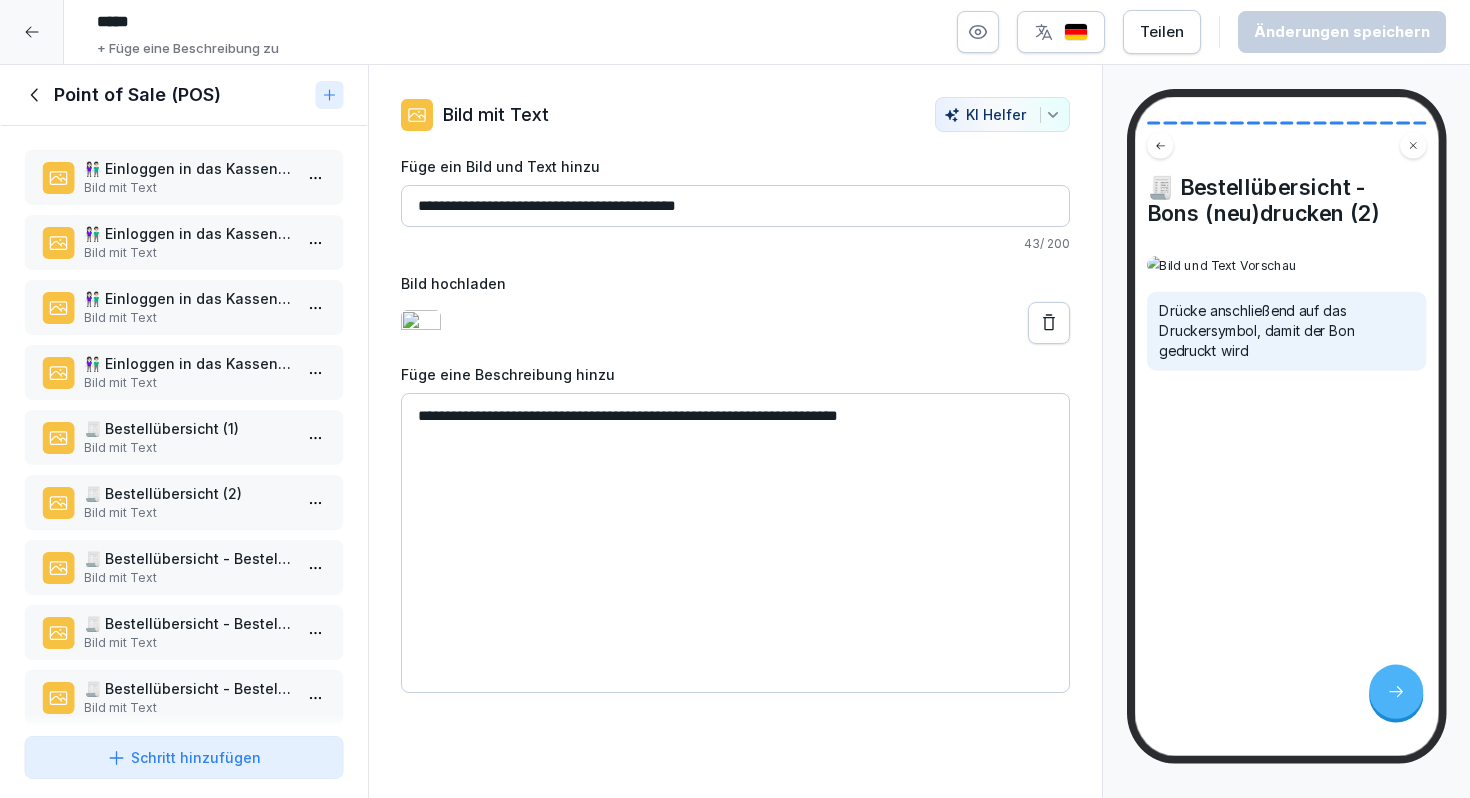 scroll, scrollTop: 0, scrollLeft: 0, axis: both 